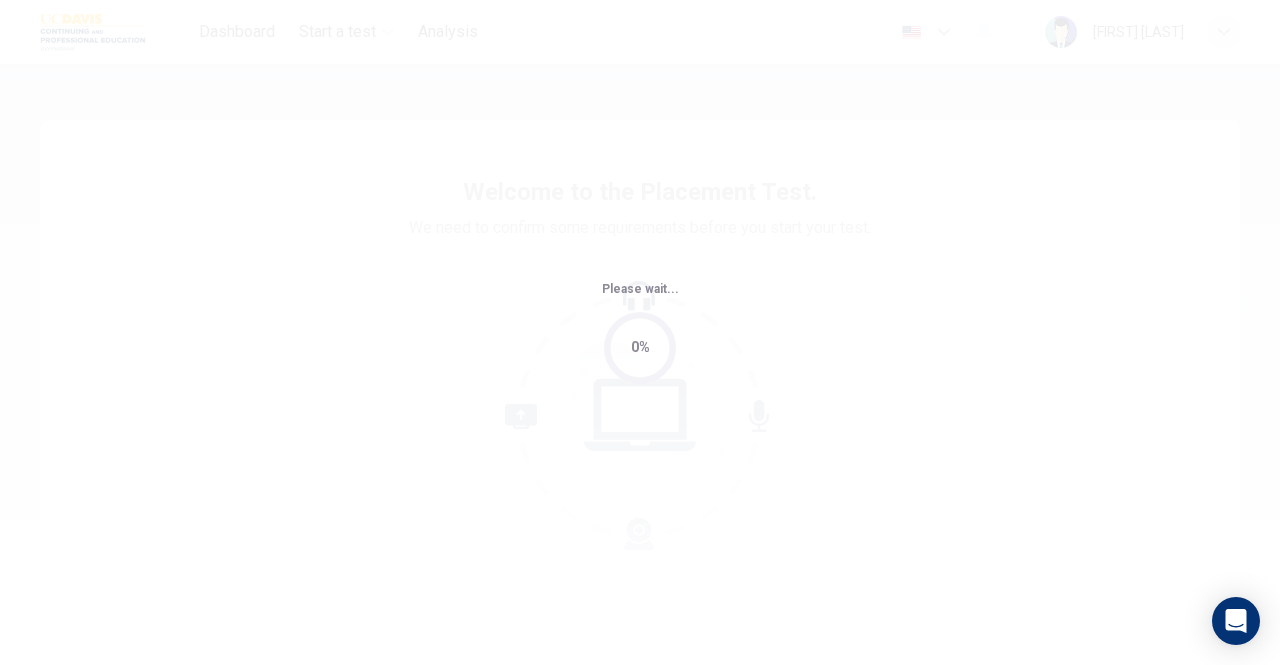 scroll, scrollTop: 0, scrollLeft: 0, axis: both 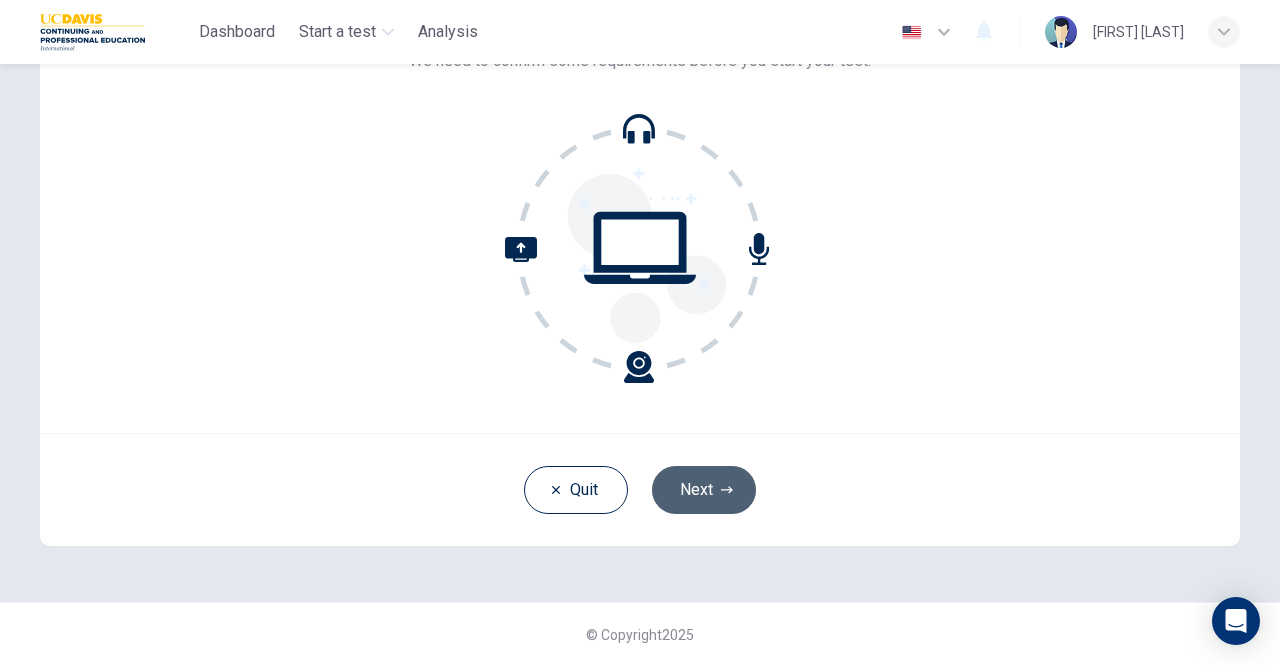 click on "Next" at bounding box center [704, 490] 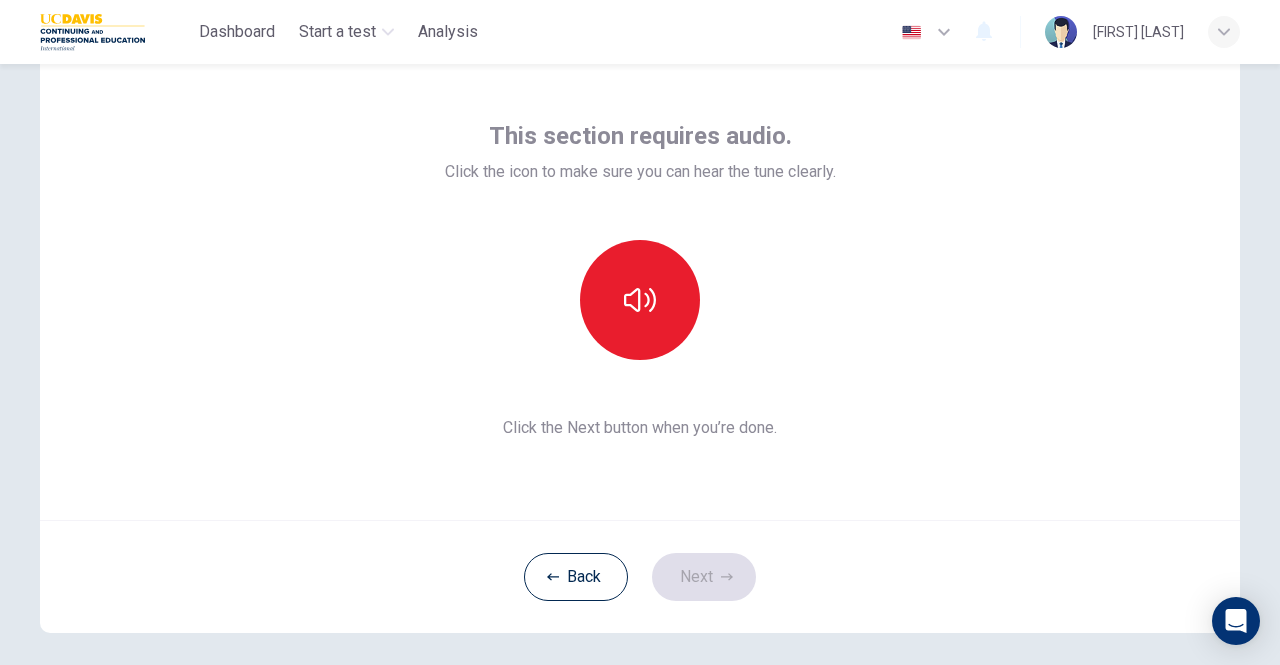 scroll, scrollTop: 0, scrollLeft: 0, axis: both 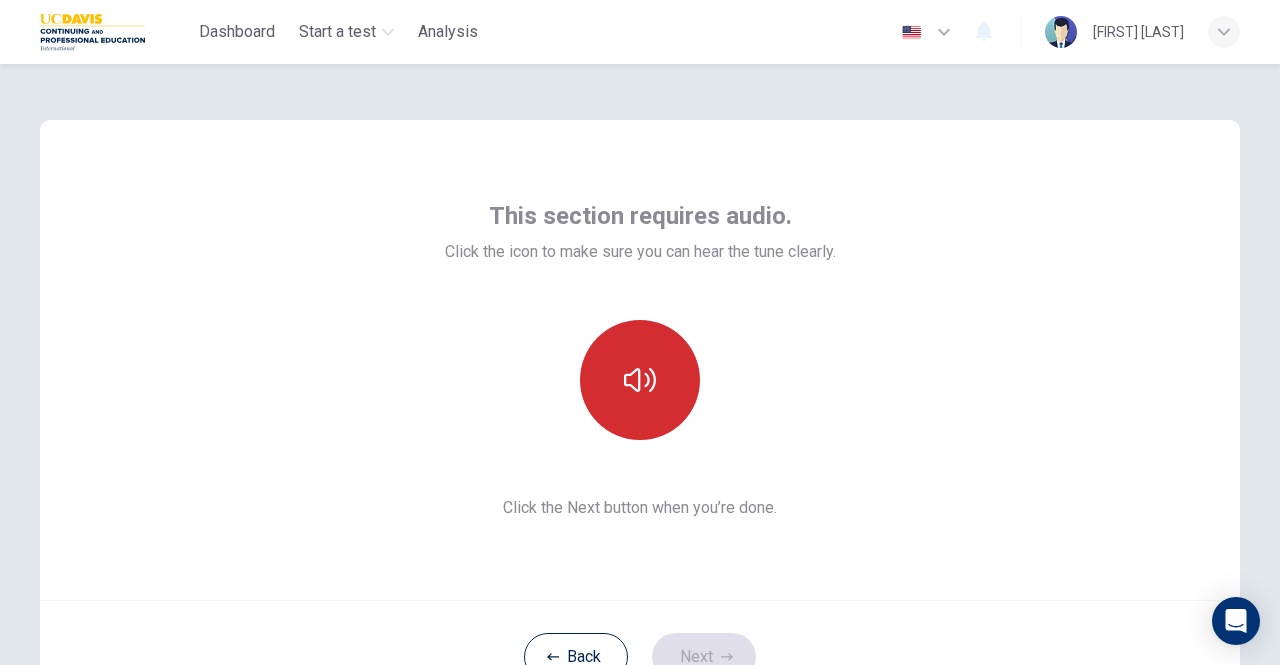 click at bounding box center [640, 380] 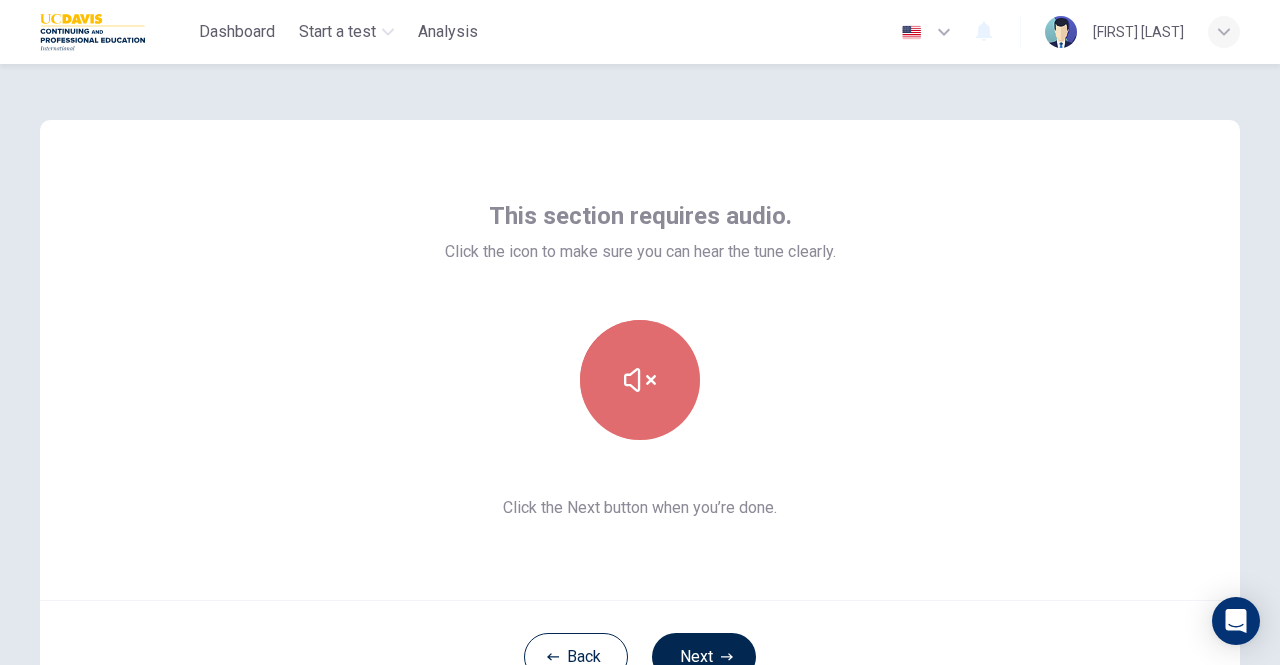 click 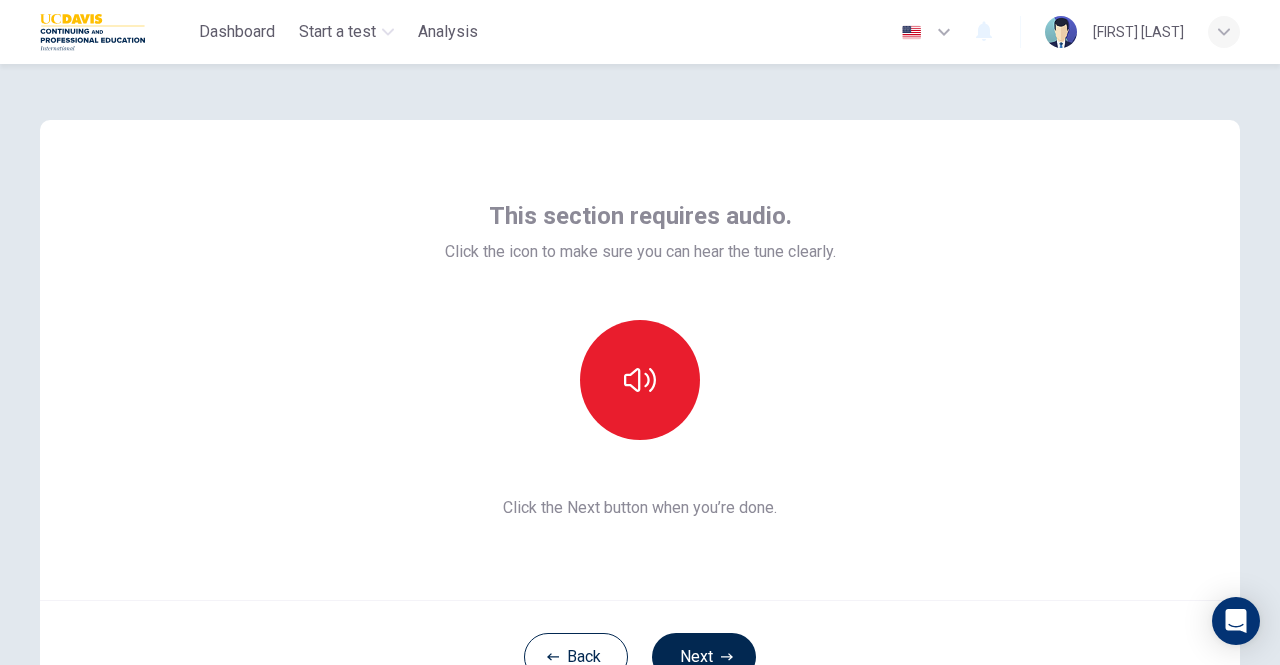 scroll, scrollTop: 100, scrollLeft: 0, axis: vertical 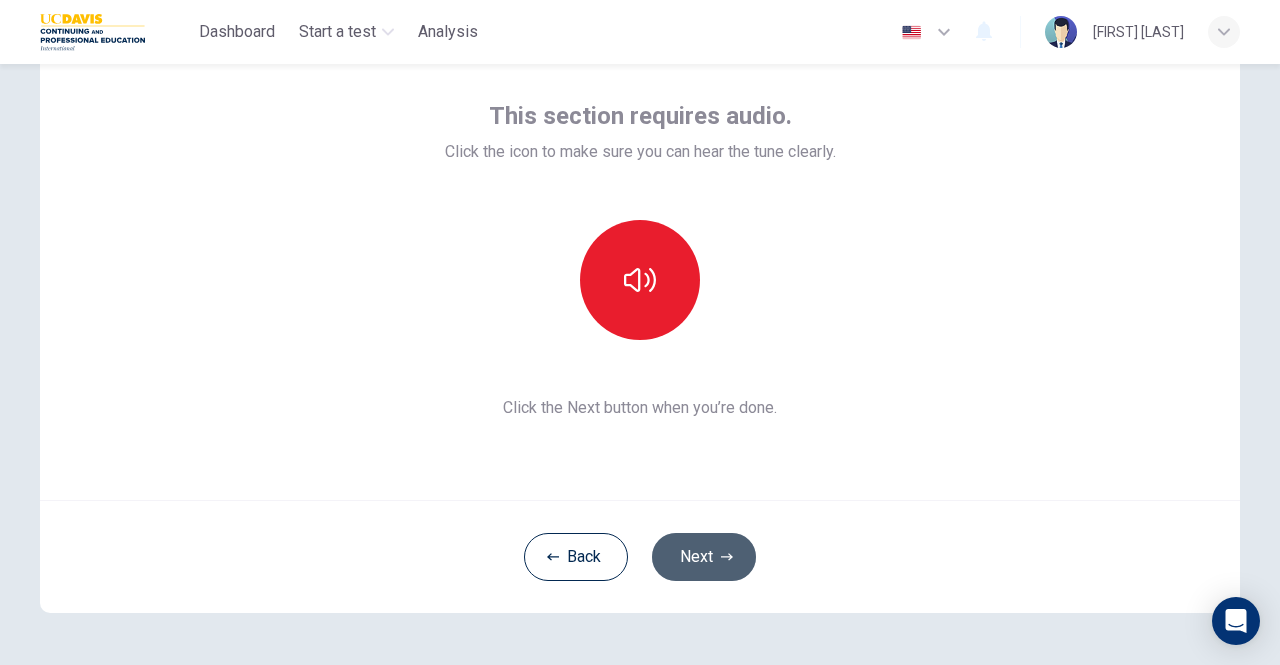 click on "Next" at bounding box center (704, 557) 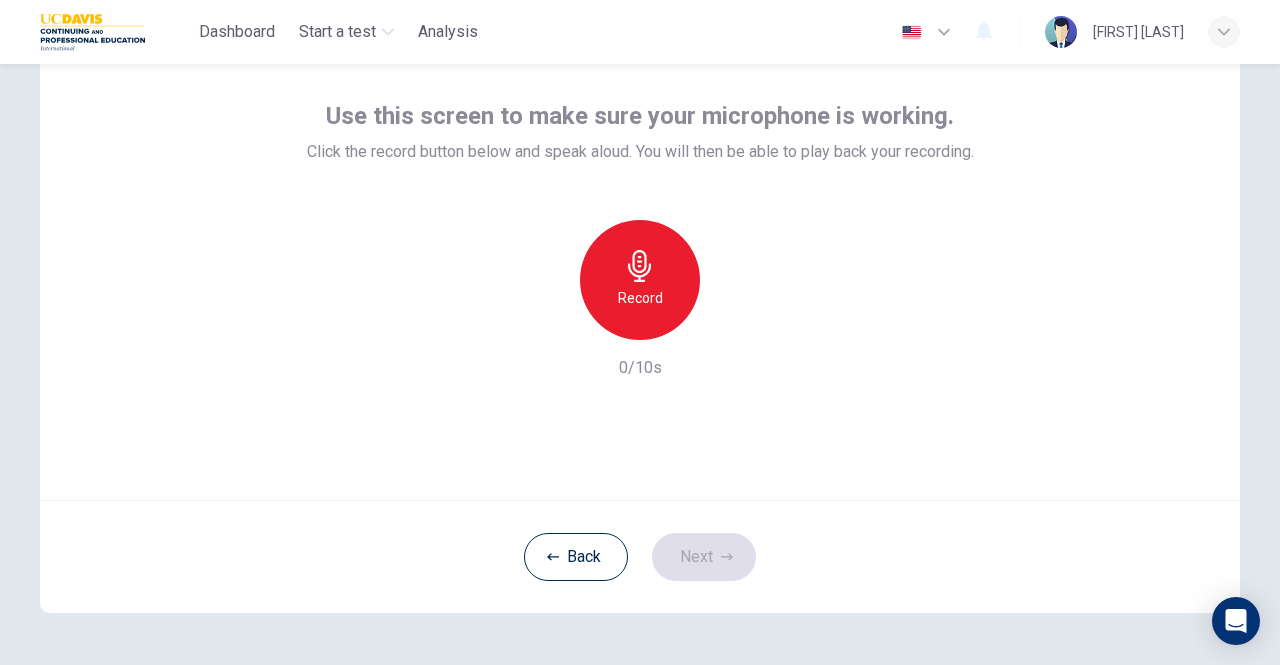 click on "Record" at bounding box center [640, 280] 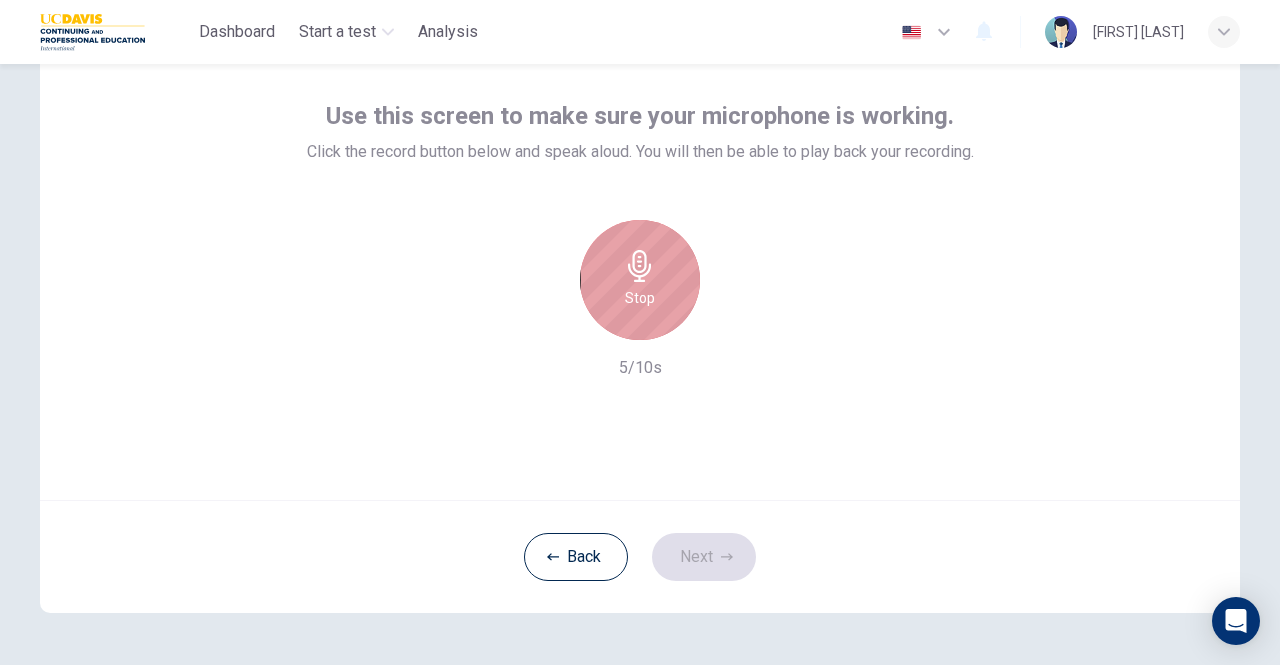 click on "Stop" at bounding box center [640, 280] 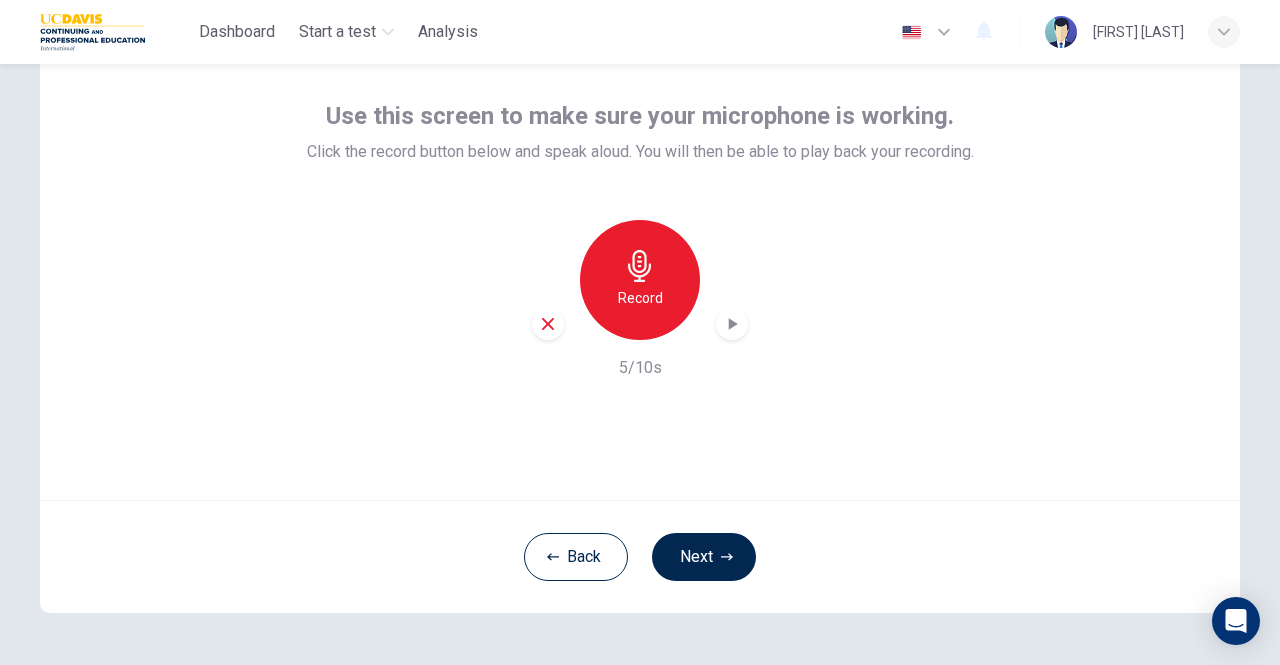 click 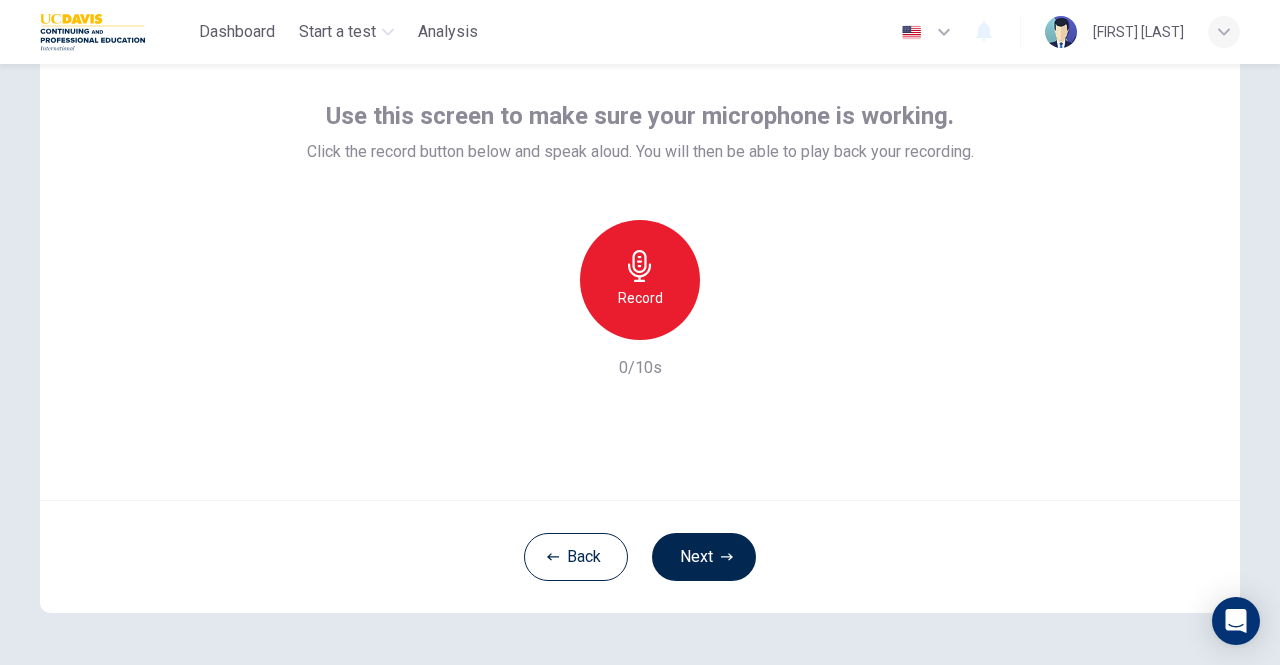 click on "Use this screen to make sure your microphone is working. Click the record button below and speak aloud. You will then be able to play back your recording. Record 0/10s" at bounding box center [640, 260] 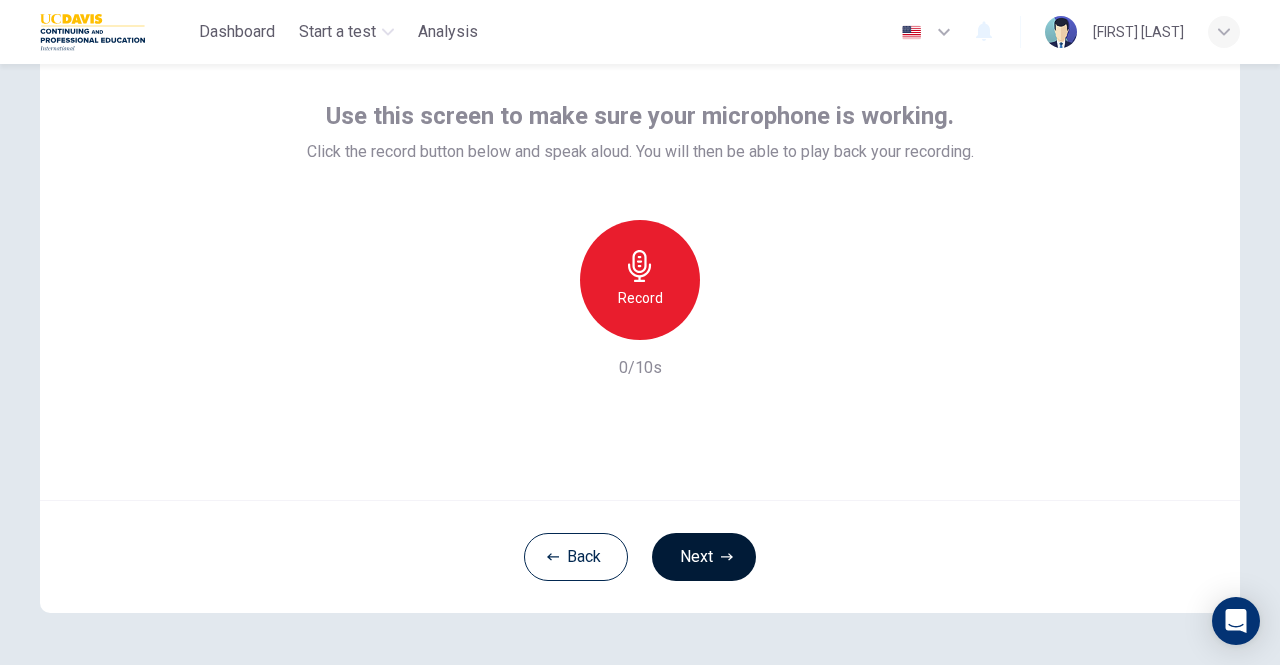 click on "Next" at bounding box center [704, 557] 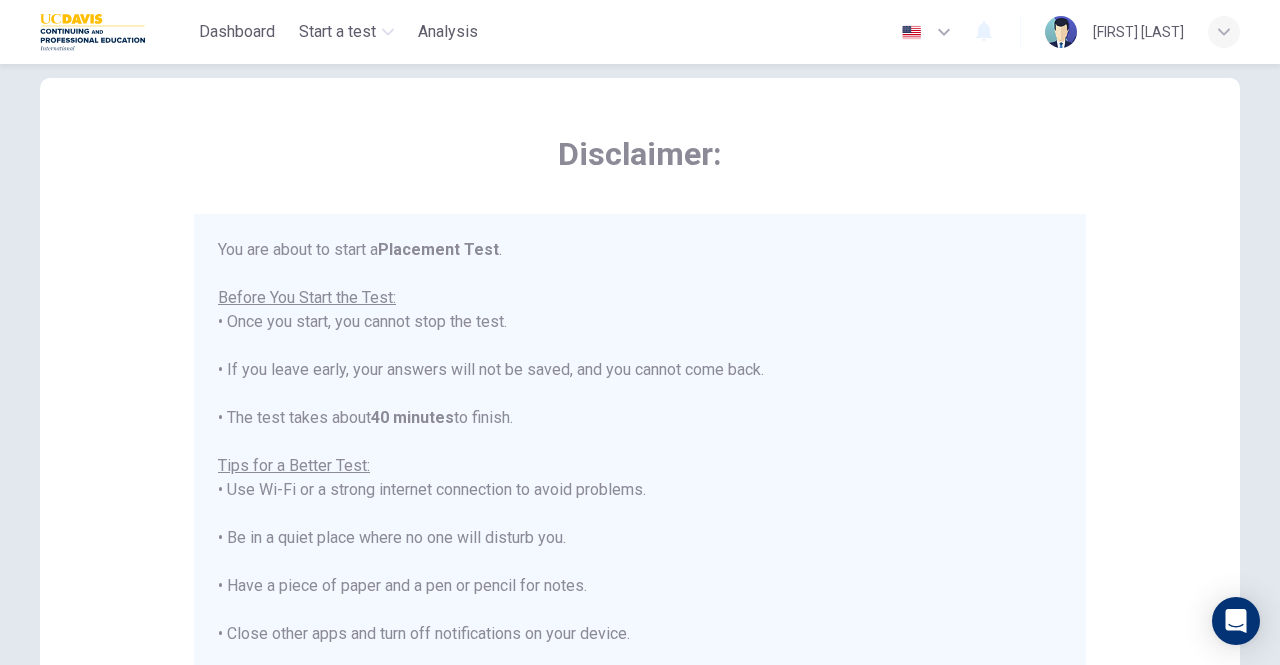 scroll, scrollTop: 0, scrollLeft: 0, axis: both 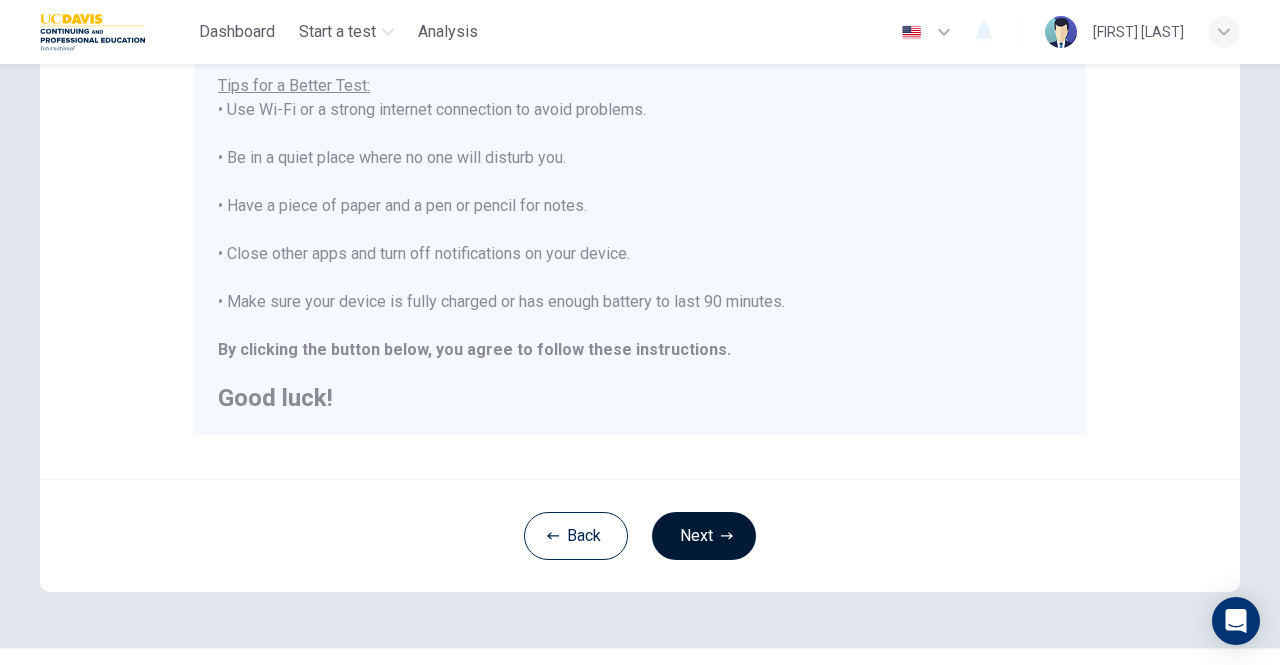 click on "Next" at bounding box center [704, 536] 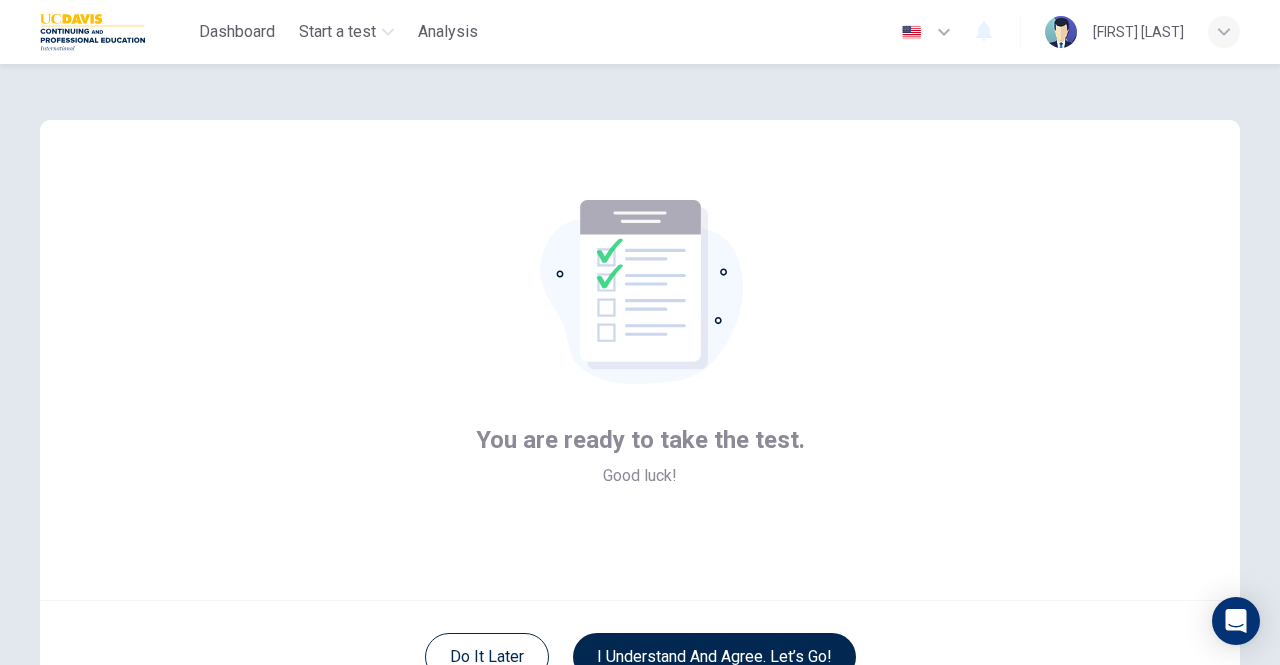 scroll, scrollTop: 167, scrollLeft: 0, axis: vertical 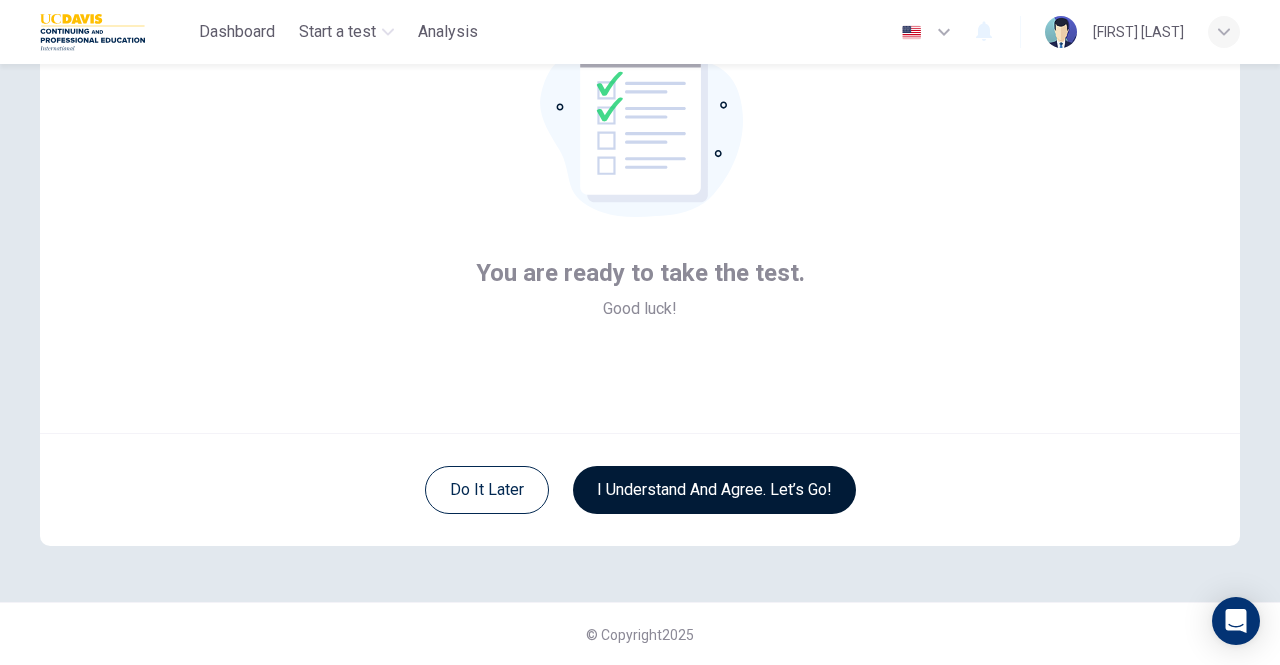click on "I understand and agree. Let’s go!" at bounding box center [714, 490] 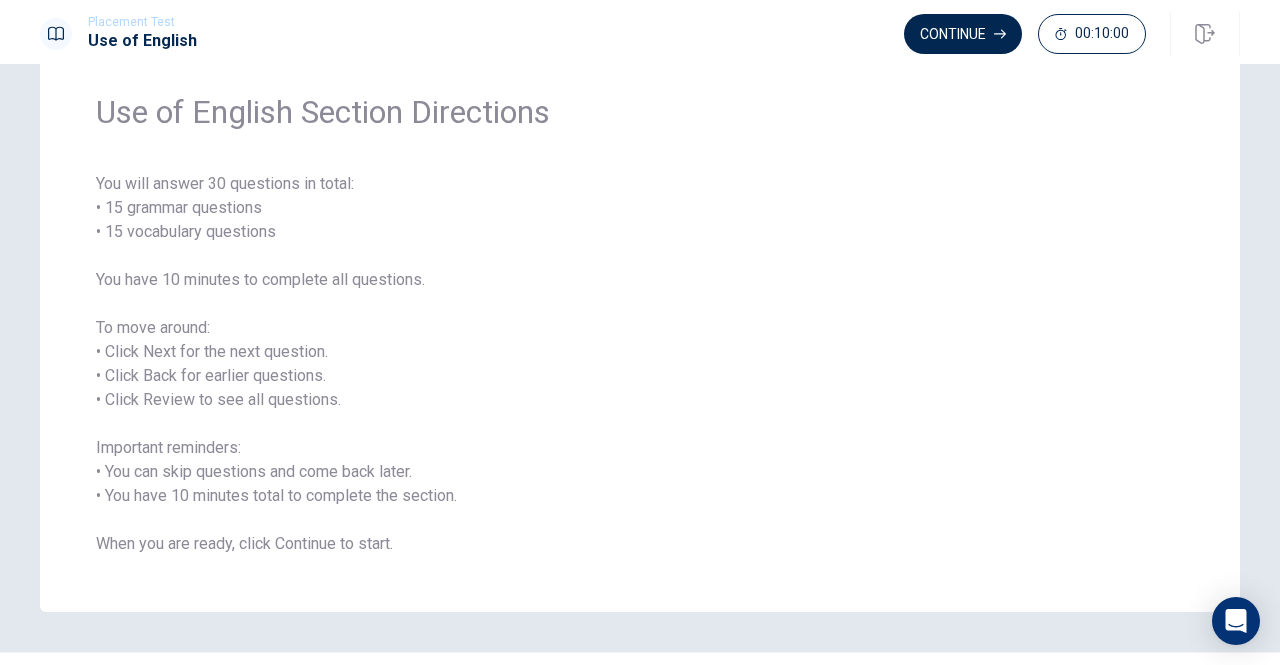 scroll, scrollTop: 0, scrollLeft: 0, axis: both 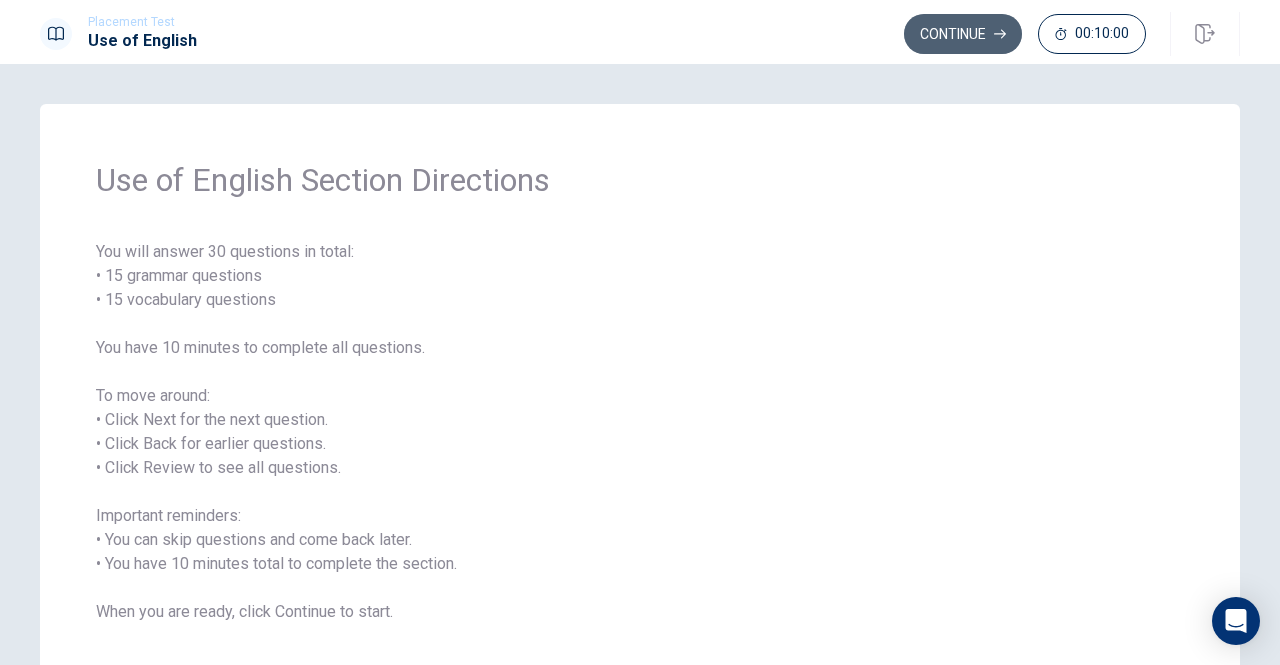 click on "Continue" at bounding box center (963, 34) 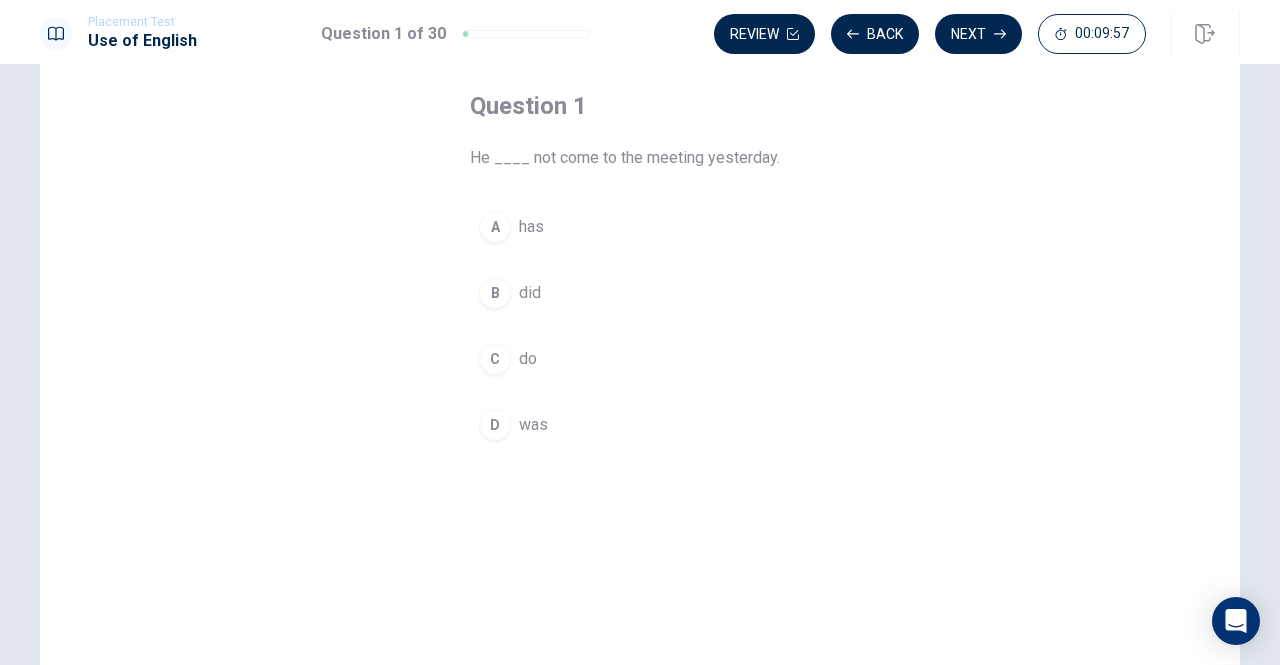 scroll, scrollTop: 0, scrollLeft: 0, axis: both 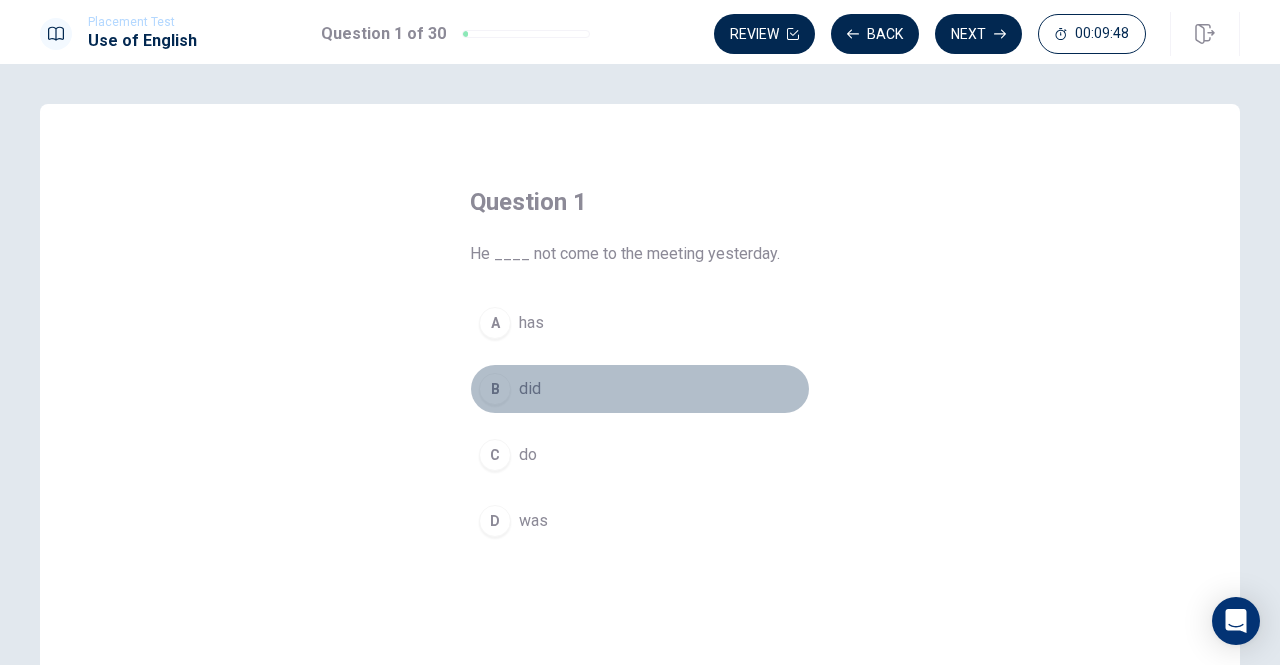 click on "B" at bounding box center [495, 389] 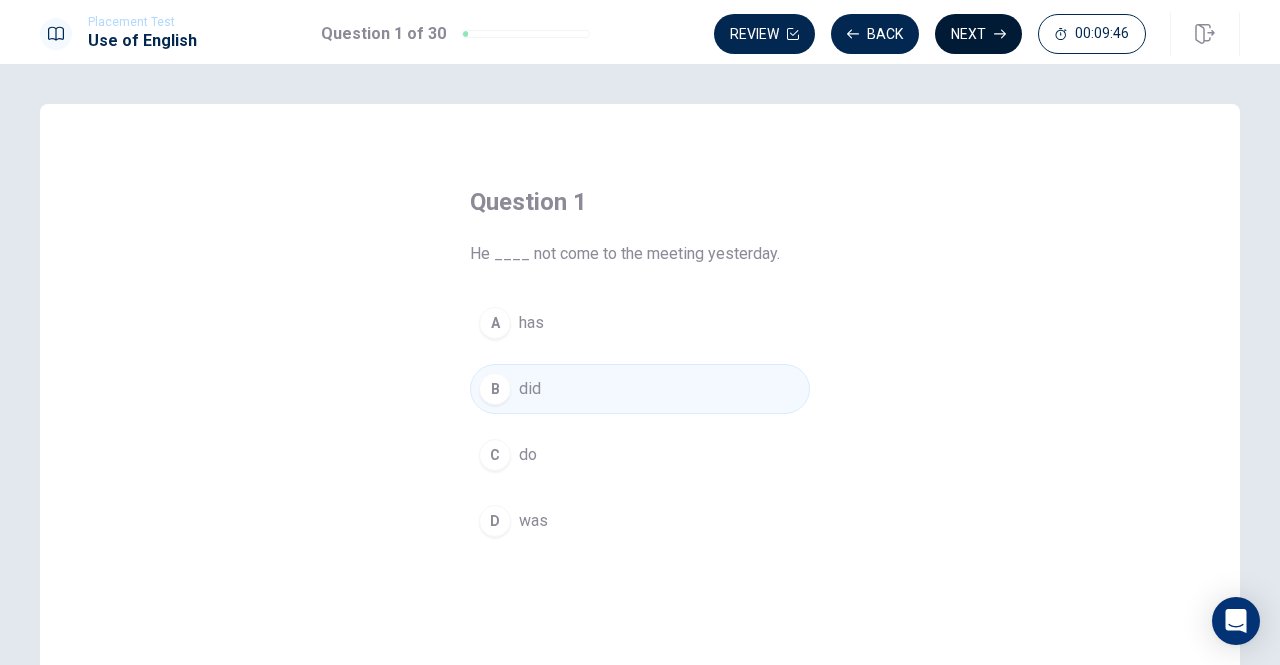 click on "Next" at bounding box center (978, 34) 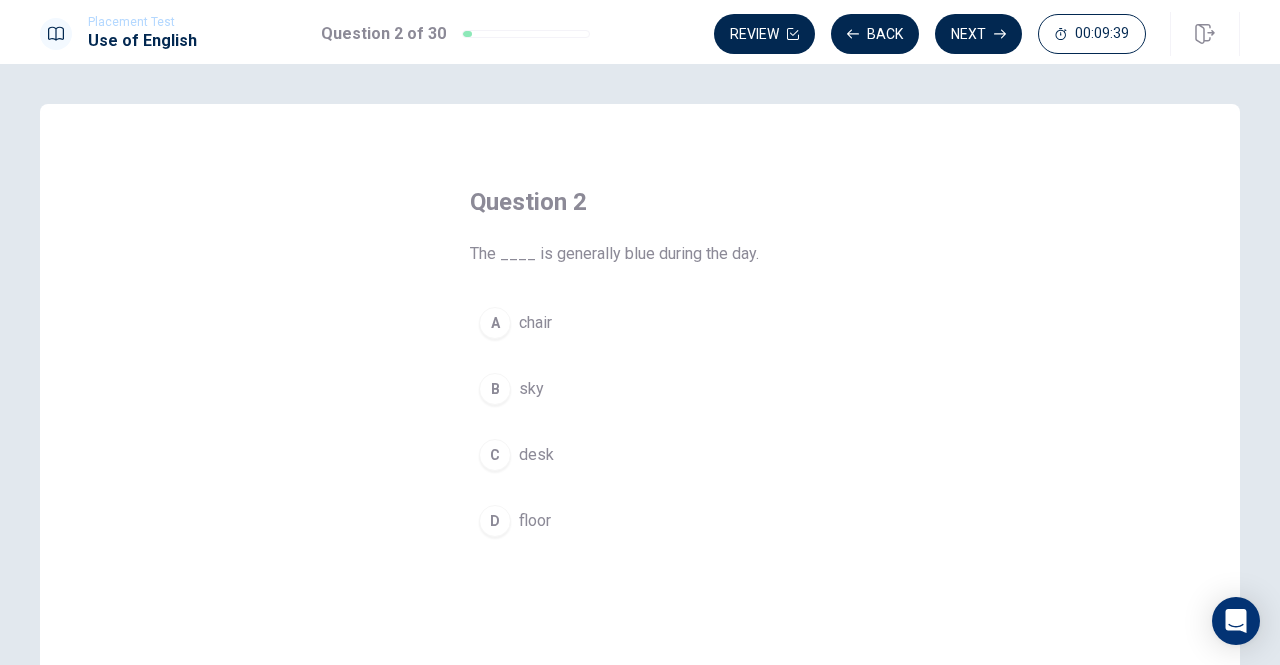 click on "B" at bounding box center (495, 389) 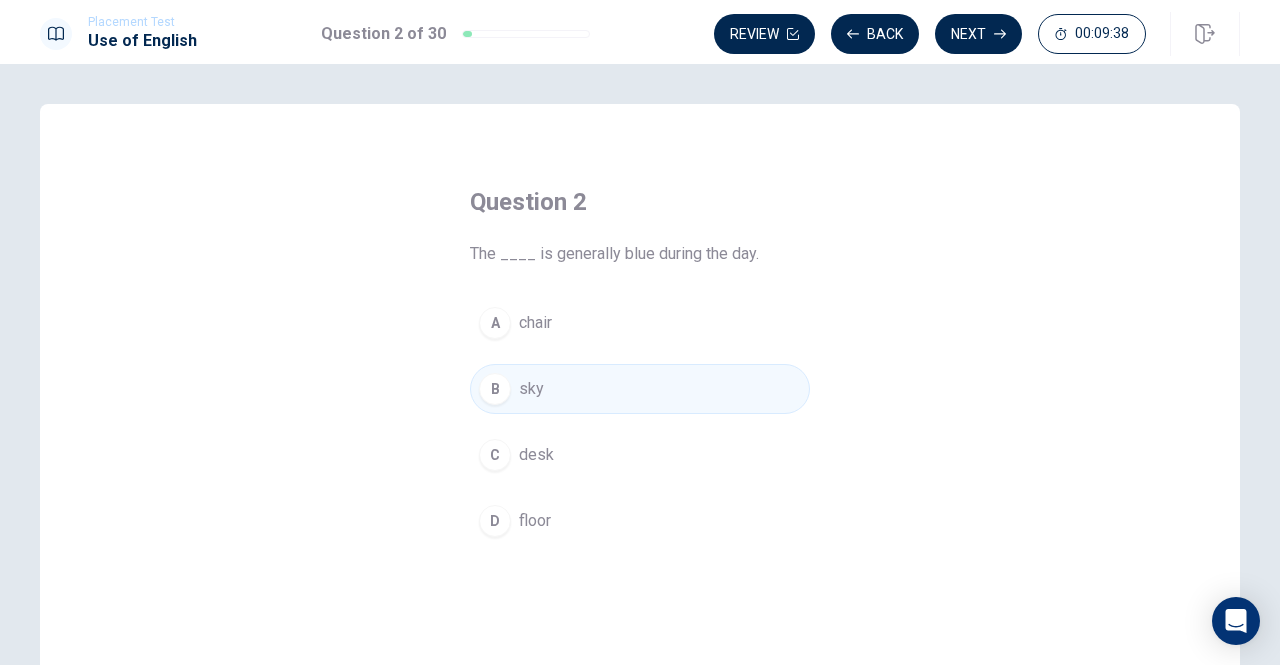 click on "Review Back Next [TIME]" at bounding box center [977, 34] 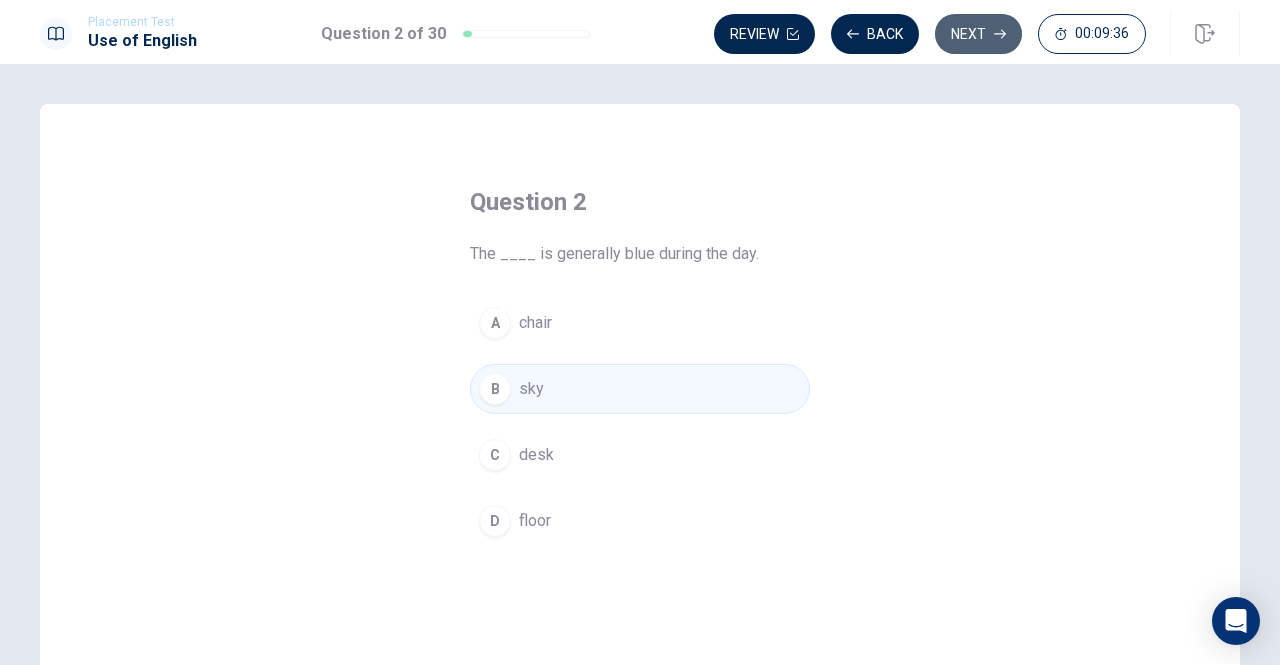 click on "Next" at bounding box center (978, 34) 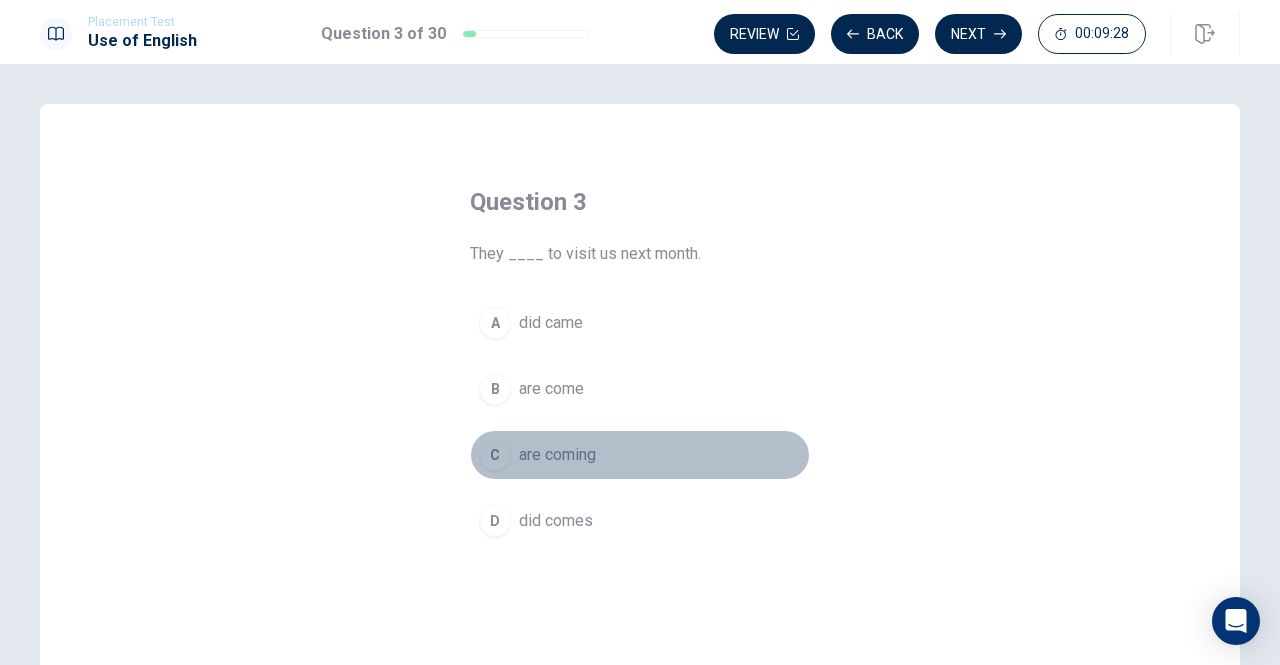 click on "C" at bounding box center [495, 455] 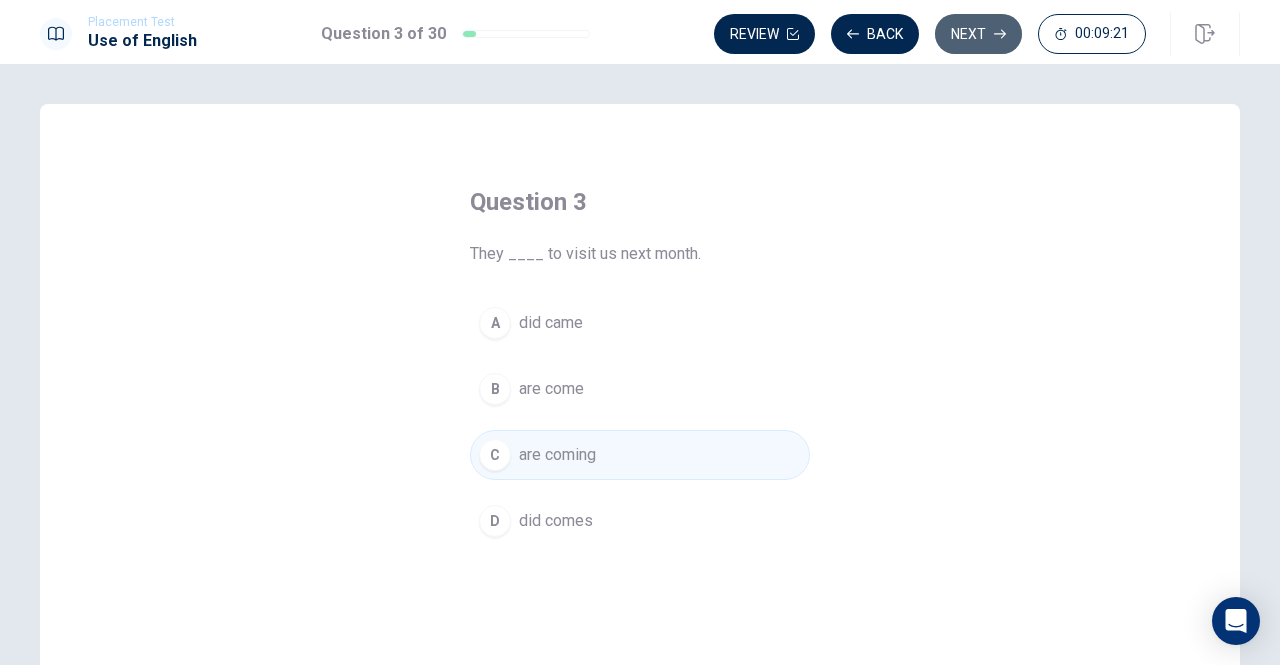 click on "Next" at bounding box center (978, 34) 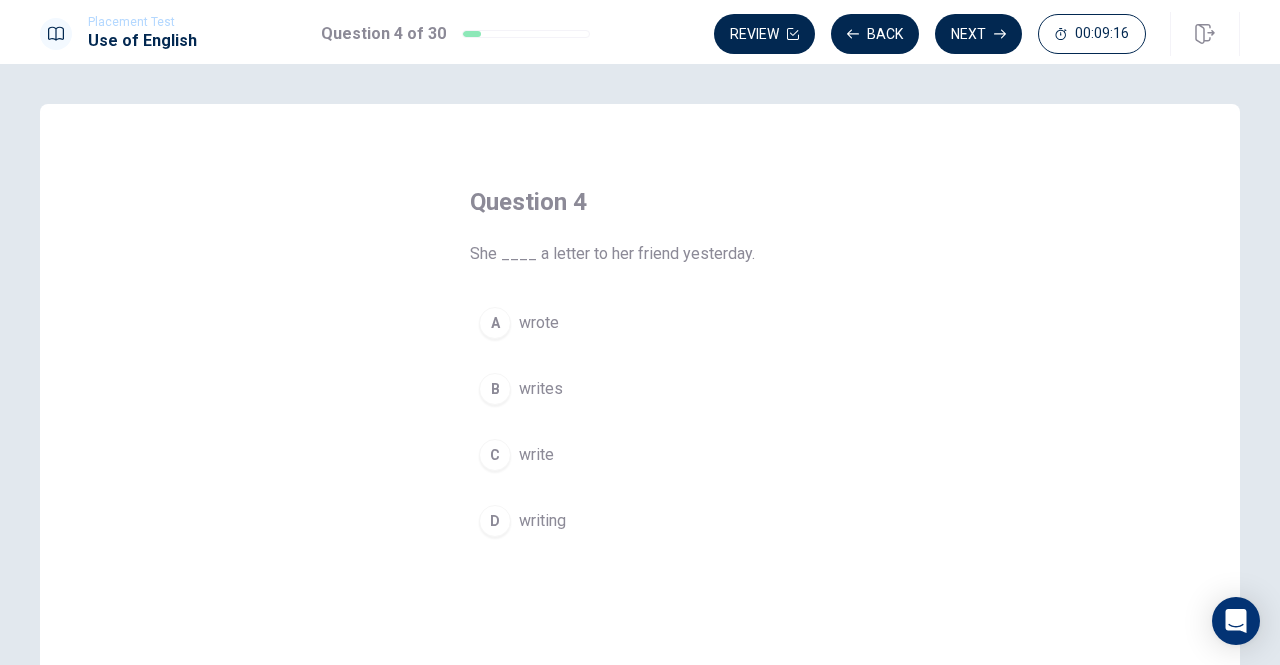 click on "A" at bounding box center [495, 323] 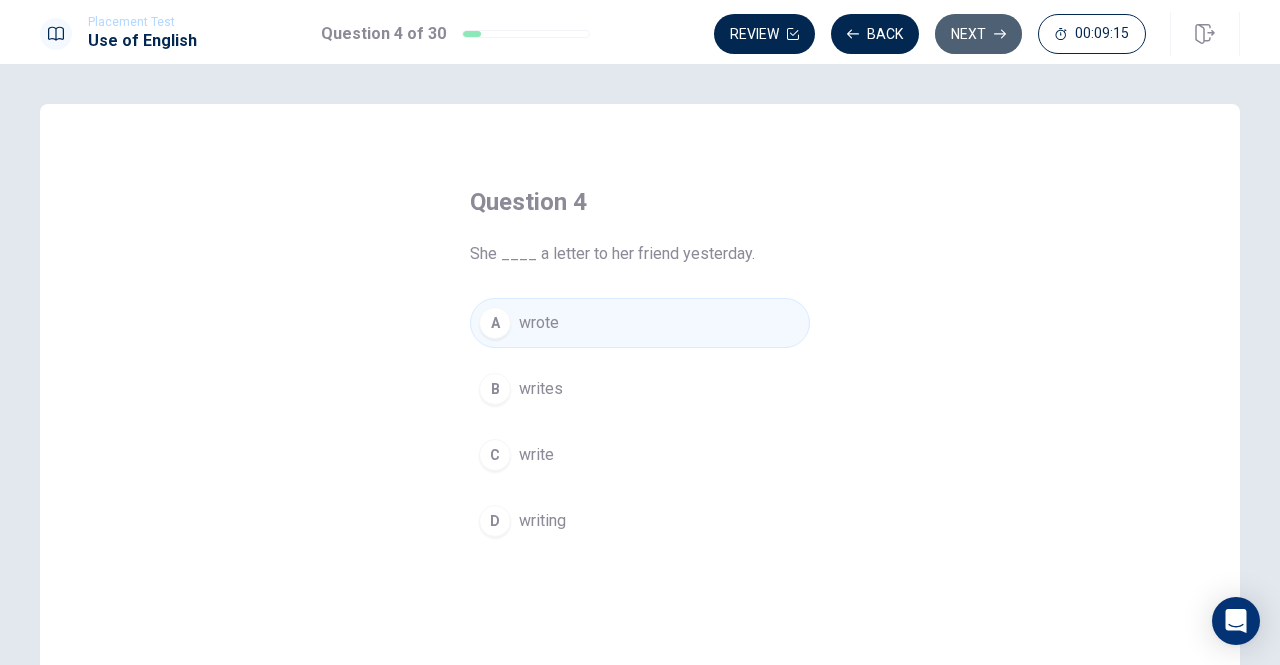 click 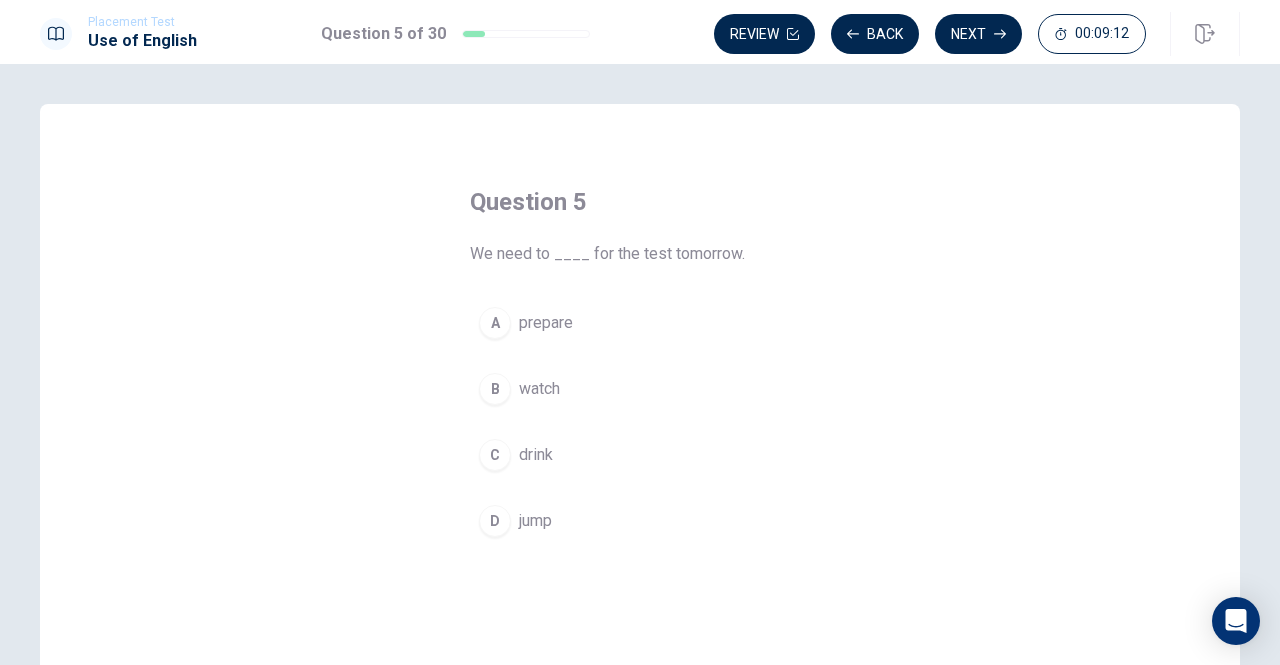 click on "A" at bounding box center [495, 323] 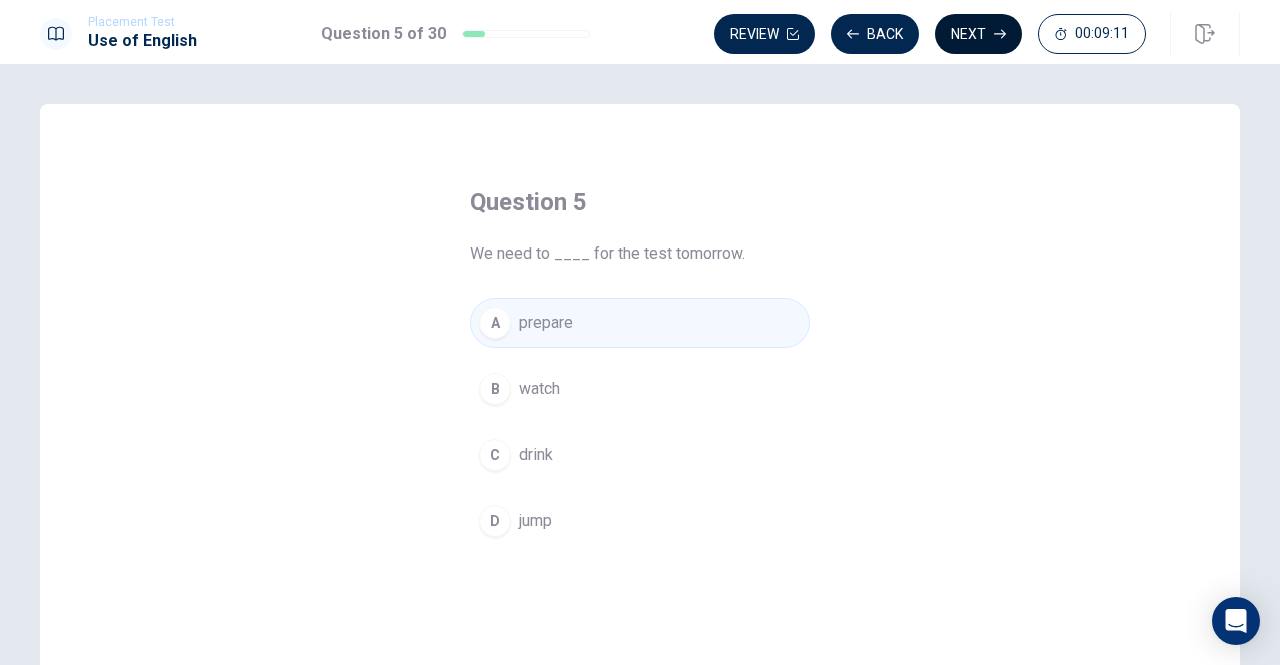 click 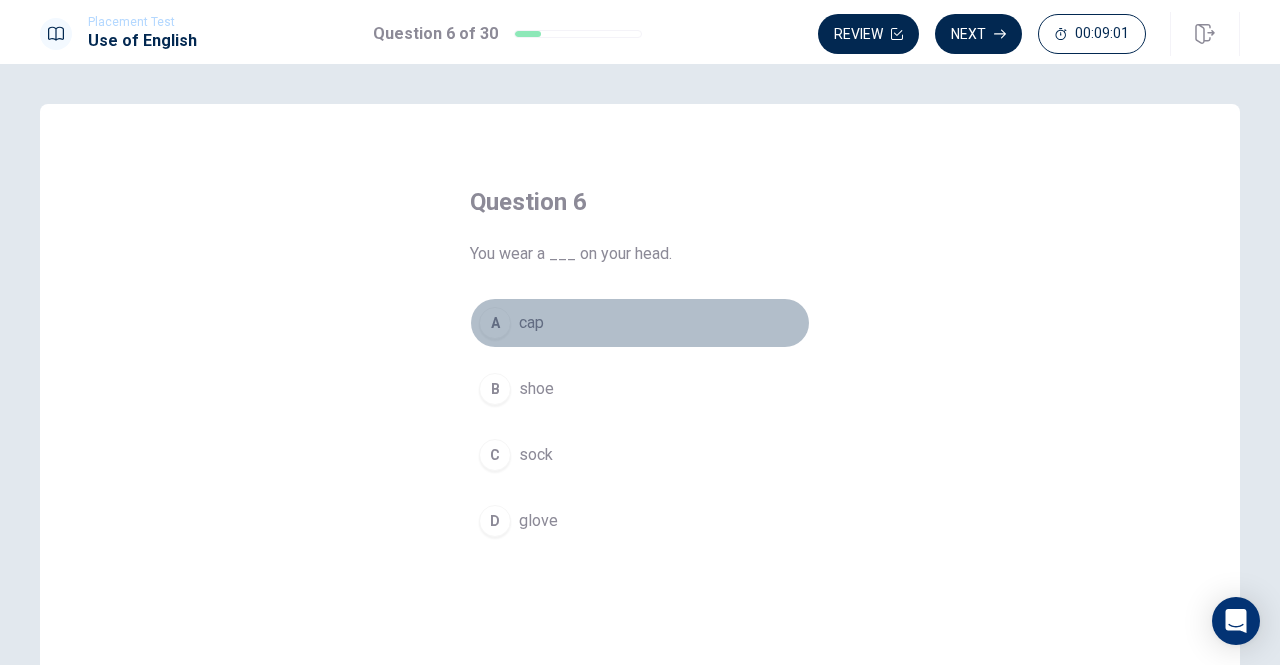 click on "A" at bounding box center [495, 323] 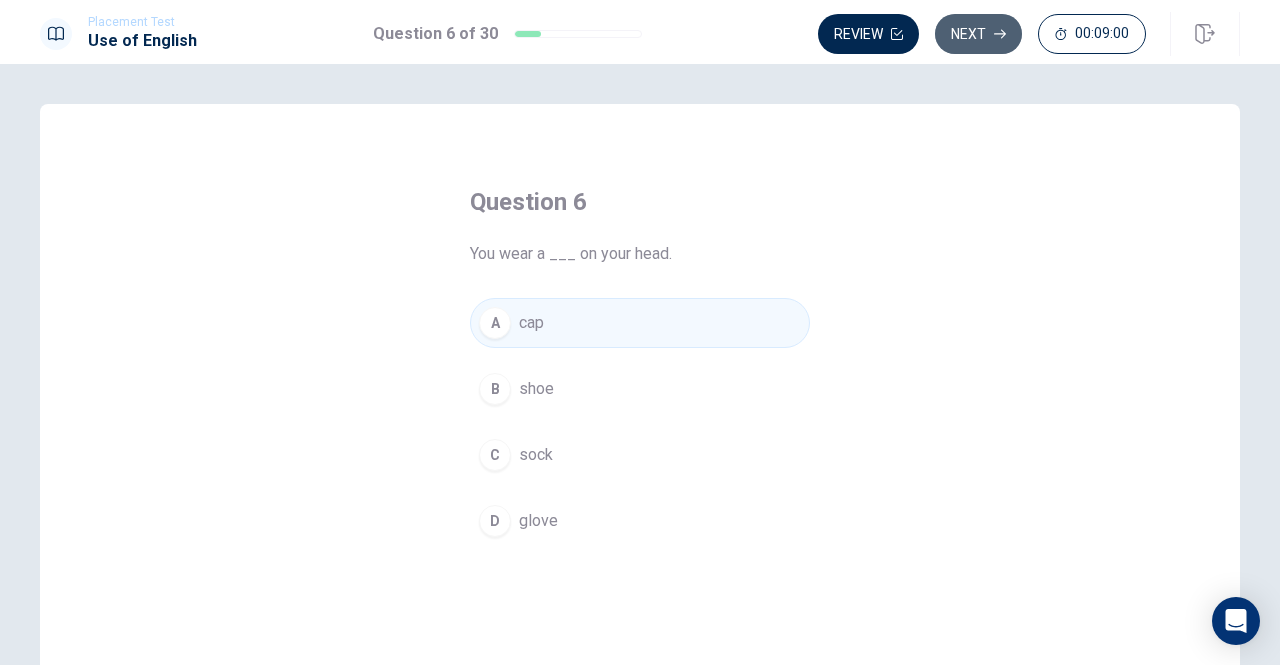 click on "Next" at bounding box center (978, 34) 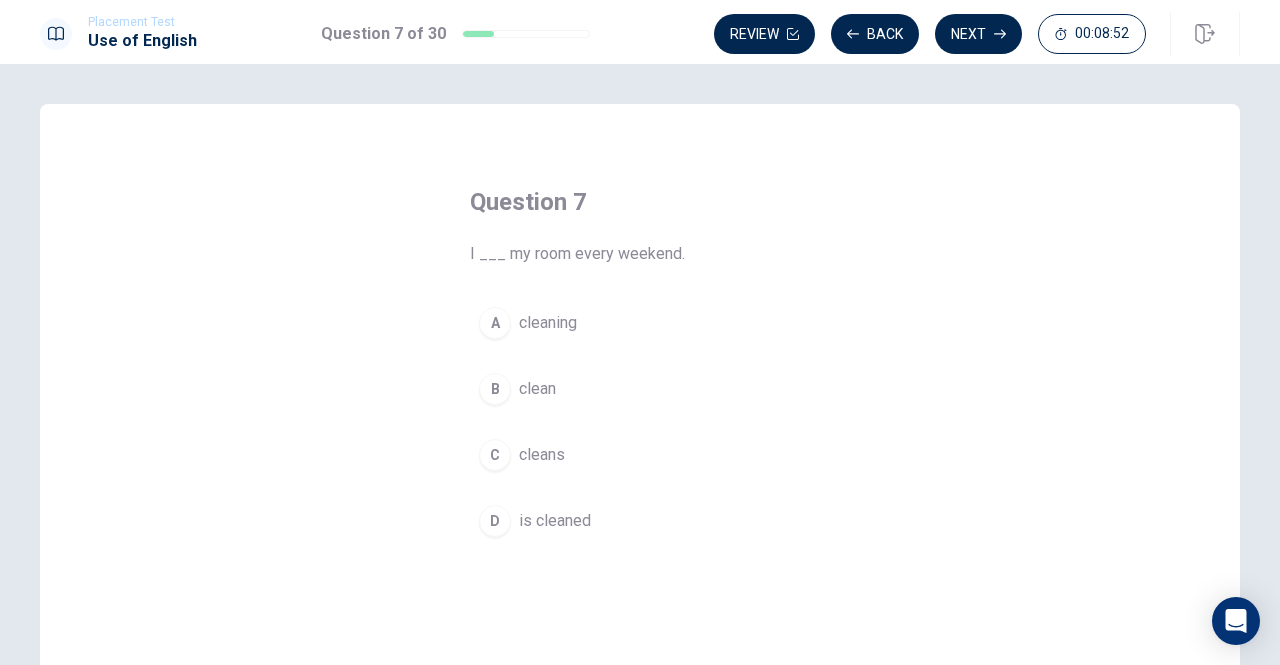 click on "B" at bounding box center (495, 389) 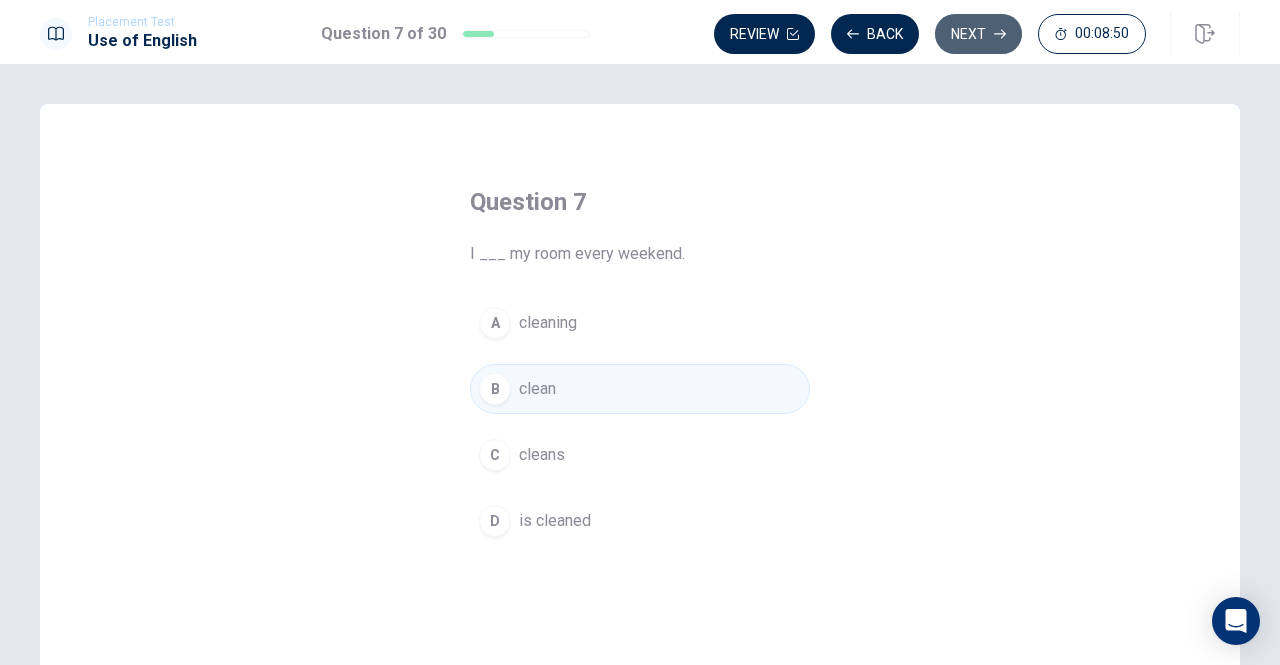 click on "Next" at bounding box center [978, 34] 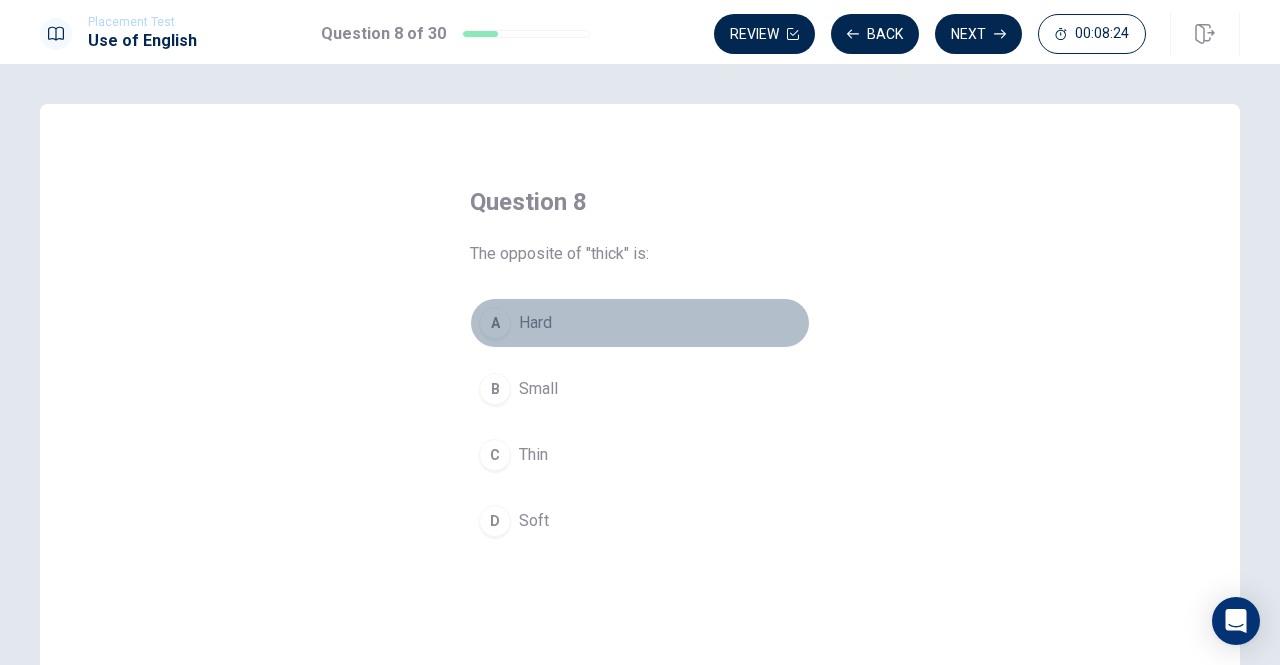 click on "A" at bounding box center (495, 323) 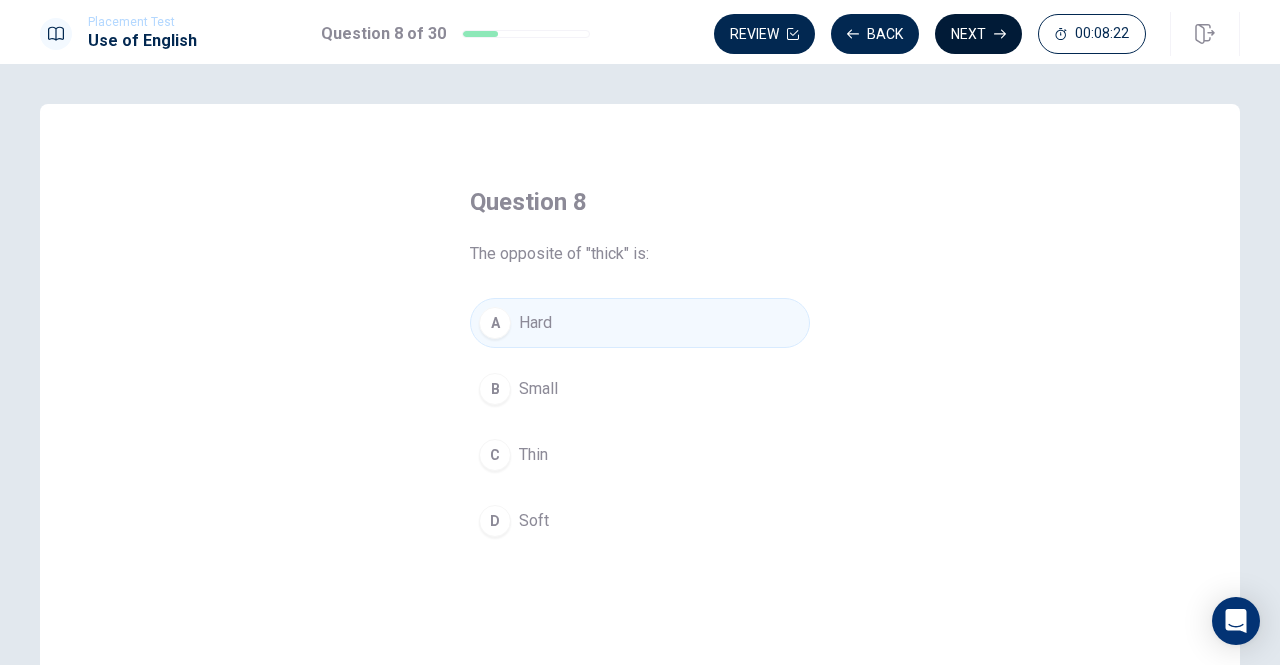 click on "Next" at bounding box center [978, 34] 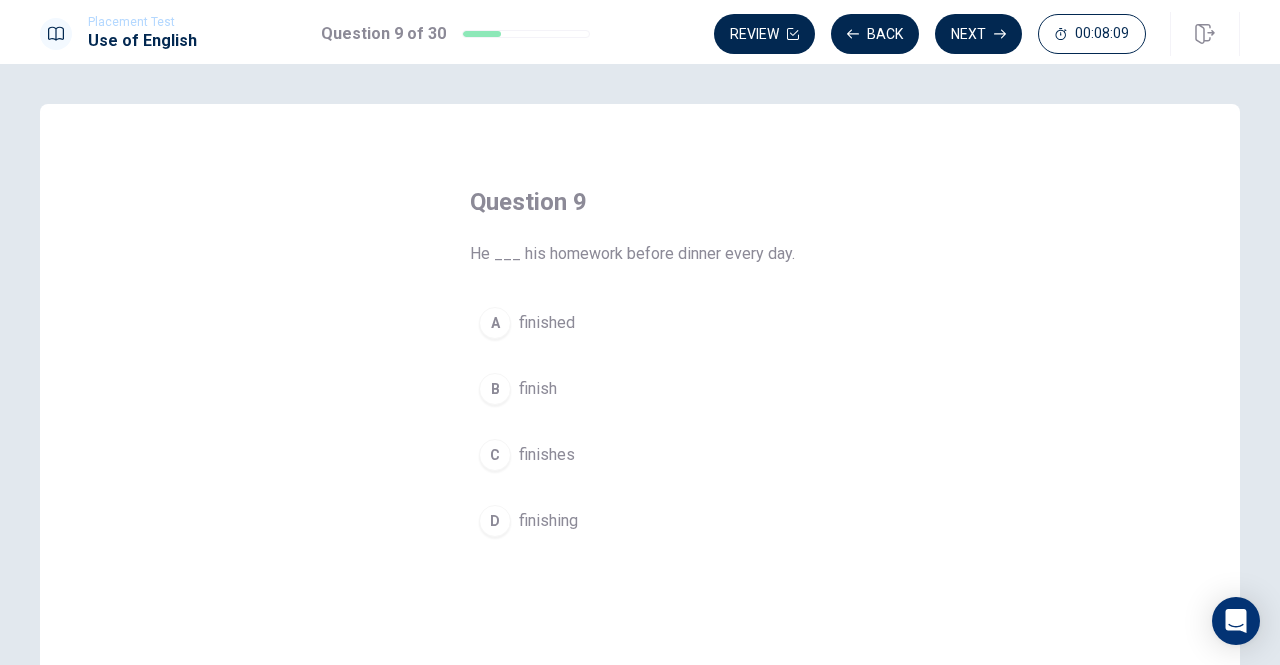 click on "B" at bounding box center [495, 389] 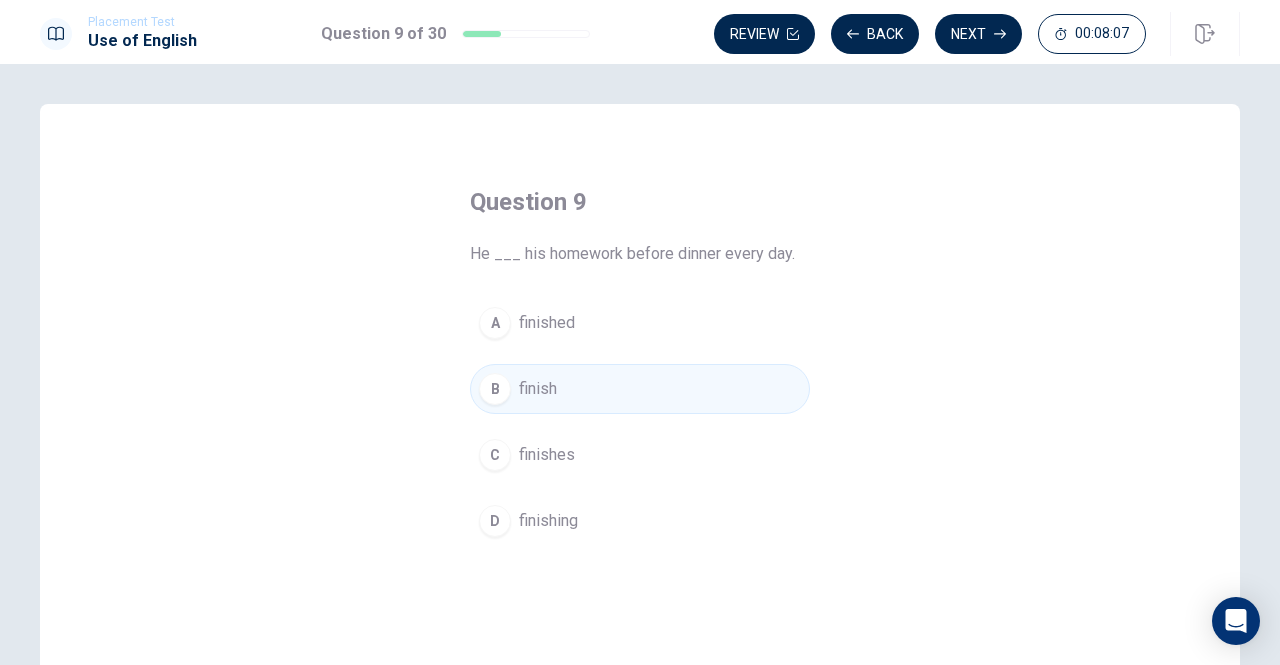 click on "C" at bounding box center [495, 455] 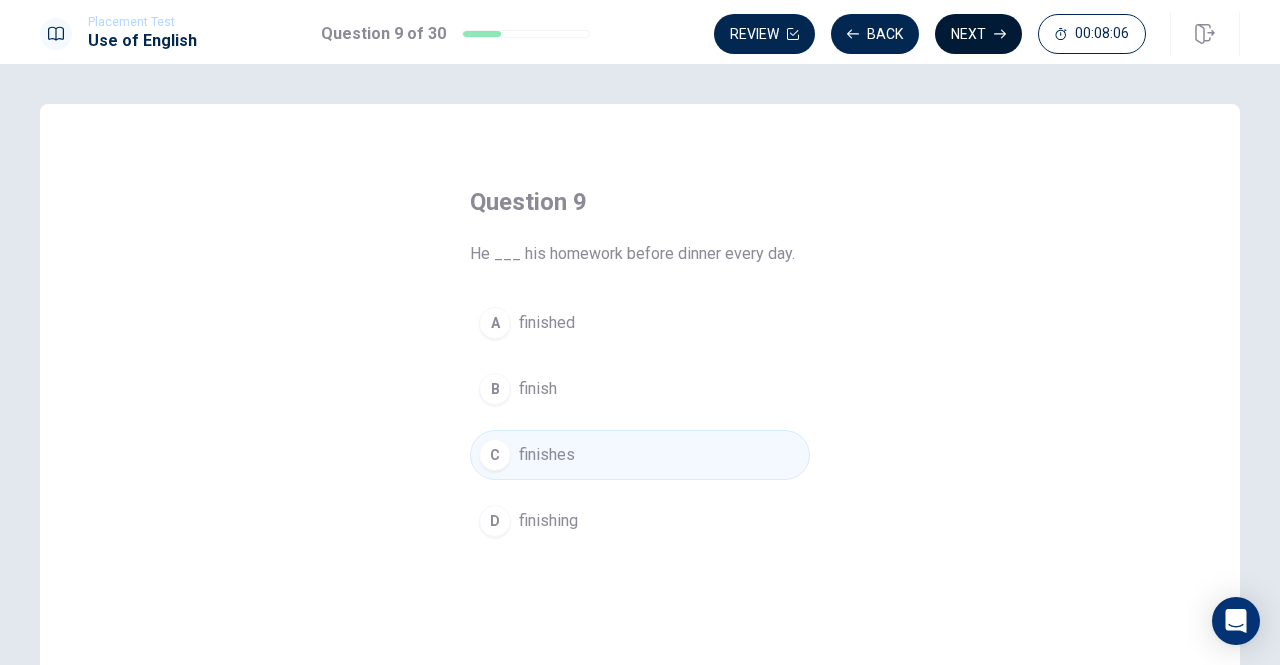 click on "Next" at bounding box center (978, 34) 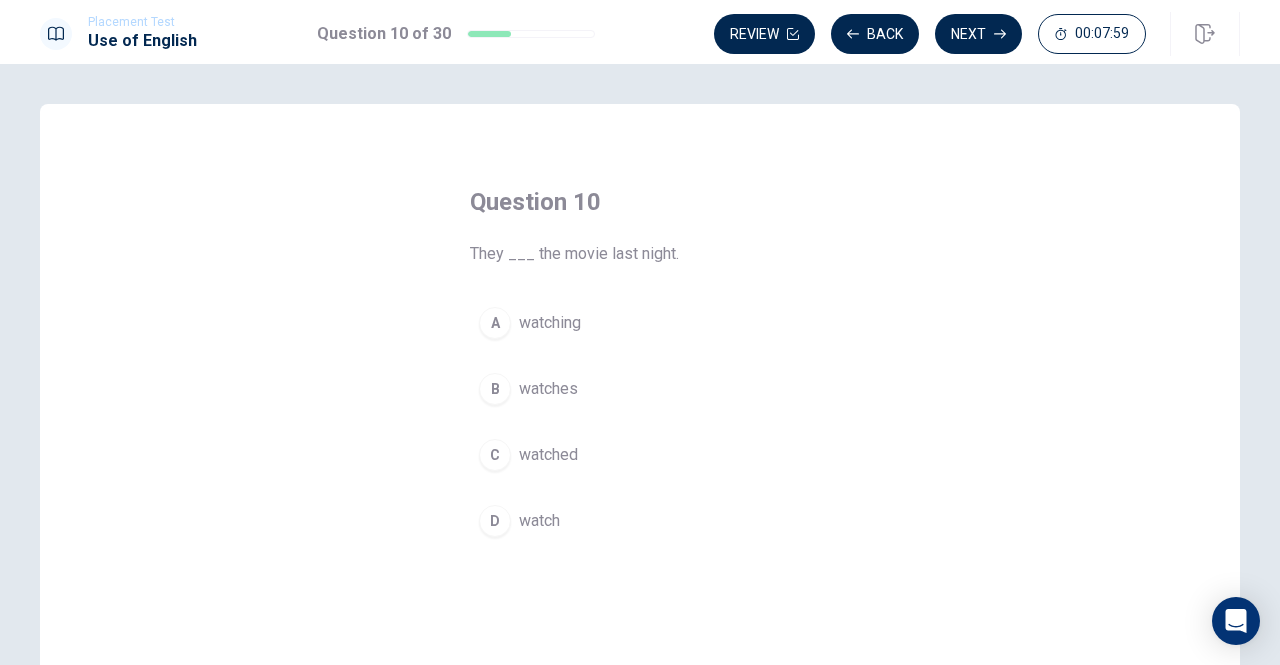 click on "C" at bounding box center (495, 455) 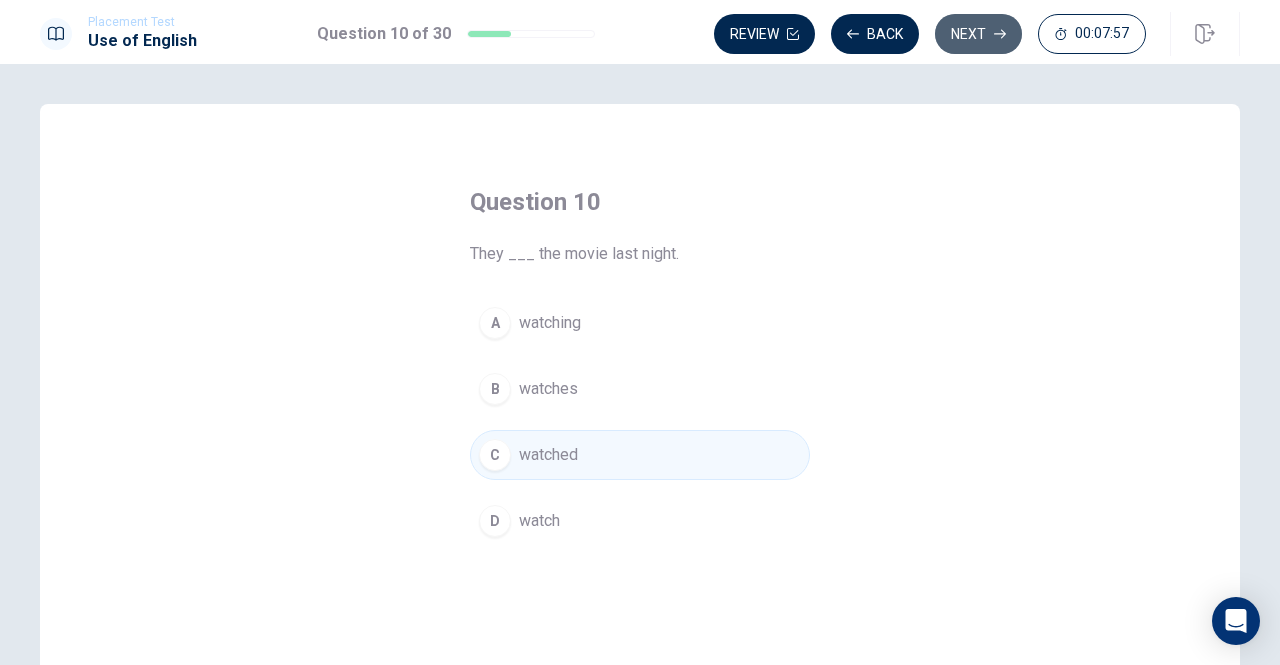 click on "Next" at bounding box center [978, 34] 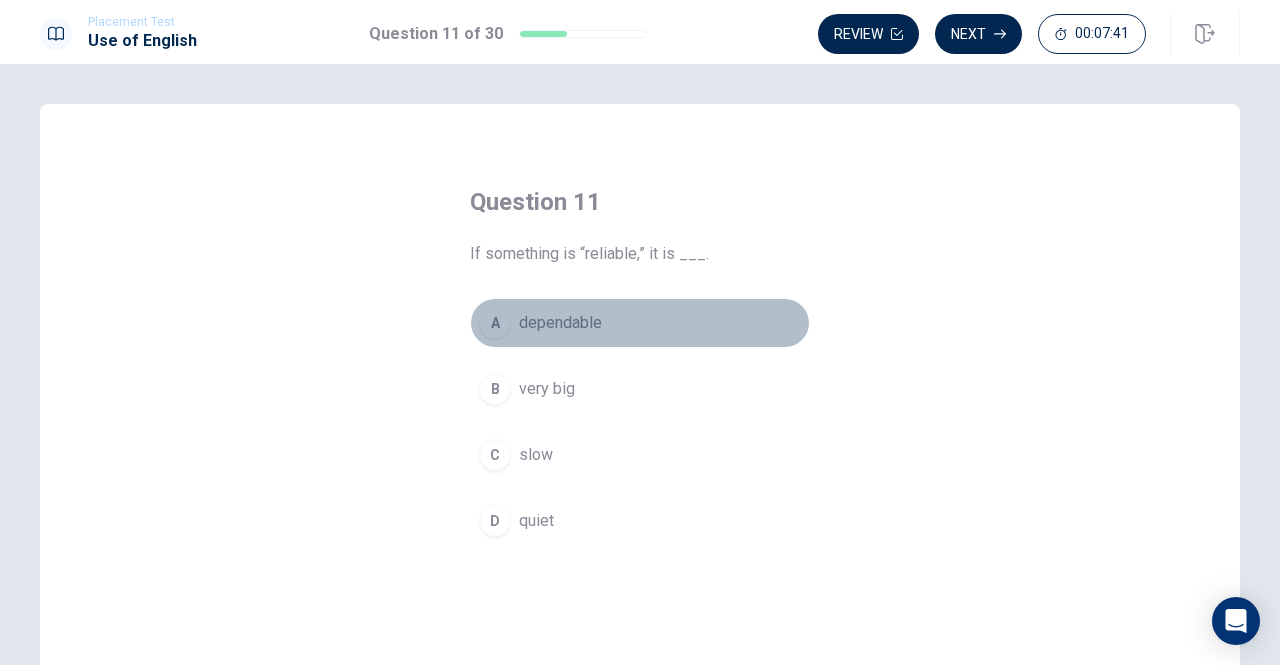 click on "A" at bounding box center (495, 323) 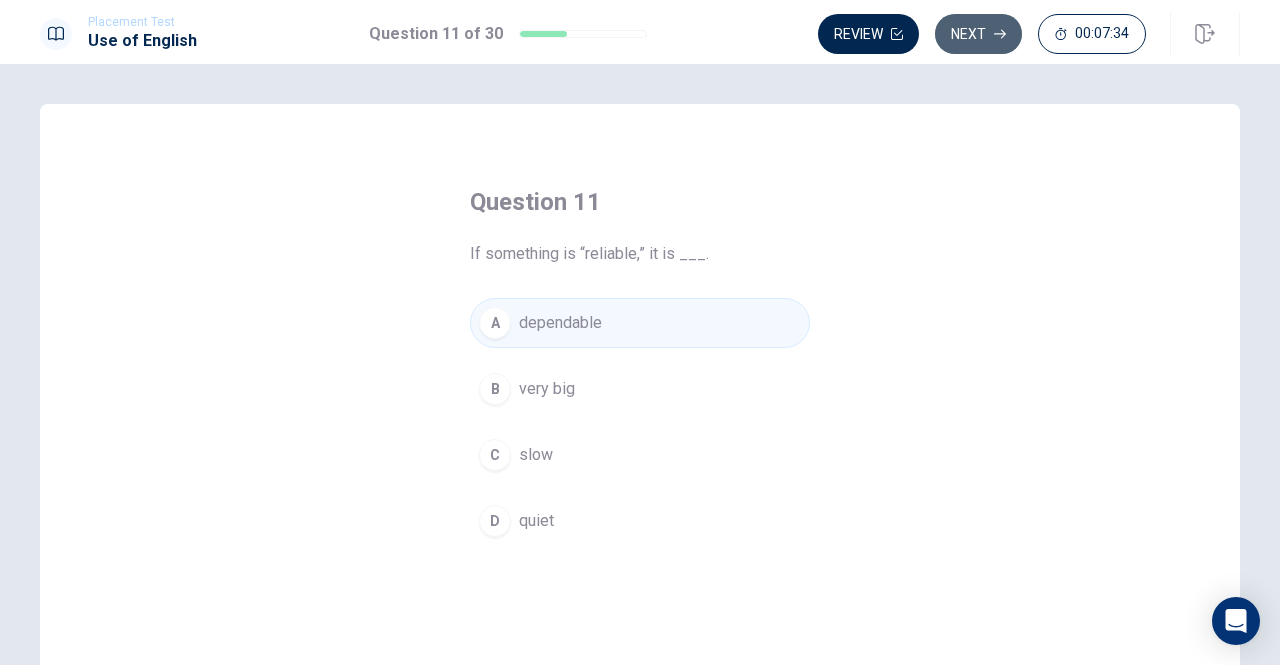 click 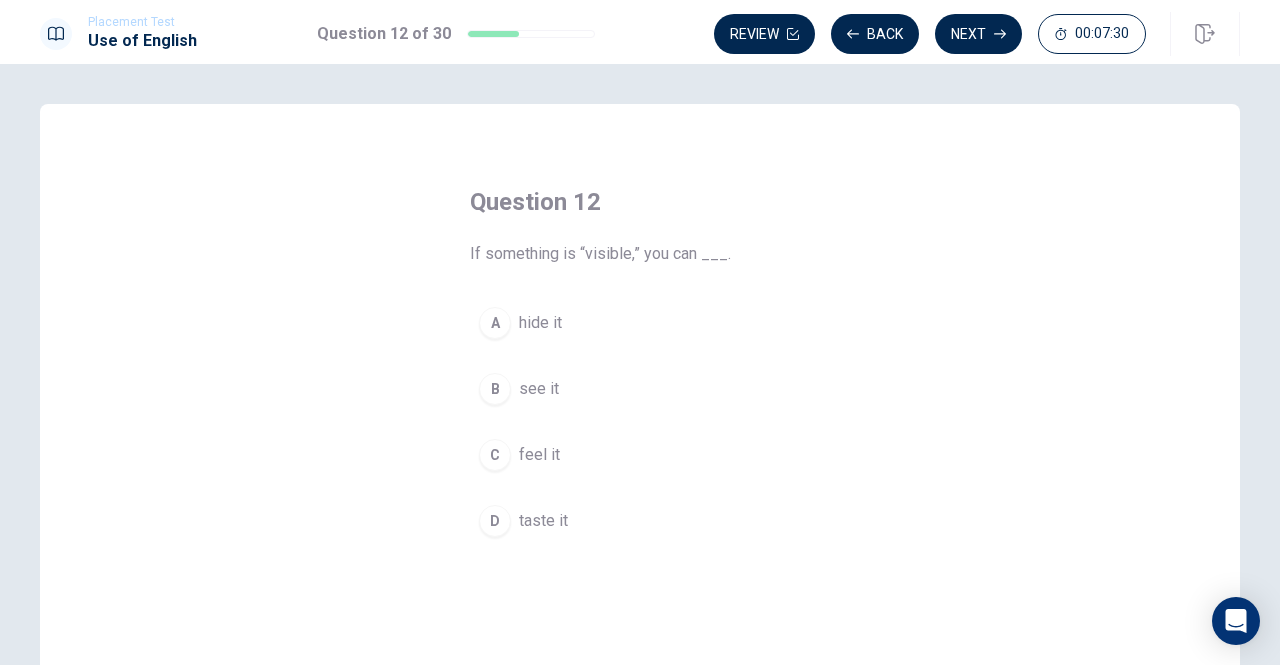 click on "B" at bounding box center (495, 389) 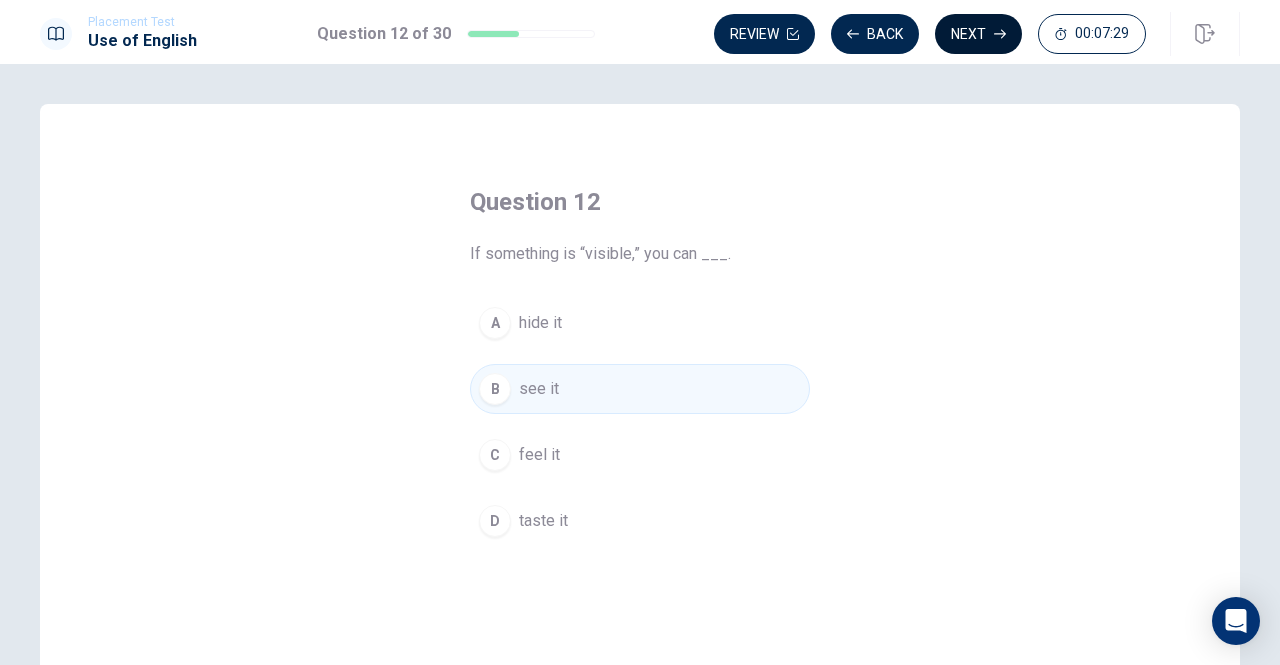 click on "Next" at bounding box center [978, 34] 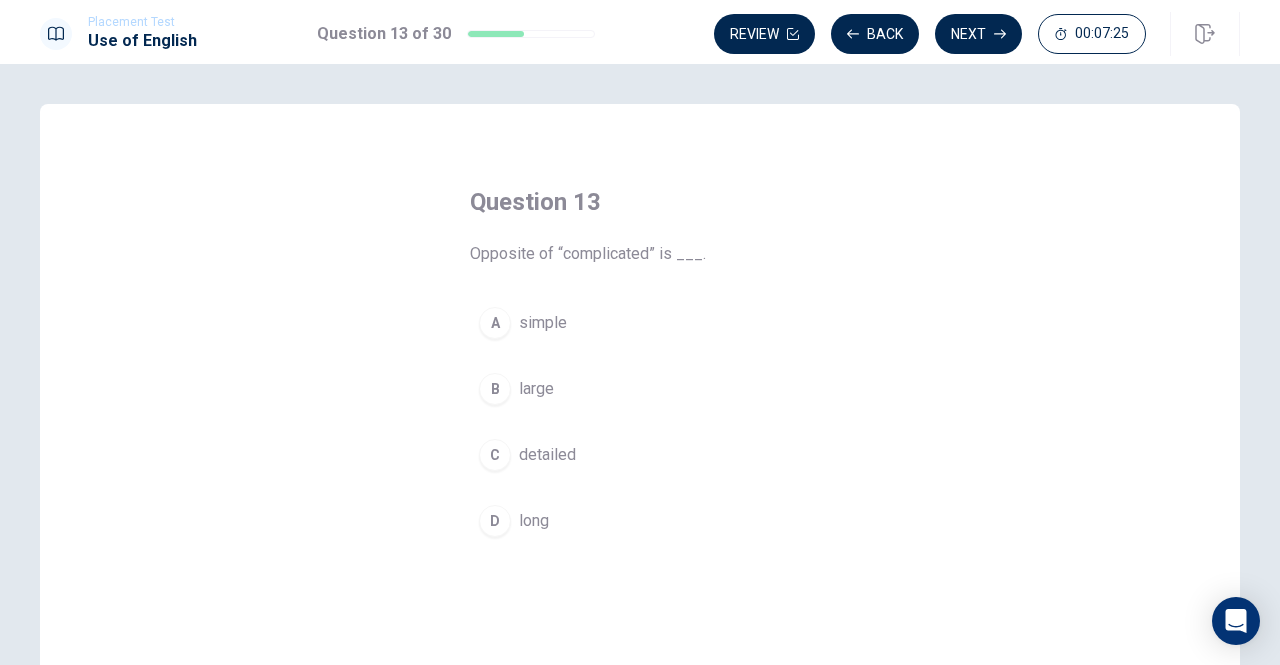 click on "A" at bounding box center (495, 323) 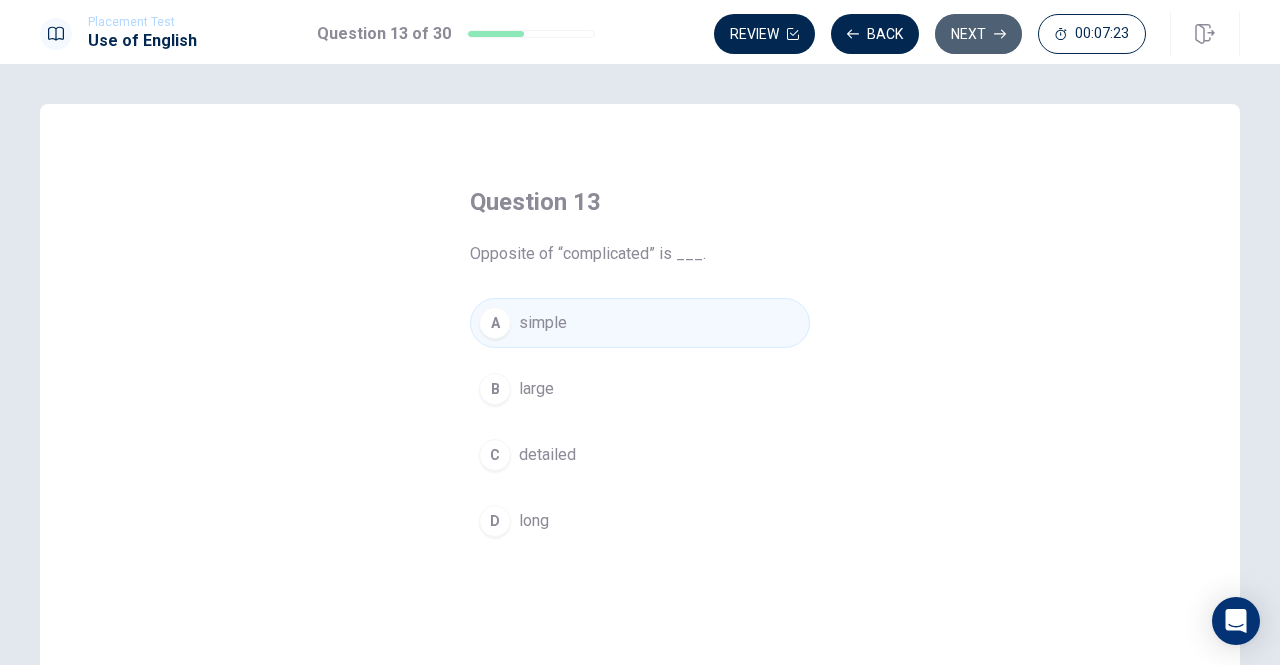 click on "Next" at bounding box center (978, 34) 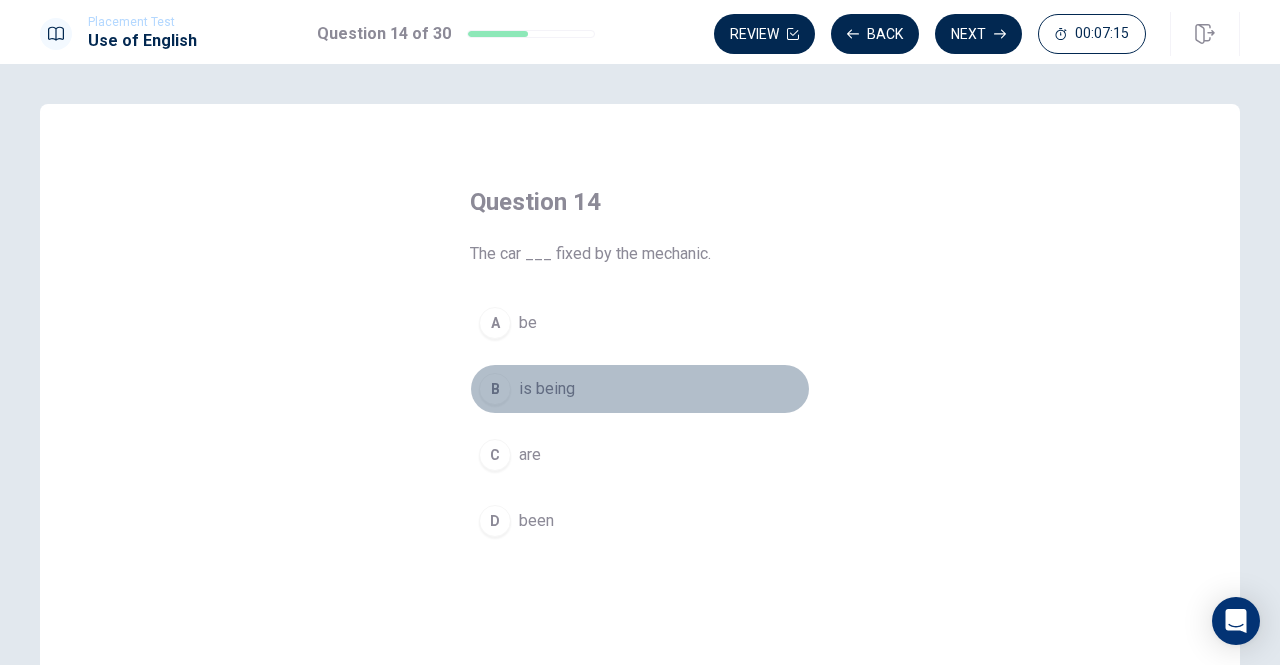 click on "B" at bounding box center (495, 389) 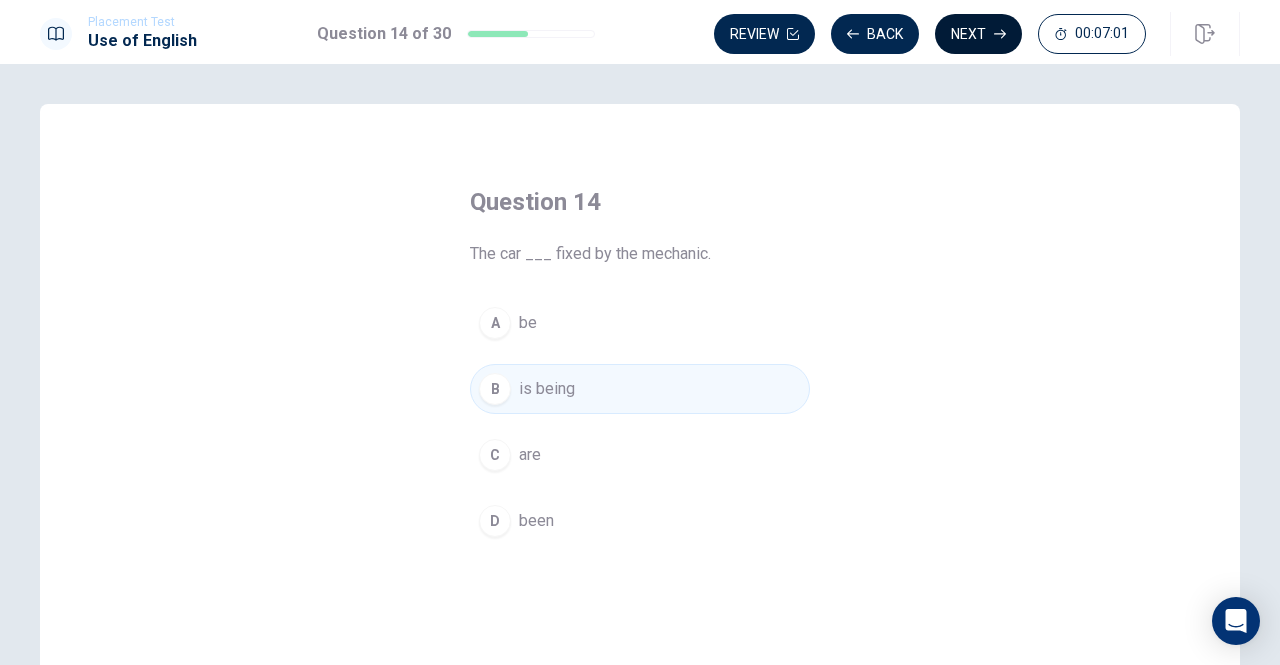 click on "Next" at bounding box center [978, 34] 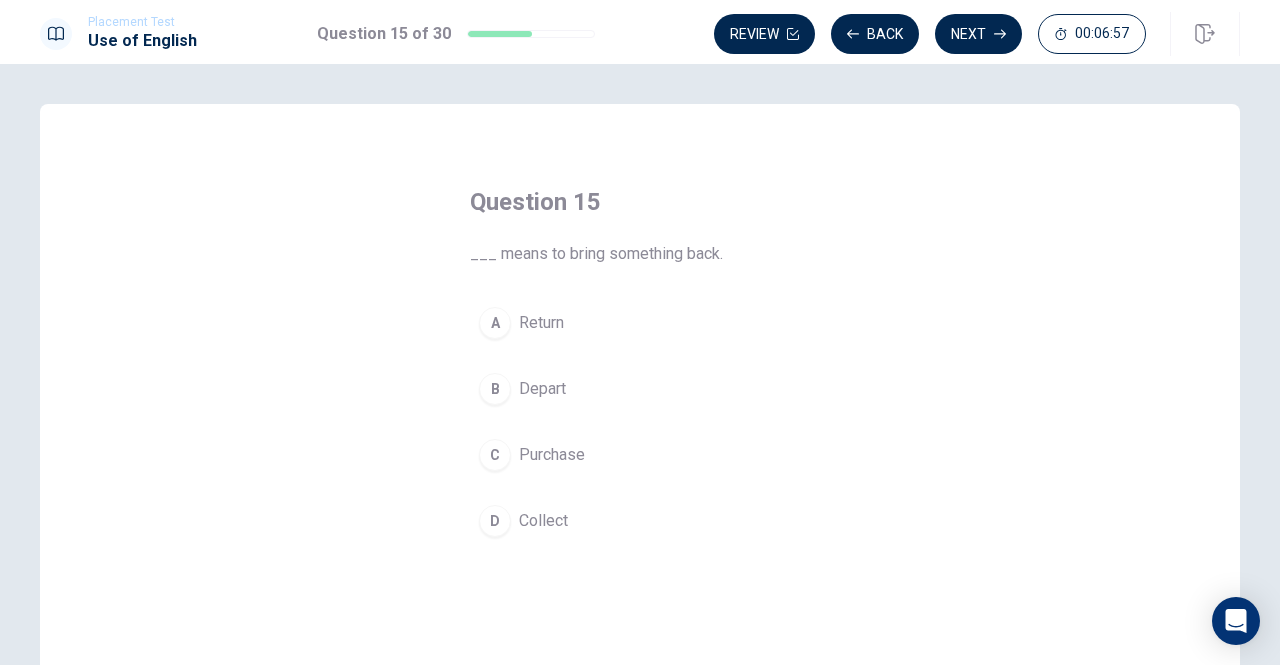 click on "A" at bounding box center (495, 323) 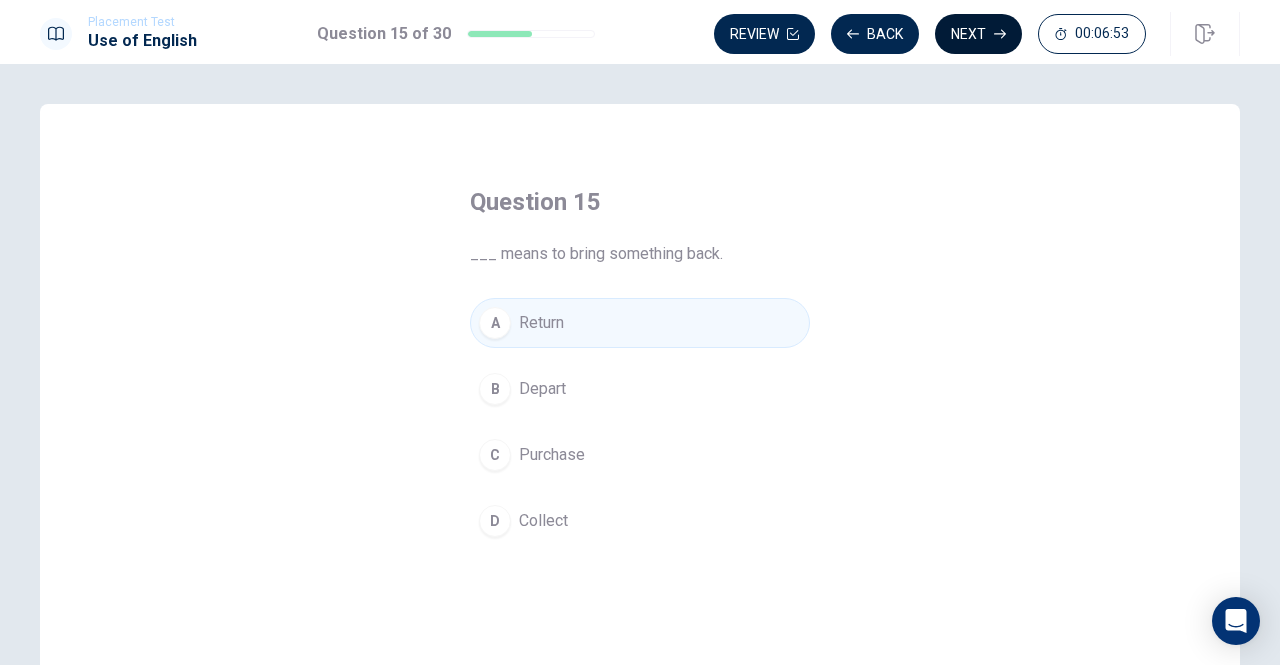 click on "Next" at bounding box center (978, 34) 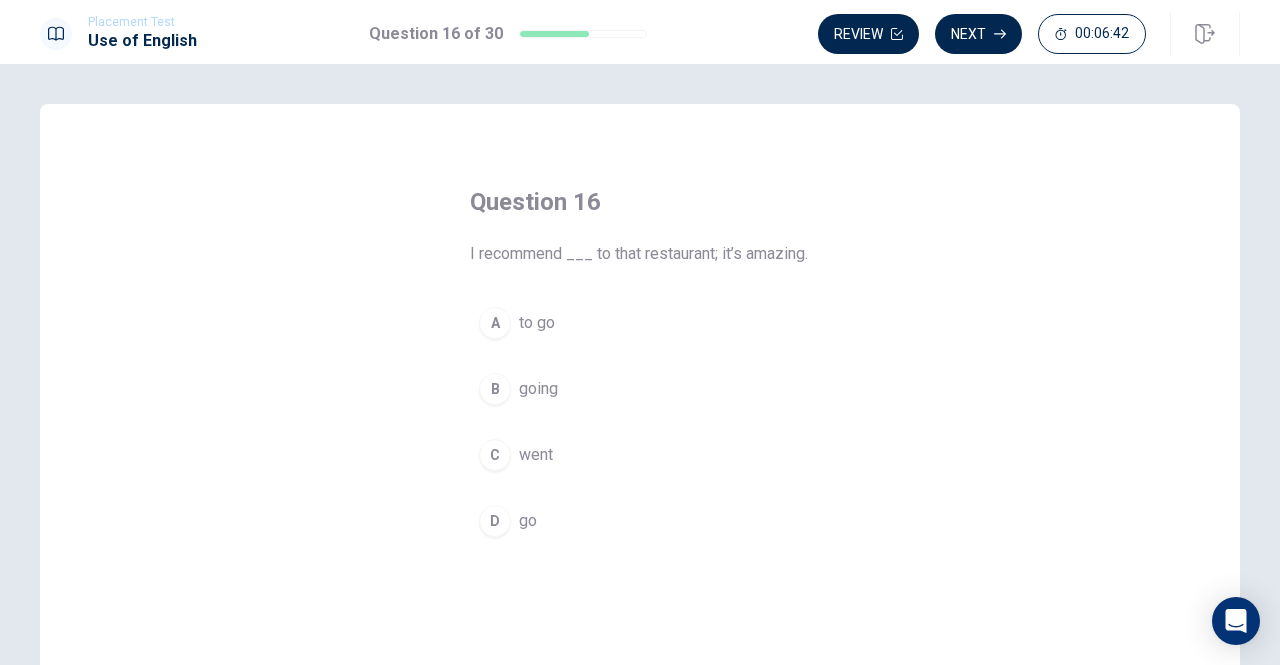 click on "D" at bounding box center (495, 521) 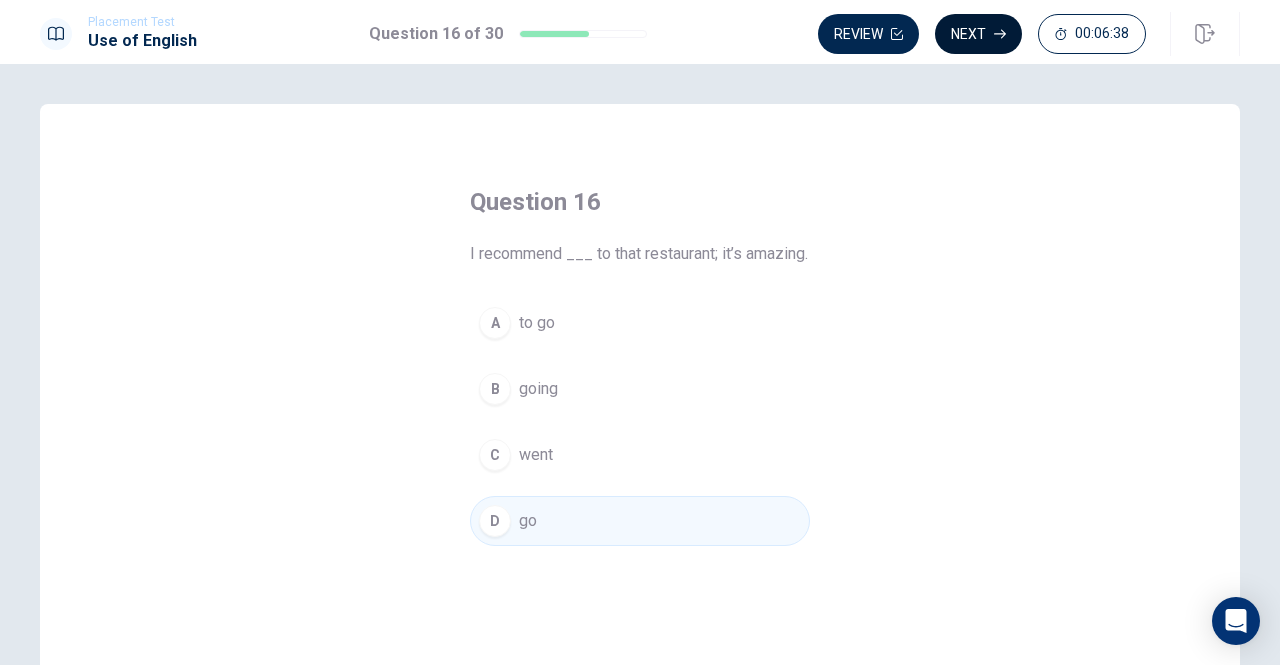 click on "Next" at bounding box center [978, 34] 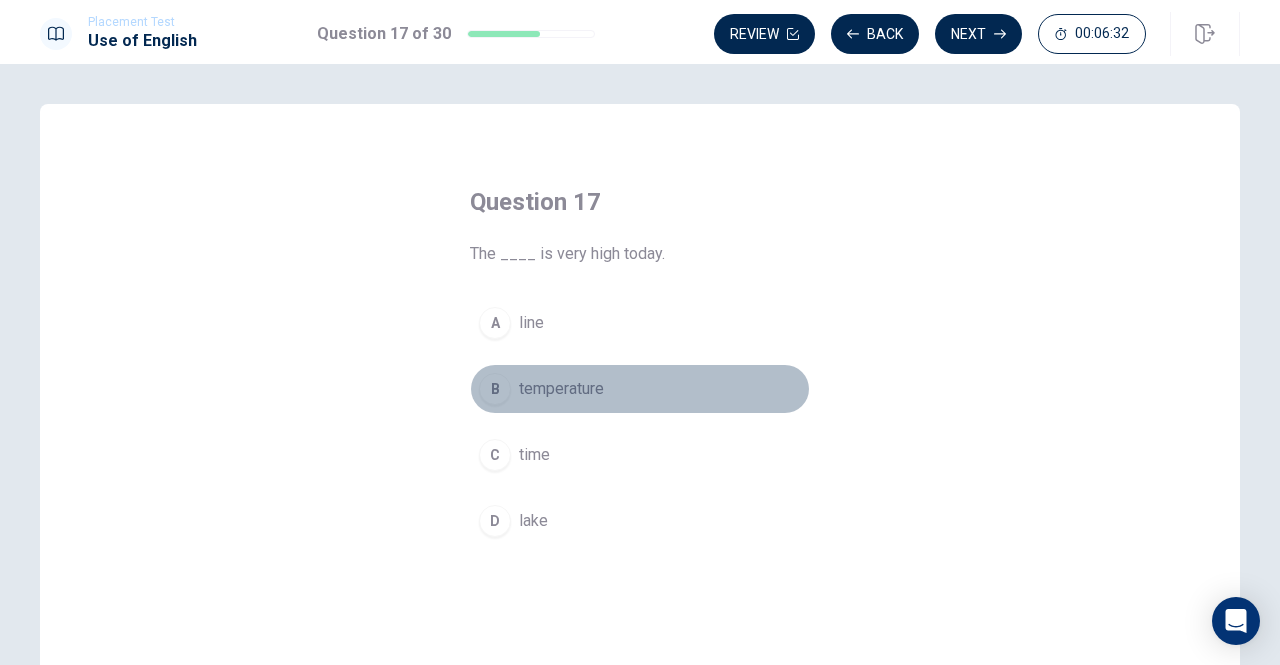 click on "B" at bounding box center (495, 389) 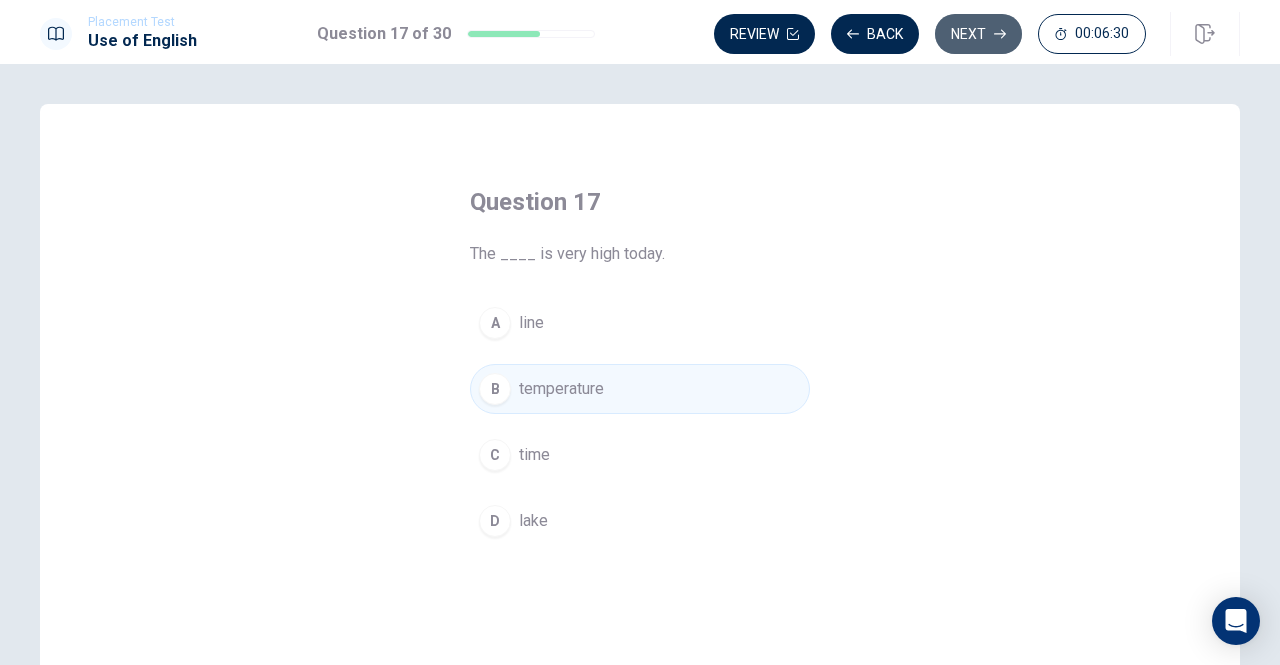click on "Next" at bounding box center [978, 34] 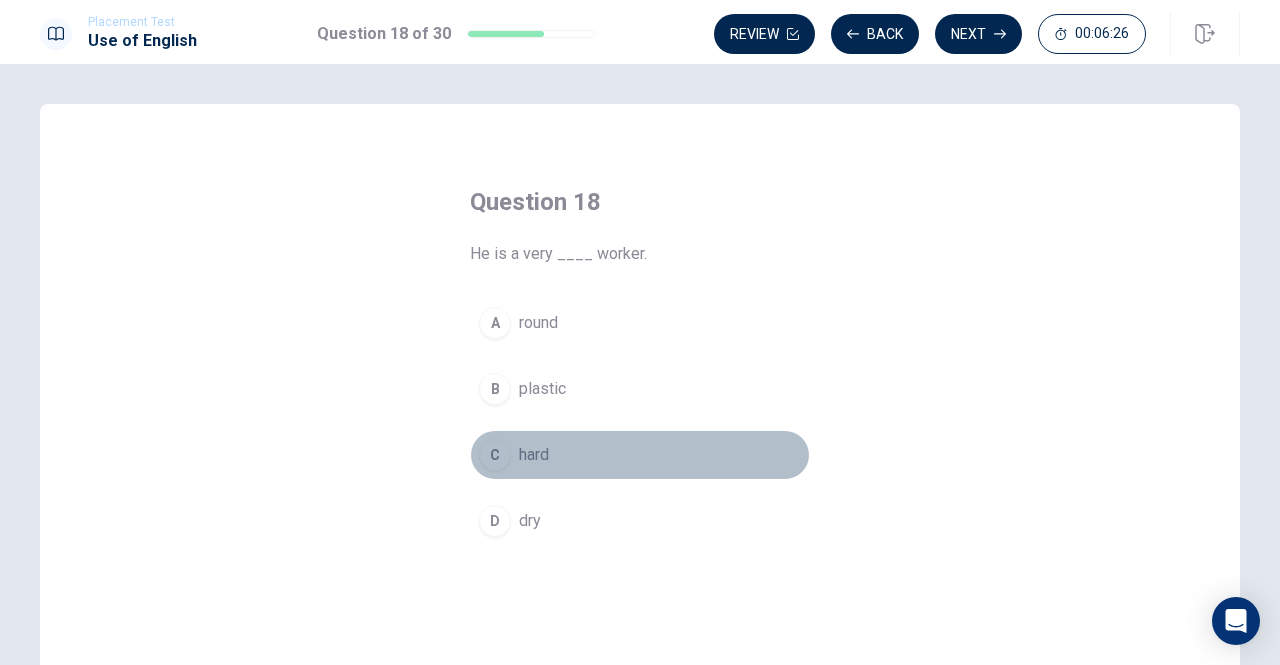 click on "C" at bounding box center [495, 455] 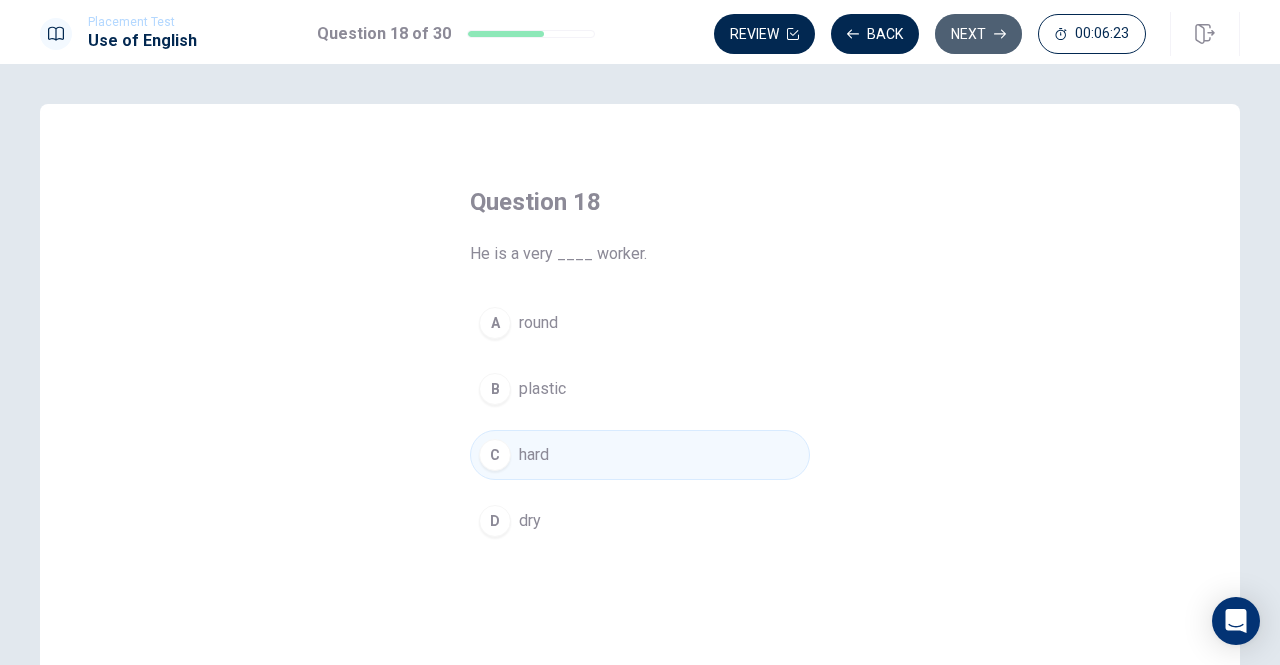 click on "Next" at bounding box center (978, 34) 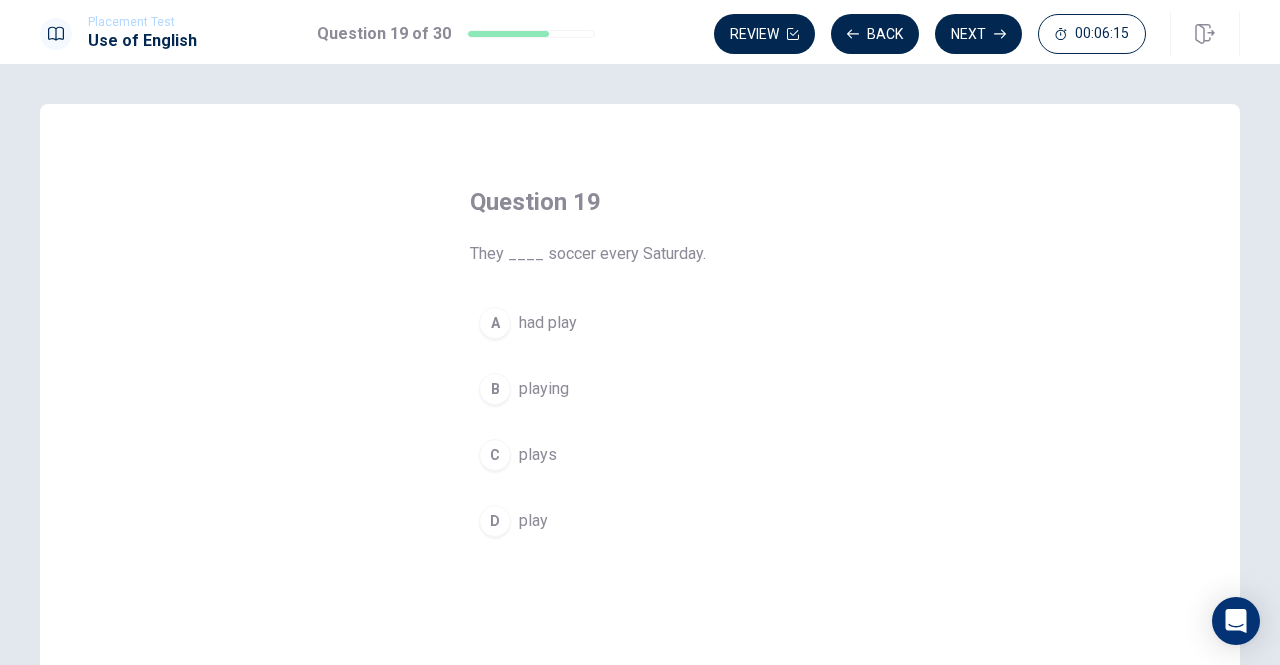 click on "D" at bounding box center (495, 521) 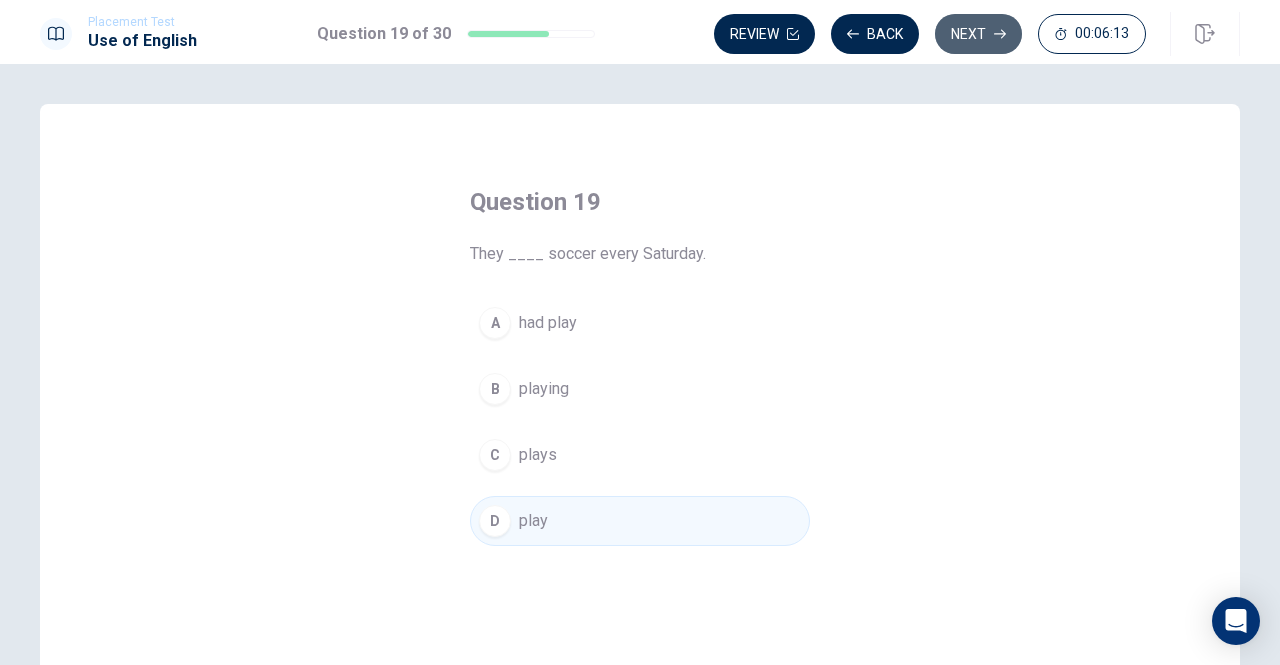 click on "Next" at bounding box center [978, 34] 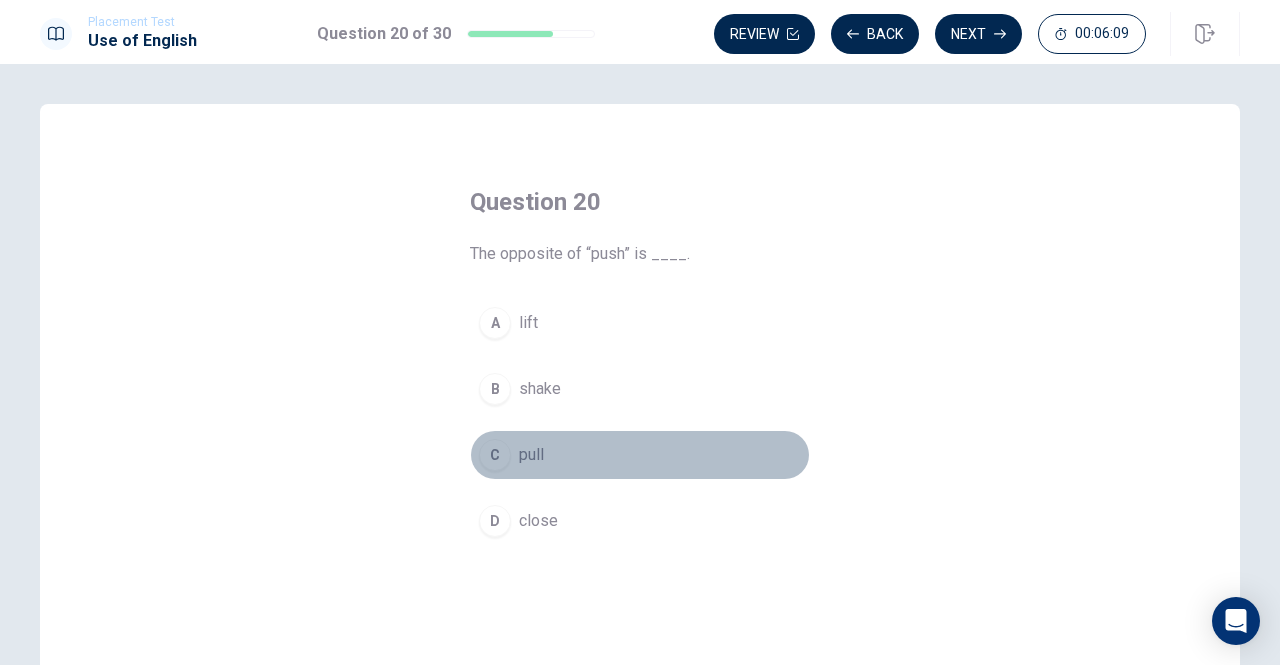 click on "C" at bounding box center (495, 455) 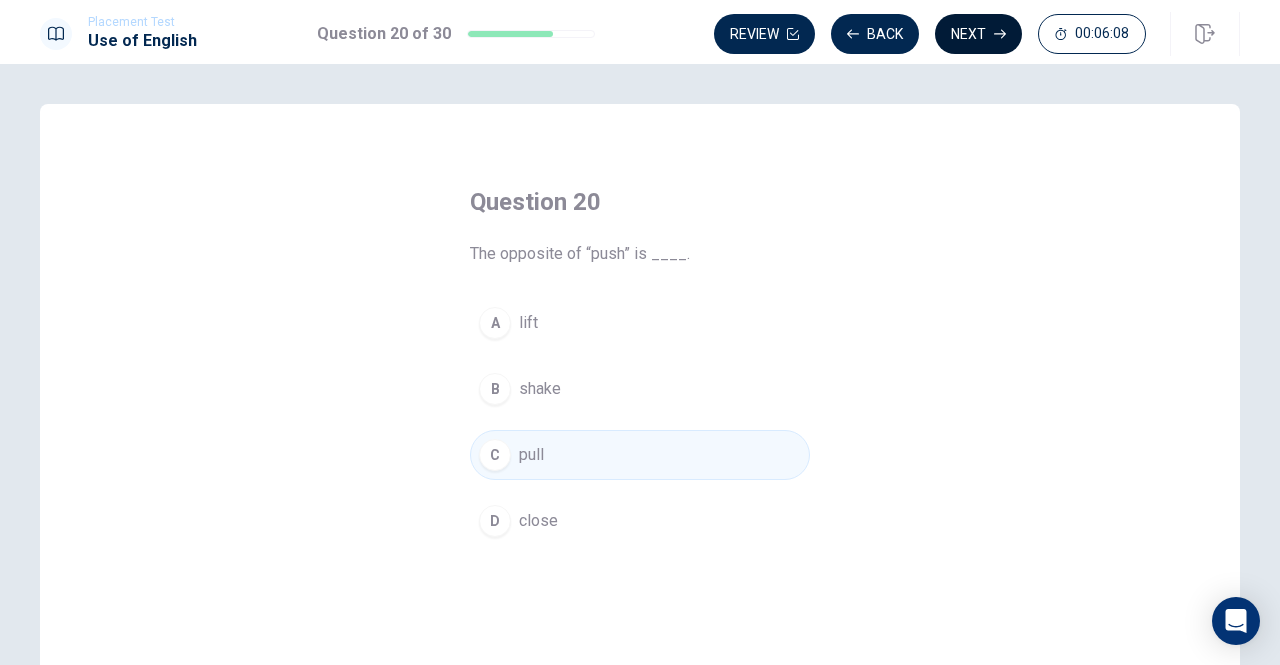 click on "Next" at bounding box center (978, 34) 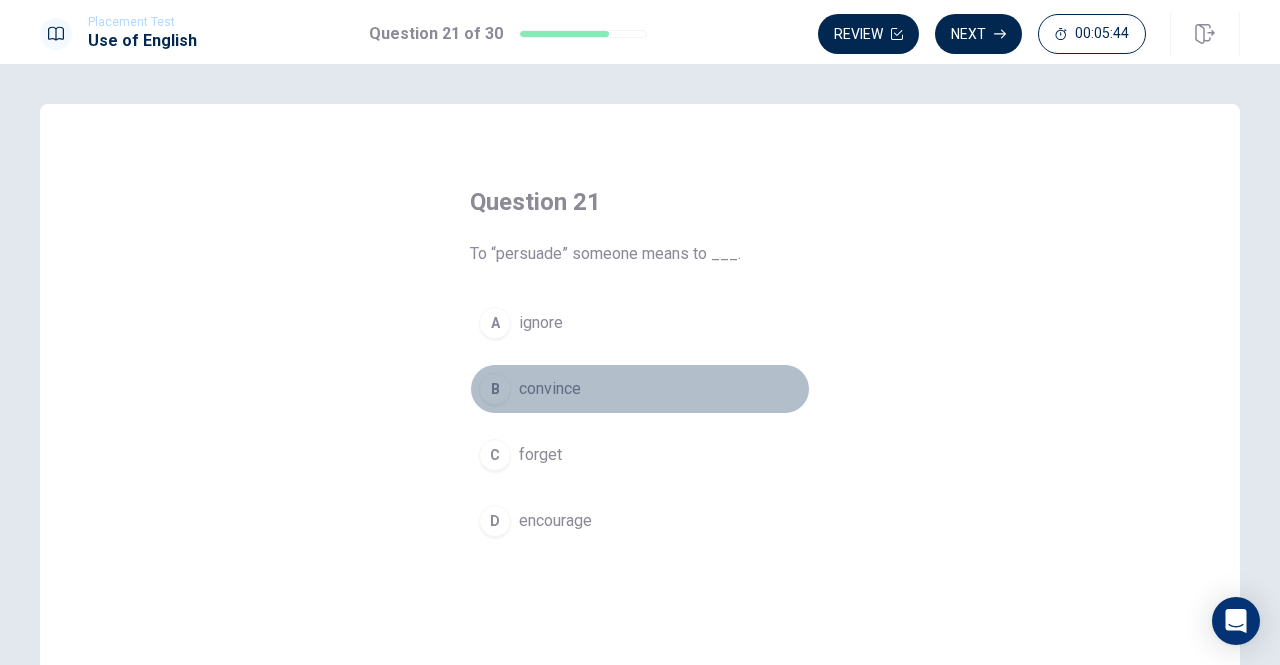 click on "convince" at bounding box center (550, 389) 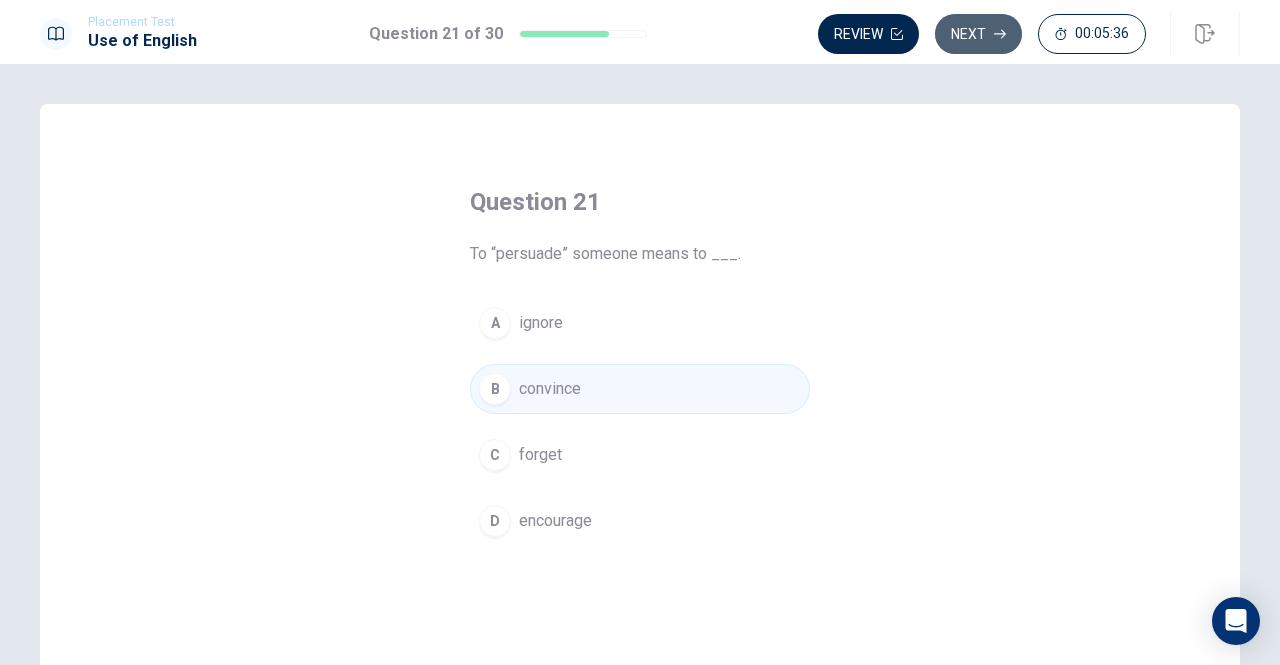 click on "Next" at bounding box center [978, 34] 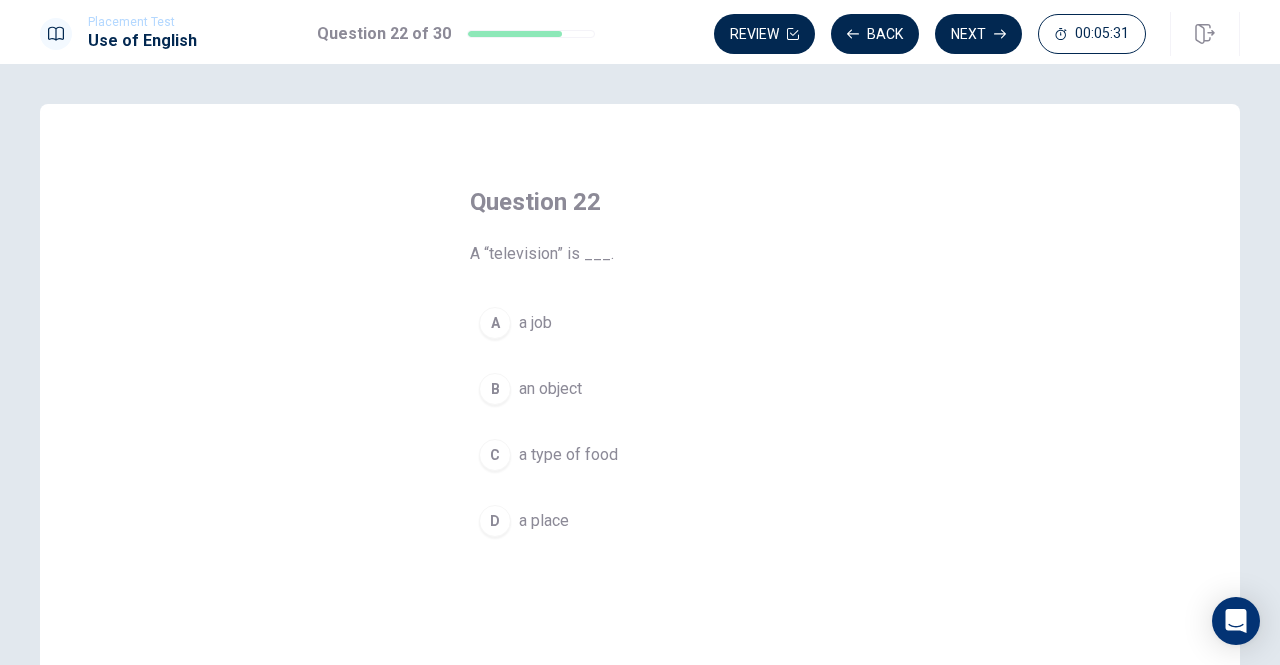 click on "B" at bounding box center (495, 389) 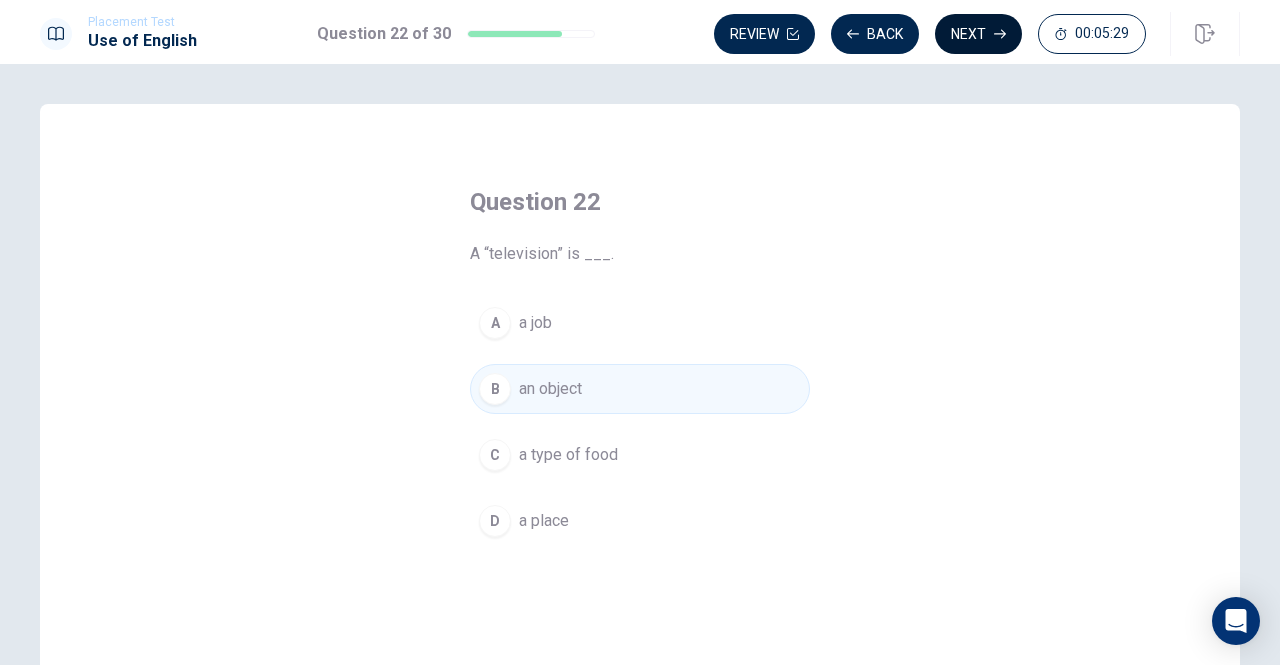 click on "Next" at bounding box center (978, 34) 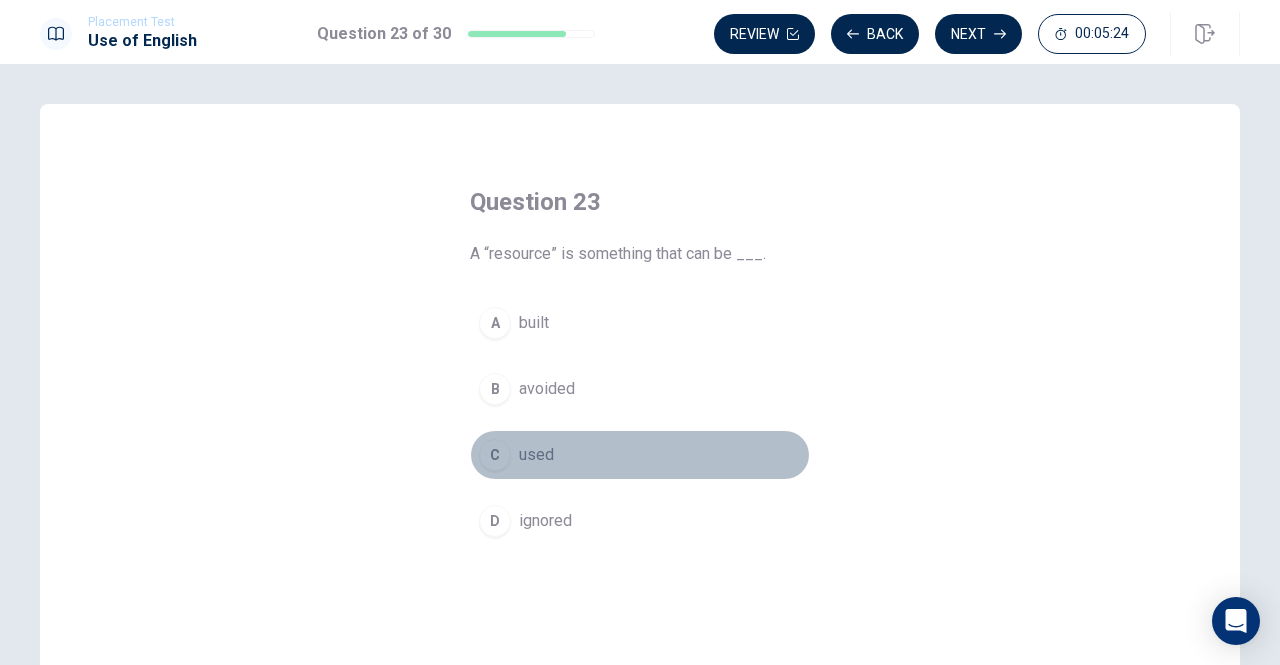 click on "C used" at bounding box center (640, 455) 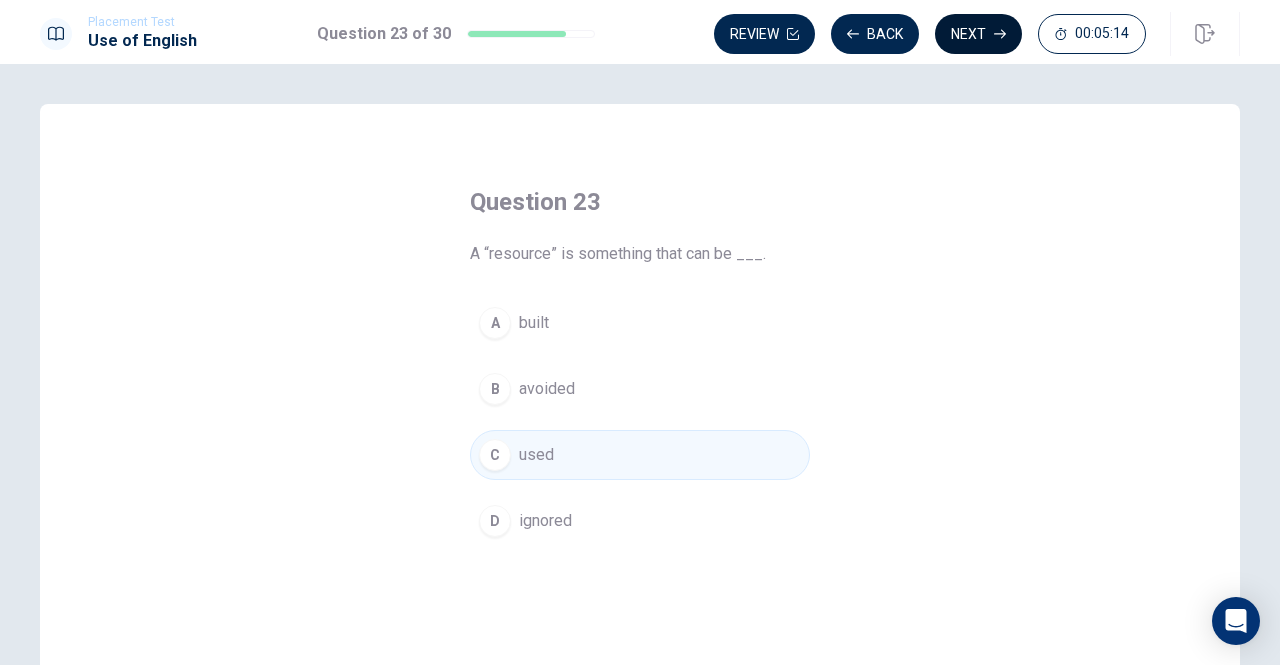 click 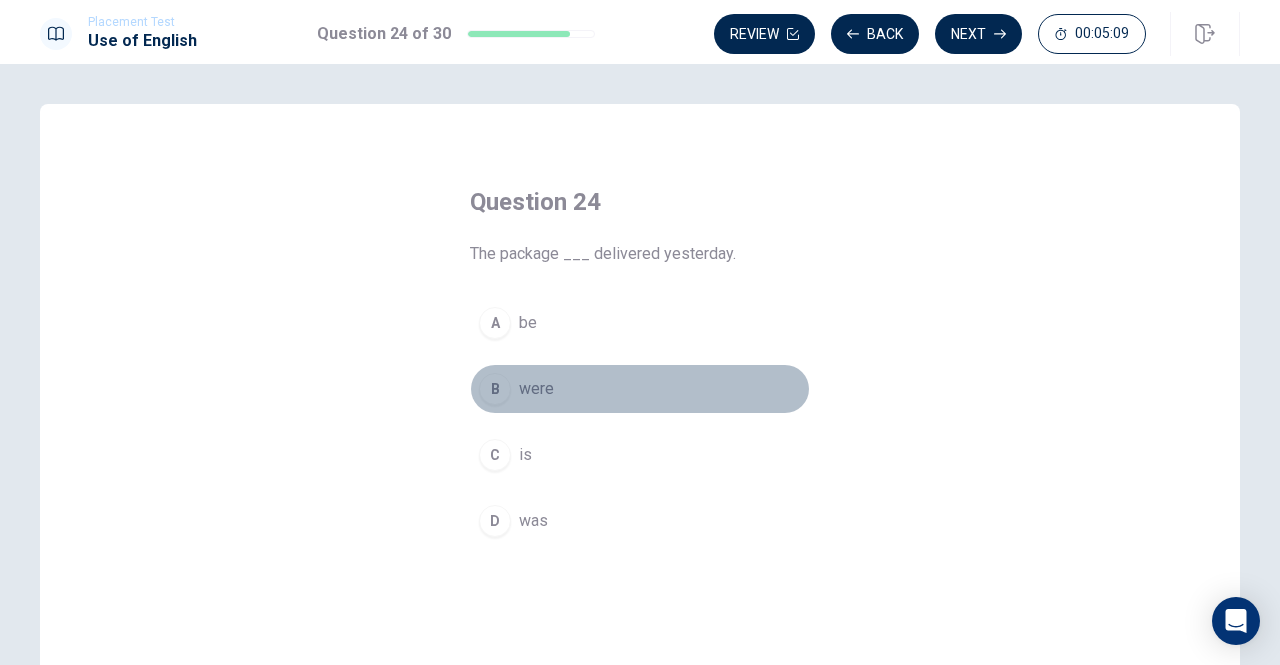 click on "B" at bounding box center [495, 389] 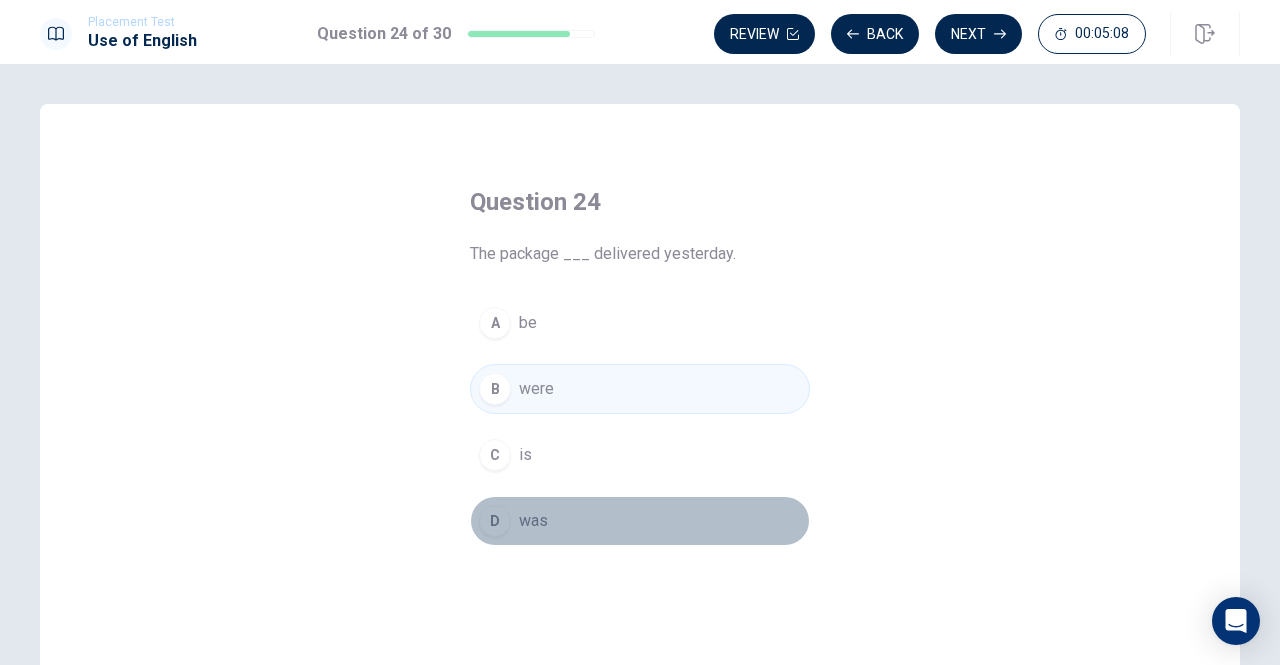 click on "D was" at bounding box center (640, 521) 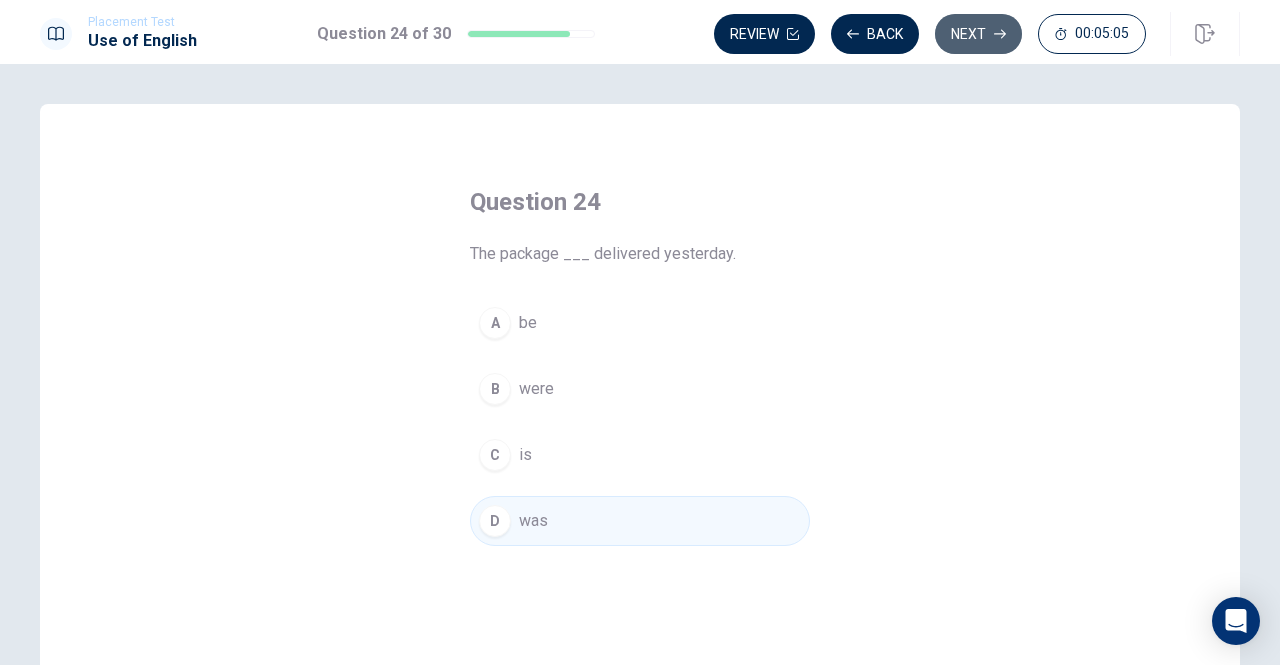 click on "Next" at bounding box center [978, 34] 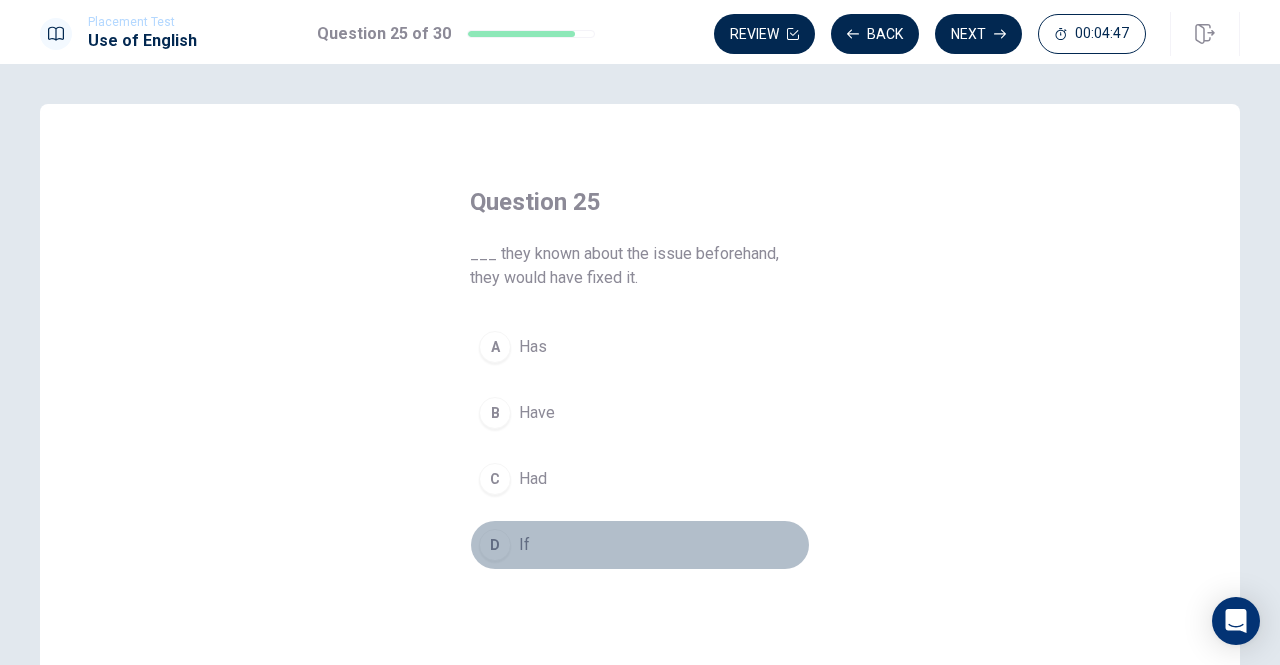 click on "If" at bounding box center [524, 545] 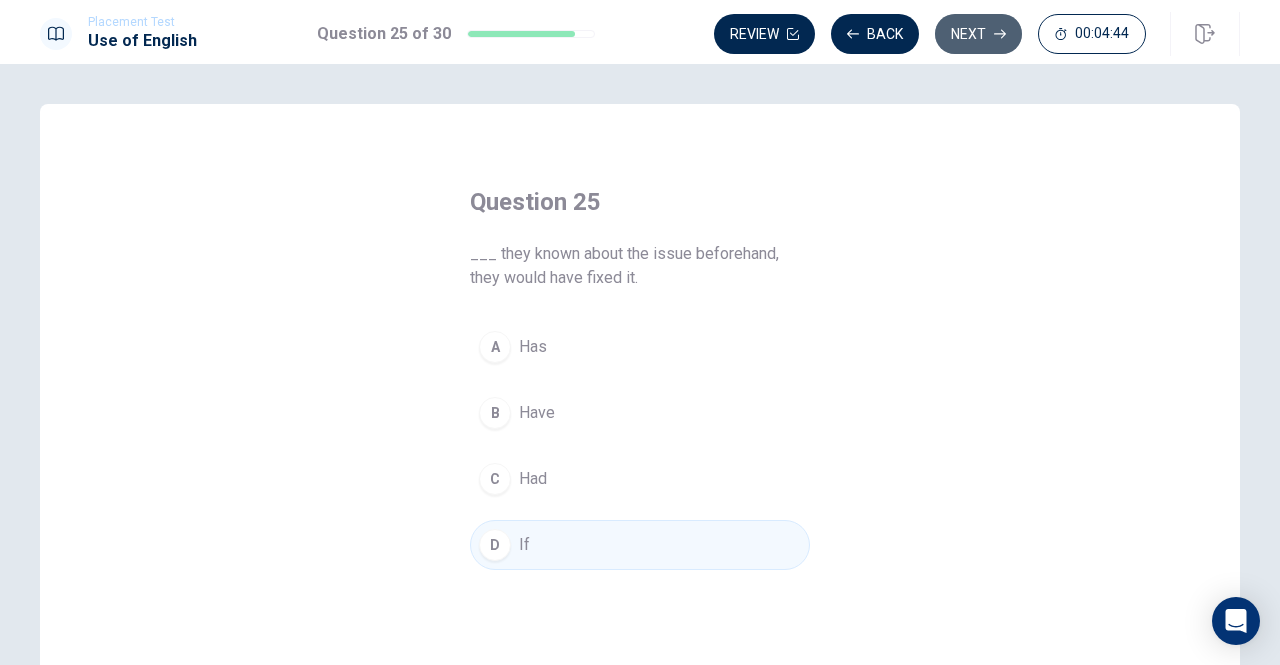 click on "Next" at bounding box center (978, 34) 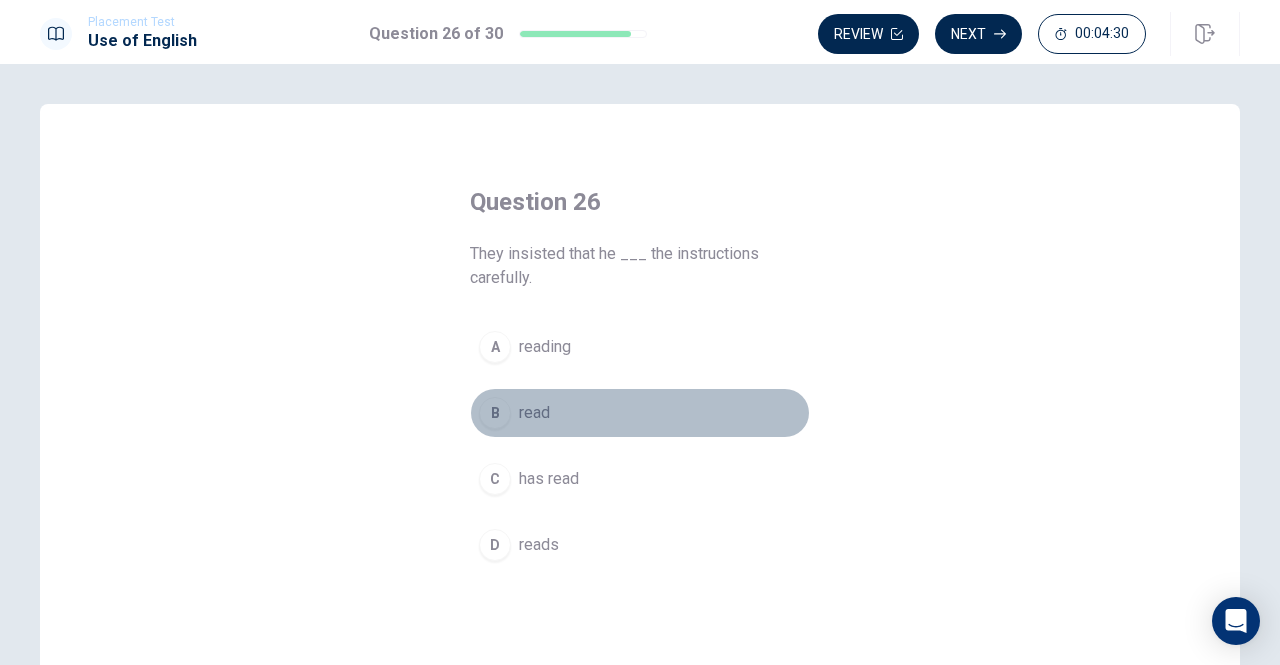 click on "read" at bounding box center [534, 413] 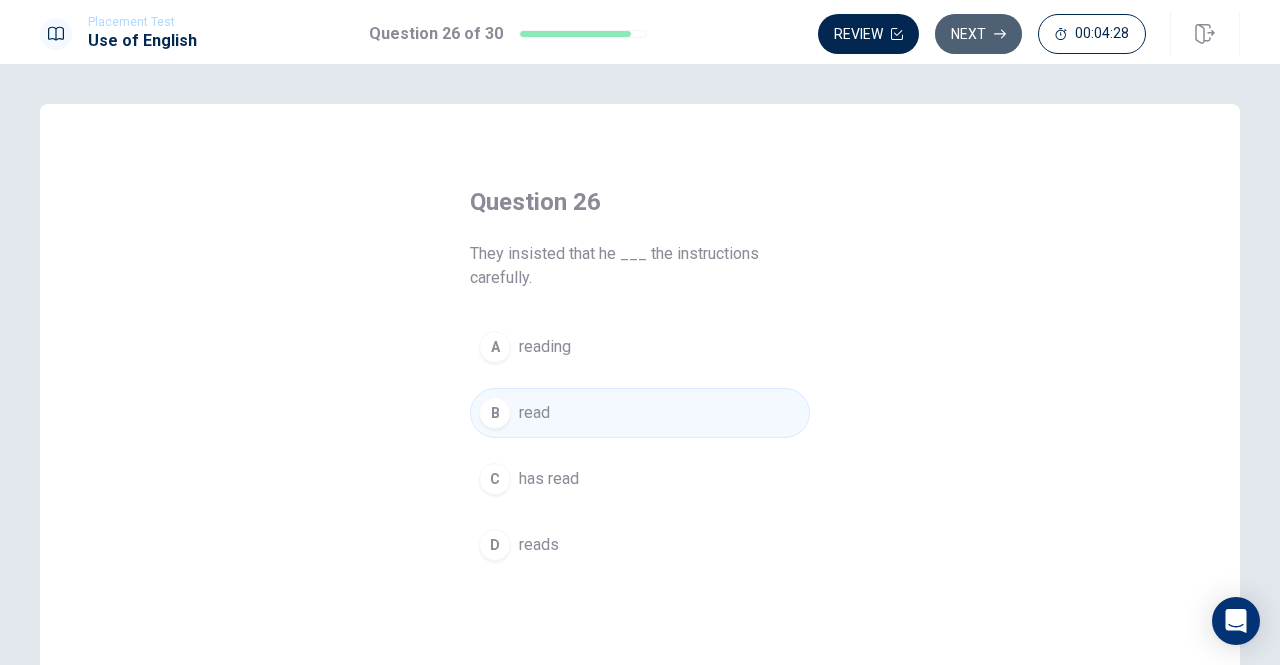 click on "Next" at bounding box center [978, 34] 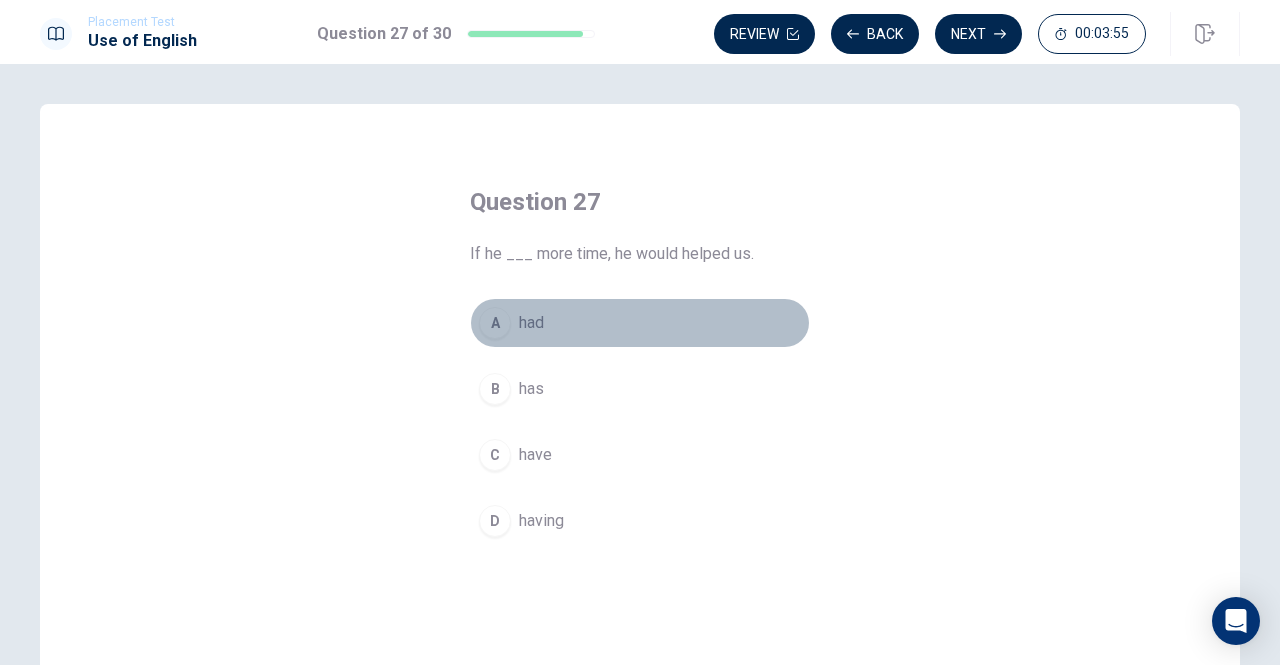 click on "had" at bounding box center [531, 323] 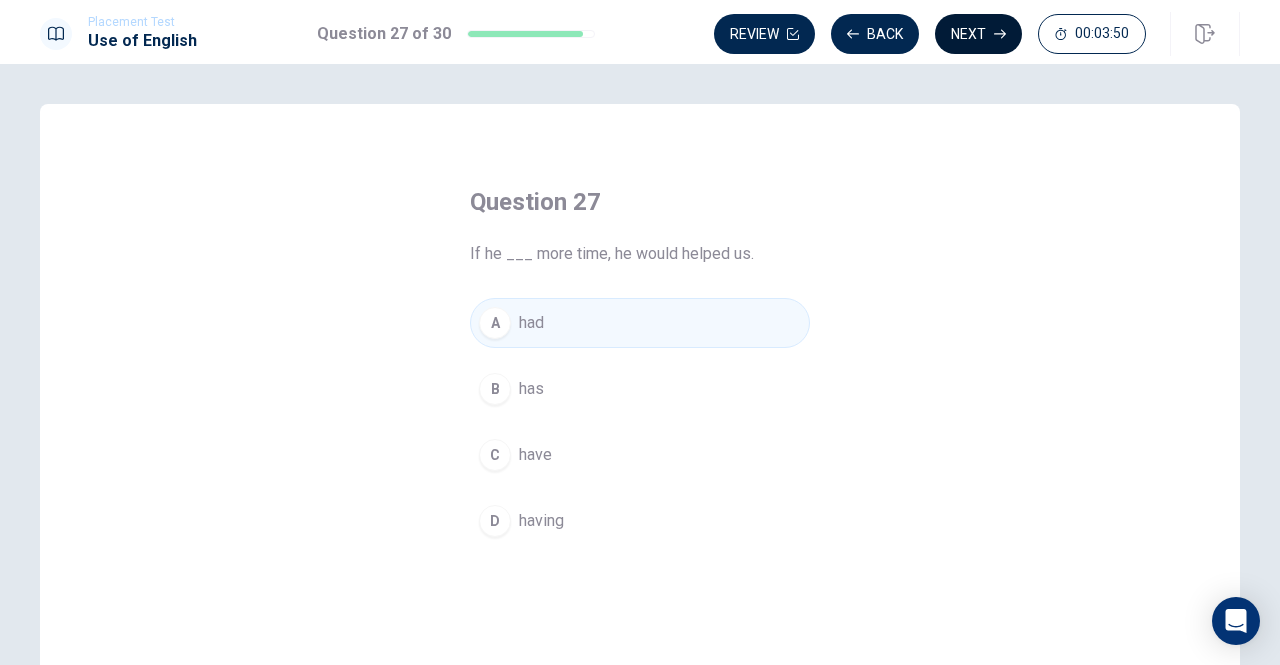 click on "Next" at bounding box center [978, 34] 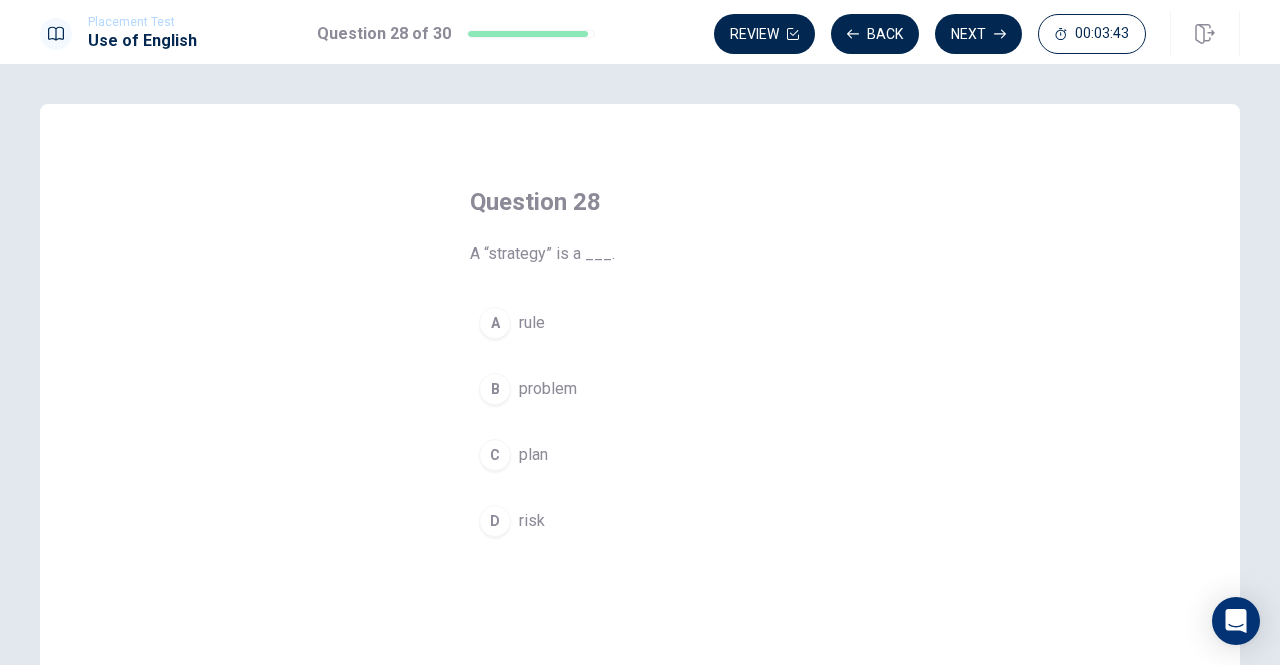 click on "C" at bounding box center [495, 455] 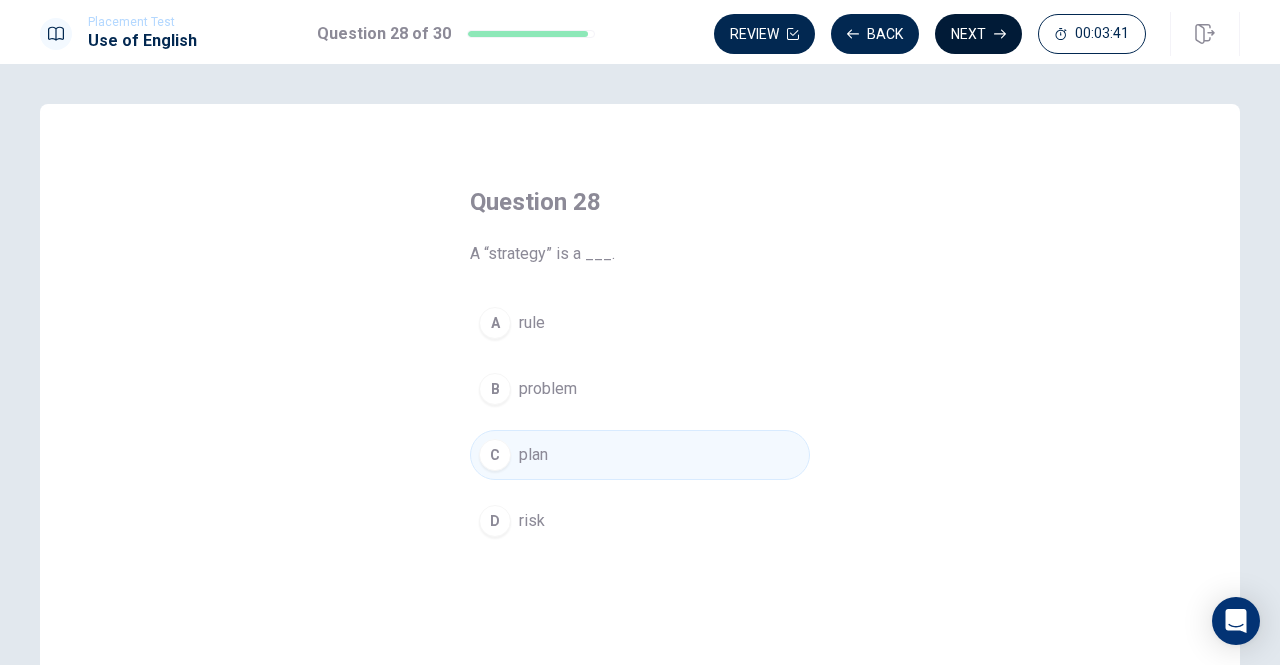 click on "Next" at bounding box center [978, 34] 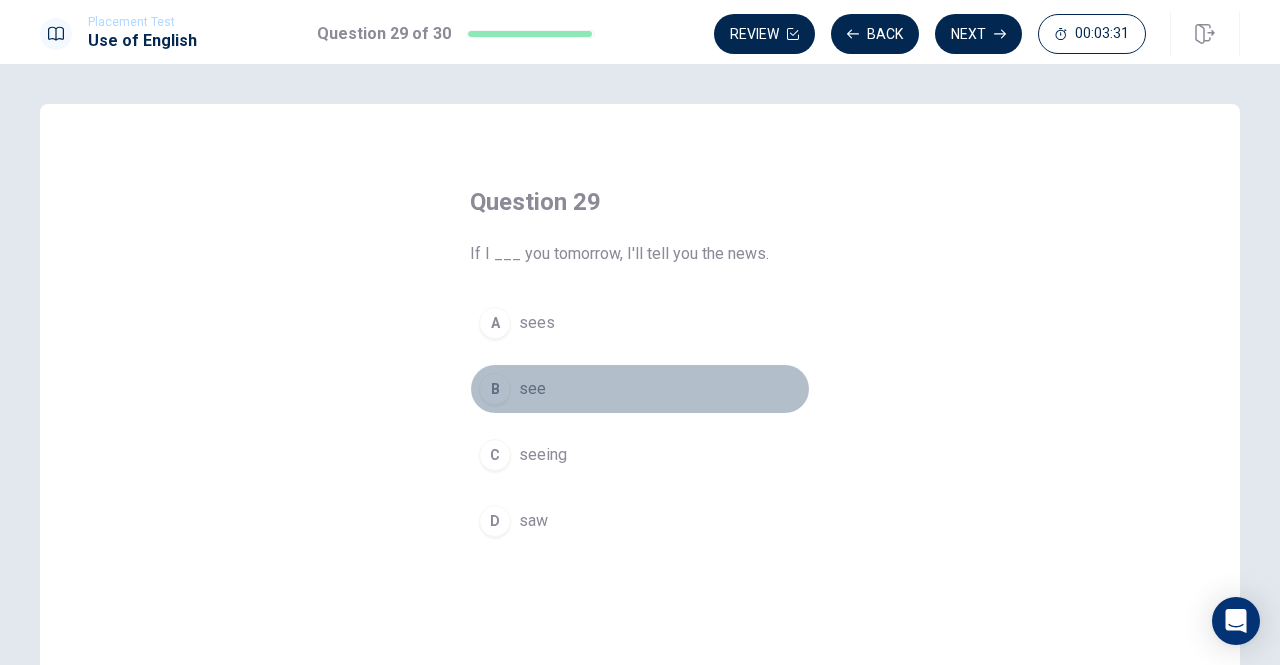 click on "B" at bounding box center [495, 389] 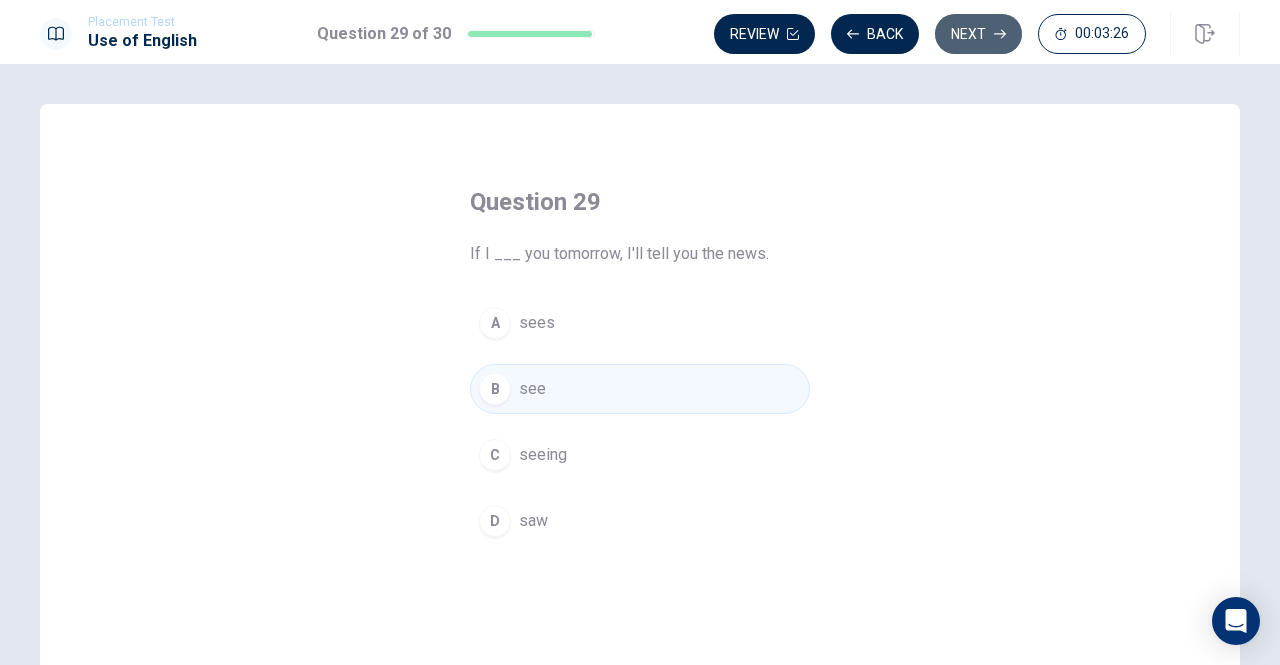 click on "Next" at bounding box center [978, 34] 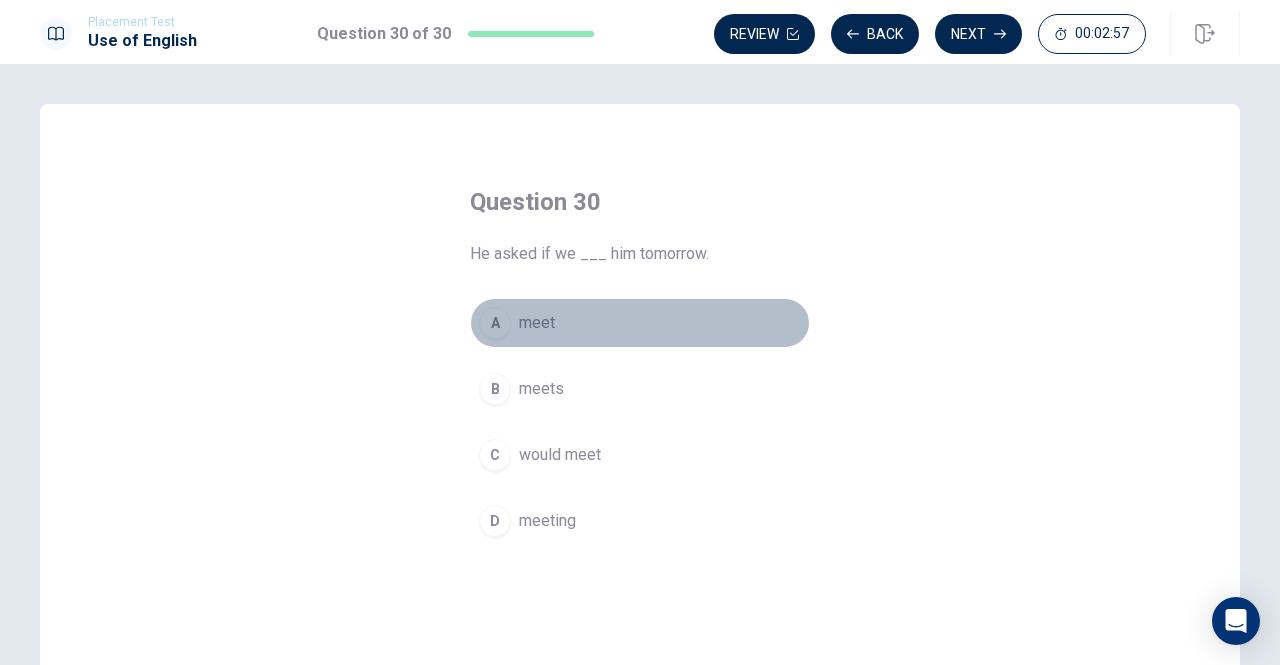 click on "meet" at bounding box center [537, 323] 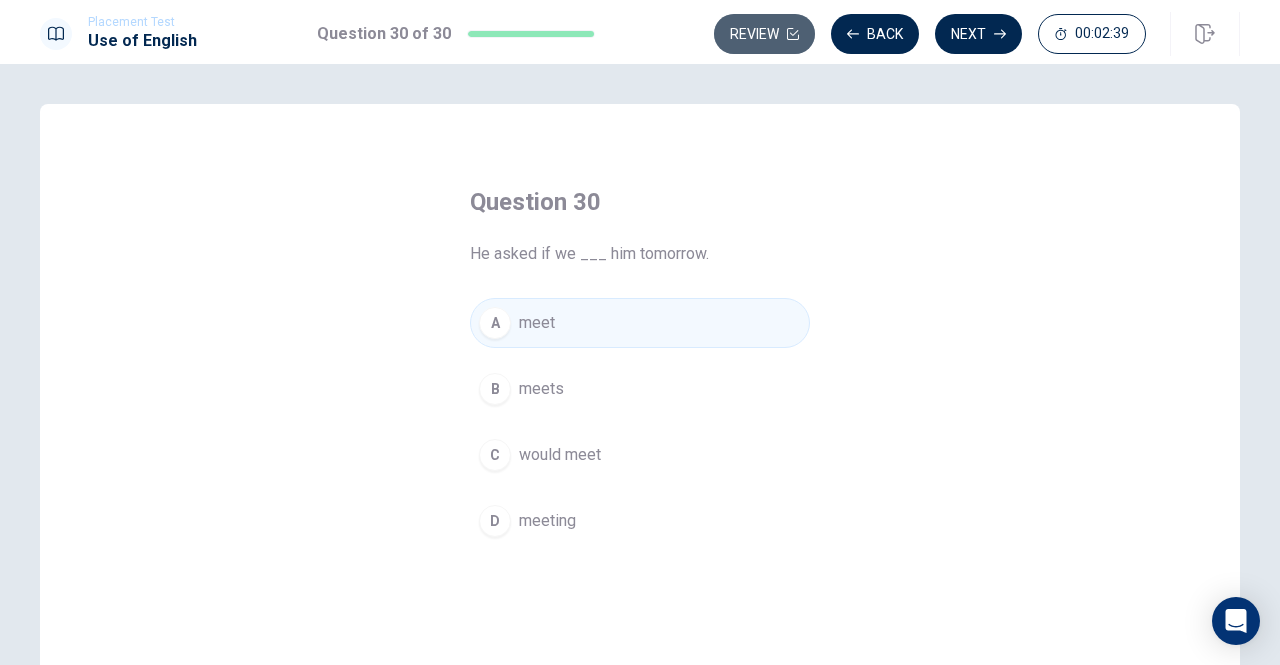 click on "Review" at bounding box center (764, 34) 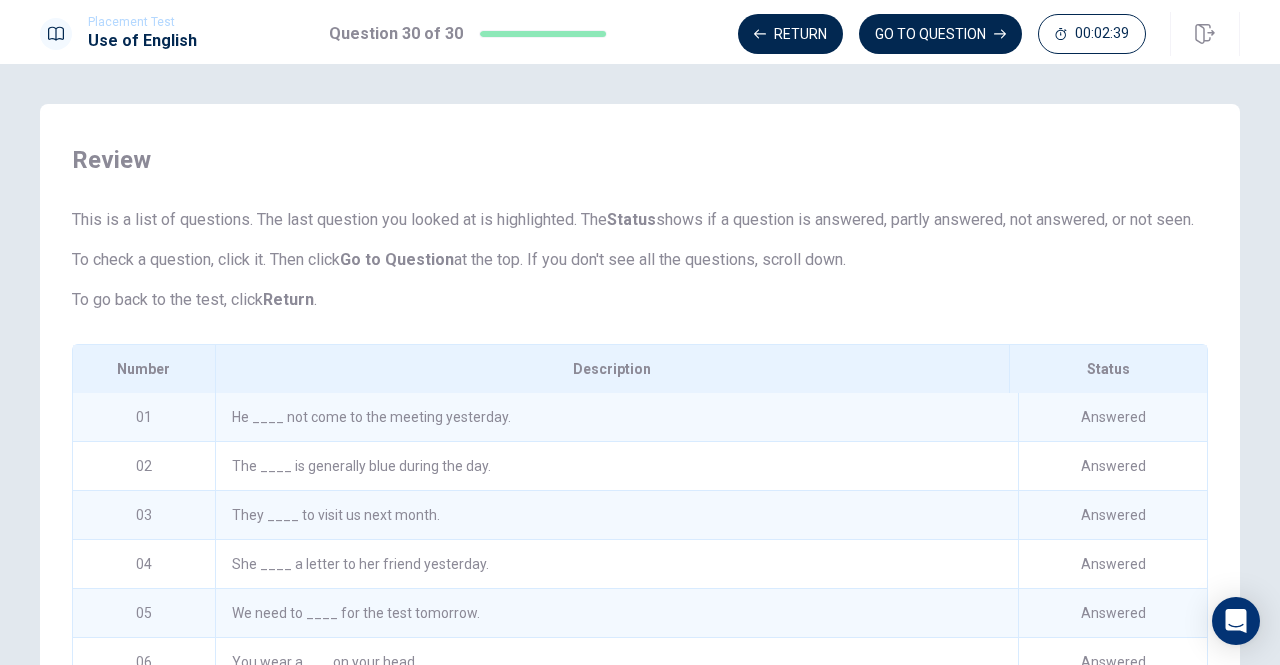 scroll, scrollTop: 292, scrollLeft: 0, axis: vertical 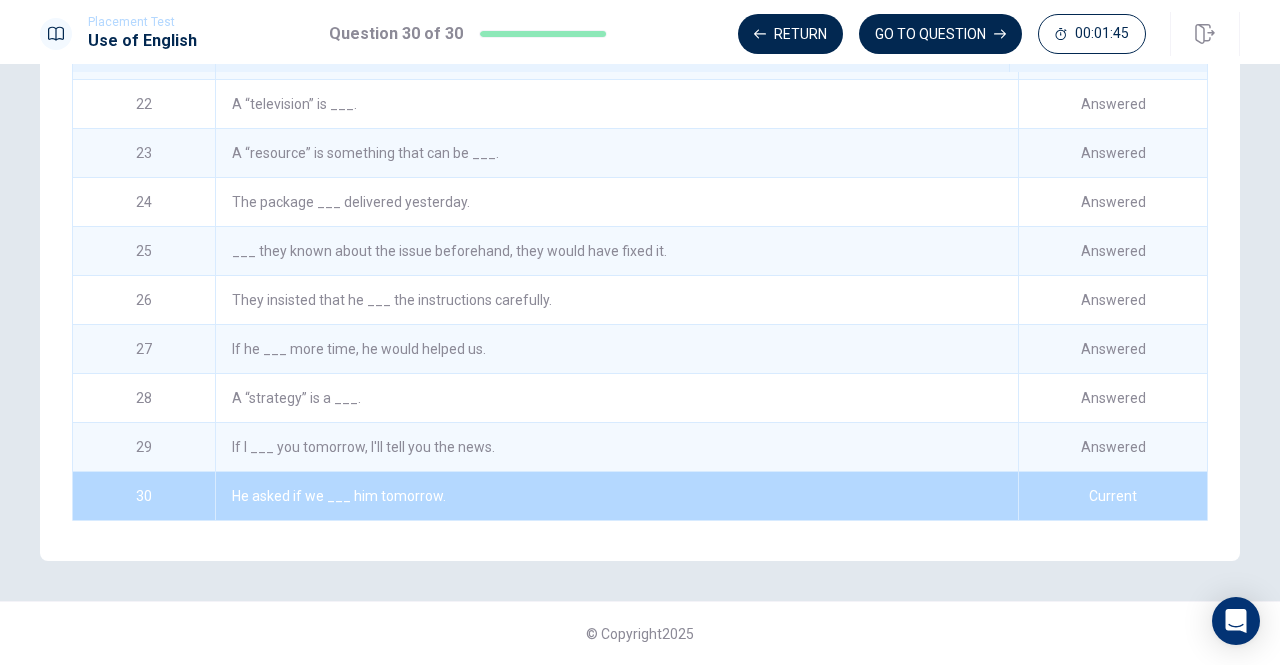 click on "He asked if we ___ him tomorrow." at bounding box center [616, 496] 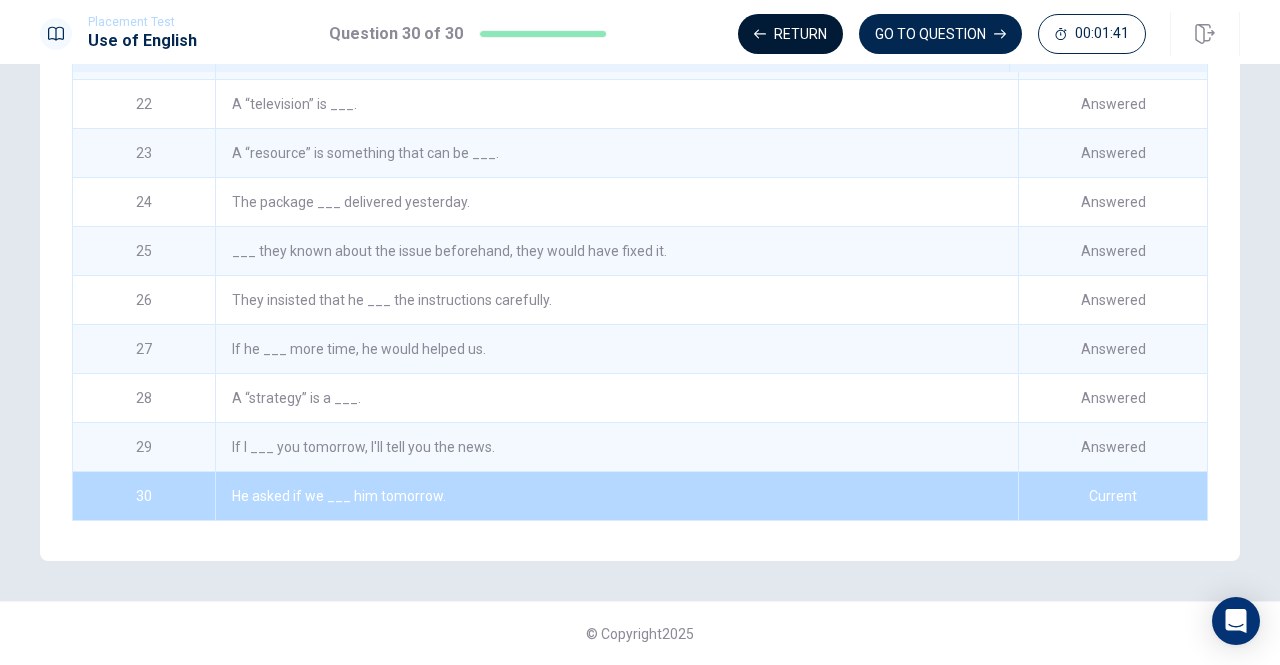 click on "Return" at bounding box center [790, 34] 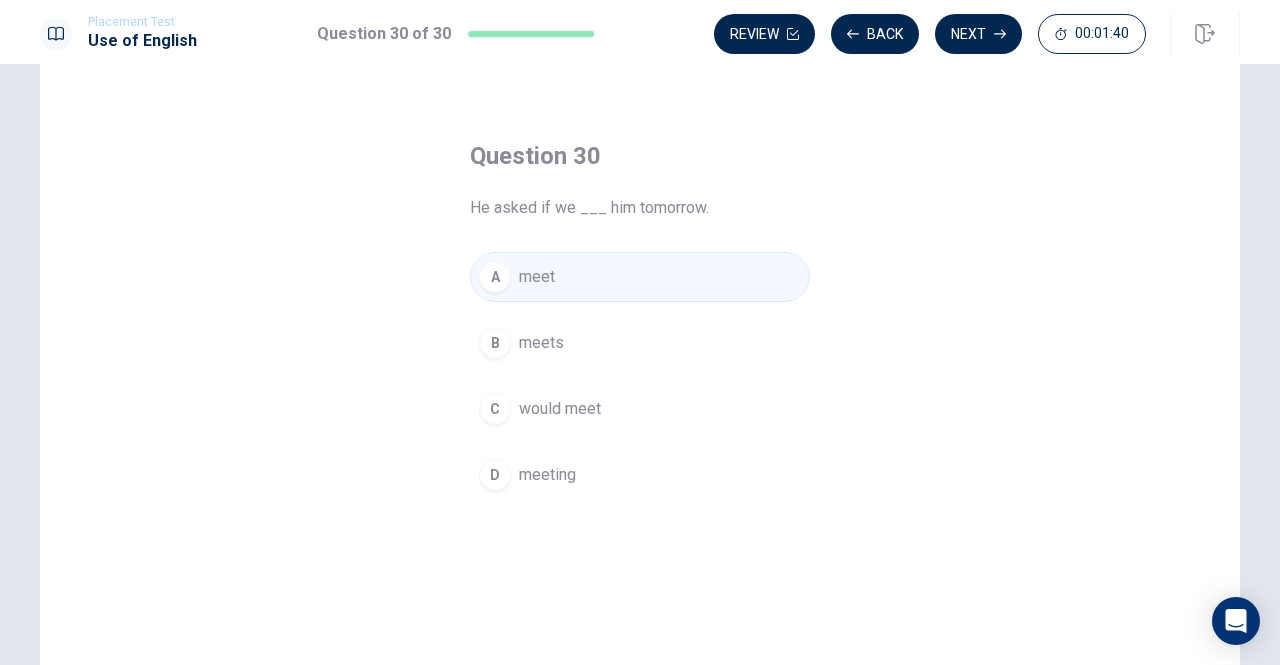 scroll, scrollTop: 38, scrollLeft: 0, axis: vertical 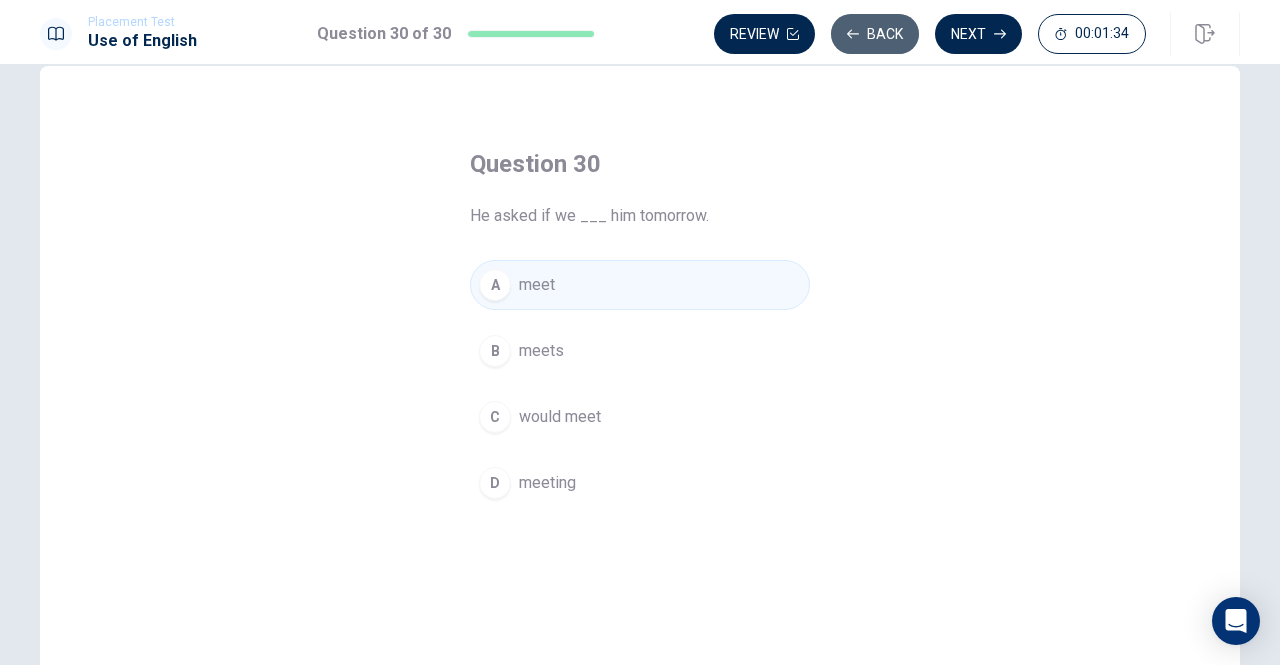 click on "Back" at bounding box center [875, 34] 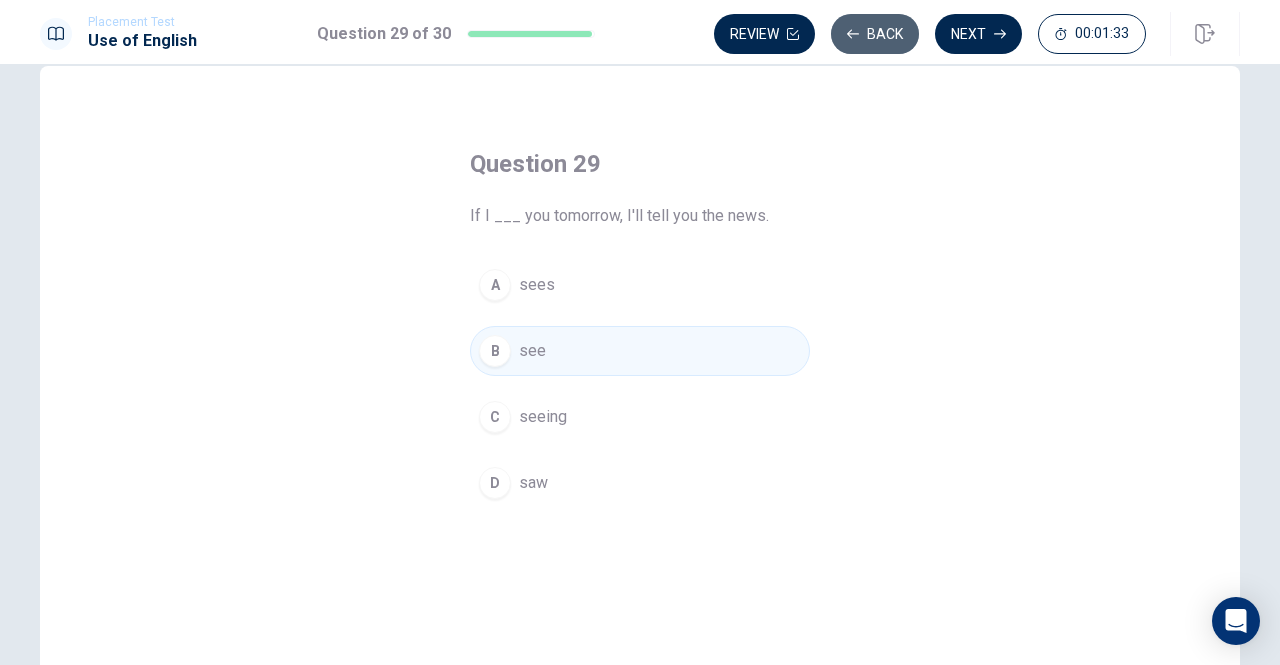 click on "Back" at bounding box center [875, 34] 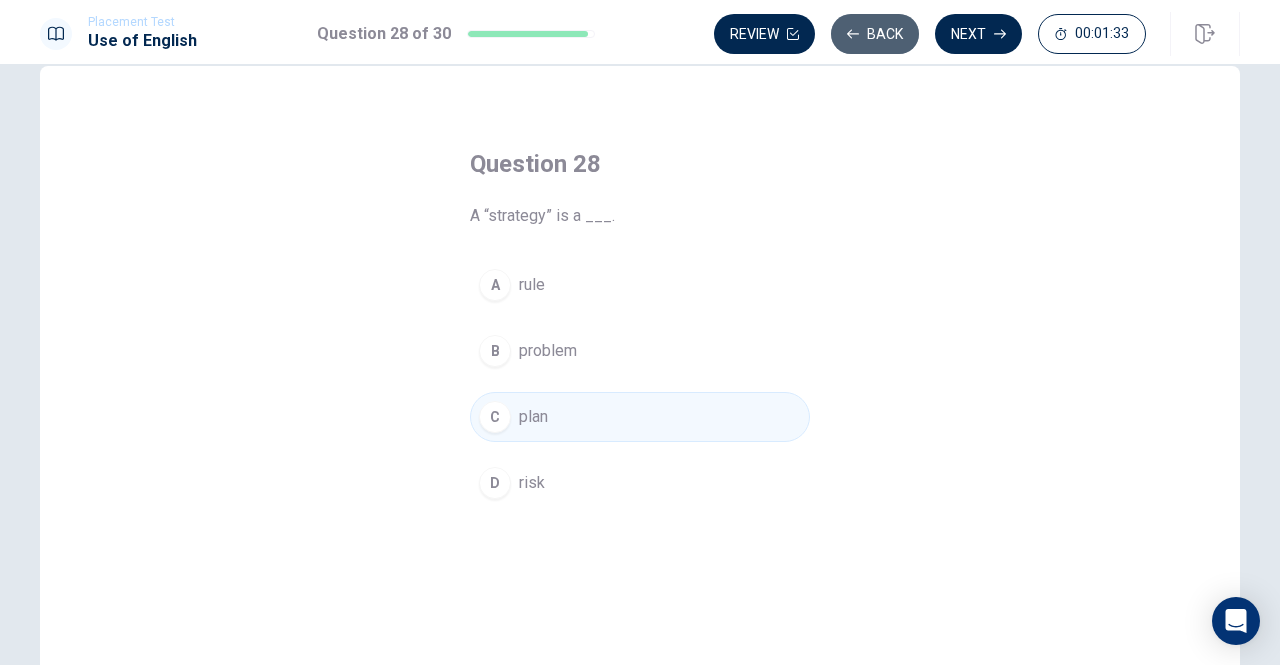 click on "Back" at bounding box center [875, 34] 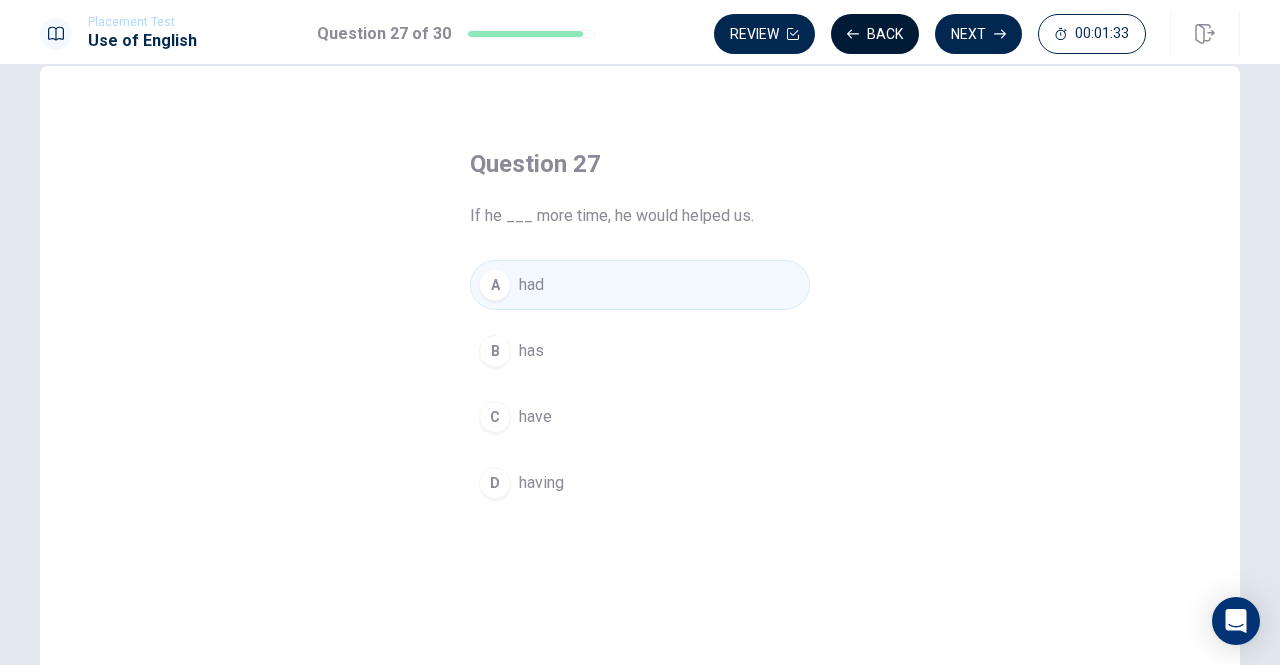 click on "Back" at bounding box center (875, 34) 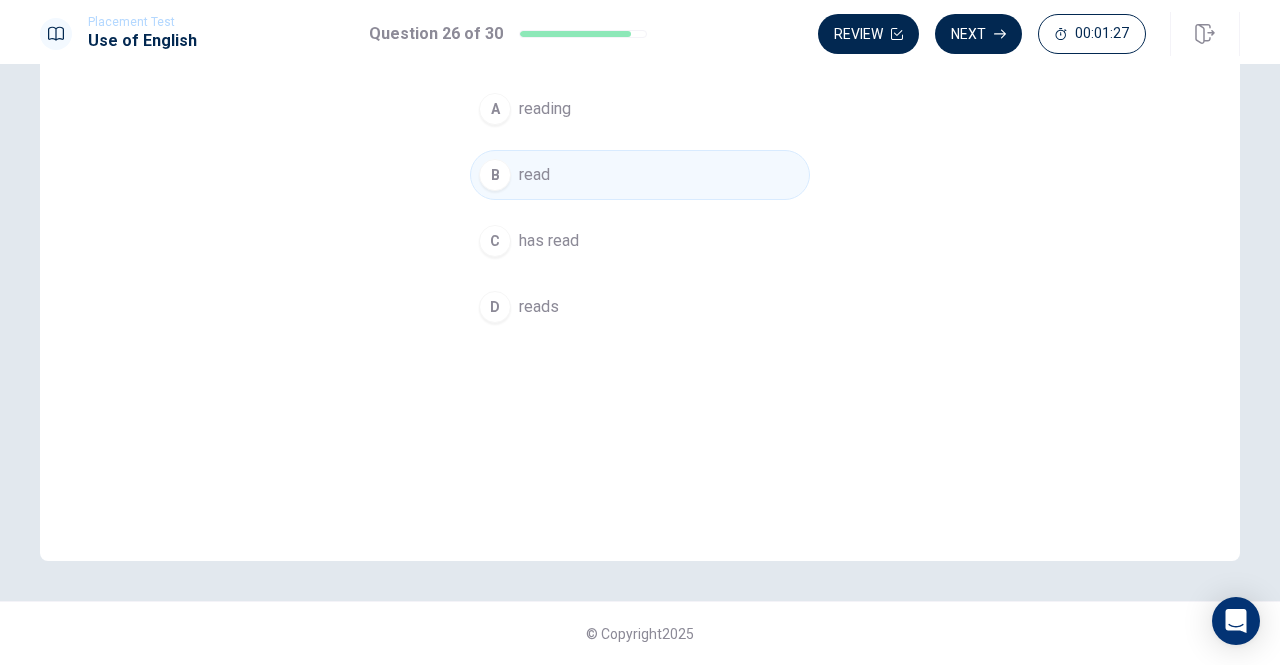 scroll, scrollTop: 0, scrollLeft: 0, axis: both 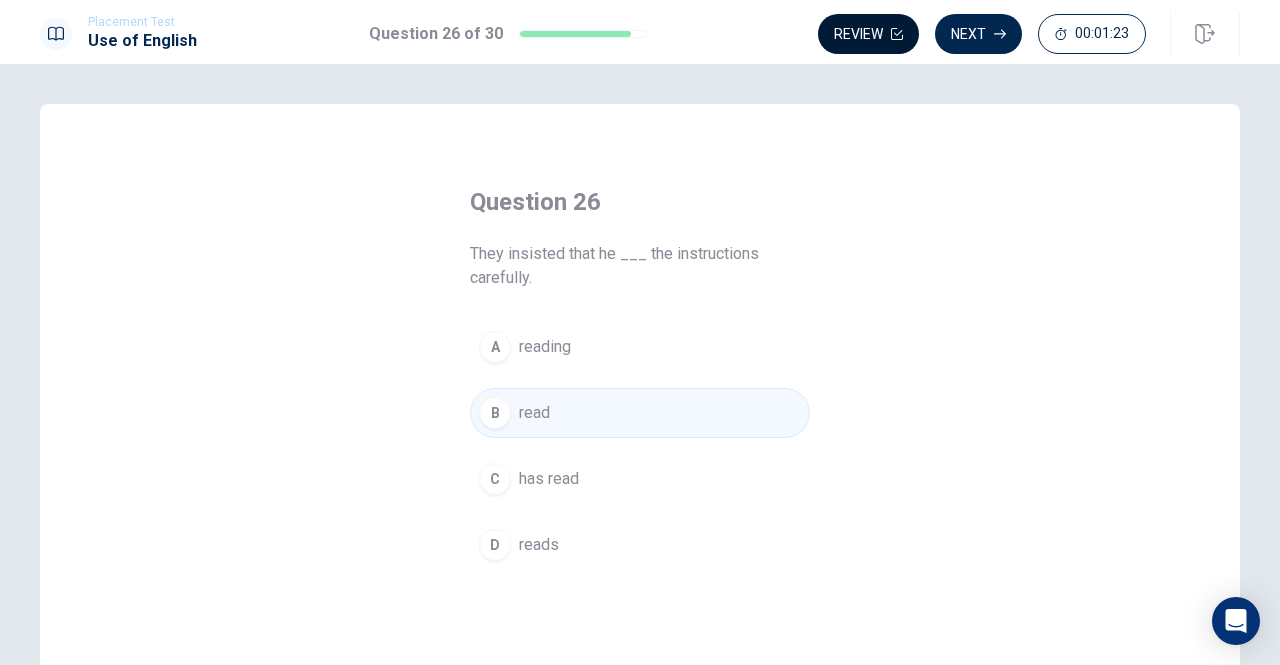 click on "Review" at bounding box center (868, 34) 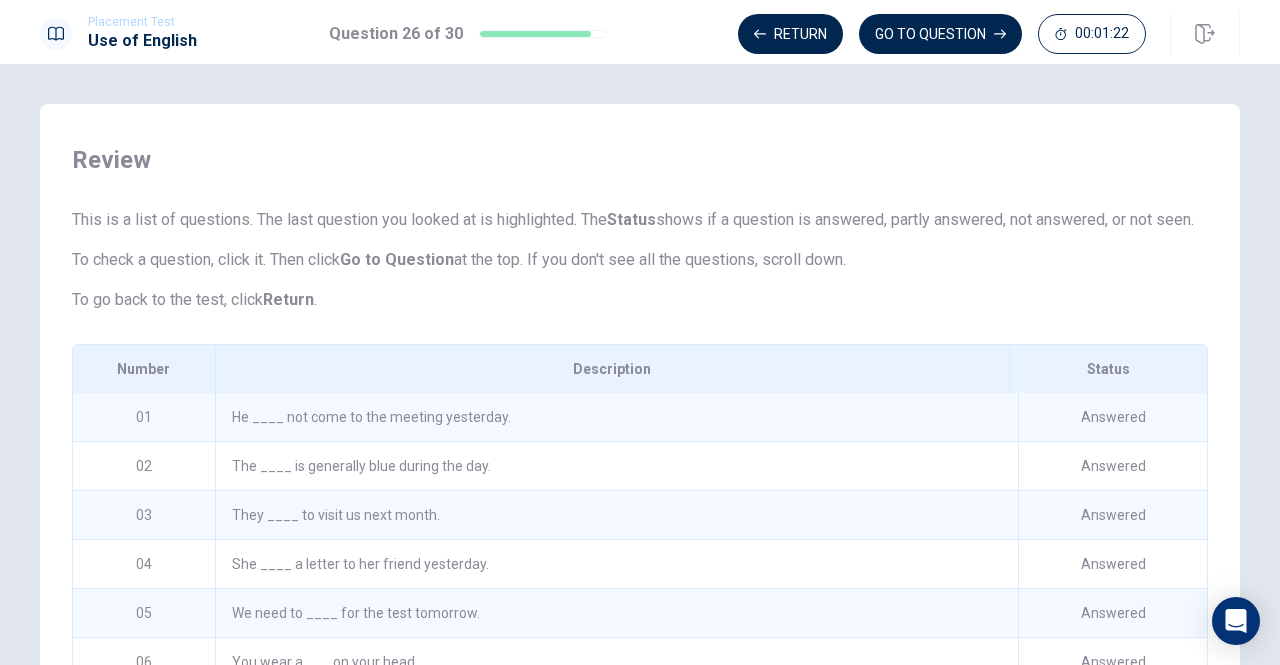 scroll, scrollTop: 338, scrollLeft: 0, axis: vertical 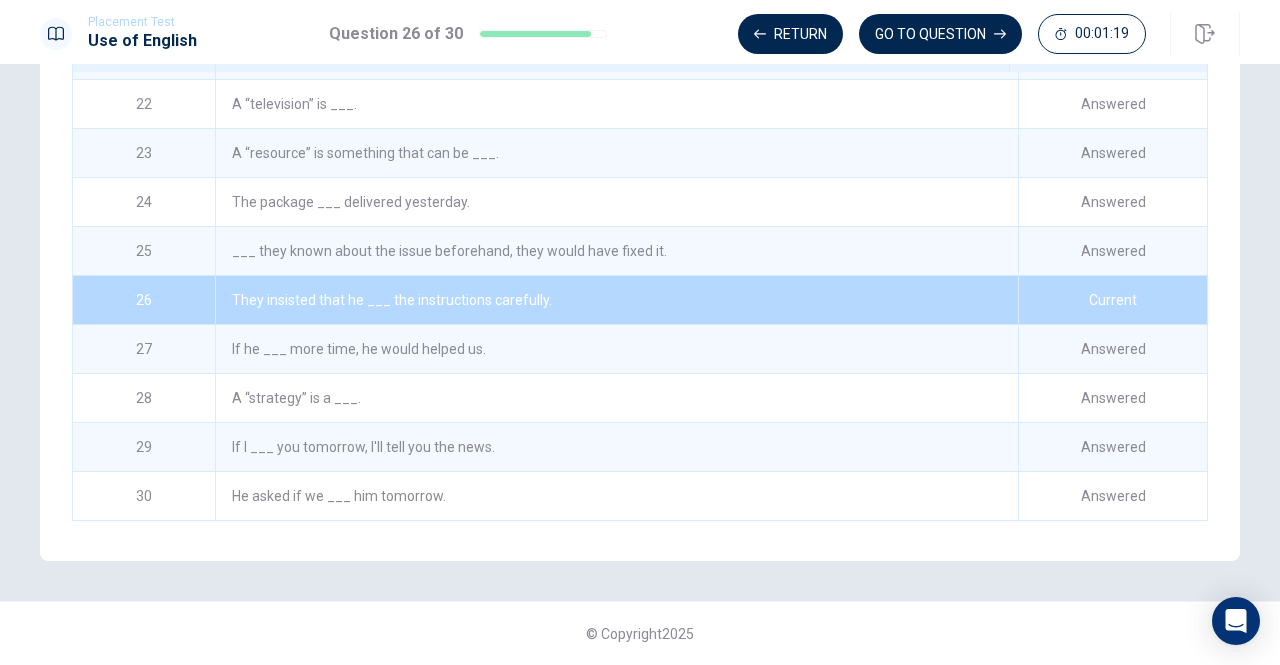 click on "Answered" at bounding box center (1112, 349) 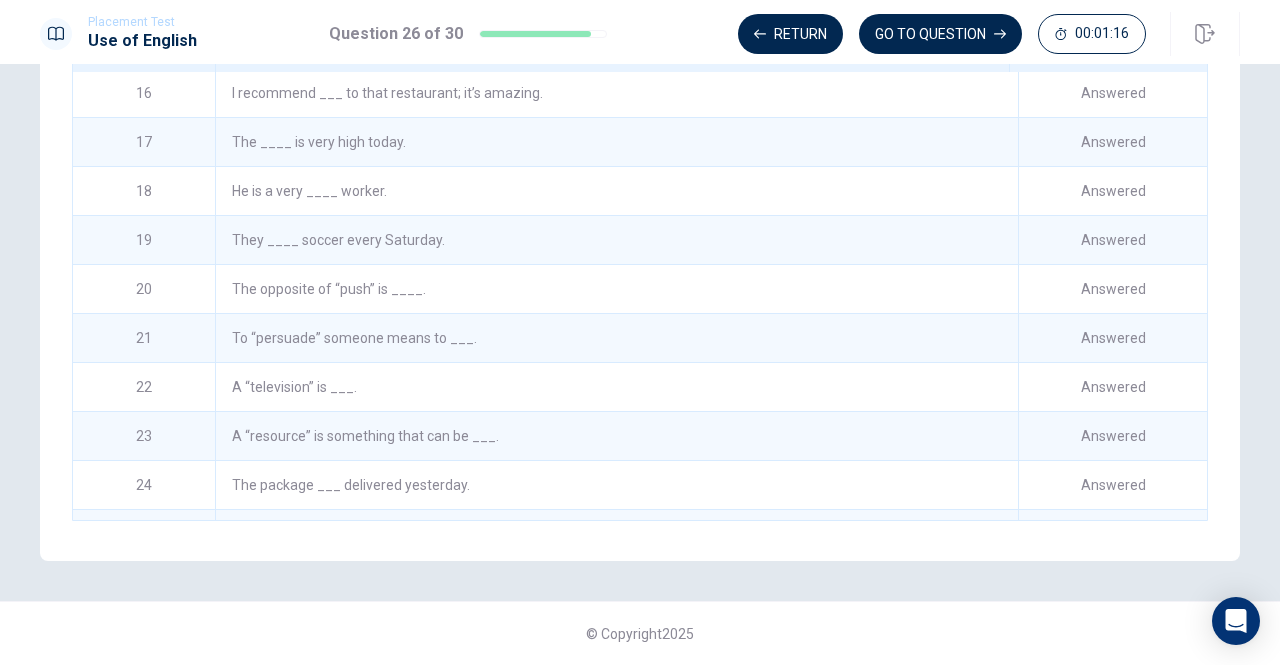scroll, scrollTop: 521, scrollLeft: 0, axis: vertical 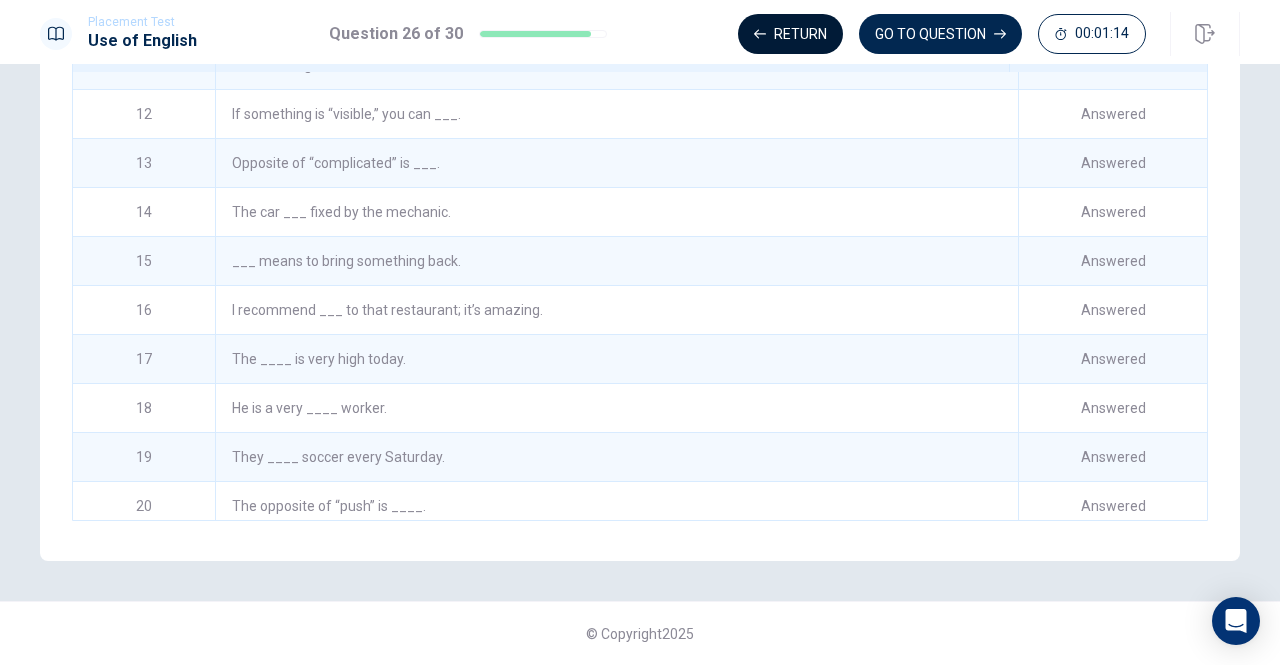 click on "Return" at bounding box center [790, 34] 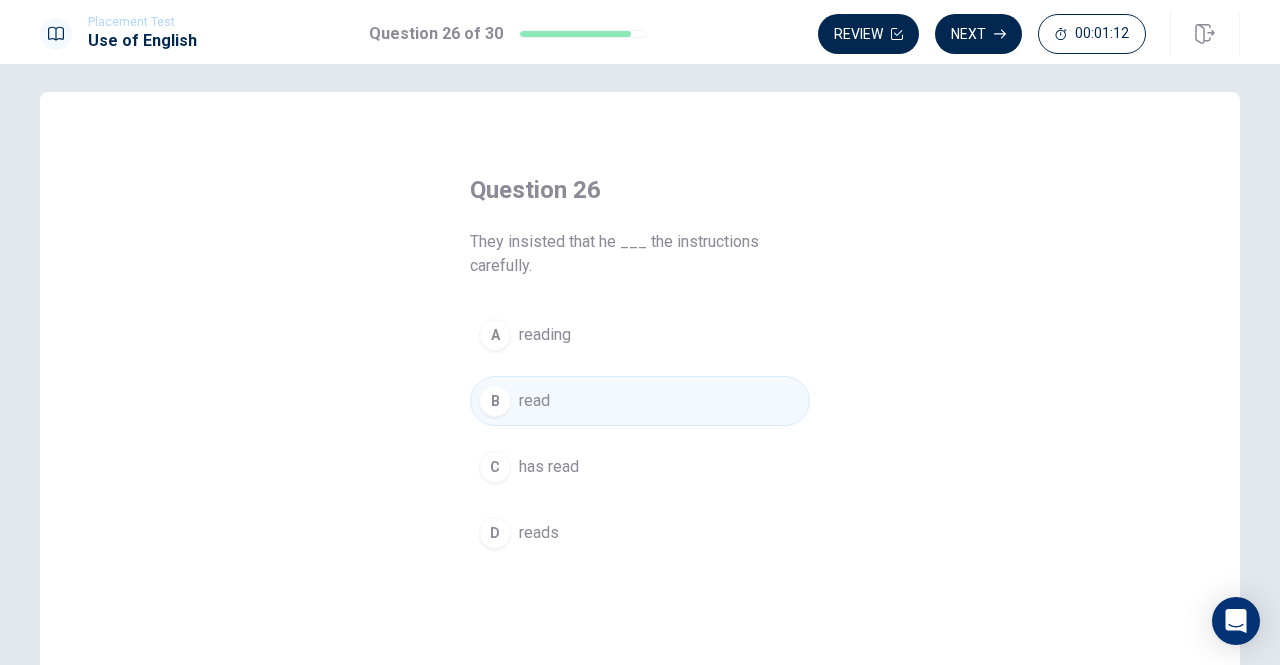 scroll, scrollTop: 0, scrollLeft: 0, axis: both 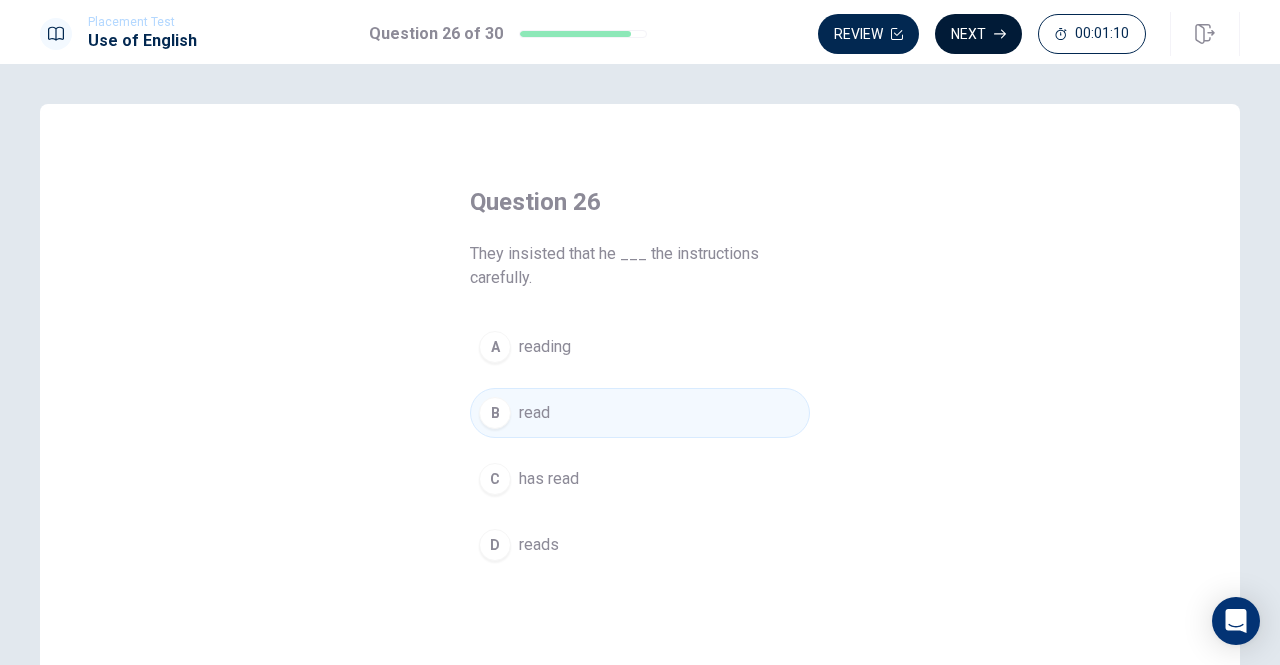click on "Next" at bounding box center (978, 34) 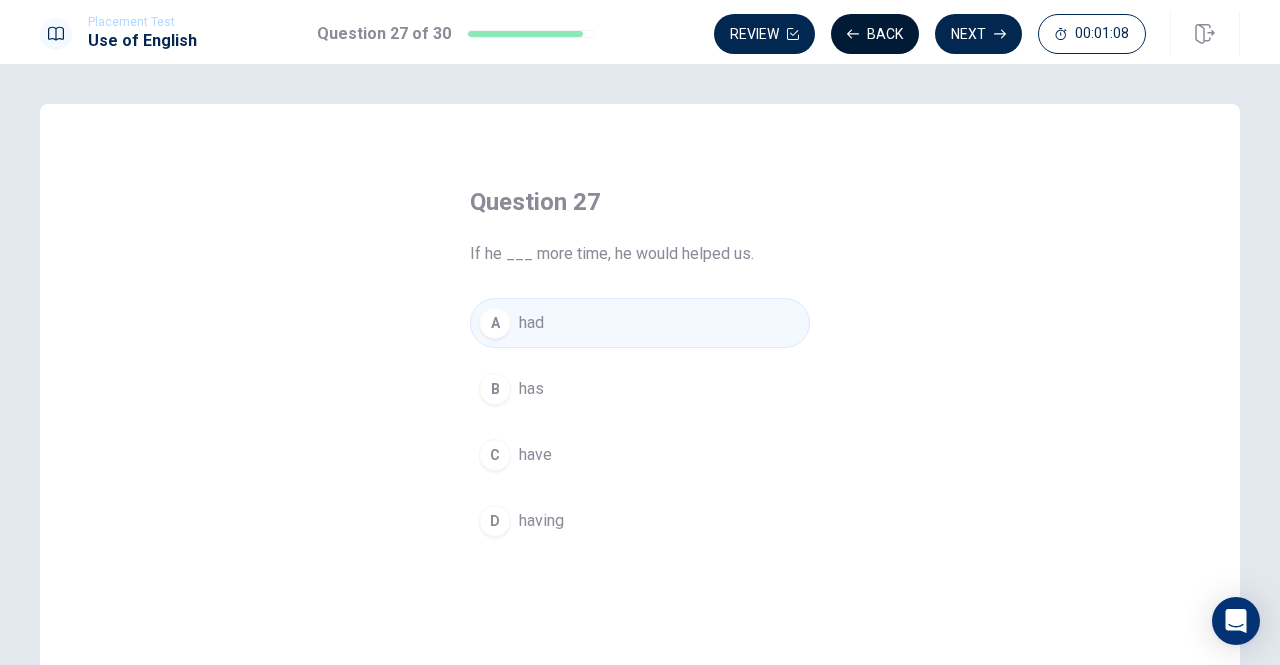 click on "Back" at bounding box center [875, 34] 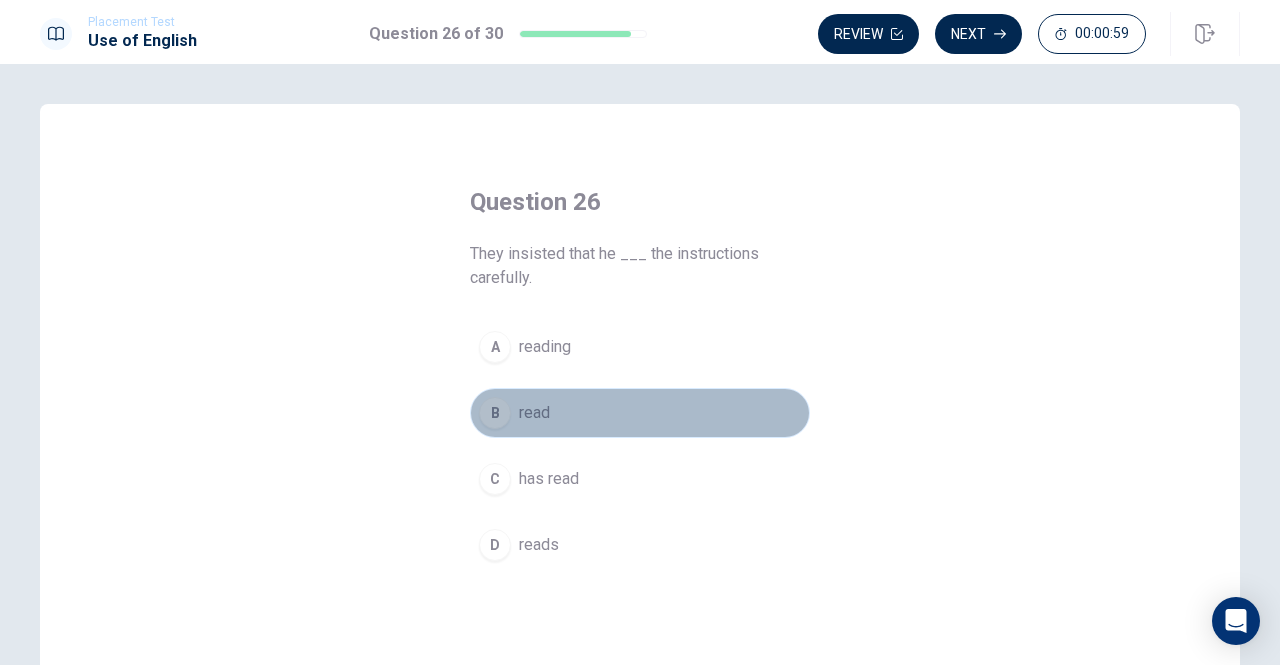 click on "B read" at bounding box center (640, 413) 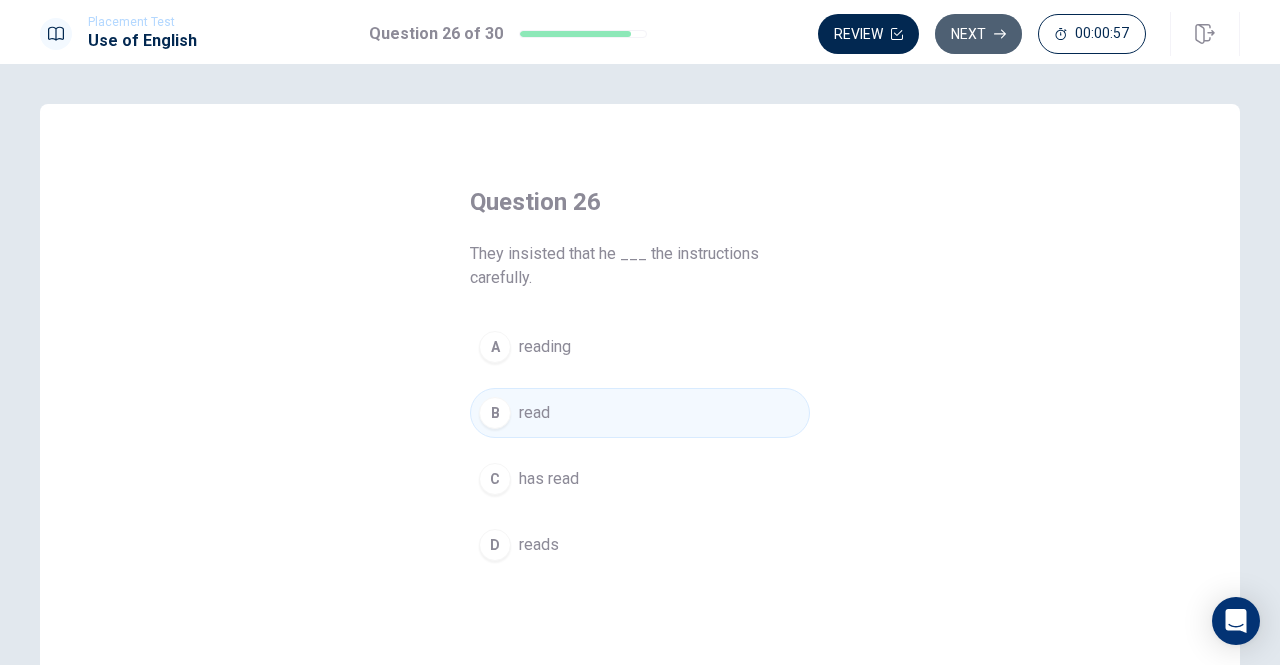 click on "Next" at bounding box center (978, 34) 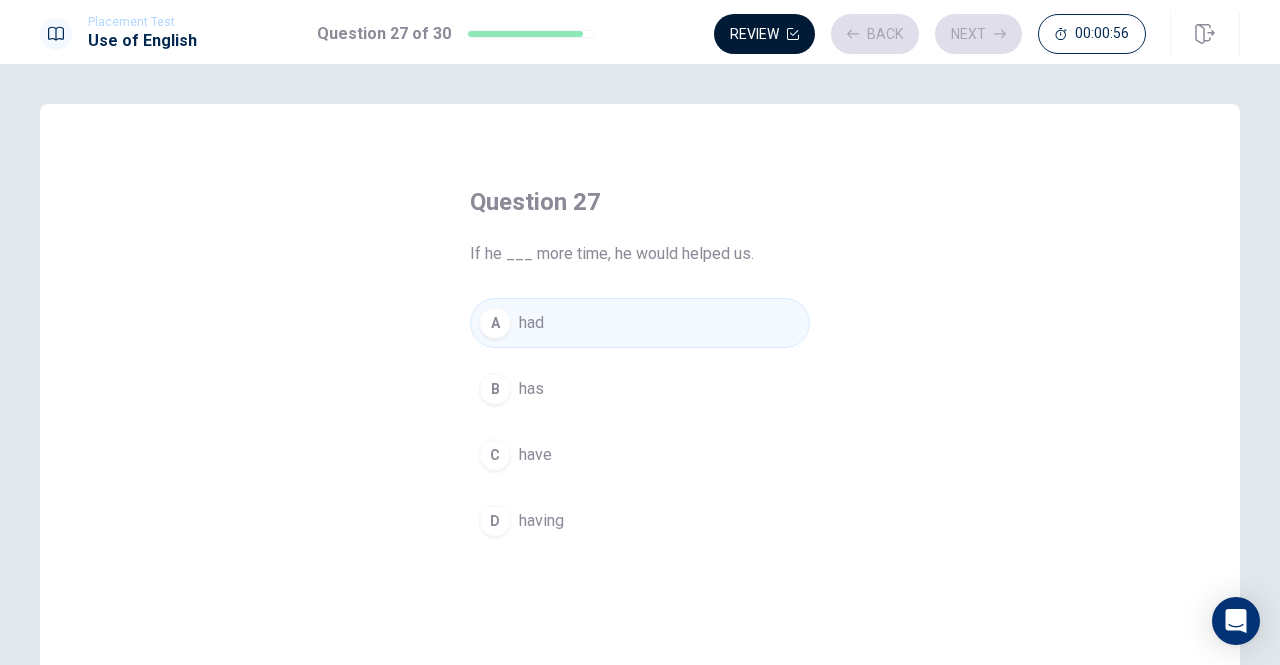 click on "Review" at bounding box center [764, 34] 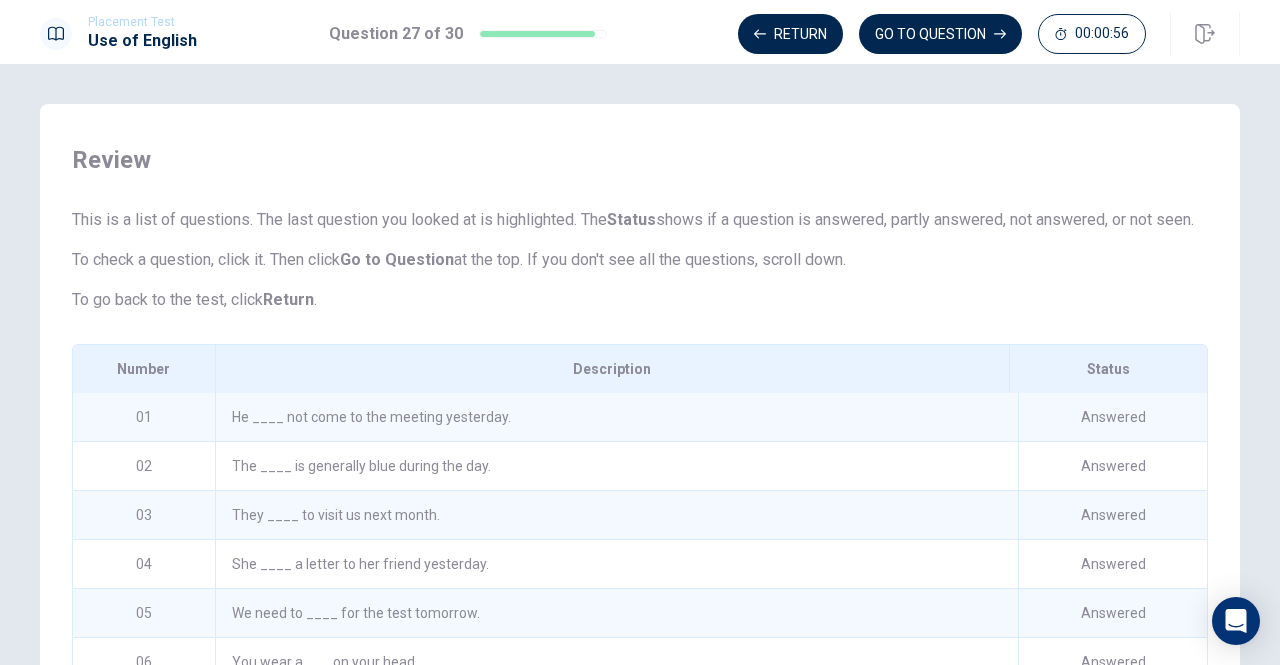 scroll, scrollTop: 277, scrollLeft: 0, axis: vertical 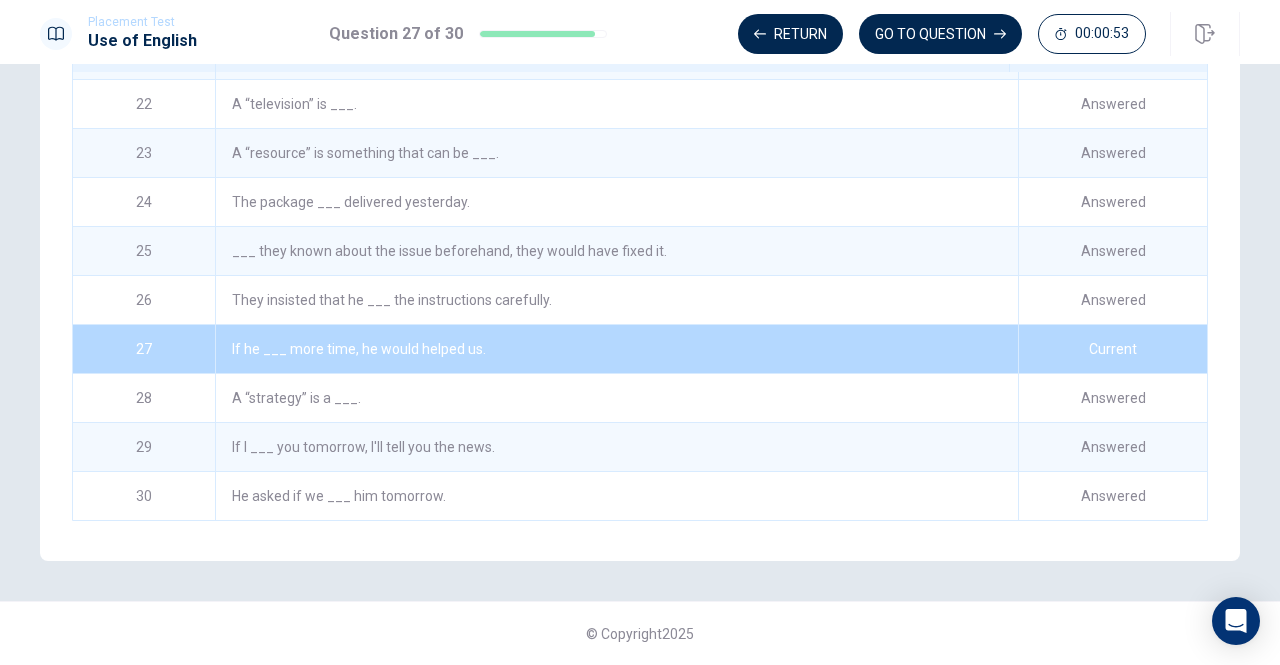 click on "Answered" at bounding box center [1112, 398] 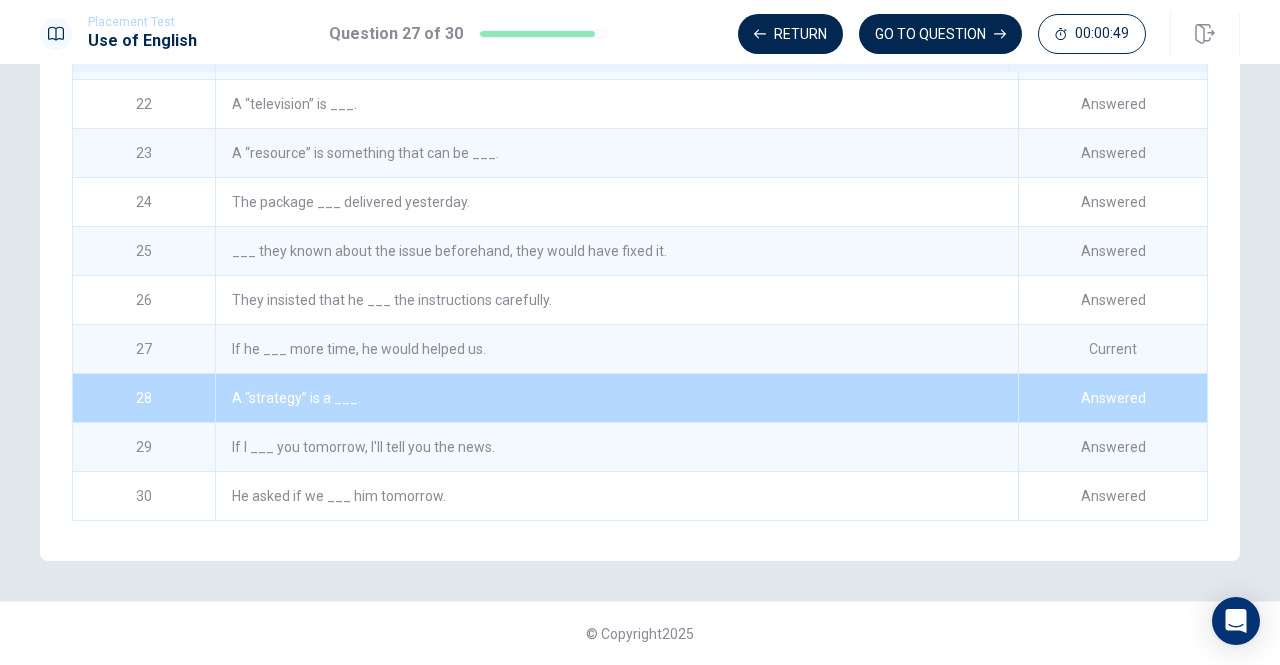 click on "Answered" at bounding box center [1112, 496] 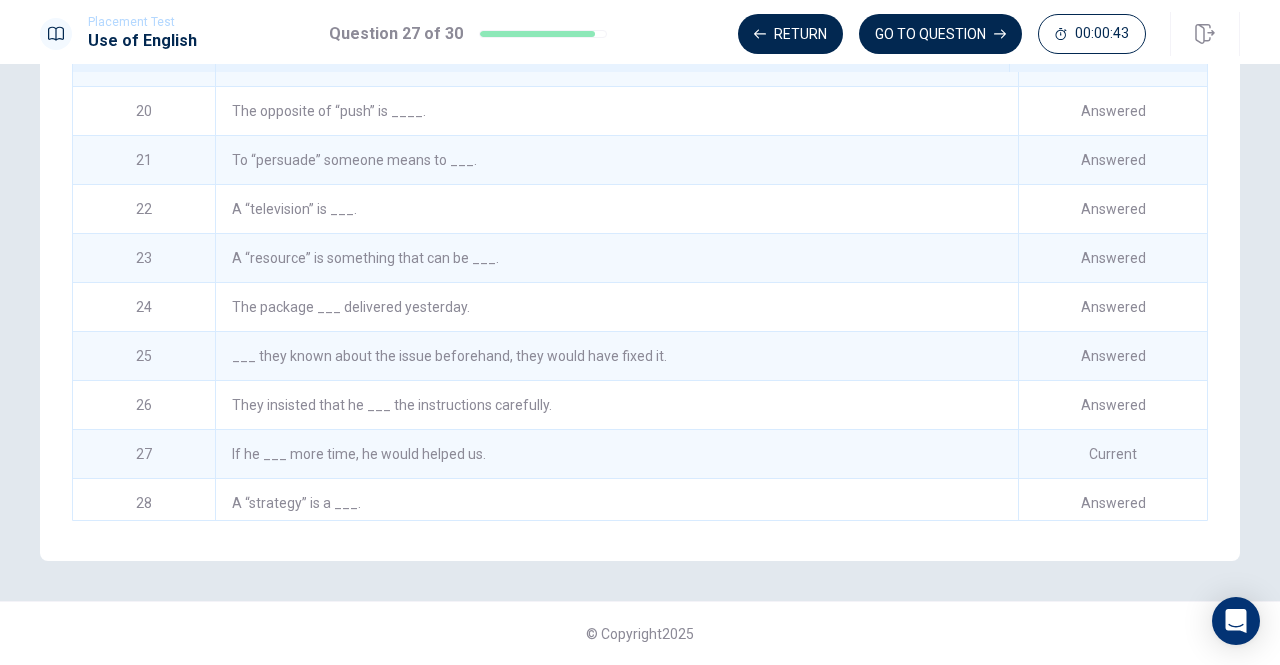 scroll, scrollTop: 1021, scrollLeft: 0, axis: vertical 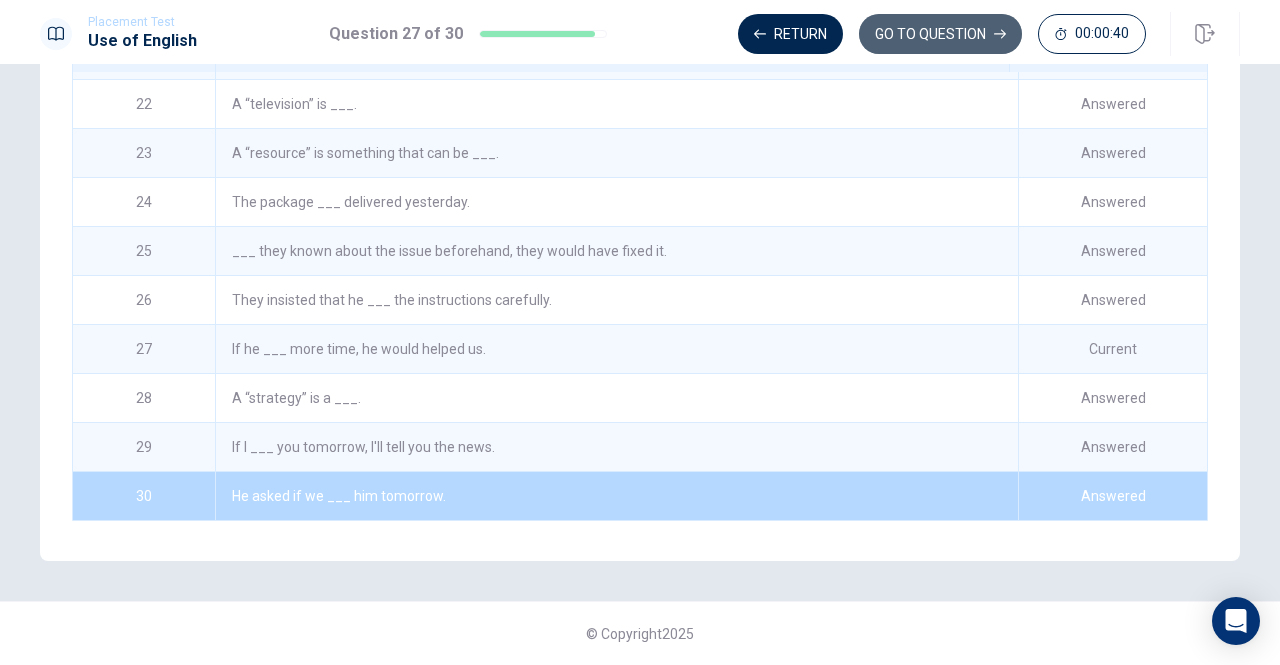 click on "GO TO QUESTION" at bounding box center (940, 34) 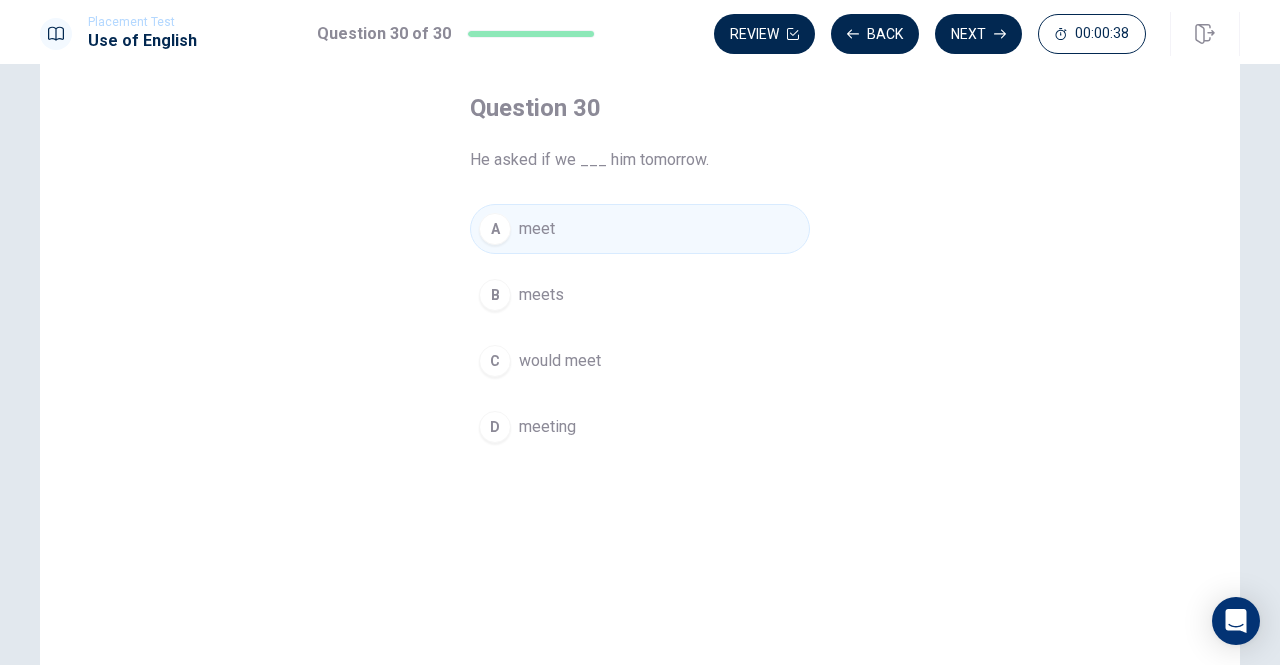 scroll, scrollTop: 0, scrollLeft: 0, axis: both 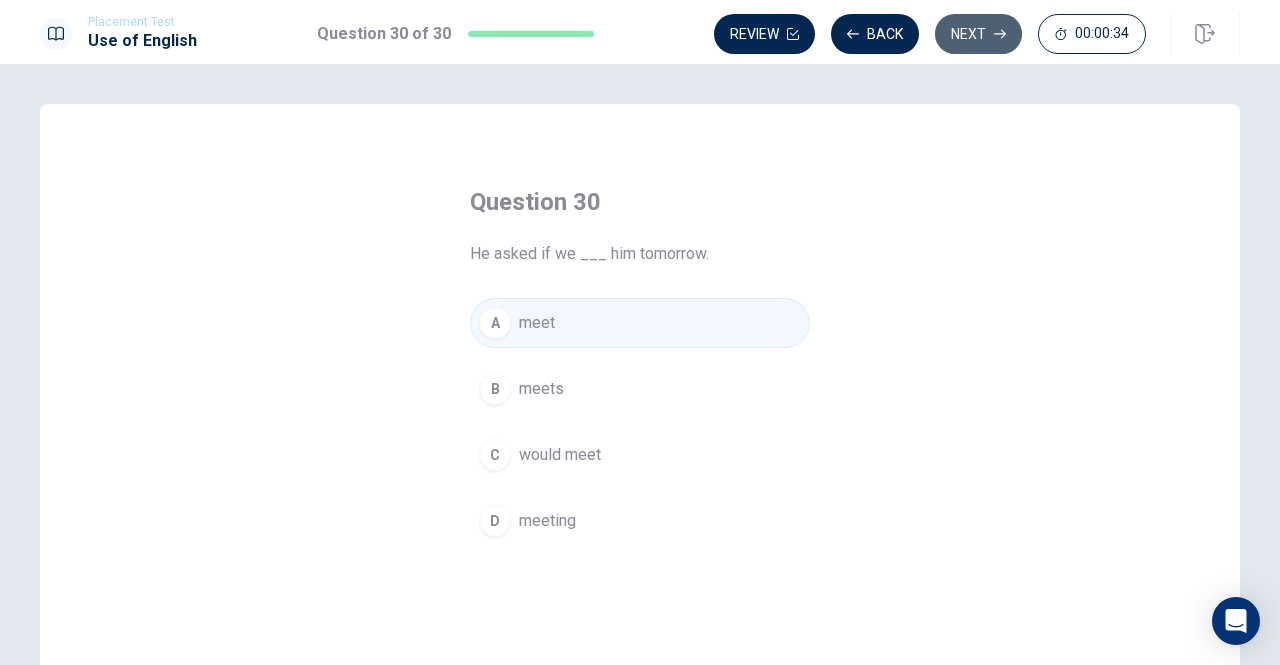 click on "Next" at bounding box center (978, 34) 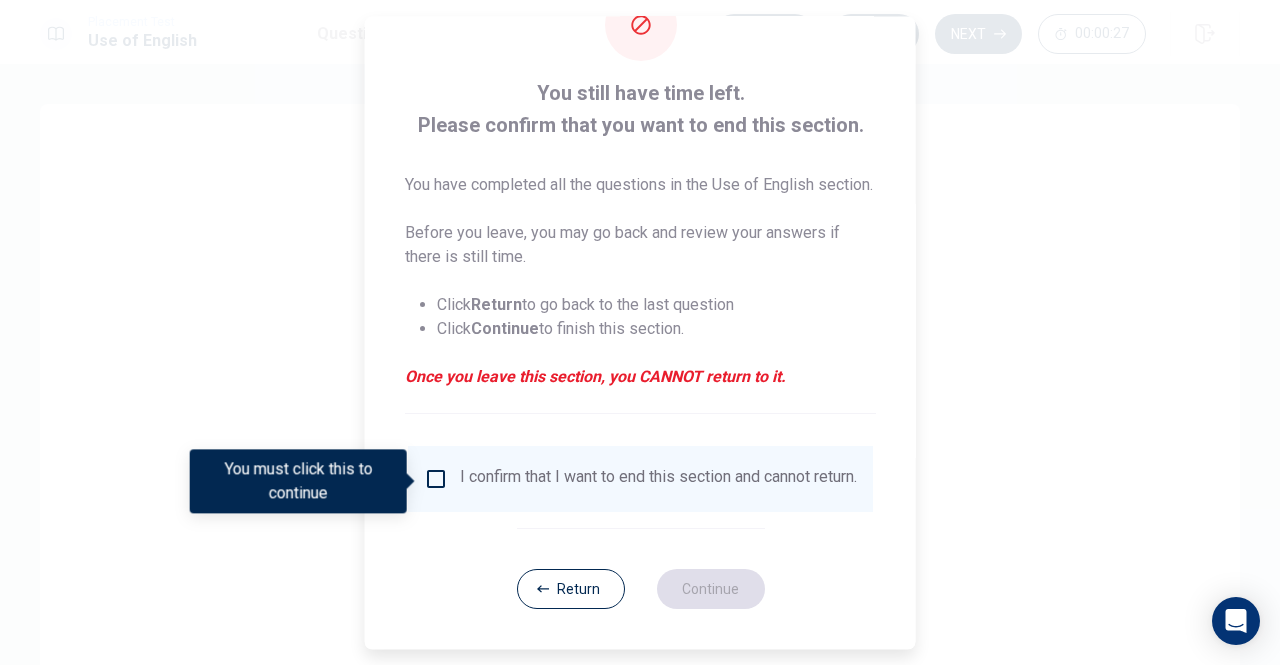 scroll, scrollTop: 104, scrollLeft: 0, axis: vertical 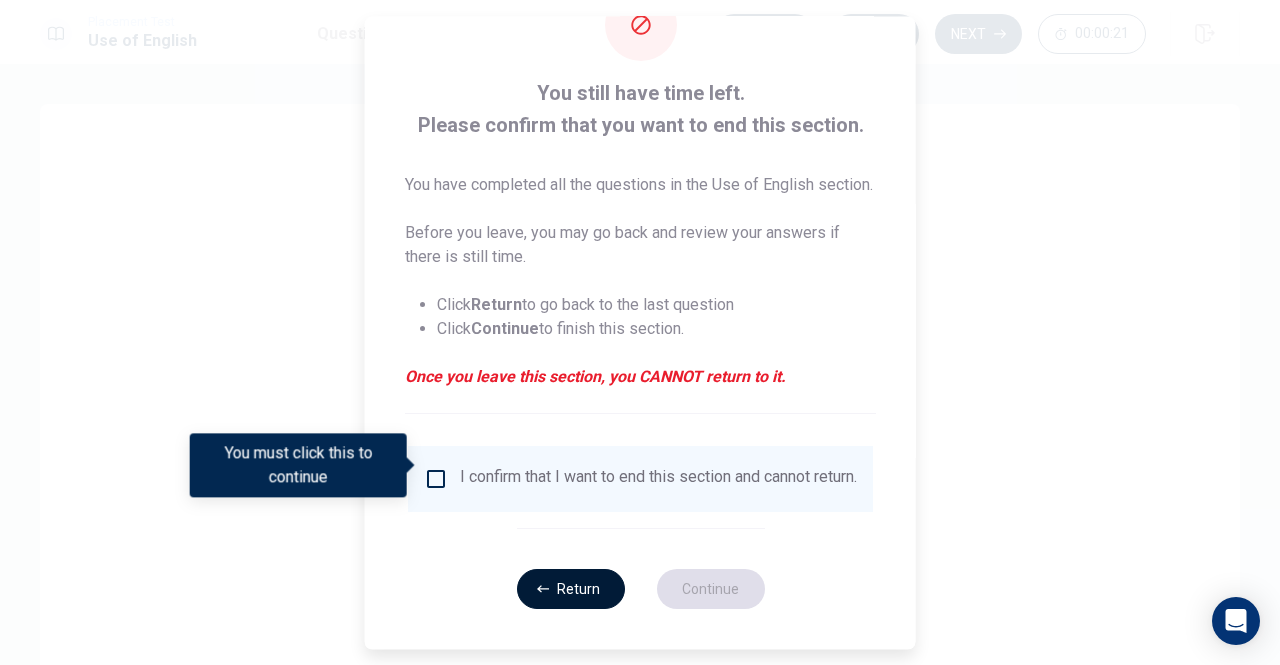 click on "Return" at bounding box center (570, 589) 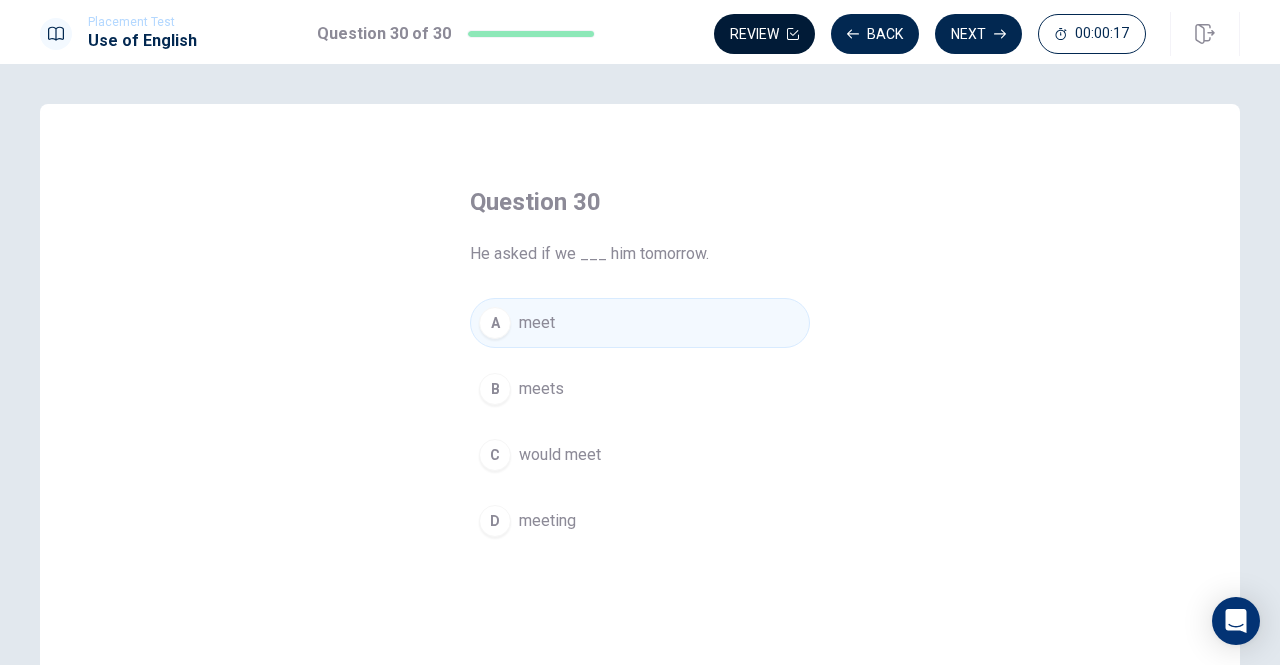 click on "Review" at bounding box center (764, 34) 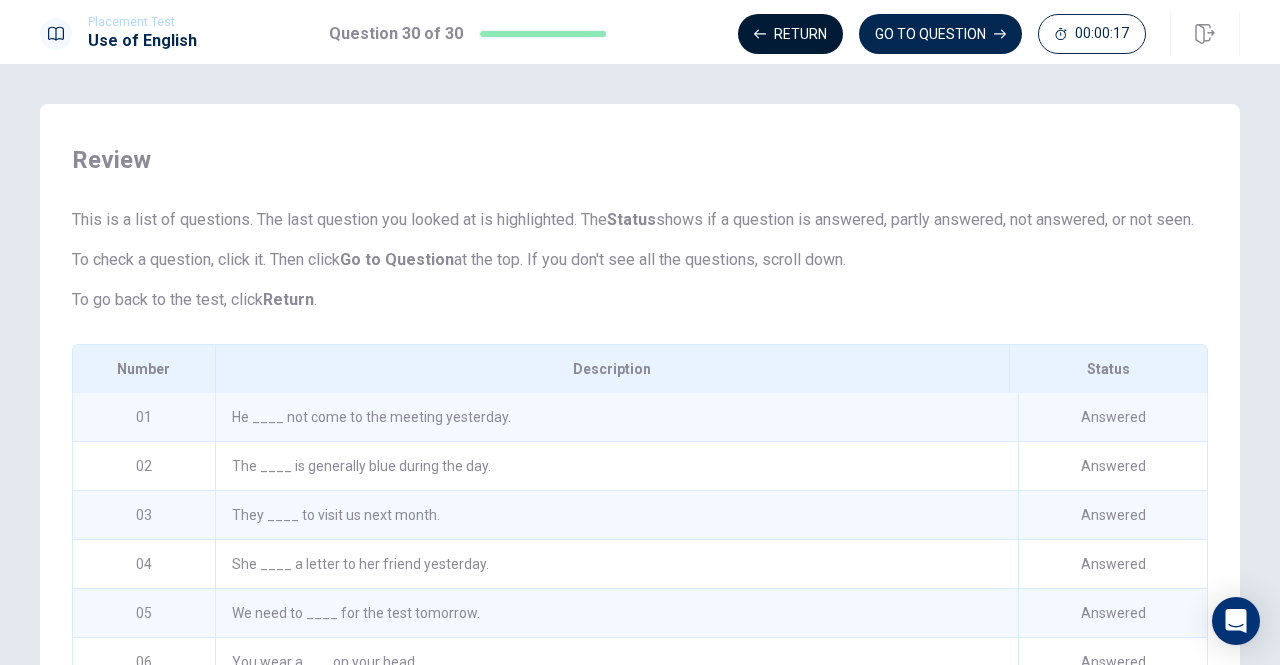 scroll, scrollTop: 277, scrollLeft: 0, axis: vertical 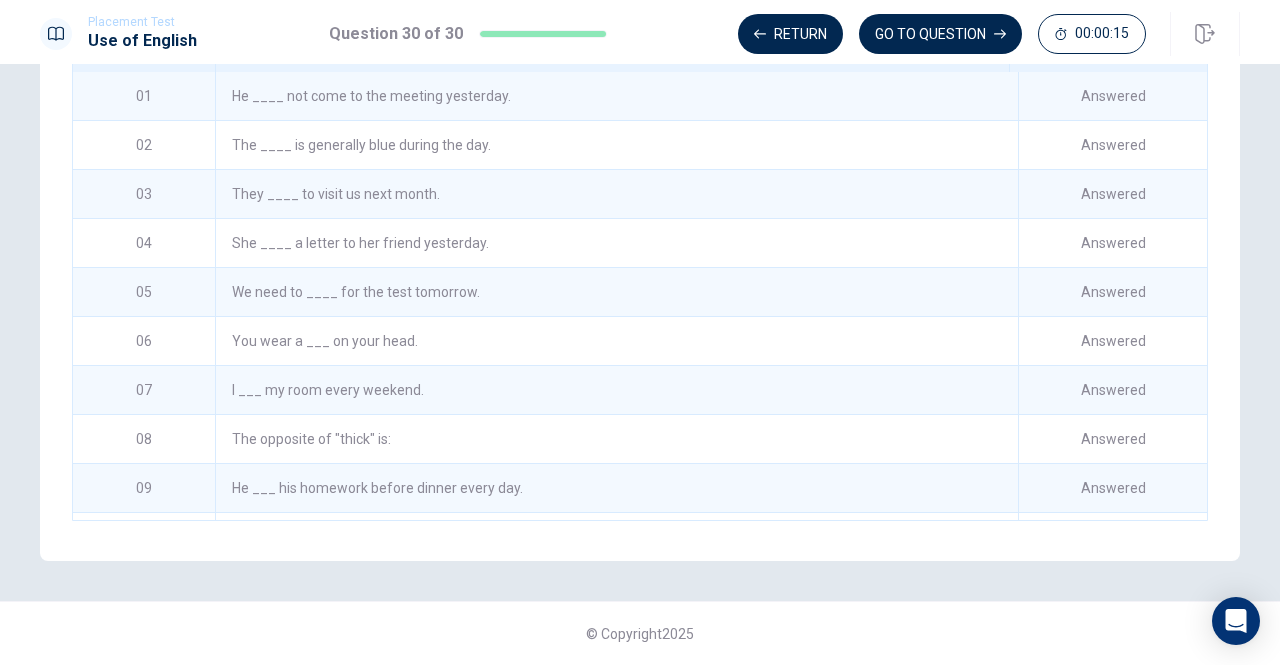 click on "She ____ a letter to her friend yesterday." at bounding box center [616, 243] 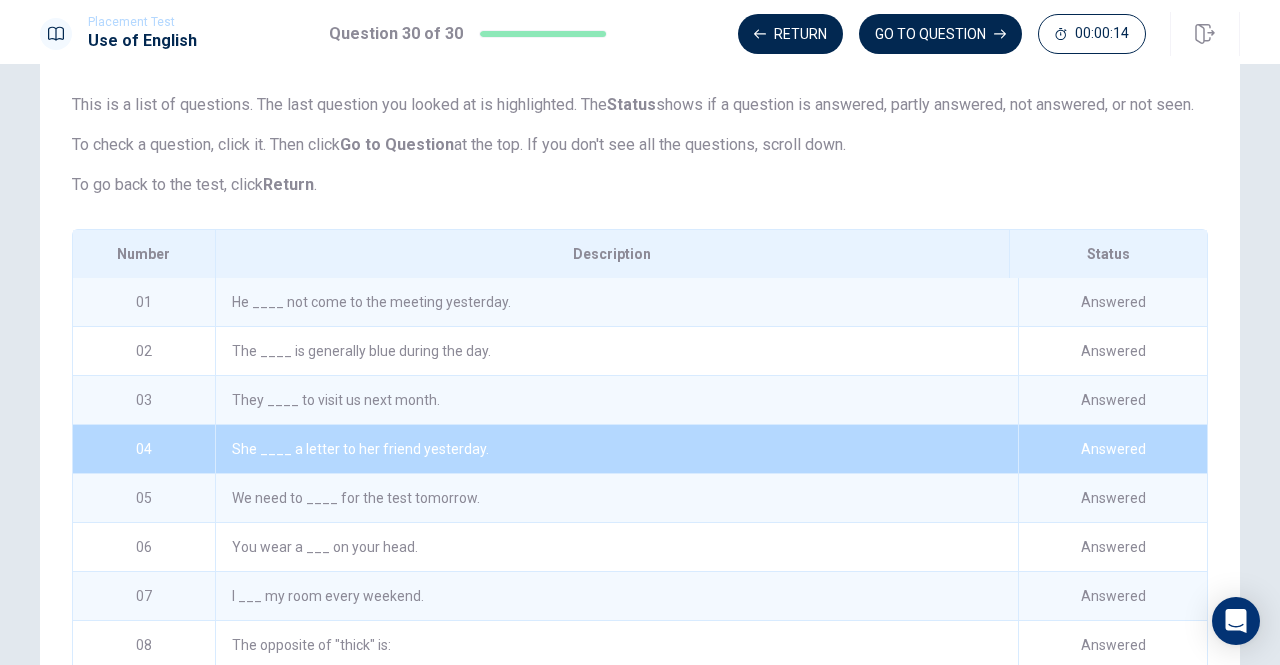 scroll, scrollTop: 0, scrollLeft: 0, axis: both 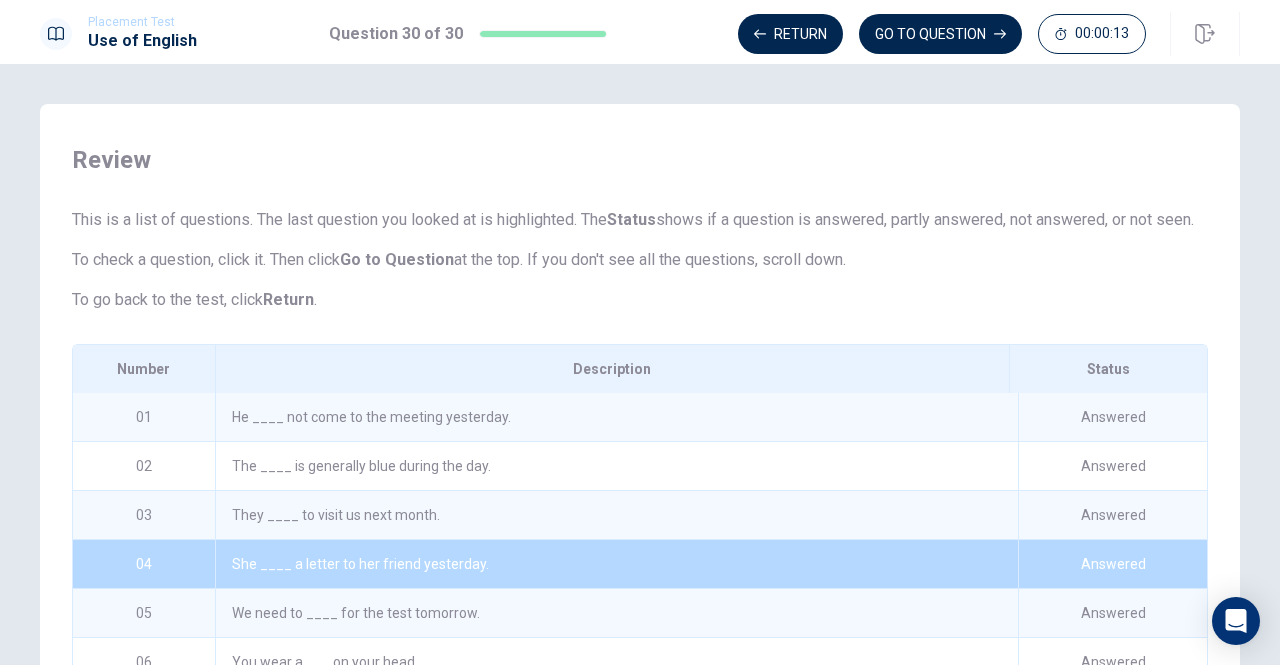 click on "He ____ not come to the meeting yesterday." at bounding box center [616, 417] 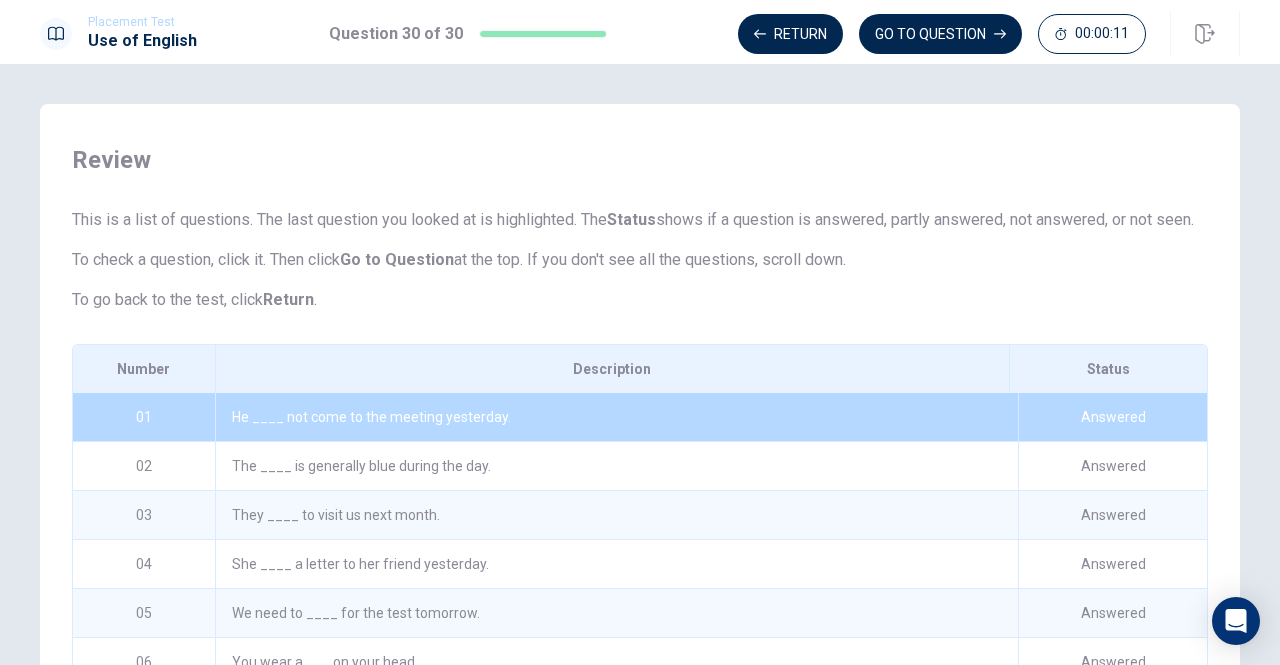 click on "He ____ not come to the meeting yesterday." at bounding box center [616, 417] 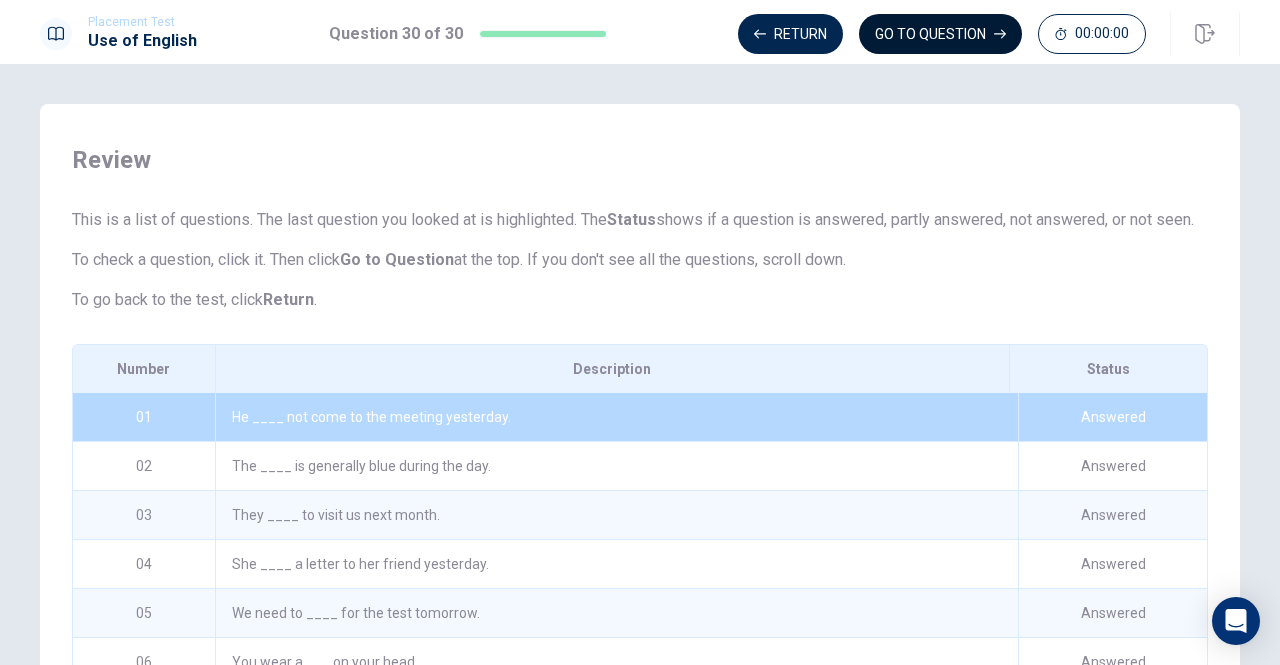 click on "GO TO QUESTION" at bounding box center (940, 34) 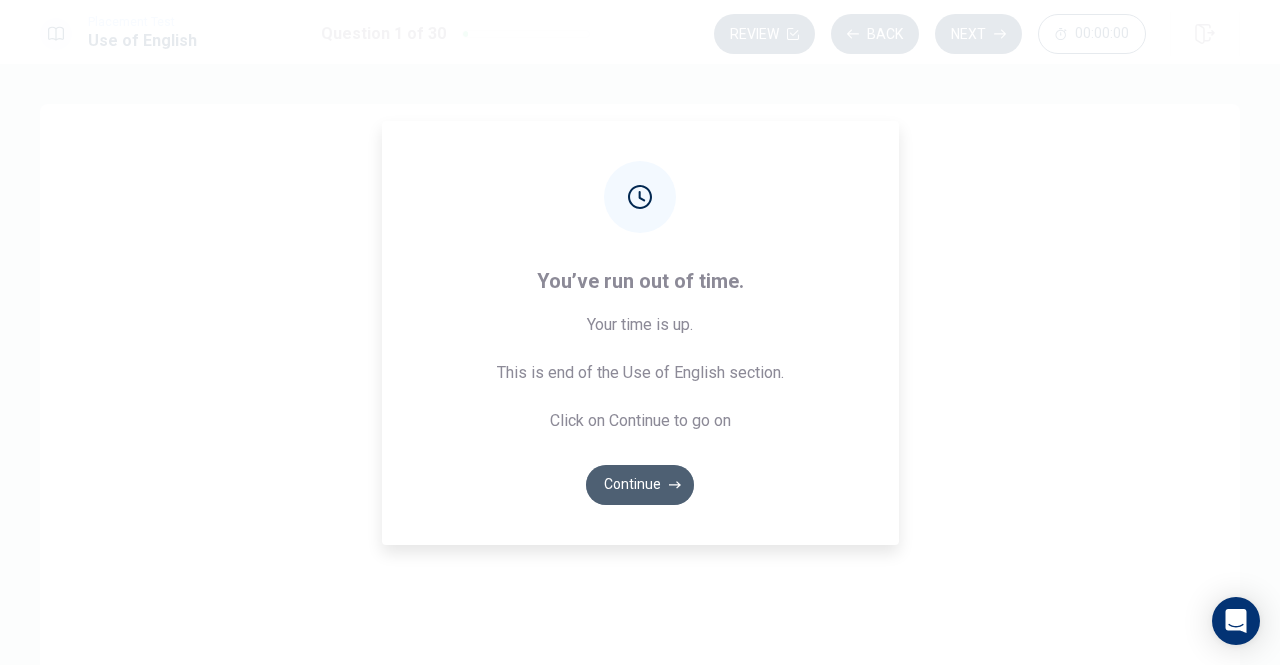 click on "Continue" at bounding box center [640, 485] 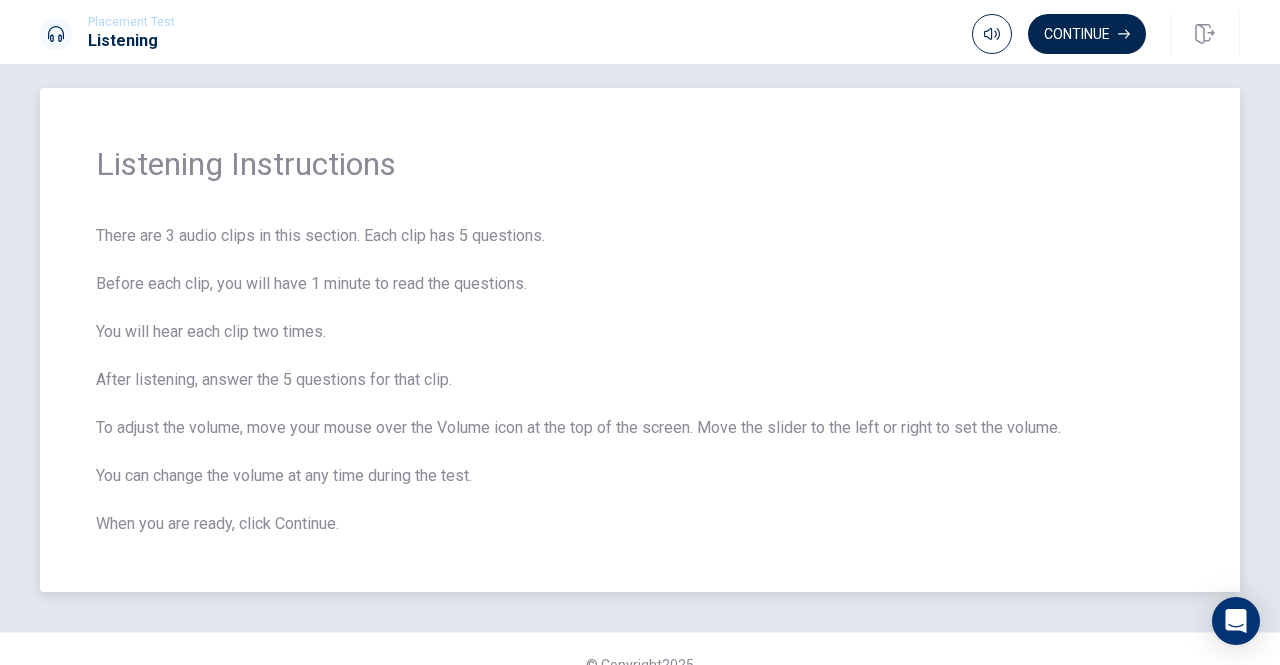 scroll, scrollTop: 0, scrollLeft: 0, axis: both 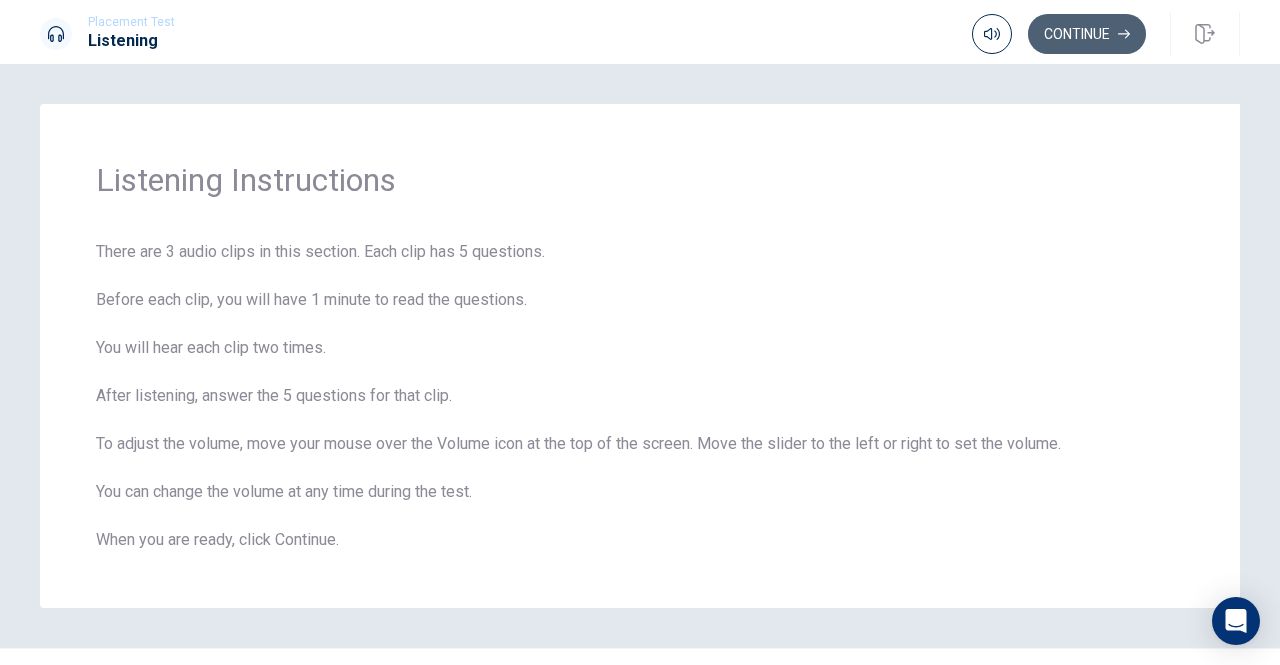click on "Continue" at bounding box center [1087, 34] 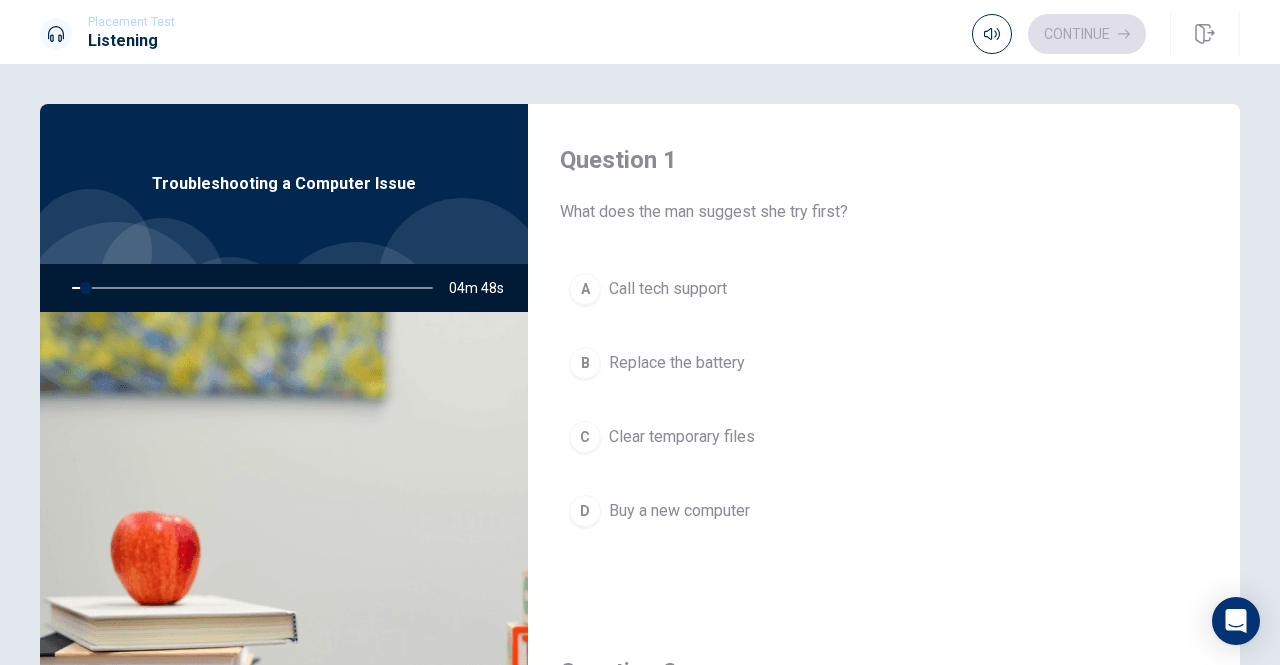 scroll, scrollTop: 300, scrollLeft: 0, axis: vertical 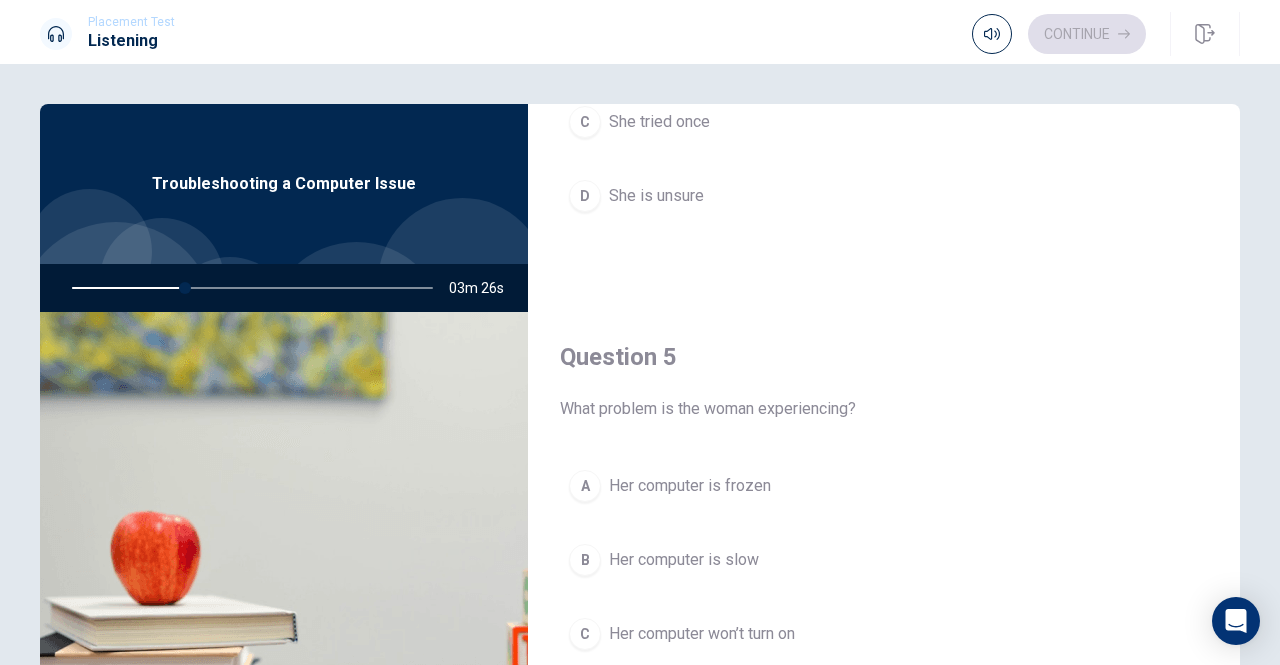 click on "B" at bounding box center [585, 560] 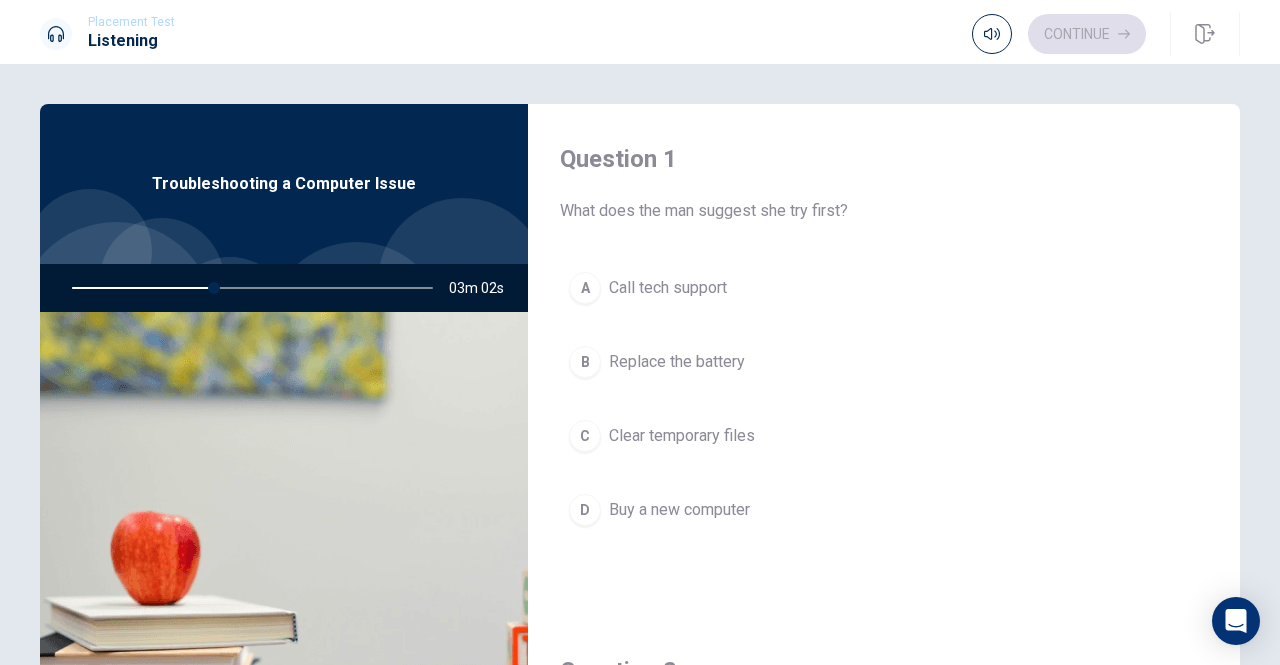 scroll, scrollTop: 0, scrollLeft: 0, axis: both 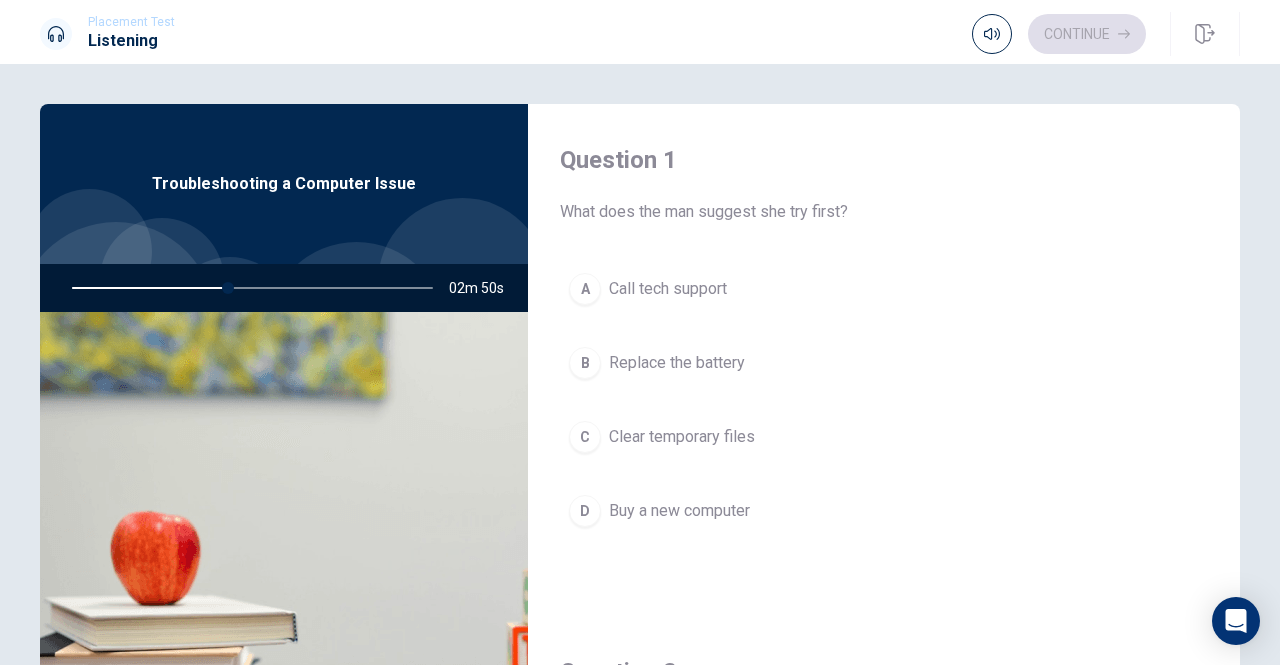 click on "Clear temporary files" at bounding box center [682, 437] 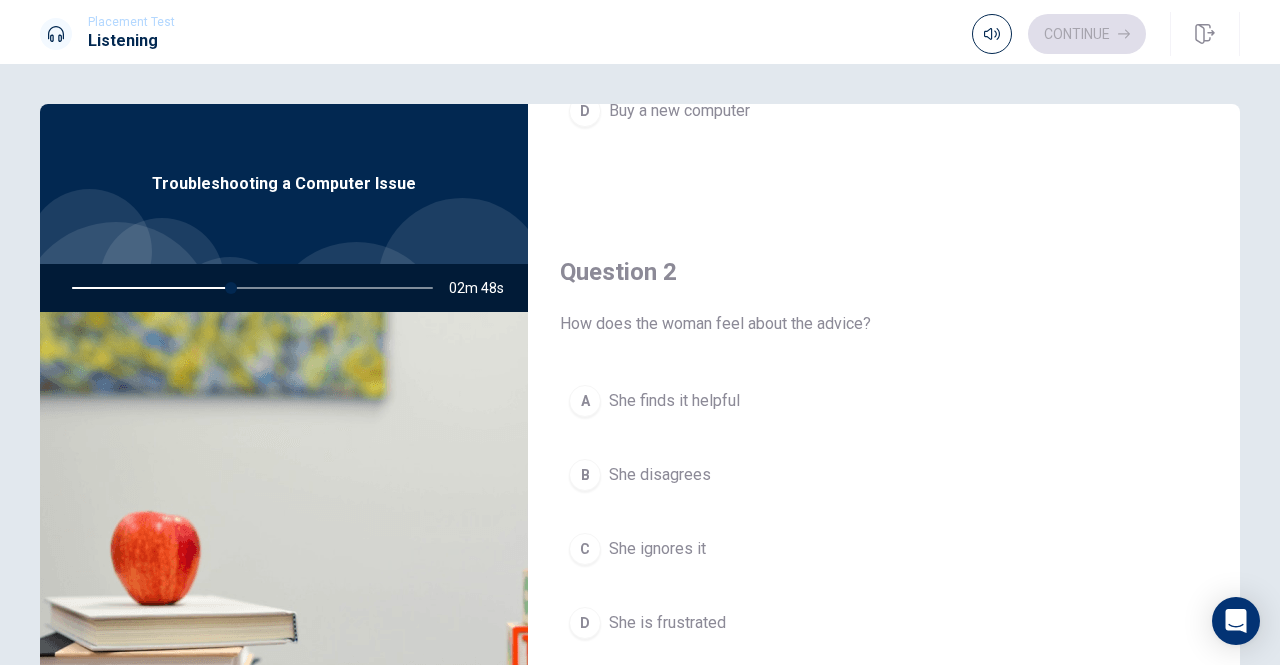 scroll, scrollTop: 500, scrollLeft: 0, axis: vertical 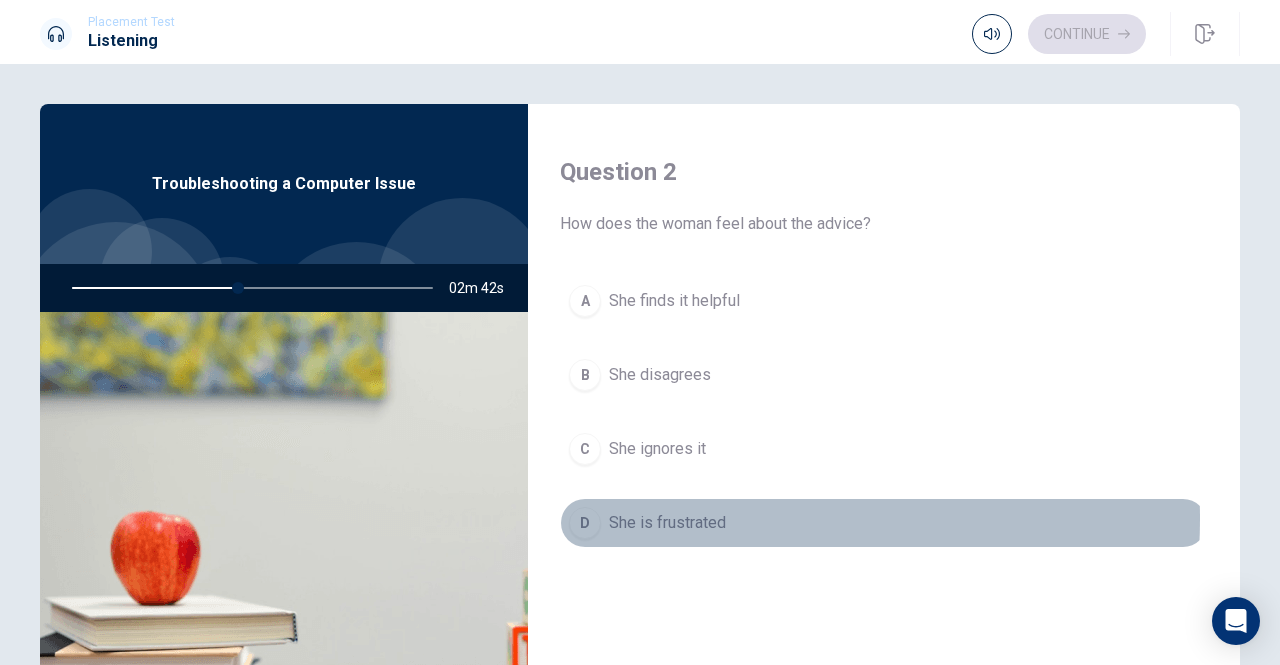 click on "She is frustrated" at bounding box center [667, 523] 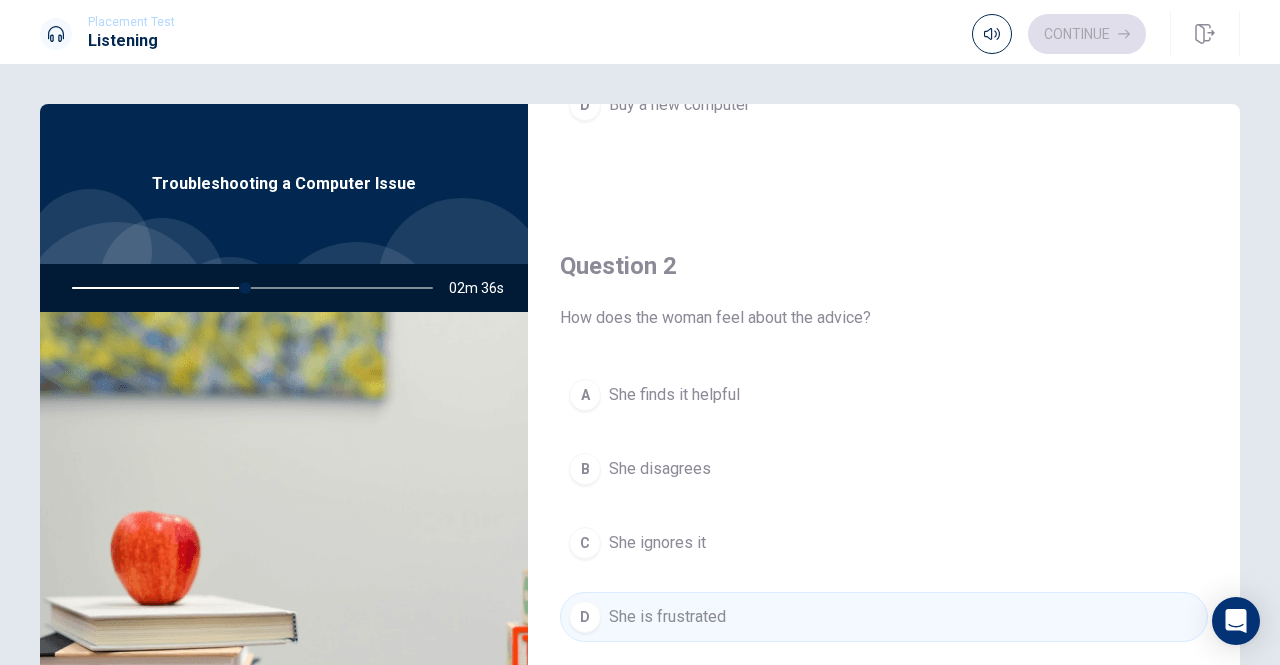 scroll, scrollTop: 400, scrollLeft: 0, axis: vertical 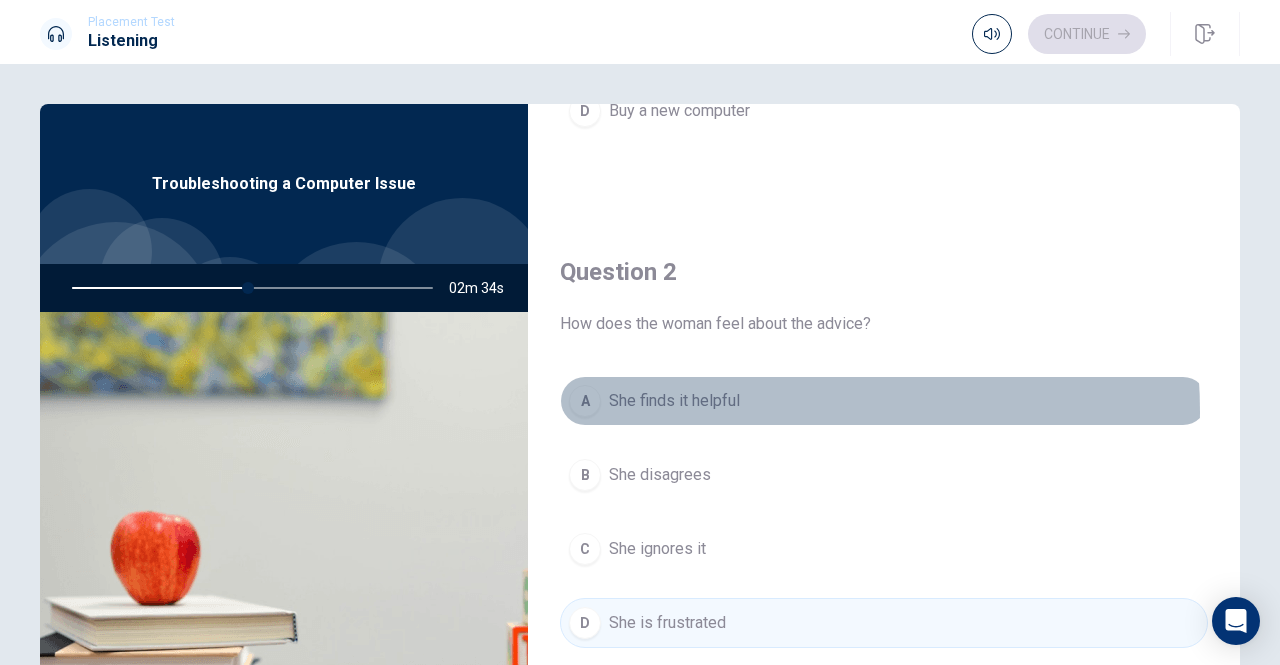 click on "She finds it helpful" at bounding box center [674, 401] 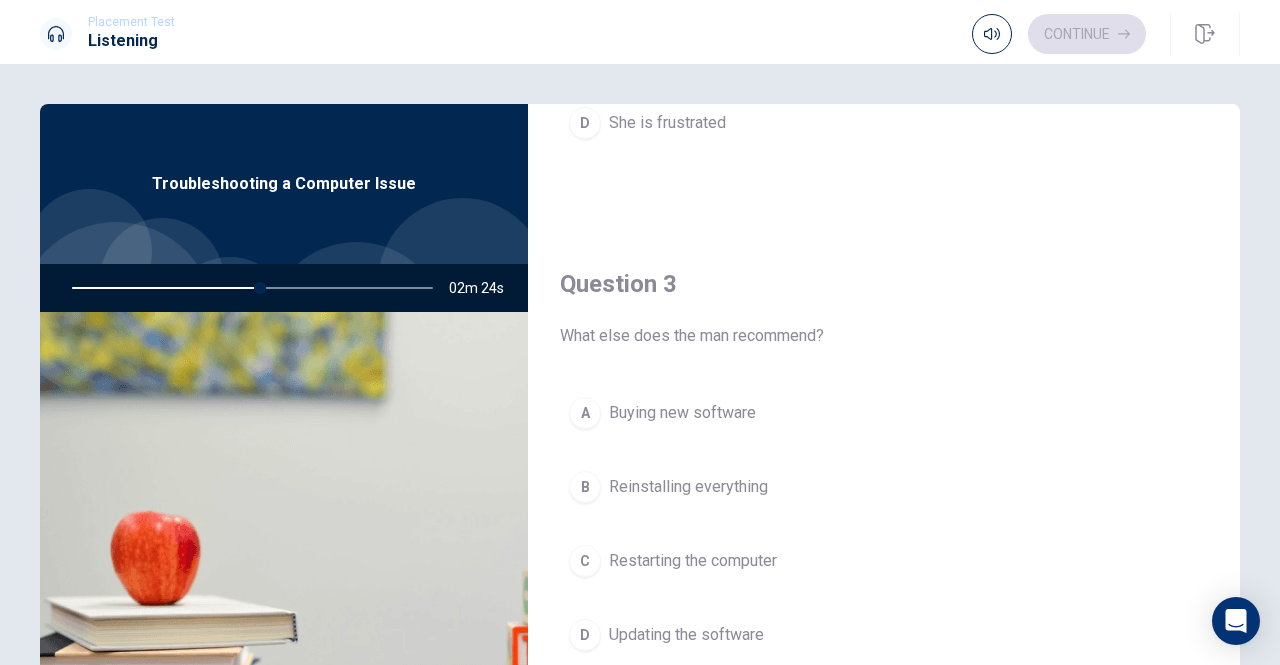 scroll, scrollTop: 1000, scrollLeft: 0, axis: vertical 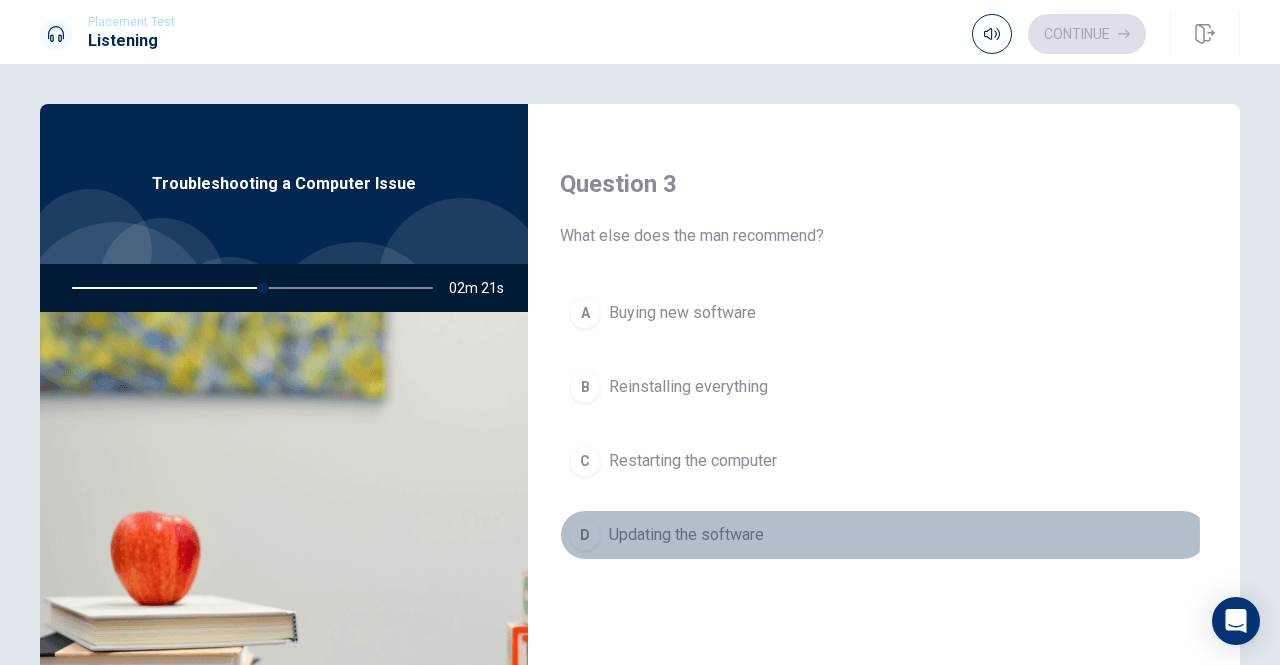 click on "Updating the software" at bounding box center (686, 535) 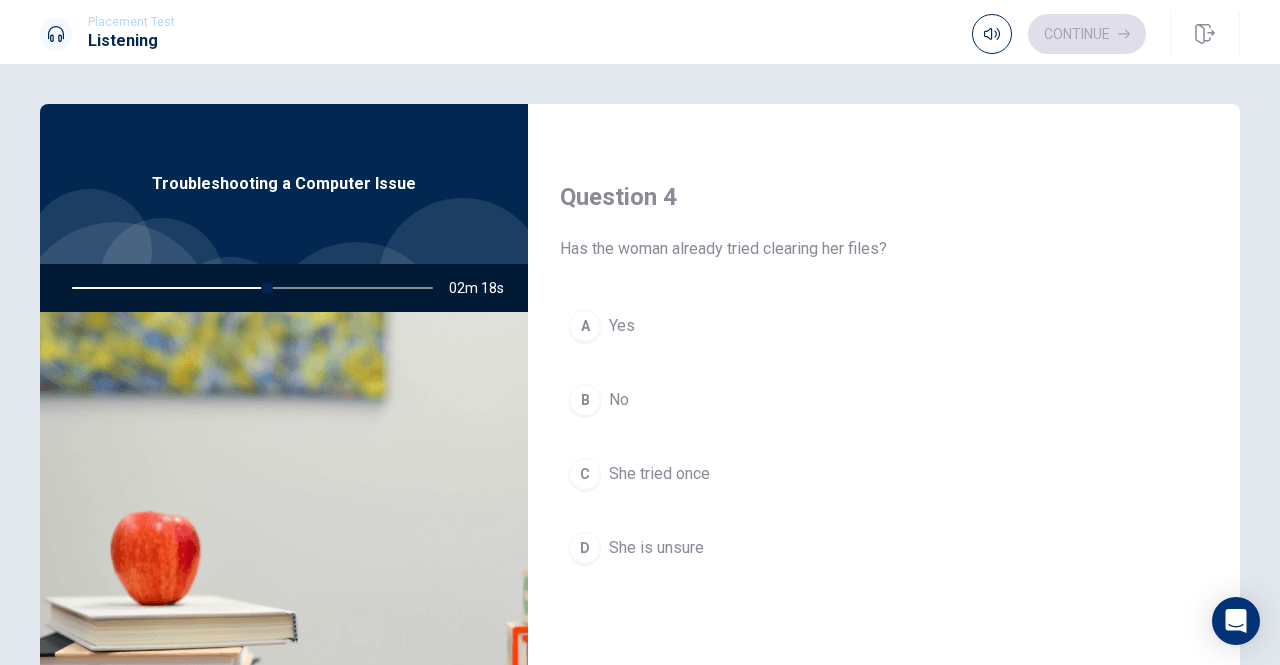 scroll, scrollTop: 1500, scrollLeft: 0, axis: vertical 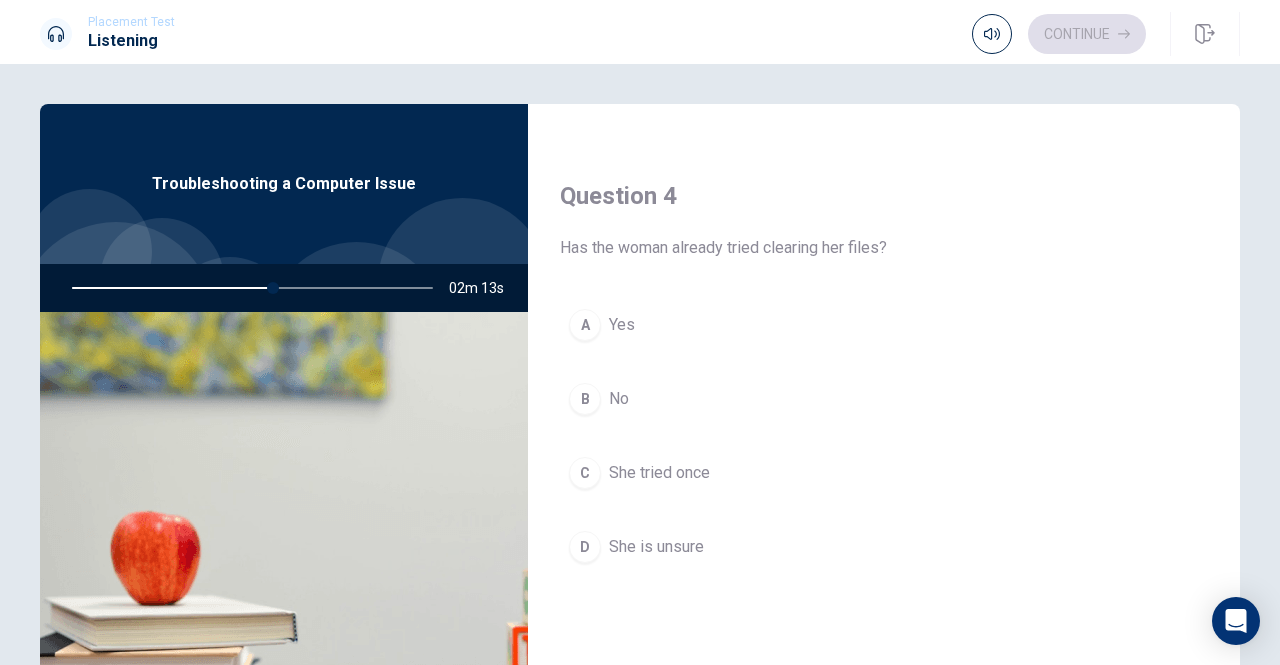 click on "B No" at bounding box center (884, 399) 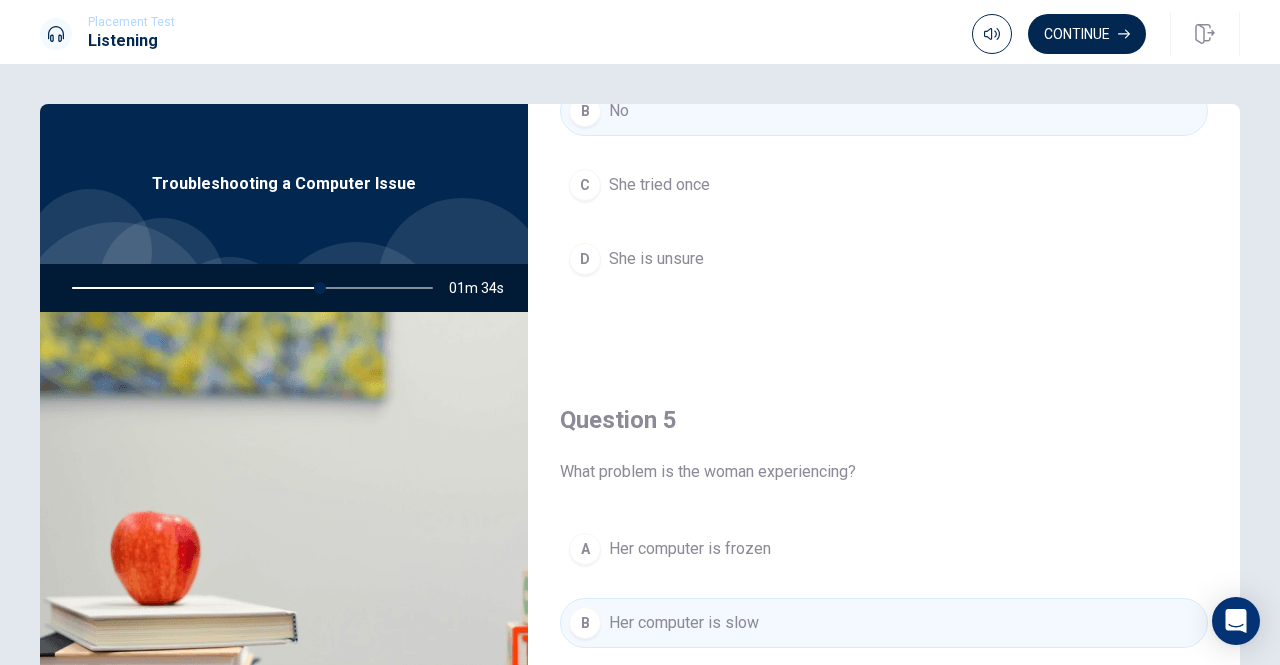 scroll, scrollTop: 1851, scrollLeft: 0, axis: vertical 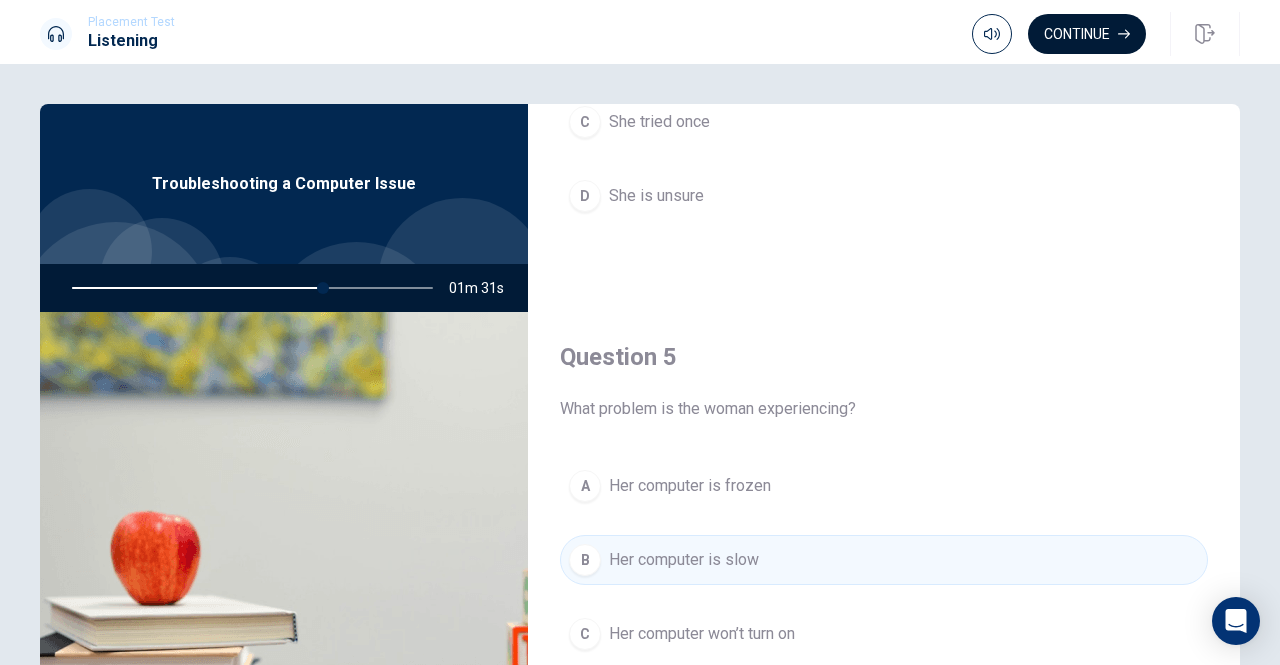 click on "Continue" at bounding box center [1087, 34] 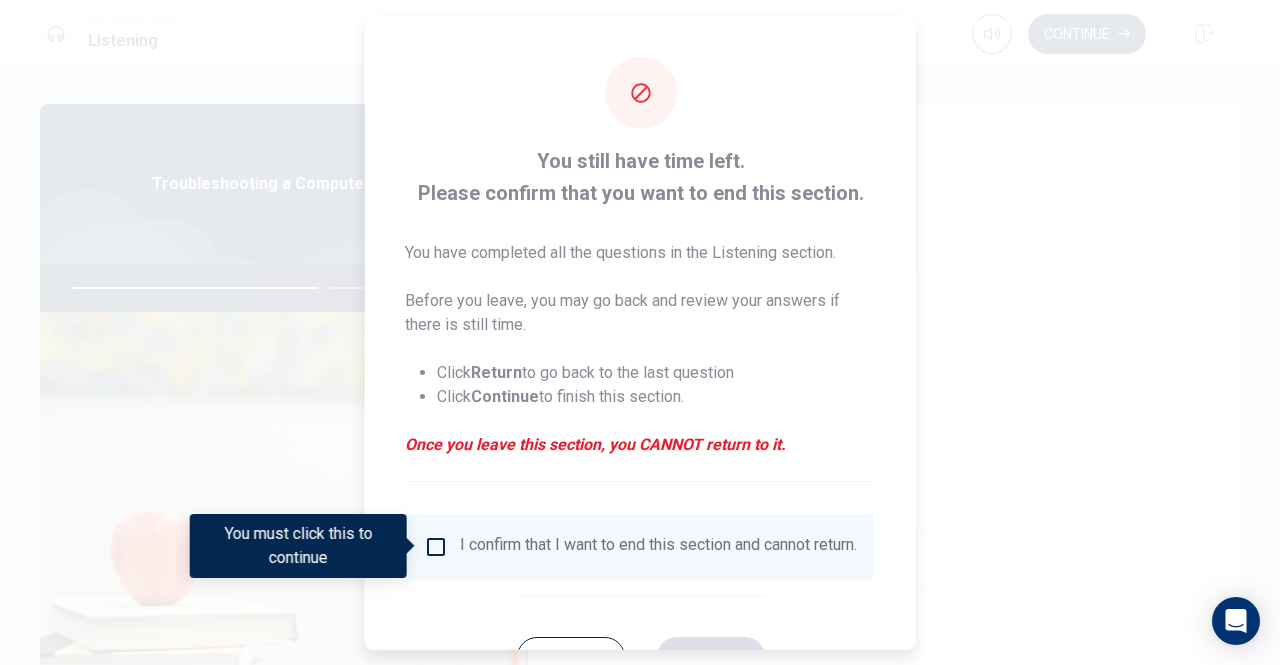 click at bounding box center (436, 546) 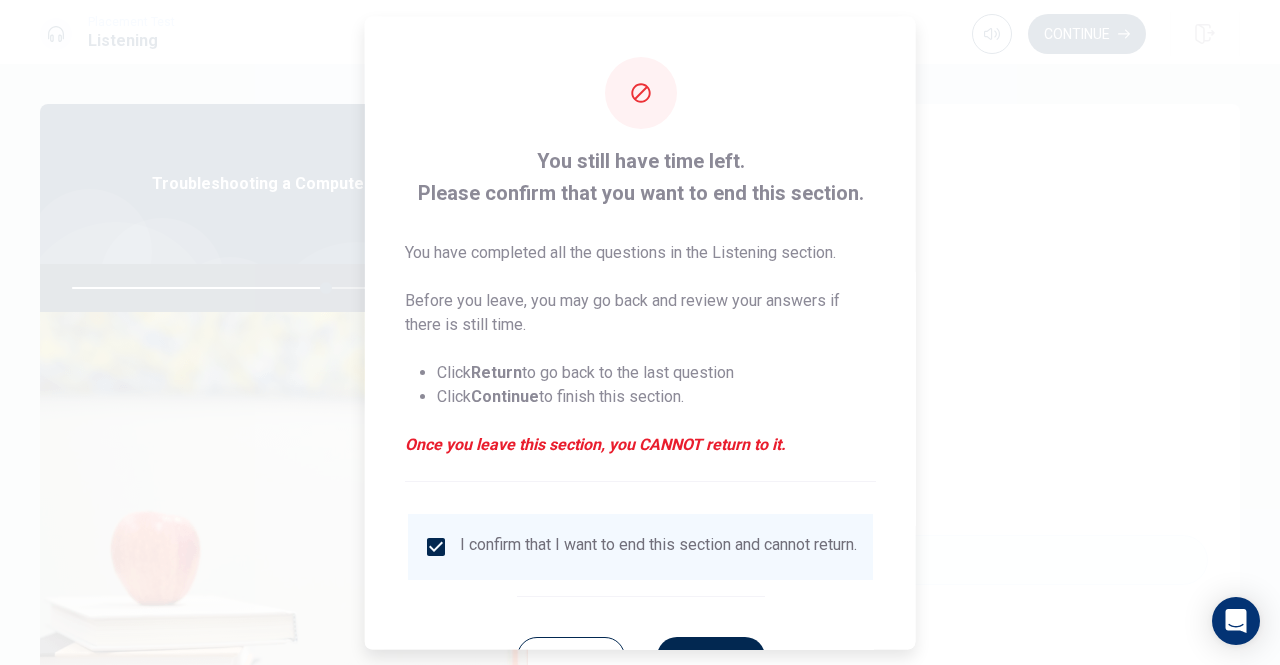 scroll, scrollTop: 80, scrollLeft: 0, axis: vertical 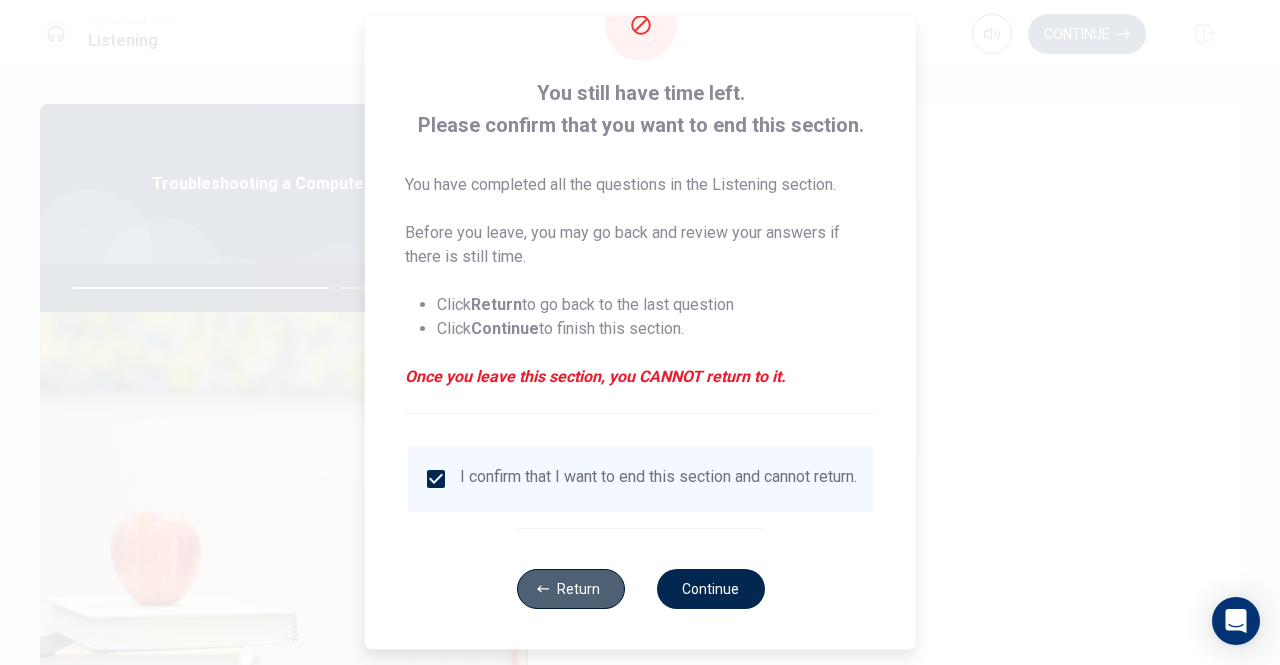 click 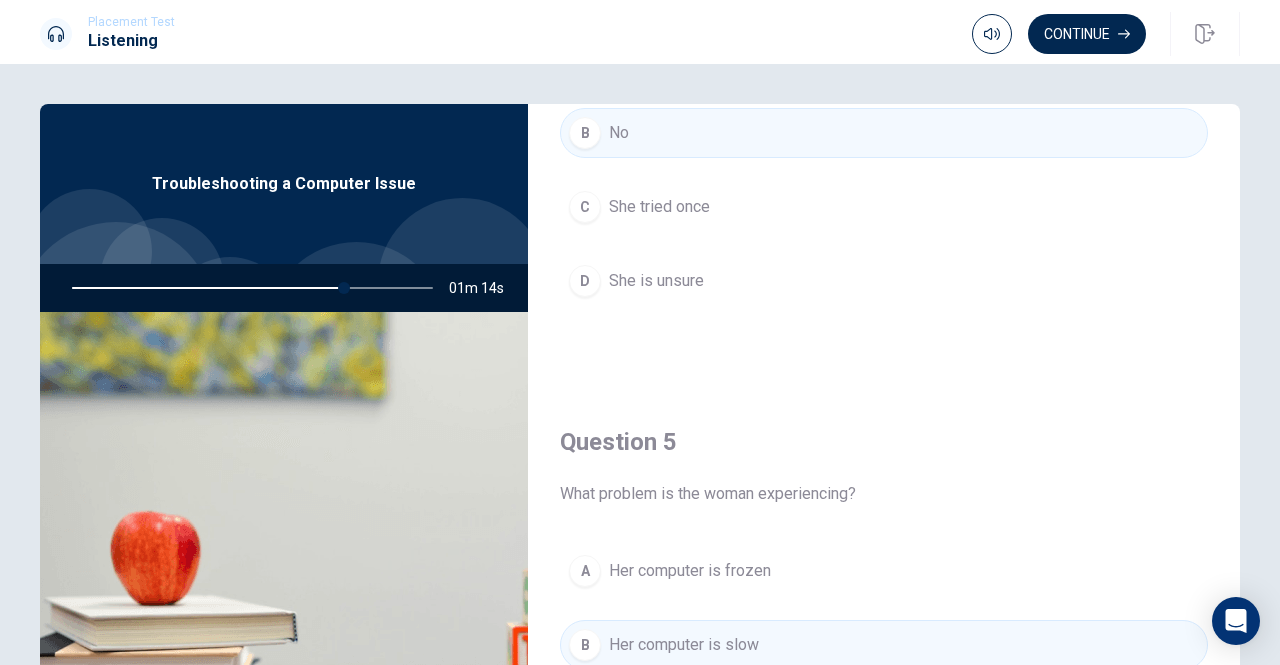 scroll, scrollTop: 1851, scrollLeft: 0, axis: vertical 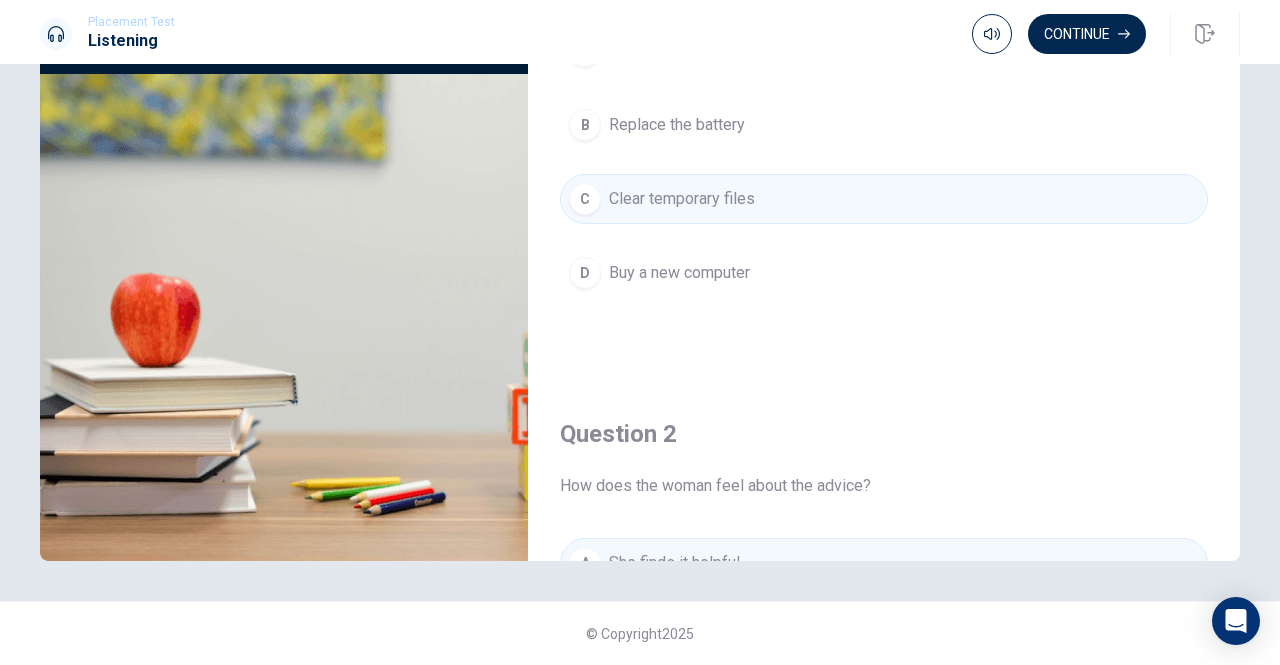 drag, startPoint x: 966, startPoint y: 590, endPoint x: 971, endPoint y: 603, distance: 13.928389 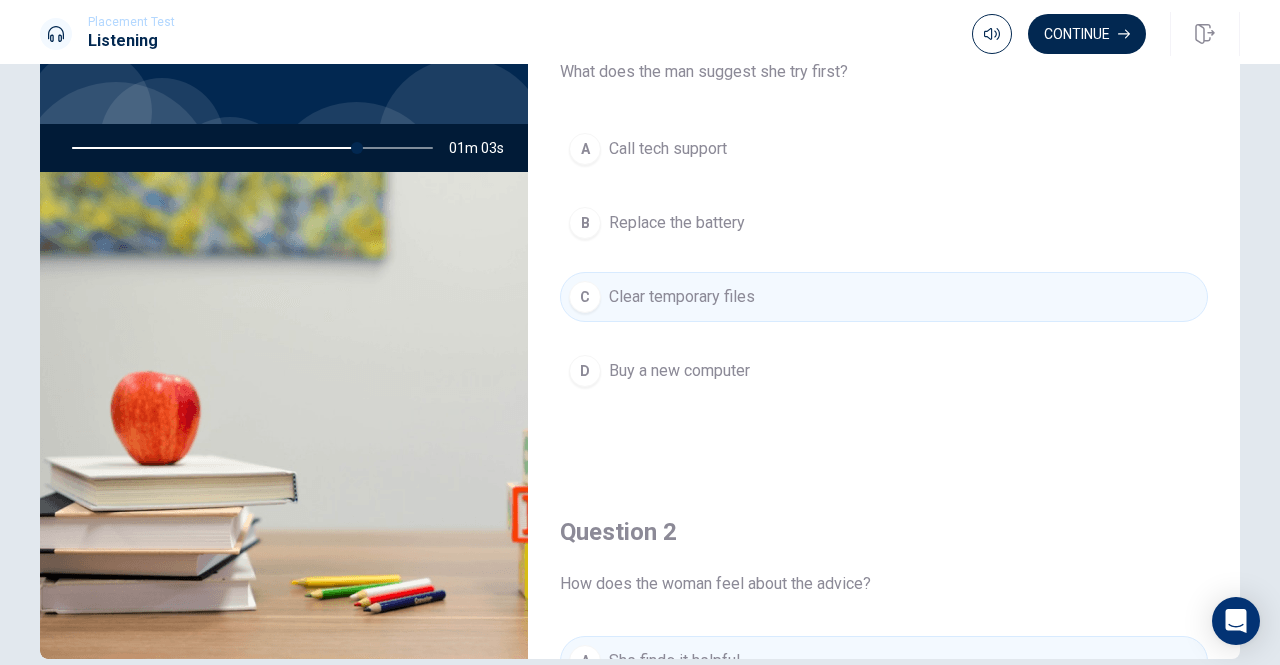 scroll, scrollTop: 0, scrollLeft: 0, axis: both 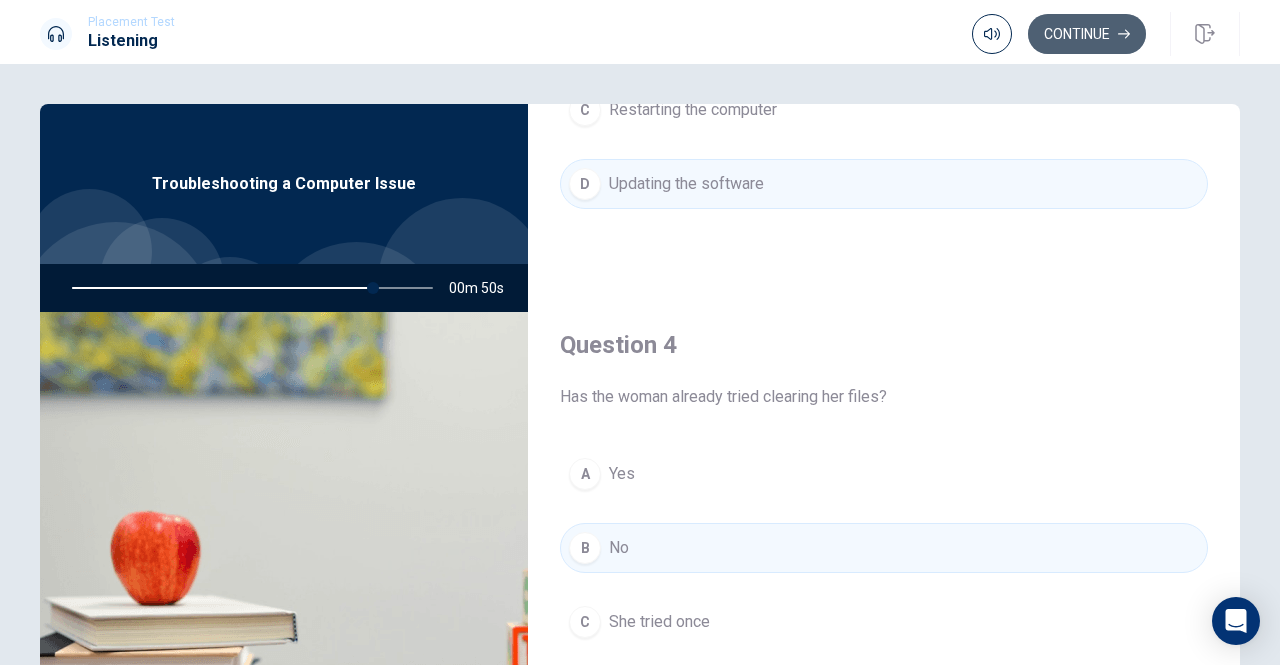 click on "Continue" at bounding box center [1087, 34] 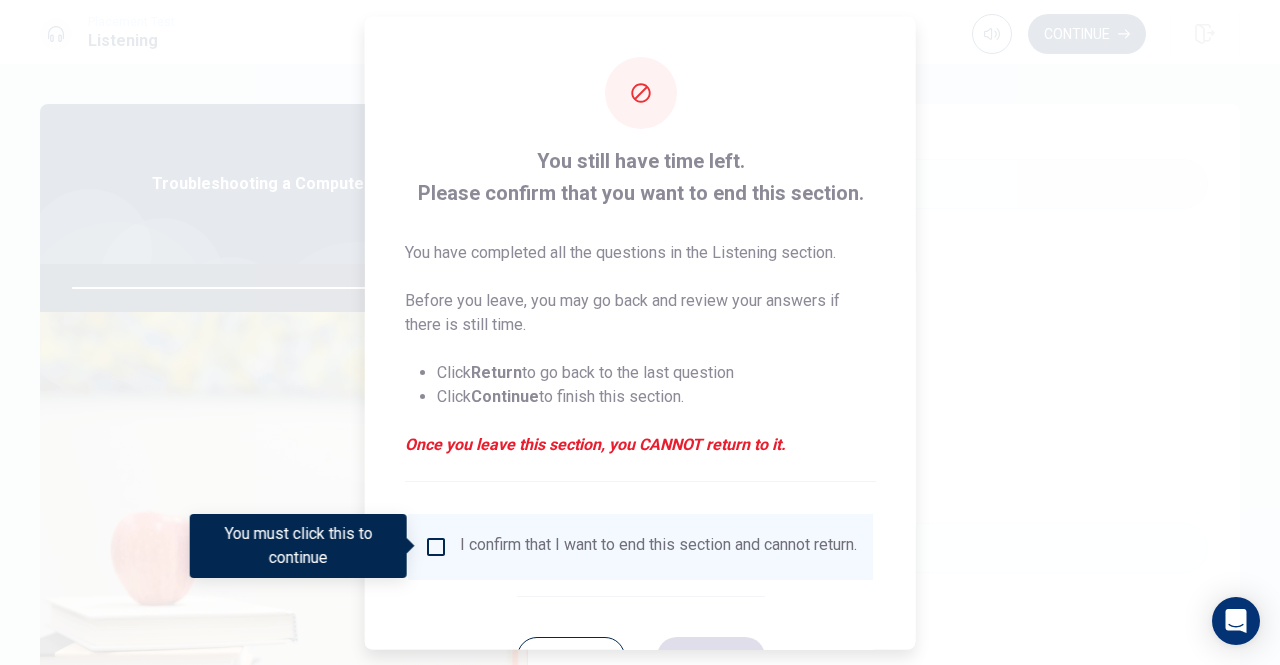 click at bounding box center [436, 546] 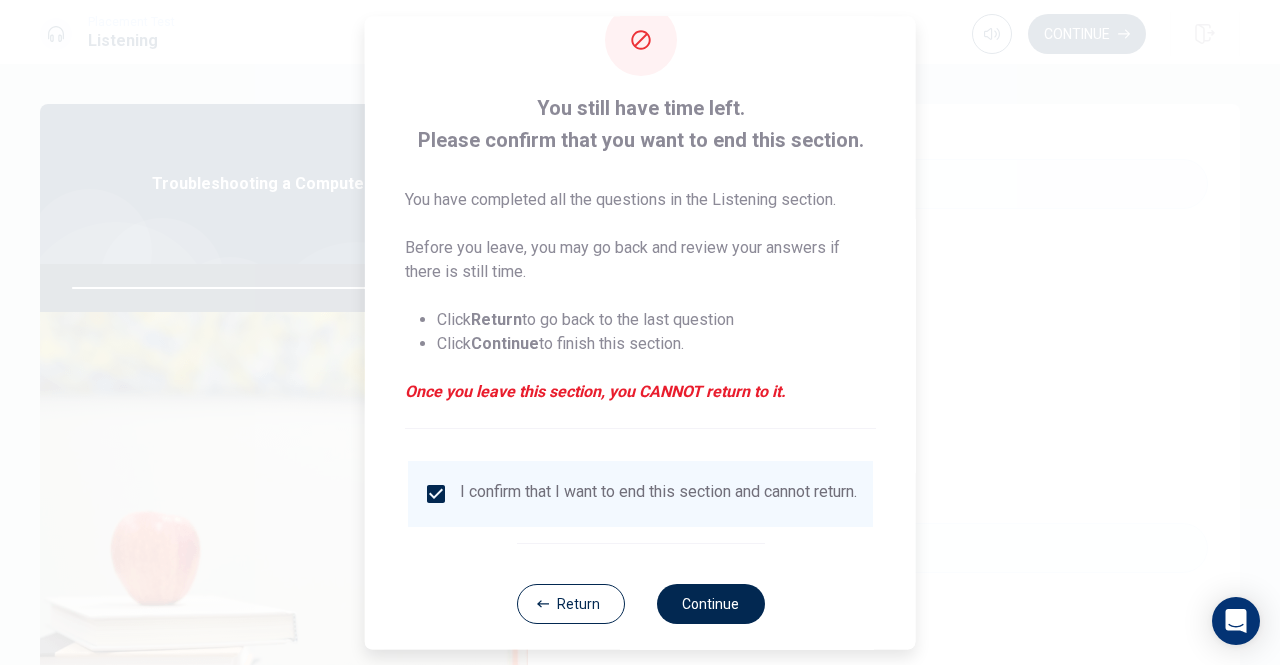 scroll, scrollTop: 80, scrollLeft: 0, axis: vertical 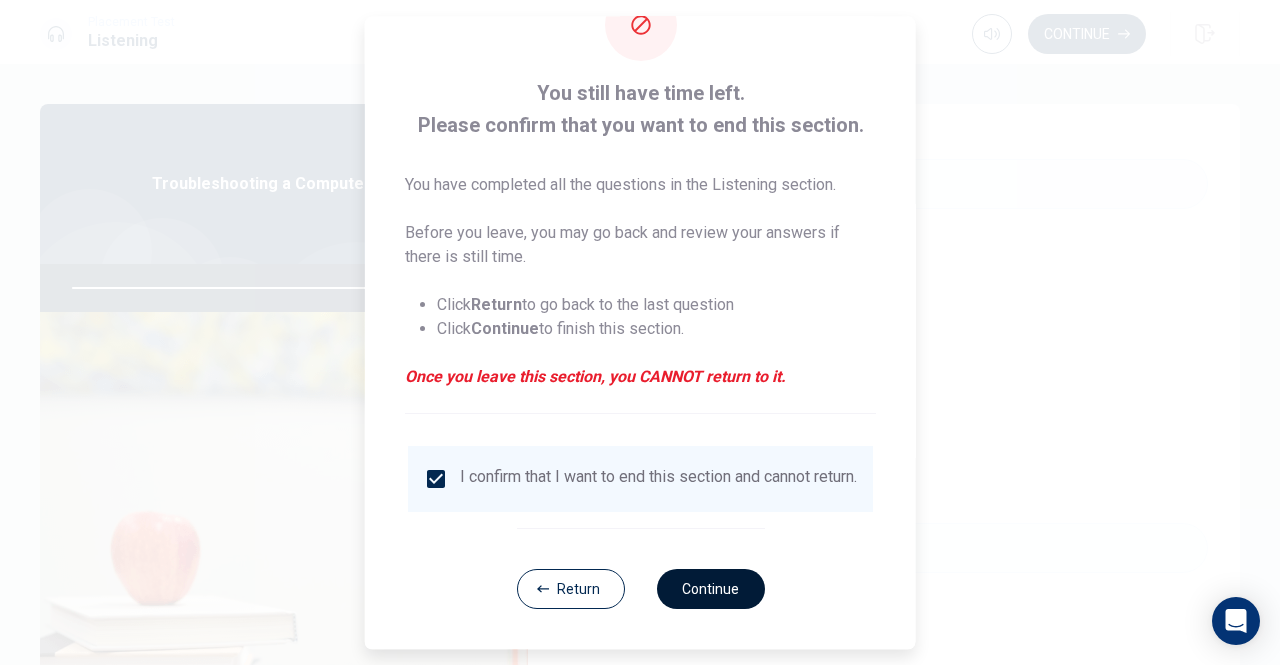click on "Continue" at bounding box center (710, 589) 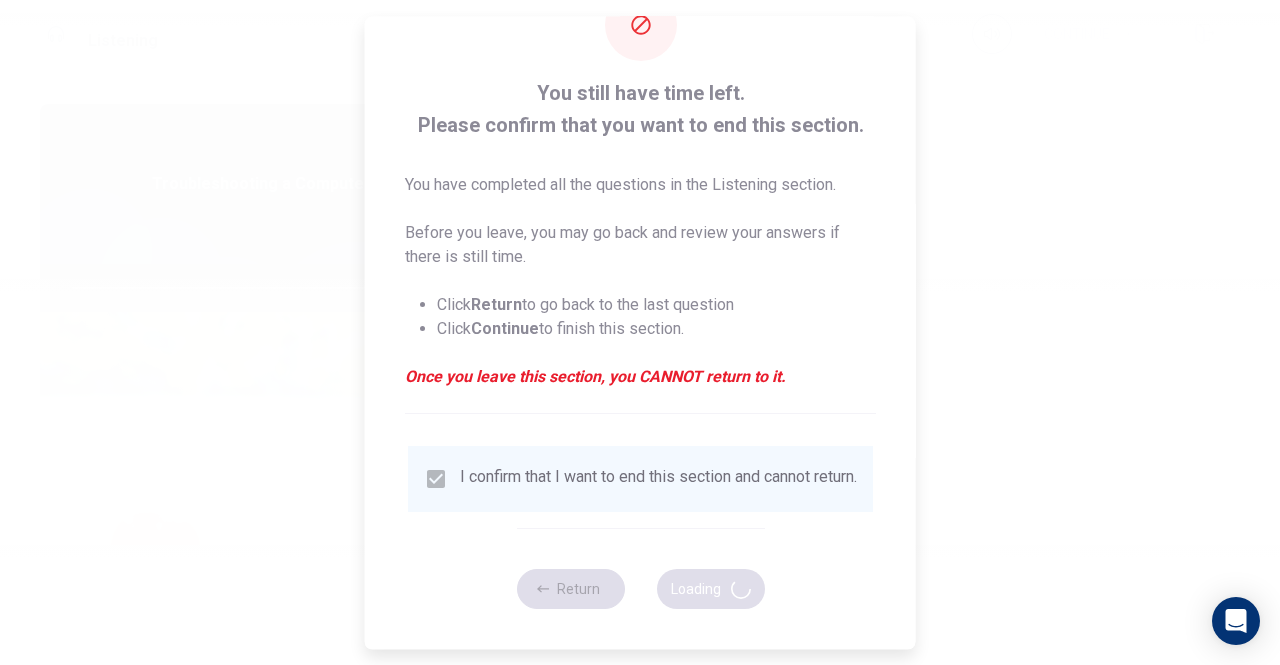 type on "86" 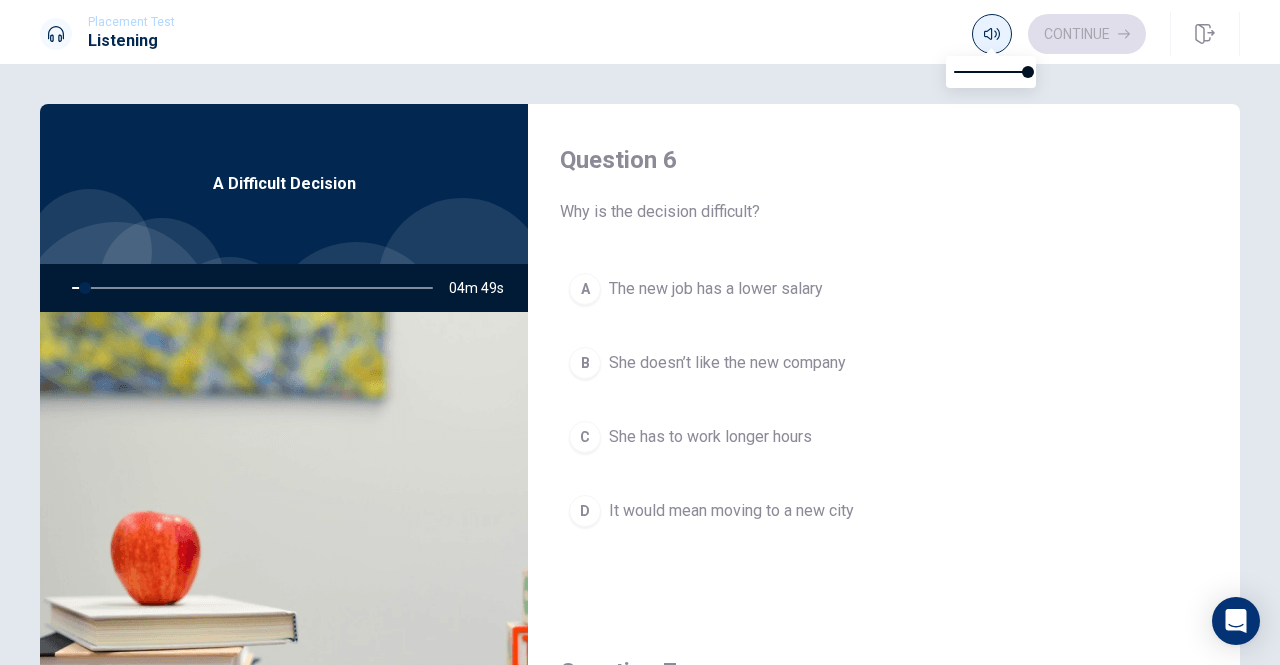 click 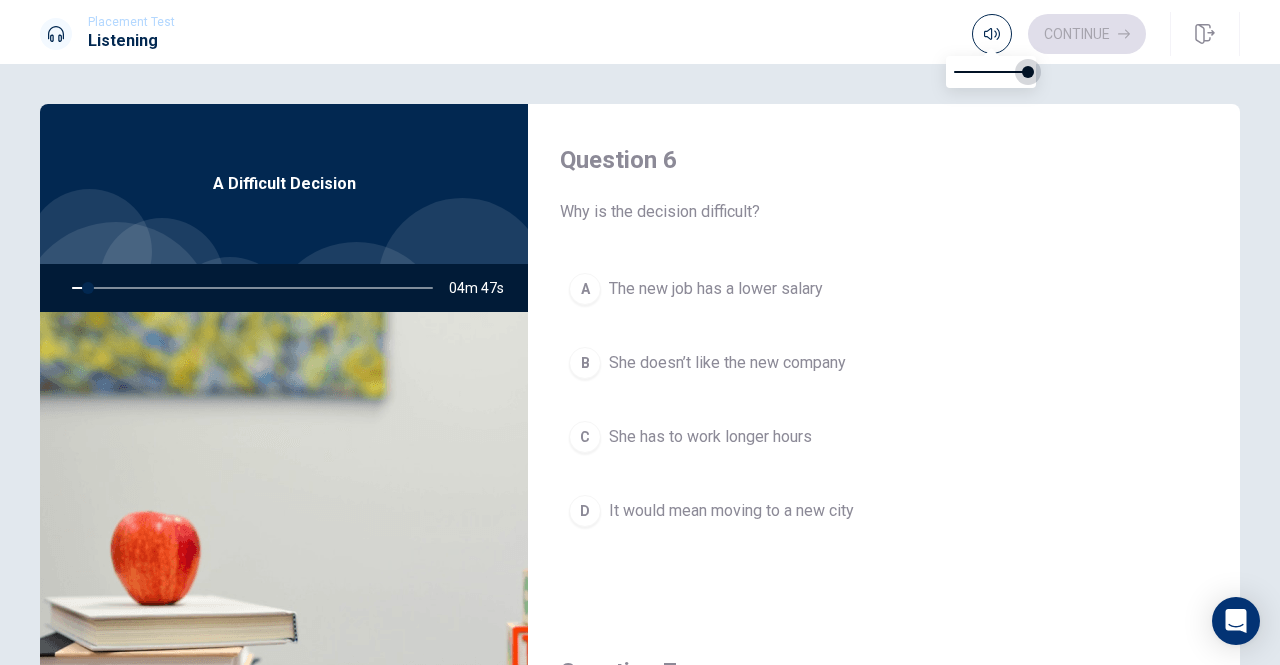 drag, startPoint x: 1026, startPoint y: 72, endPoint x: 1040, endPoint y: 72, distance: 14 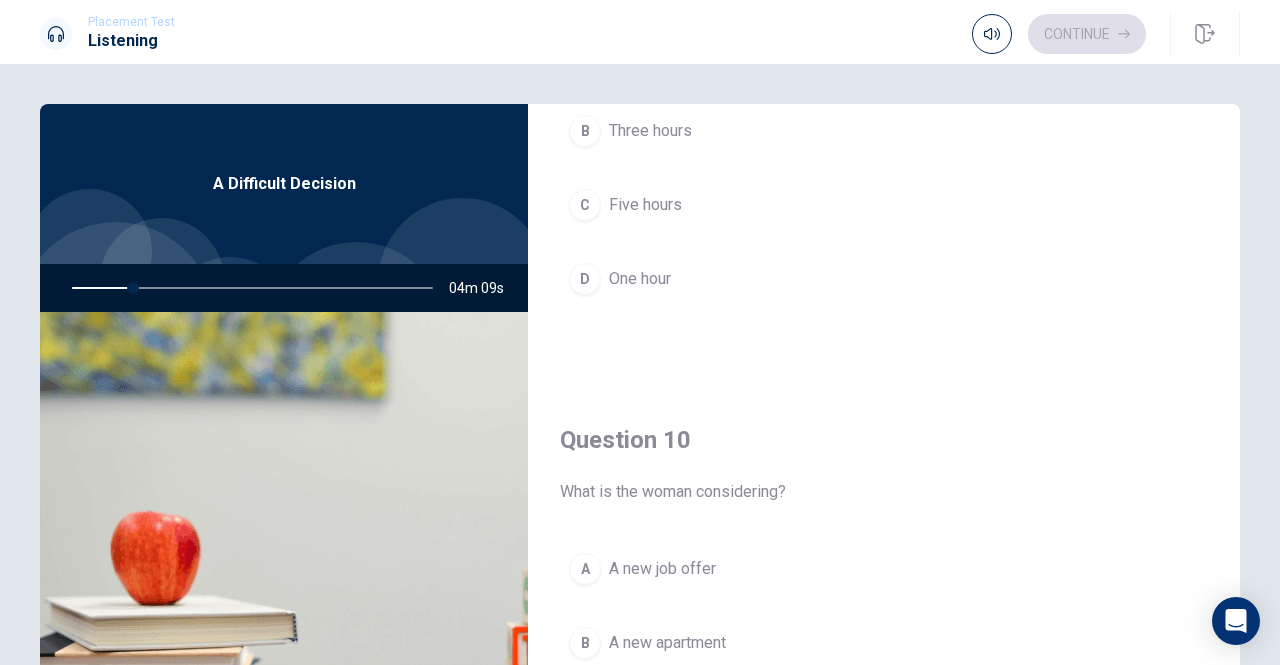 scroll, scrollTop: 1851, scrollLeft: 0, axis: vertical 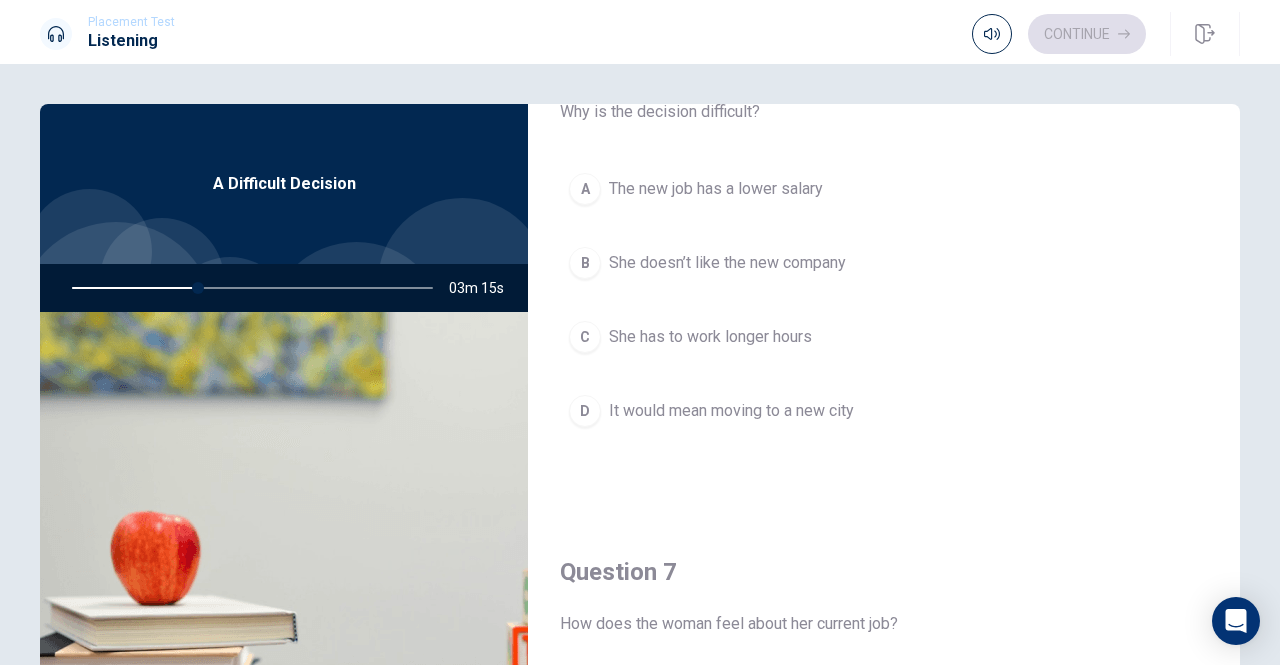 click on "It would mean moving to a new city" at bounding box center [731, 411] 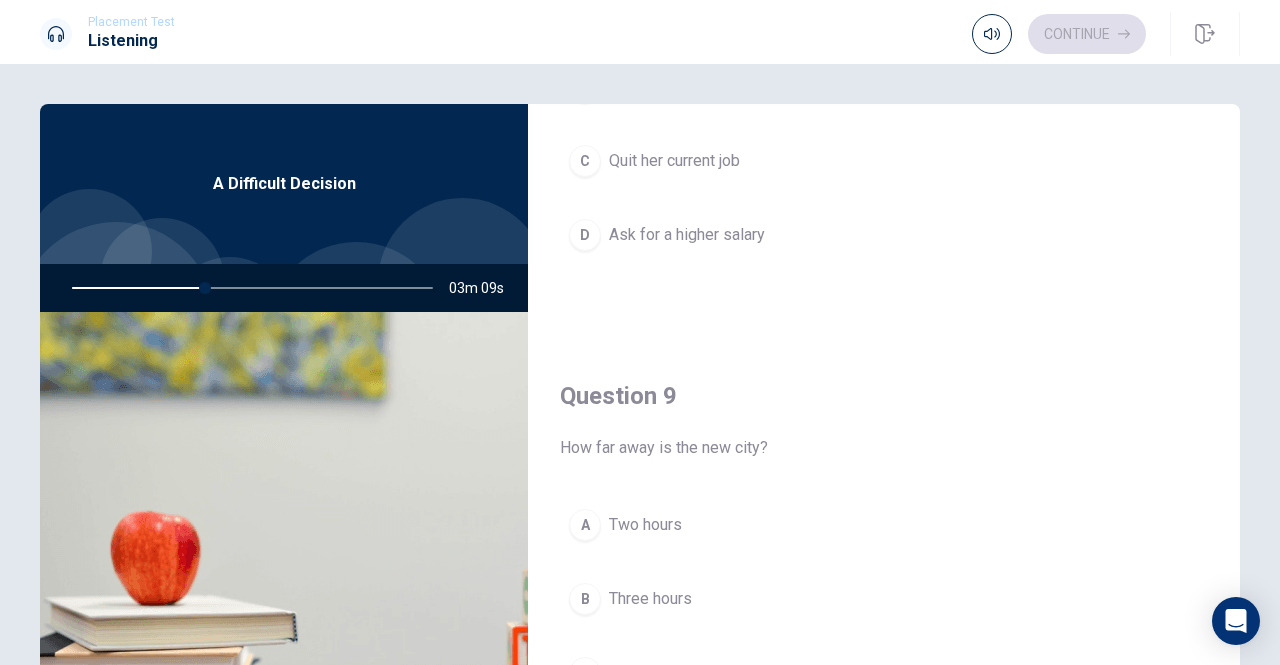 scroll, scrollTop: 1500, scrollLeft: 0, axis: vertical 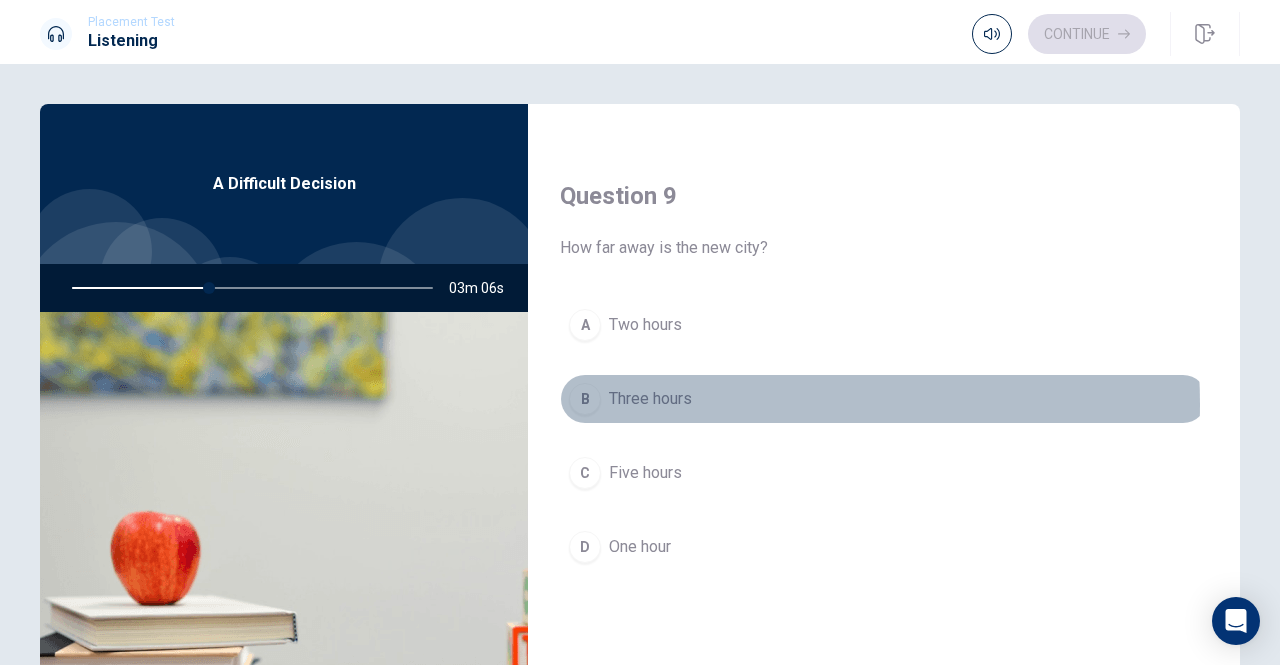click on "B Three hours" at bounding box center (884, 399) 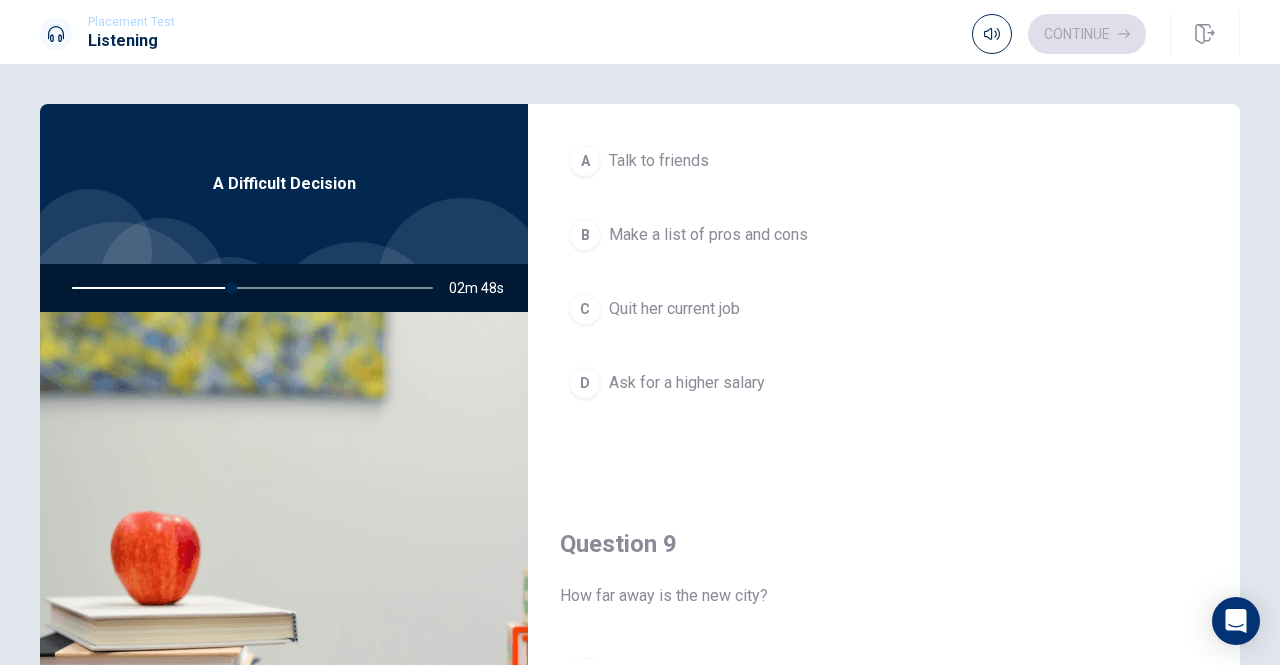 scroll, scrollTop: 1151, scrollLeft: 0, axis: vertical 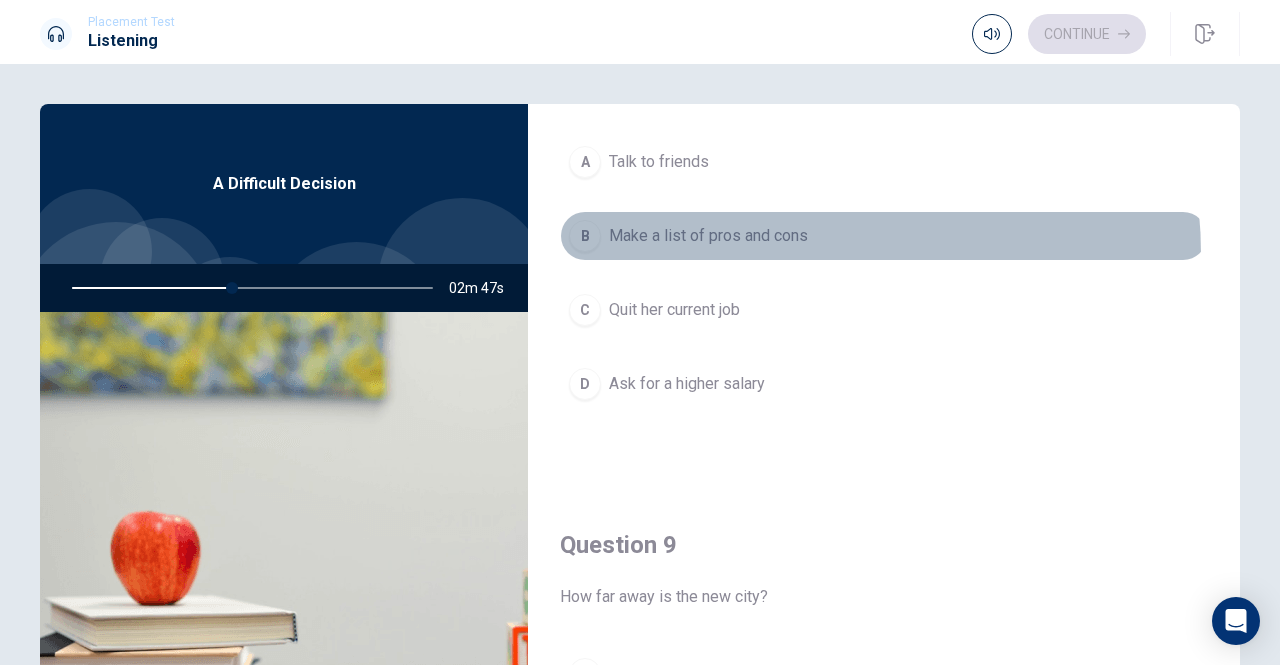 click on "B Make a list of pros and cons" at bounding box center [884, 236] 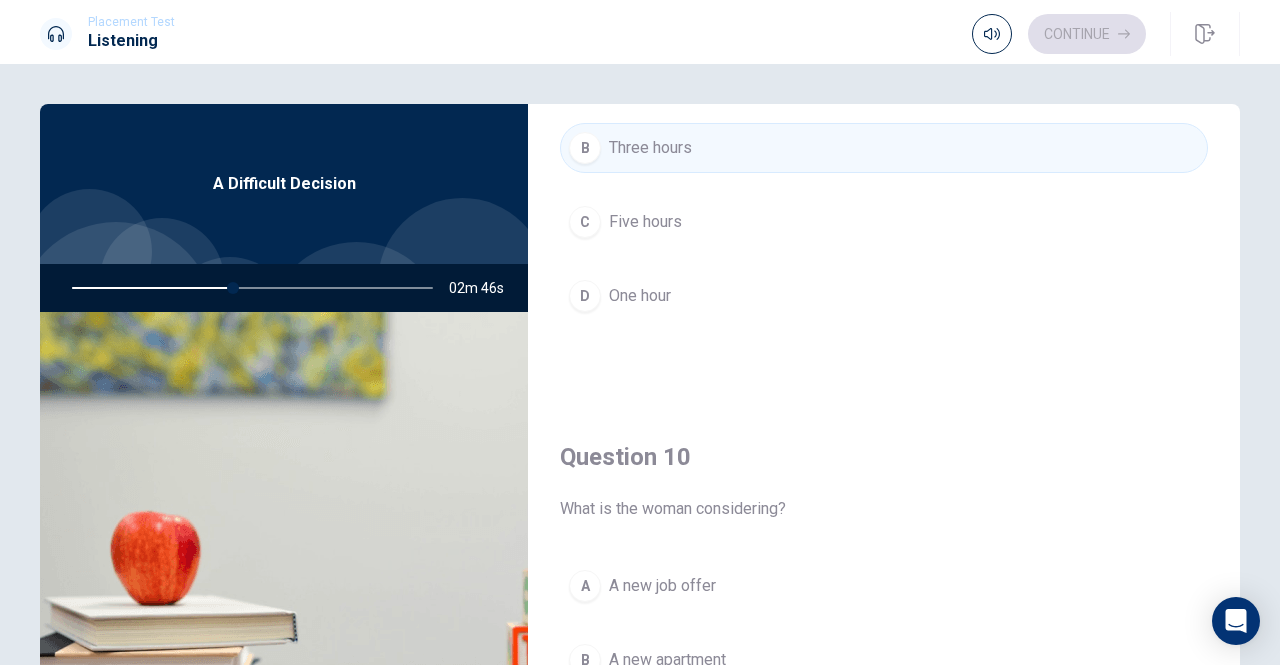 scroll, scrollTop: 1851, scrollLeft: 0, axis: vertical 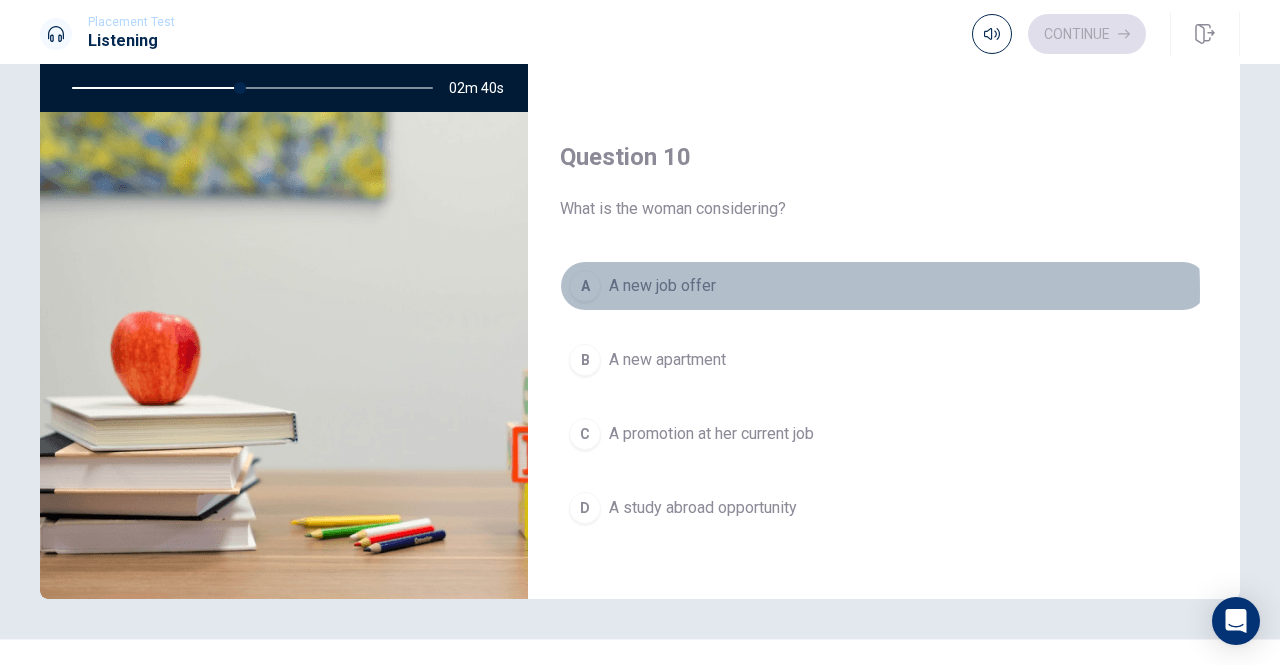 click on "A A new job offer" at bounding box center [884, 286] 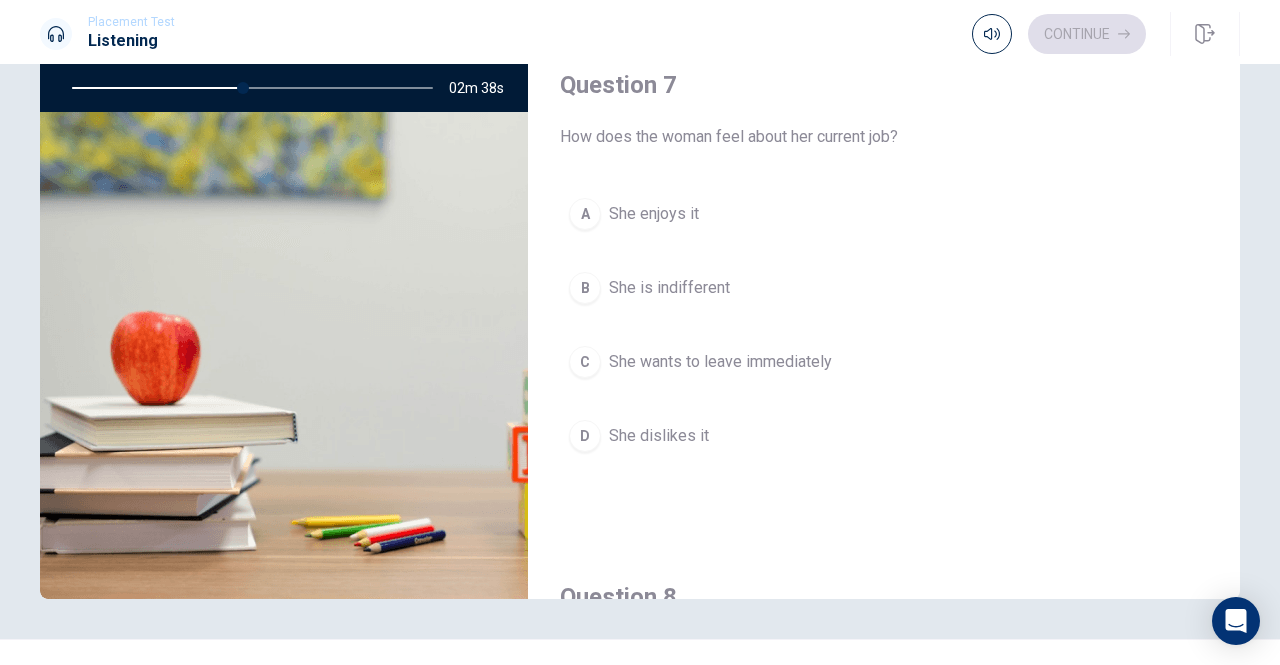scroll, scrollTop: 351, scrollLeft: 0, axis: vertical 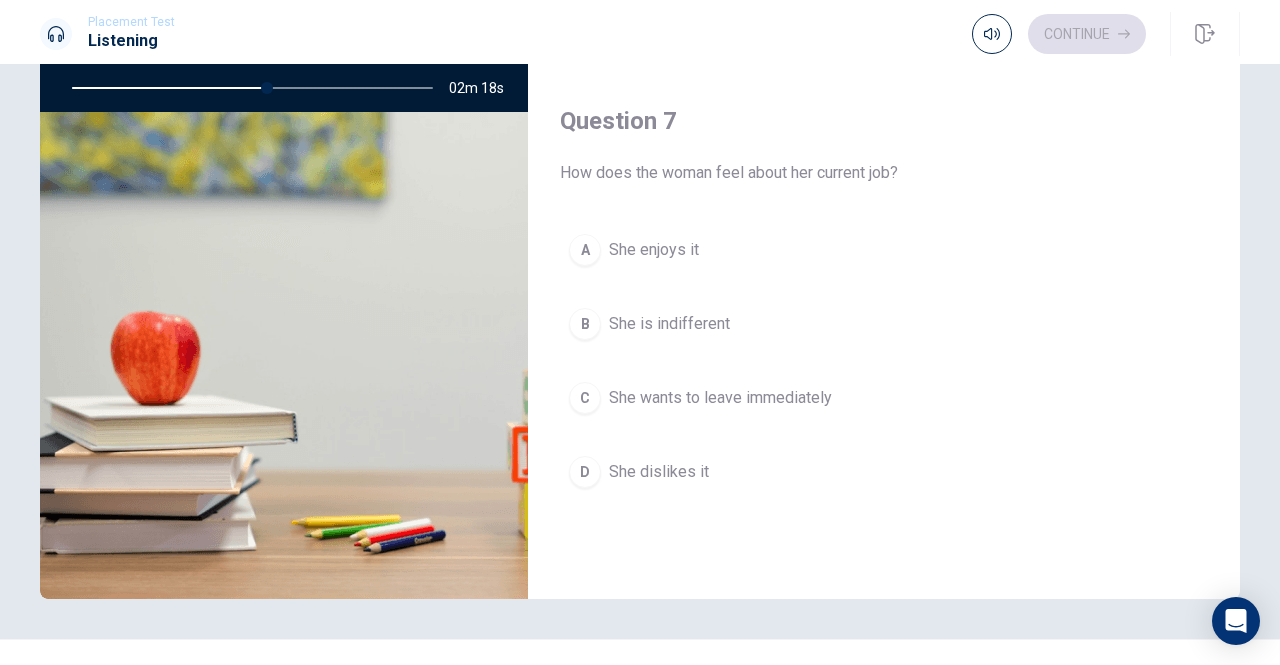 click on "She enjoys it" at bounding box center [654, 250] 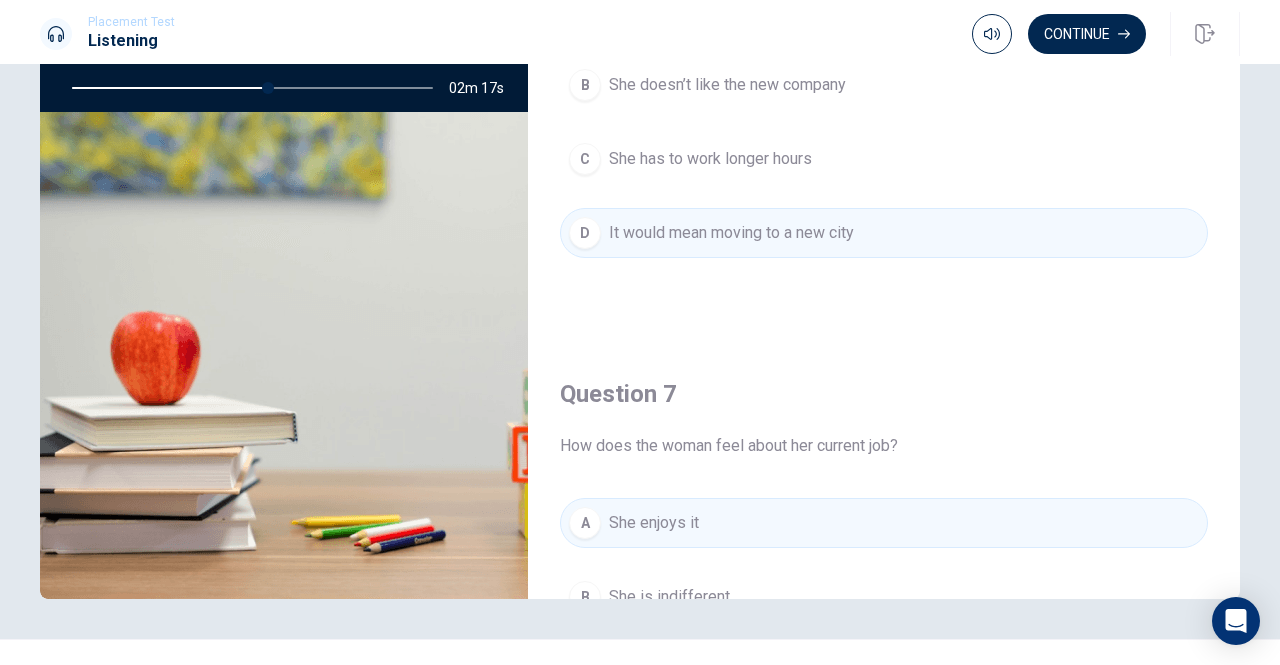 scroll, scrollTop: 0, scrollLeft: 0, axis: both 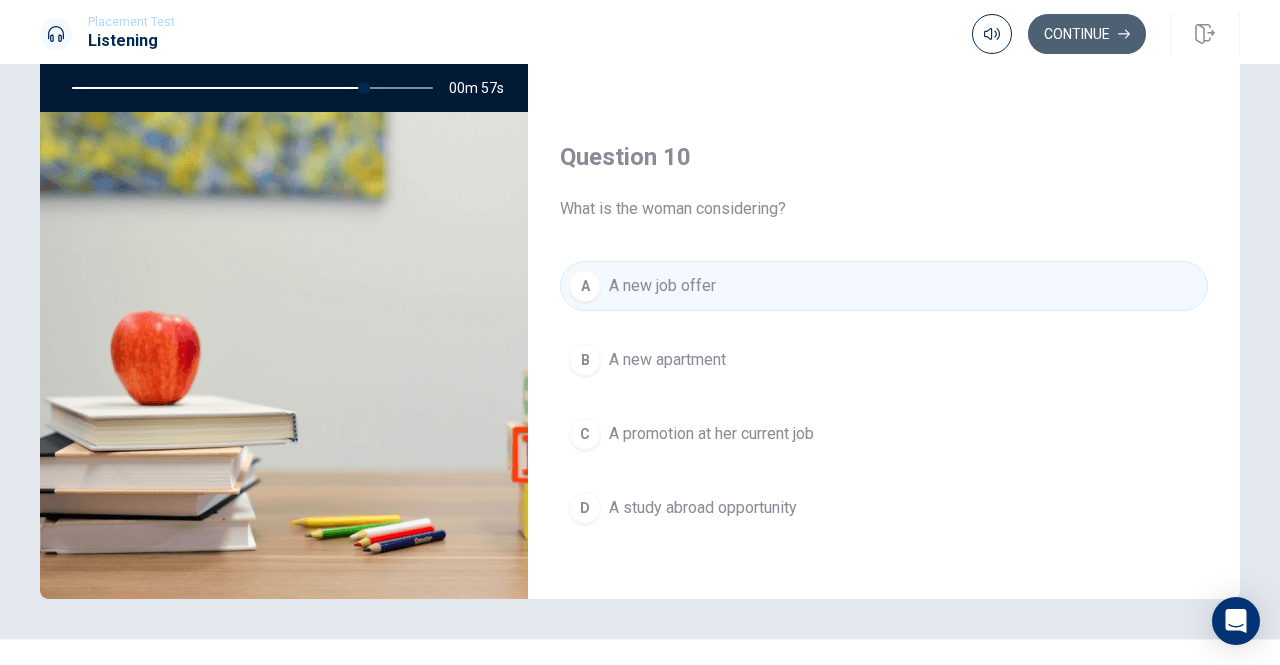 click on "Continue" at bounding box center [1087, 34] 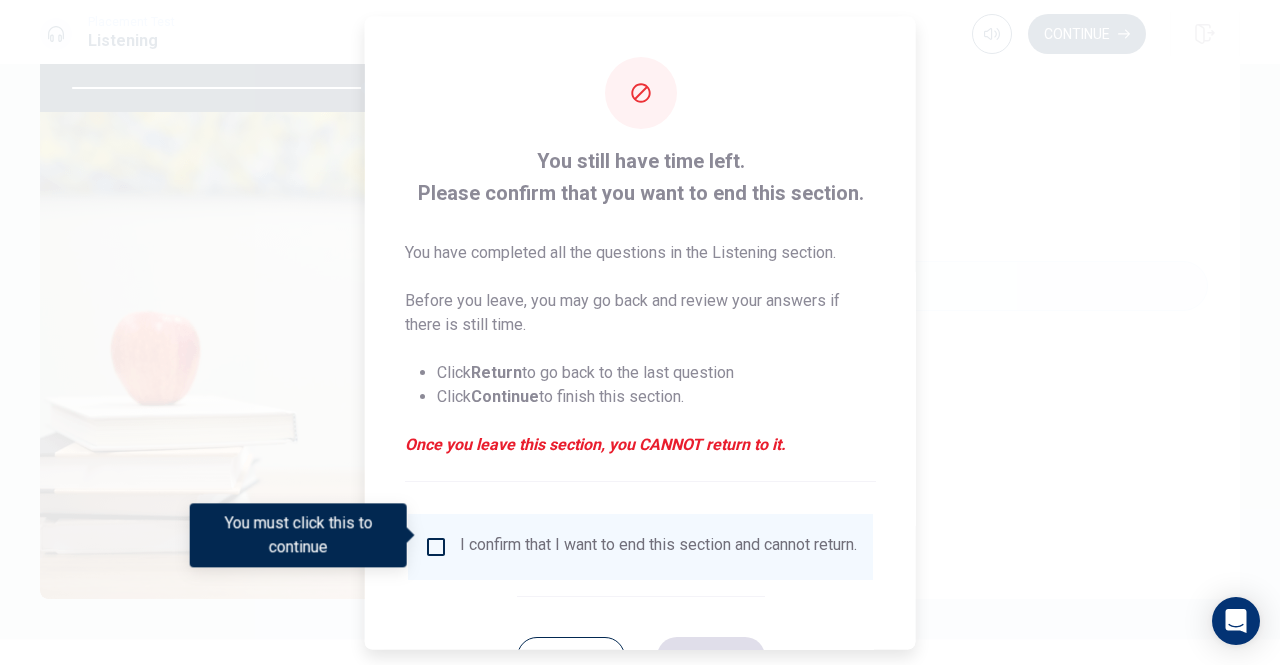 scroll, scrollTop: 80, scrollLeft: 0, axis: vertical 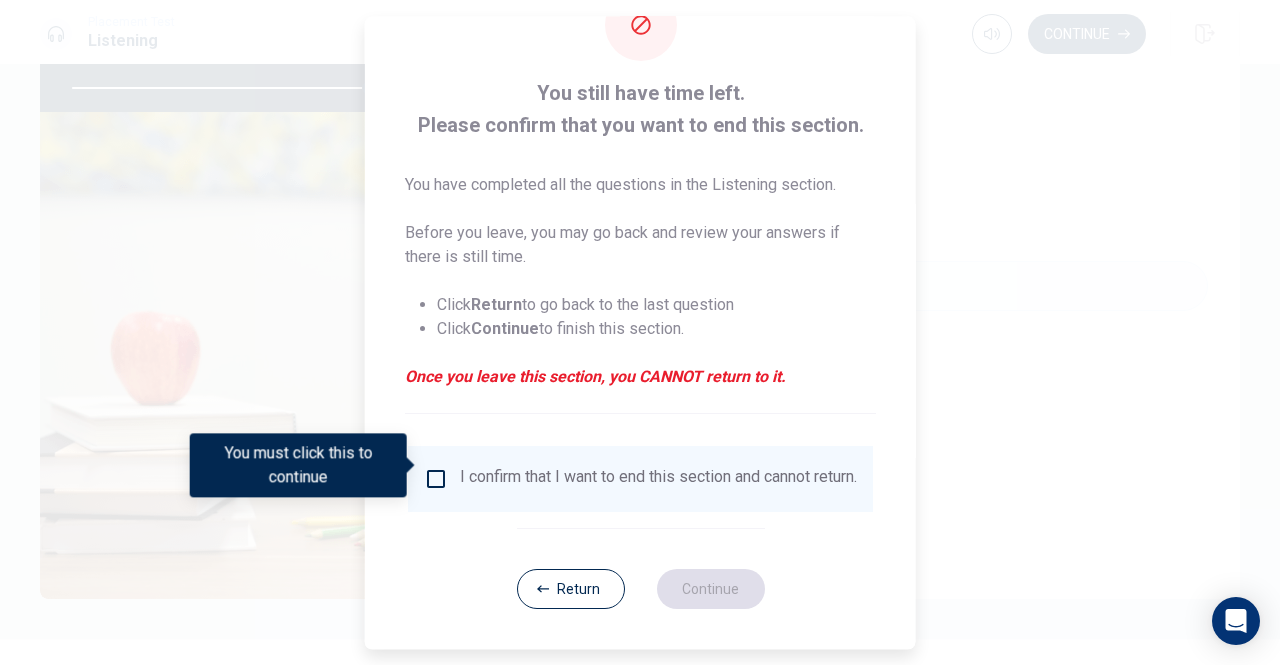 click at bounding box center [436, 479] 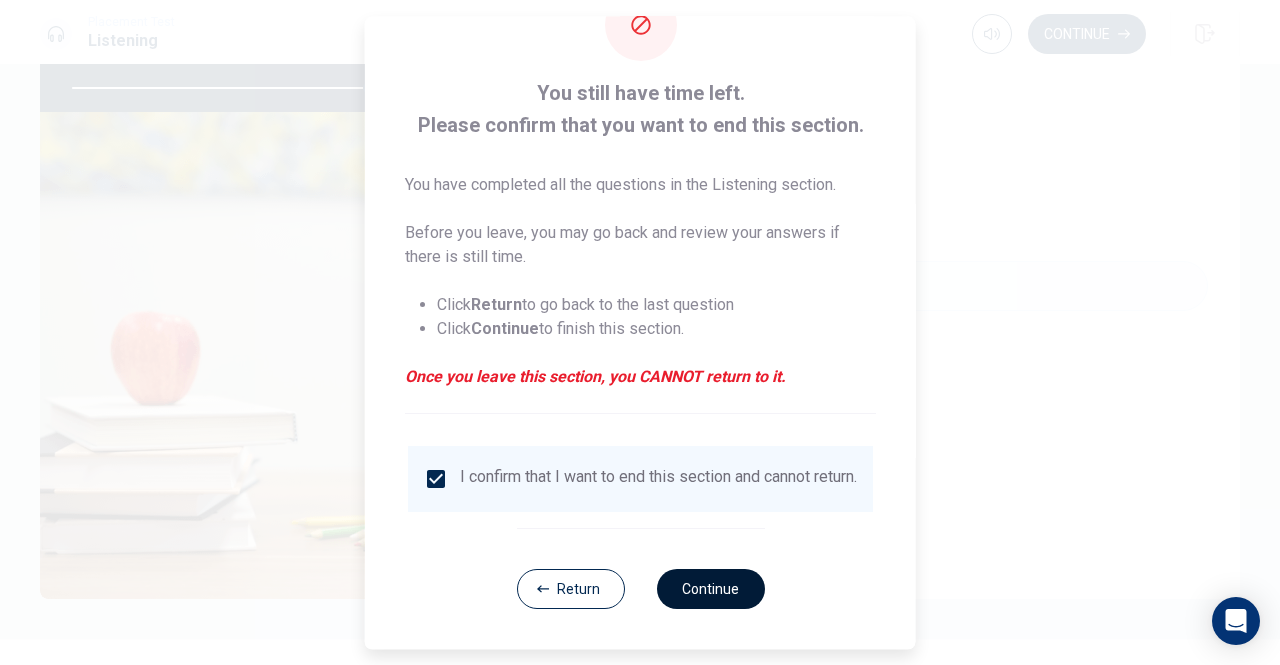 click on "Continue" at bounding box center [710, 589] 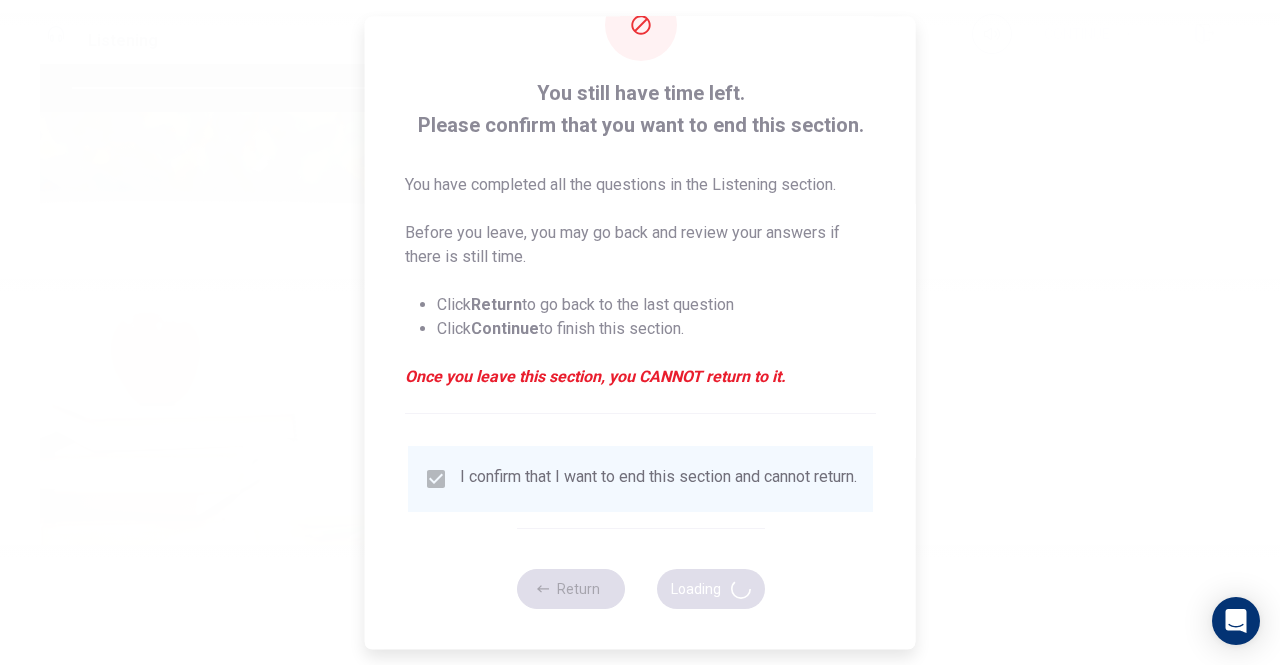type on "83" 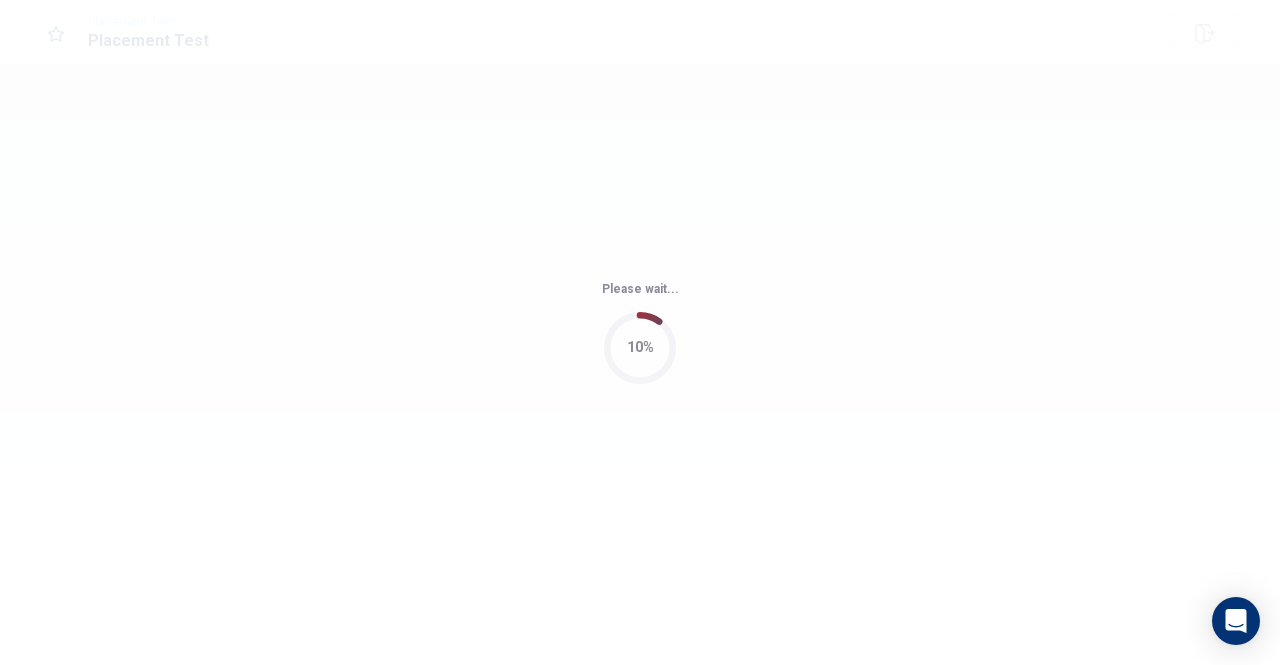 scroll, scrollTop: 0, scrollLeft: 0, axis: both 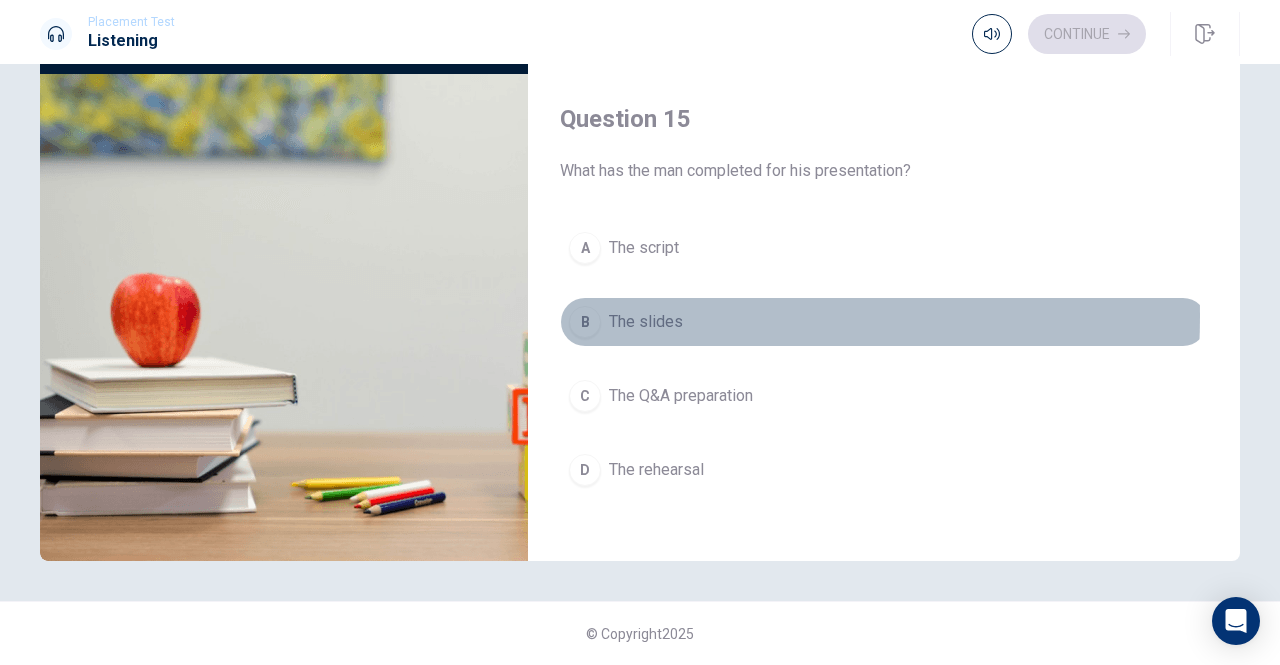 click on "B" at bounding box center [585, 322] 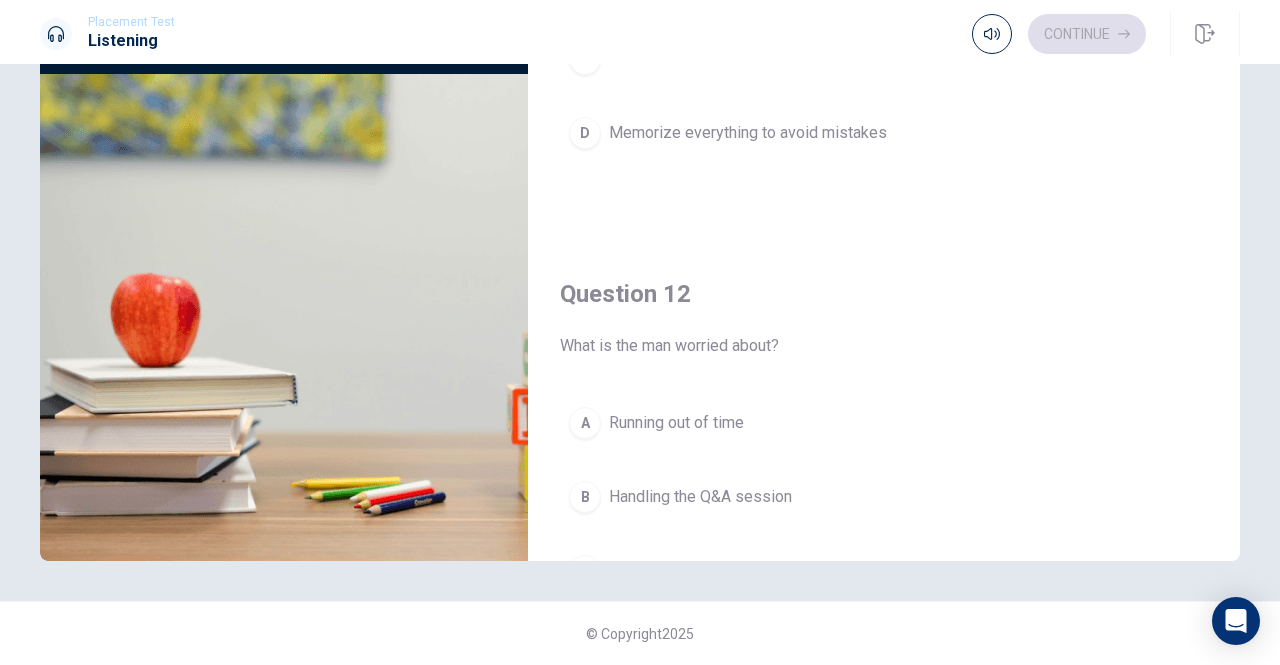 scroll, scrollTop: 0, scrollLeft: 0, axis: both 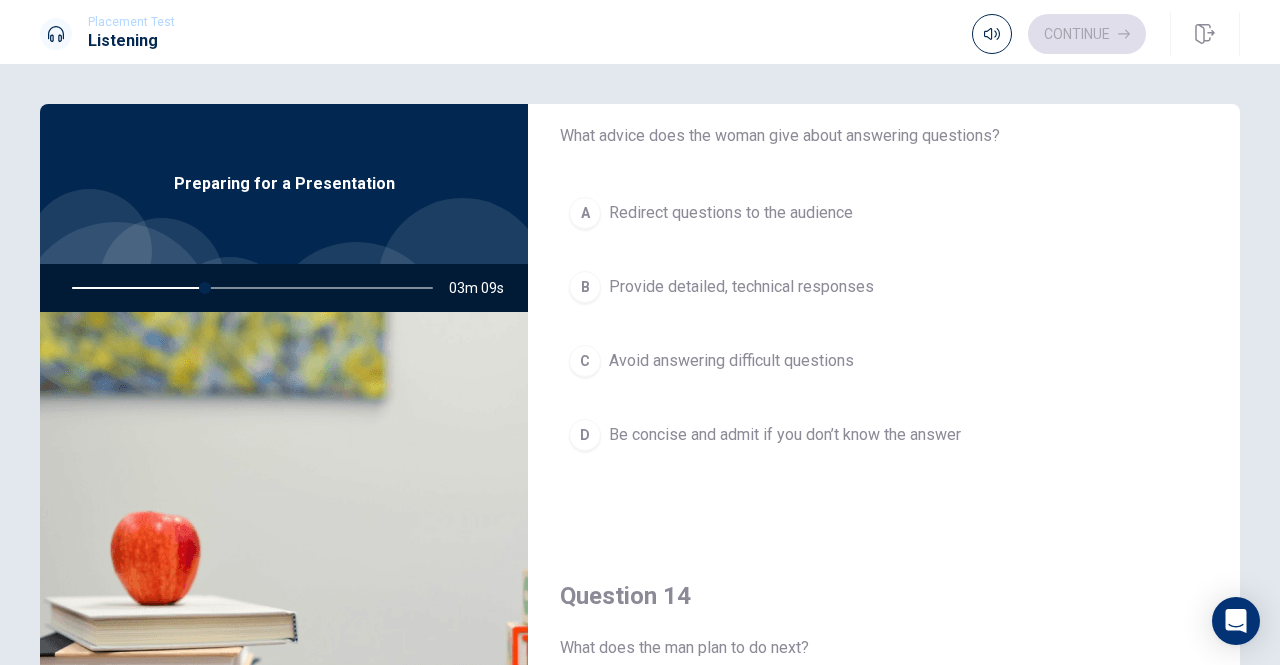 click on "Be concise and admit if you don’t know the answer" at bounding box center (785, 435) 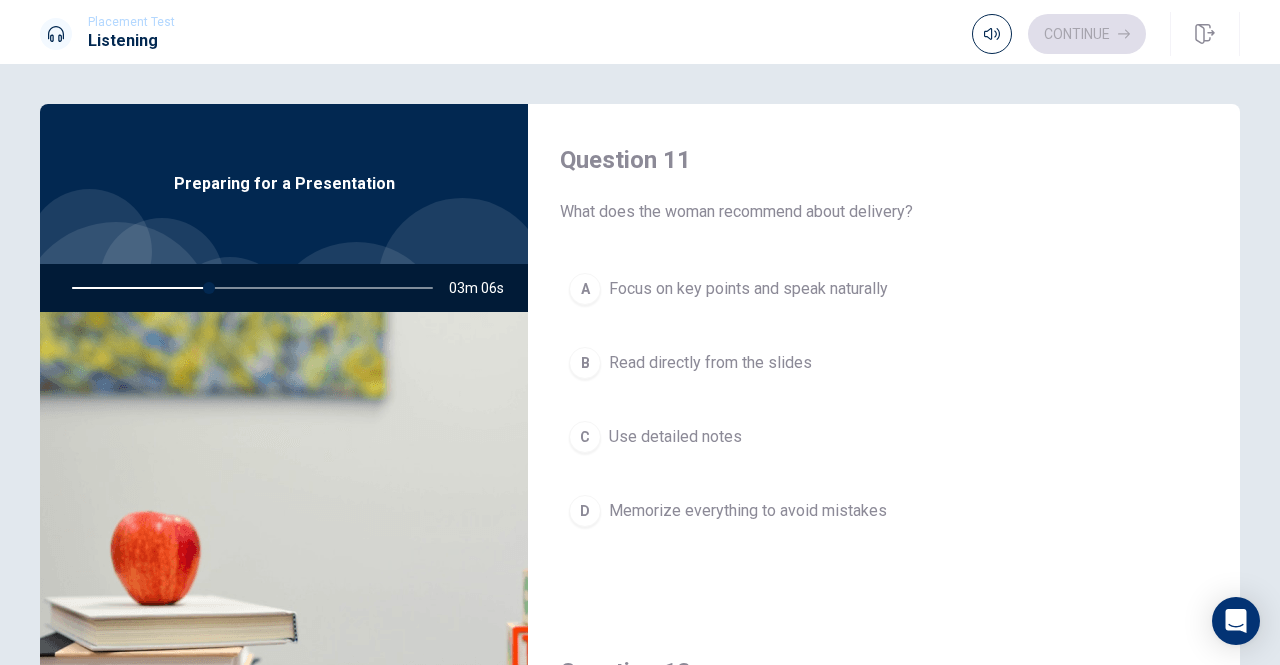 scroll, scrollTop: 0, scrollLeft: 0, axis: both 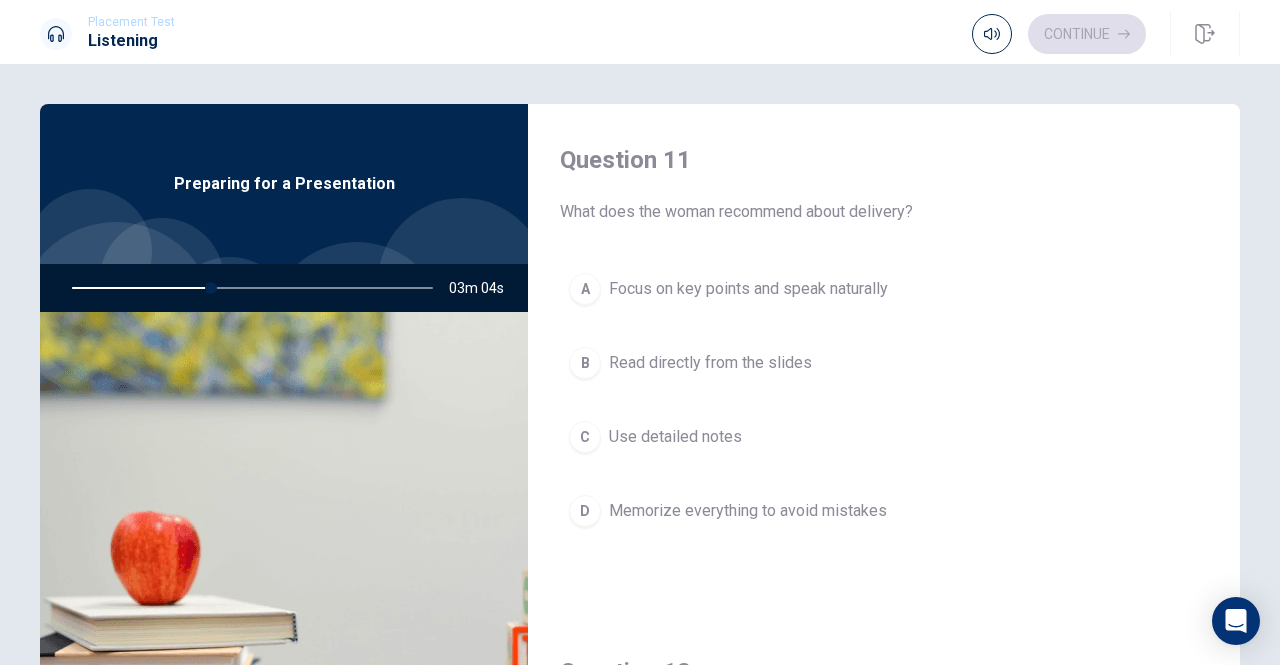 click on "Focus on key points and speak naturally" at bounding box center [748, 289] 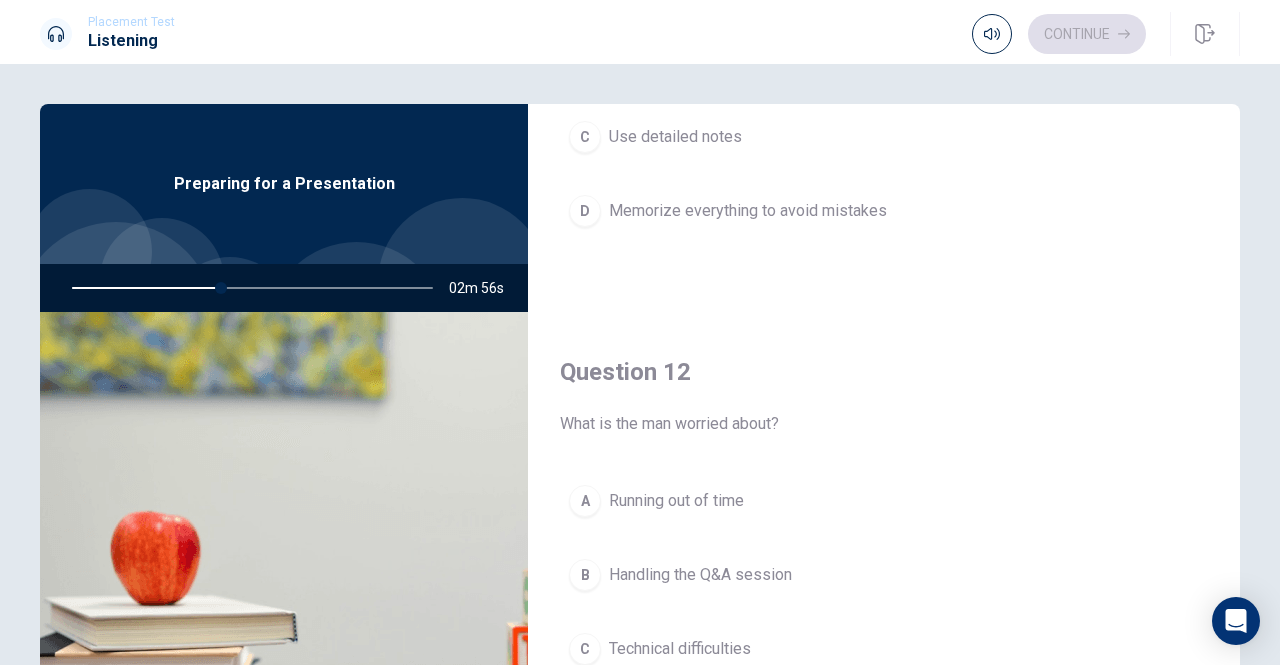 scroll, scrollTop: 400, scrollLeft: 0, axis: vertical 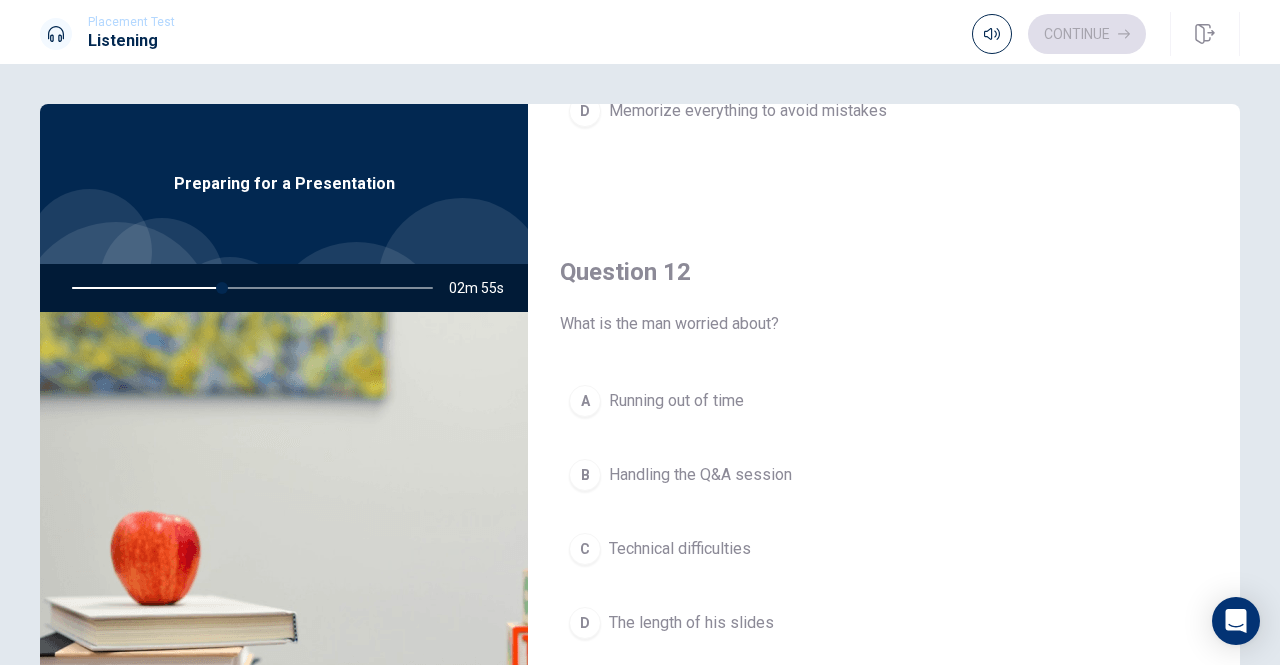 click on "Handling the Q&A session" at bounding box center [700, 475] 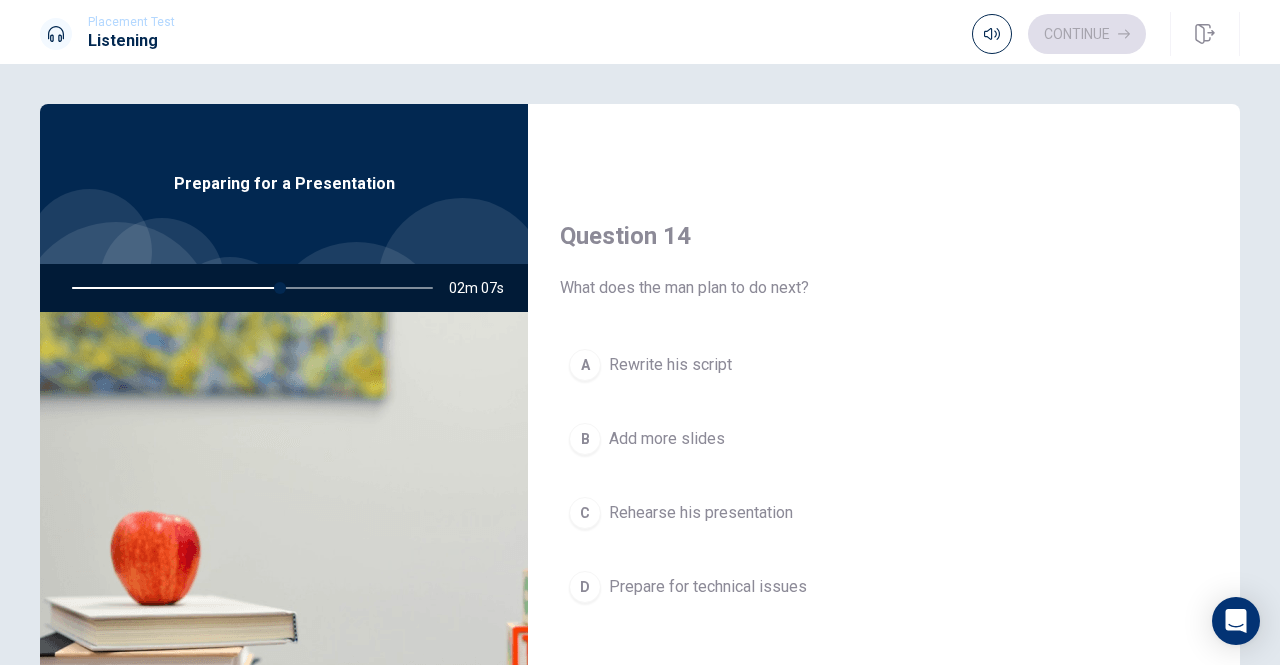 scroll, scrollTop: 1500, scrollLeft: 0, axis: vertical 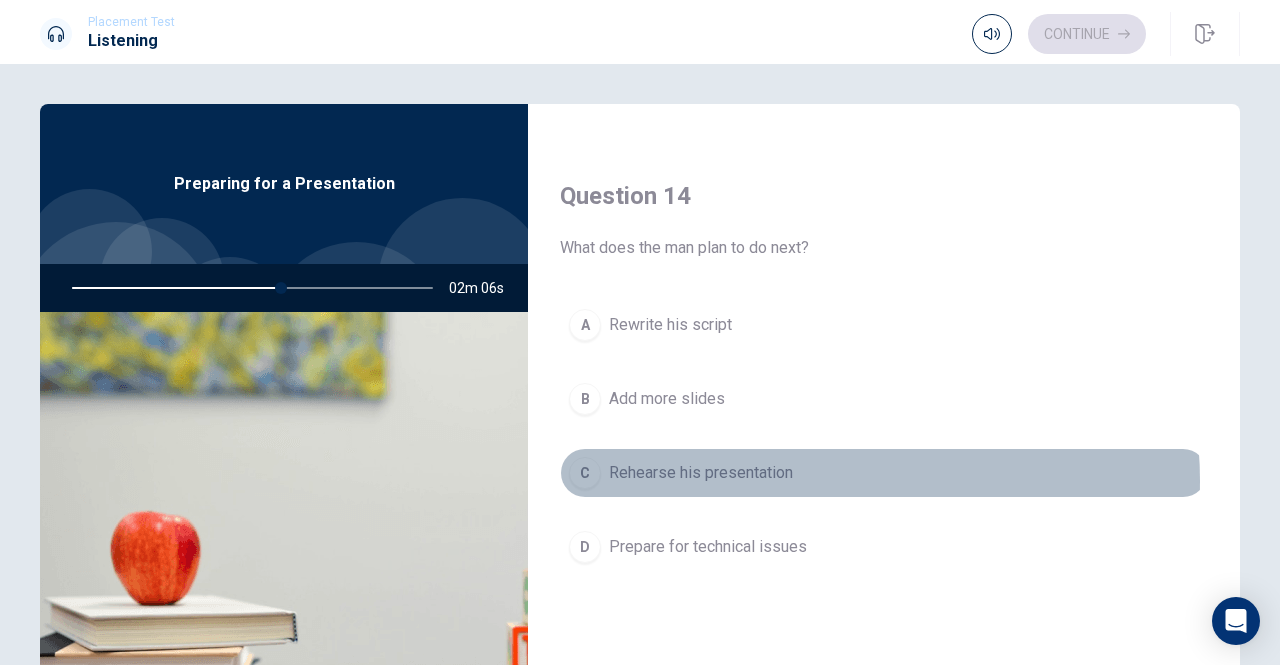 click on "C Rehearse his presentation" at bounding box center (884, 473) 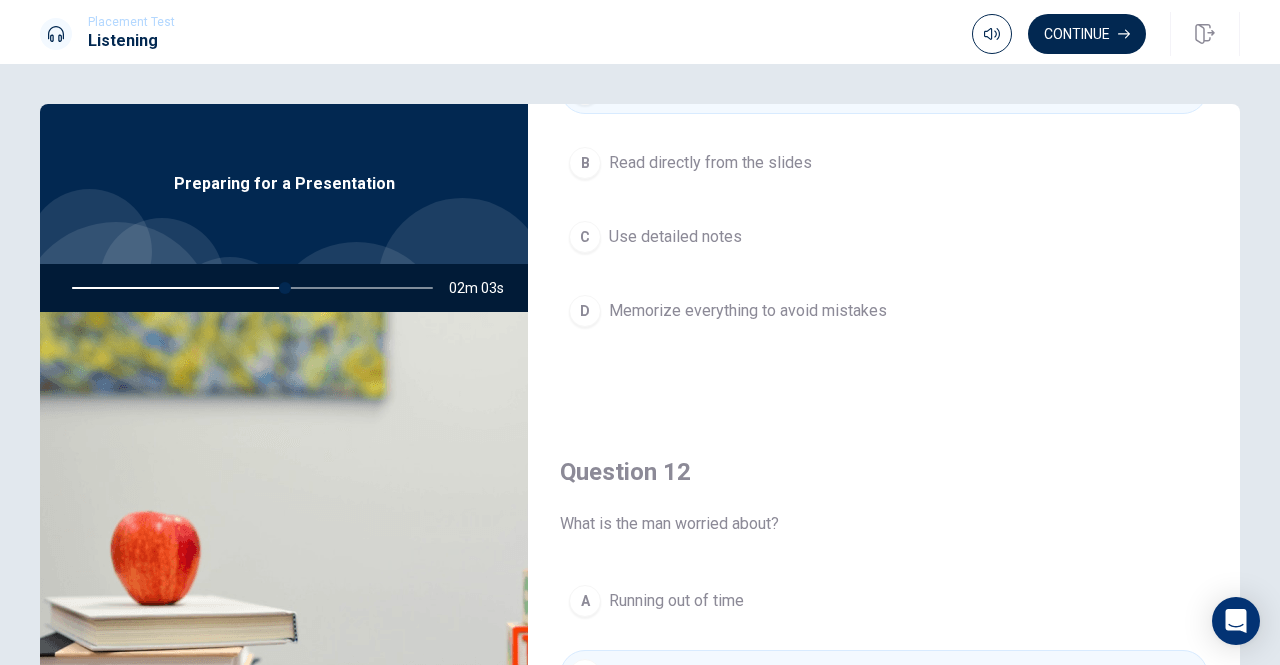 scroll, scrollTop: 0, scrollLeft: 0, axis: both 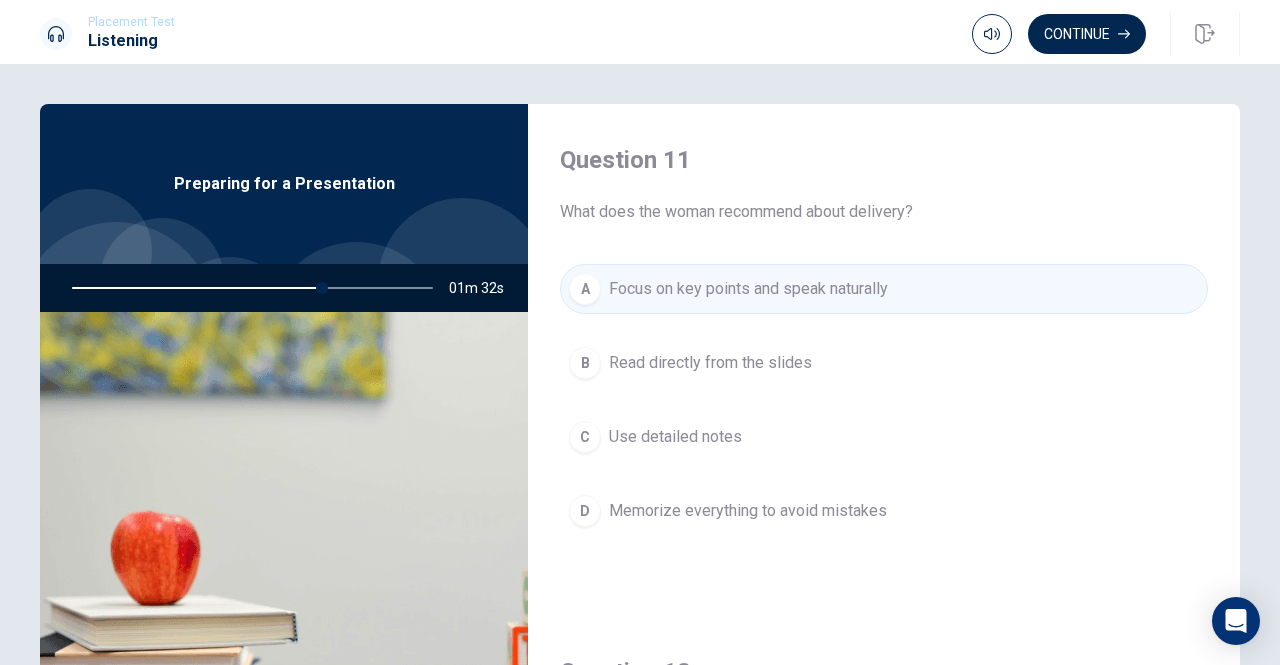 click on "Focus on key points and speak naturally" at bounding box center (748, 289) 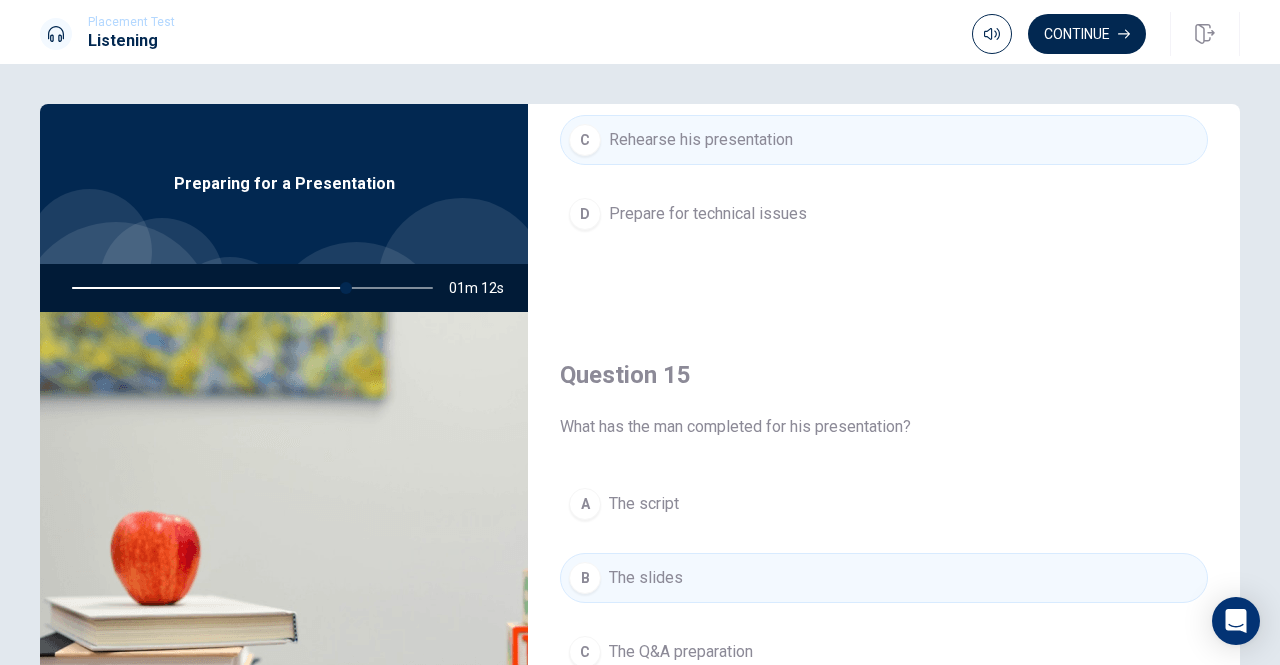 scroll, scrollTop: 1851, scrollLeft: 0, axis: vertical 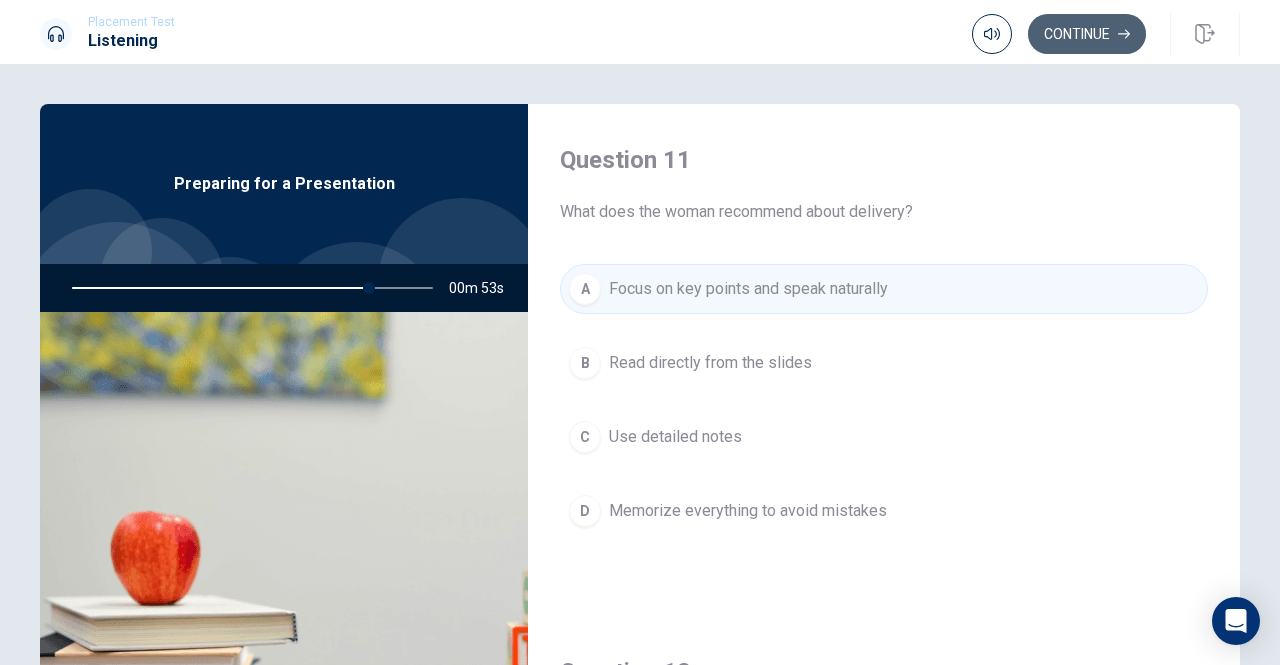 click on "Continue" at bounding box center [1087, 34] 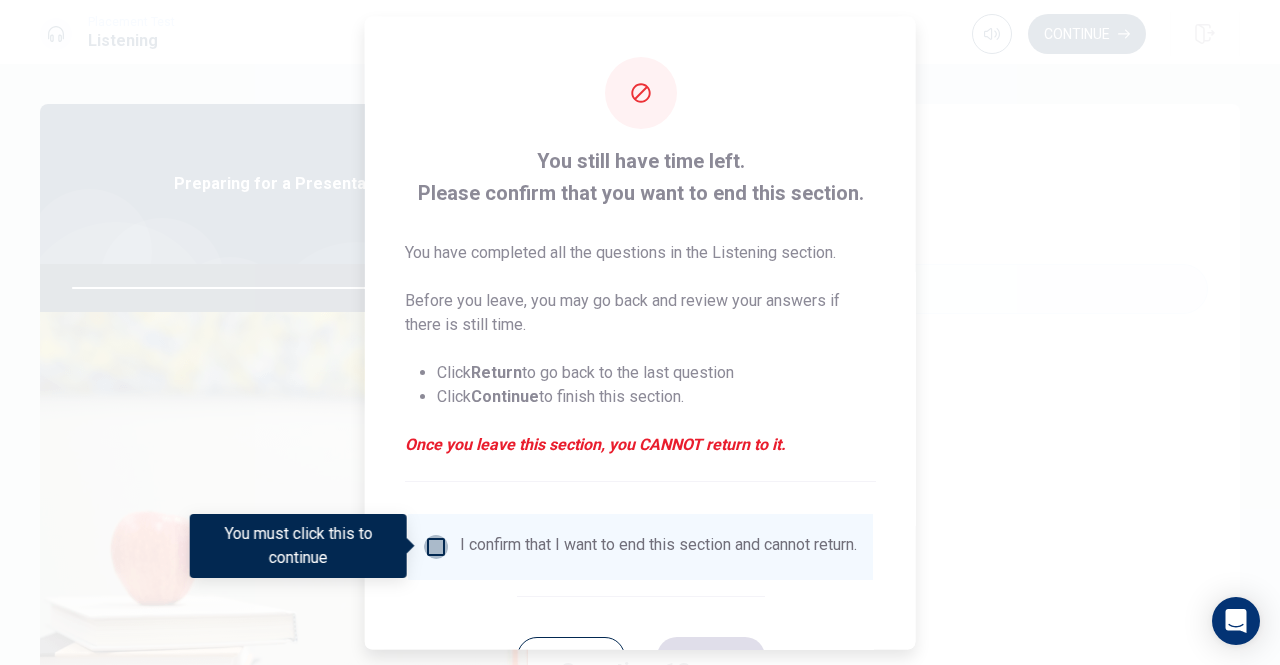 click at bounding box center [436, 546] 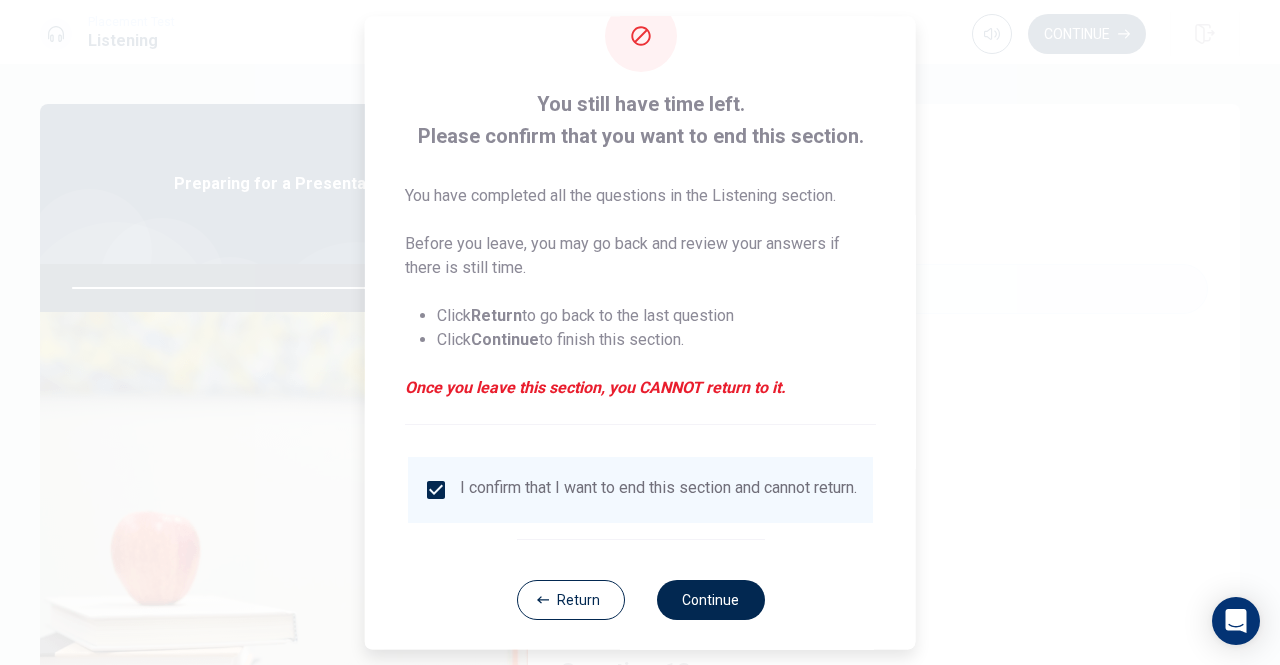 scroll, scrollTop: 80, scrollLeft: 0, axis: vertical 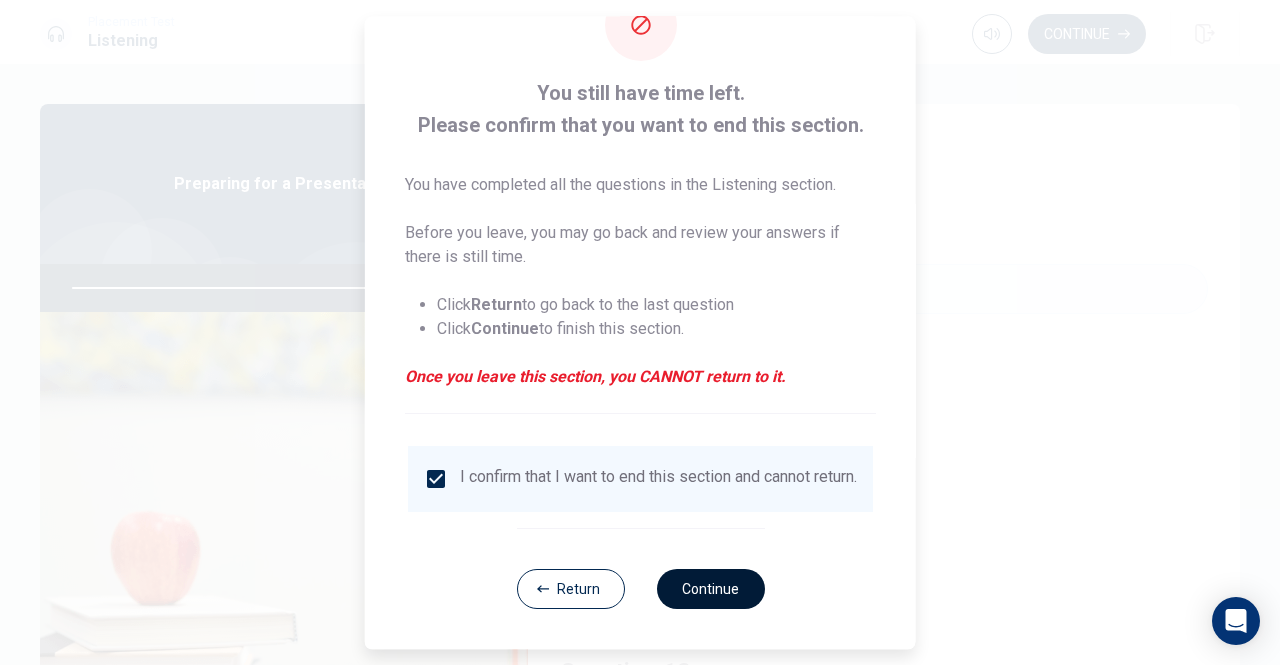 click on "Continue" at bounding box center [710, 589] 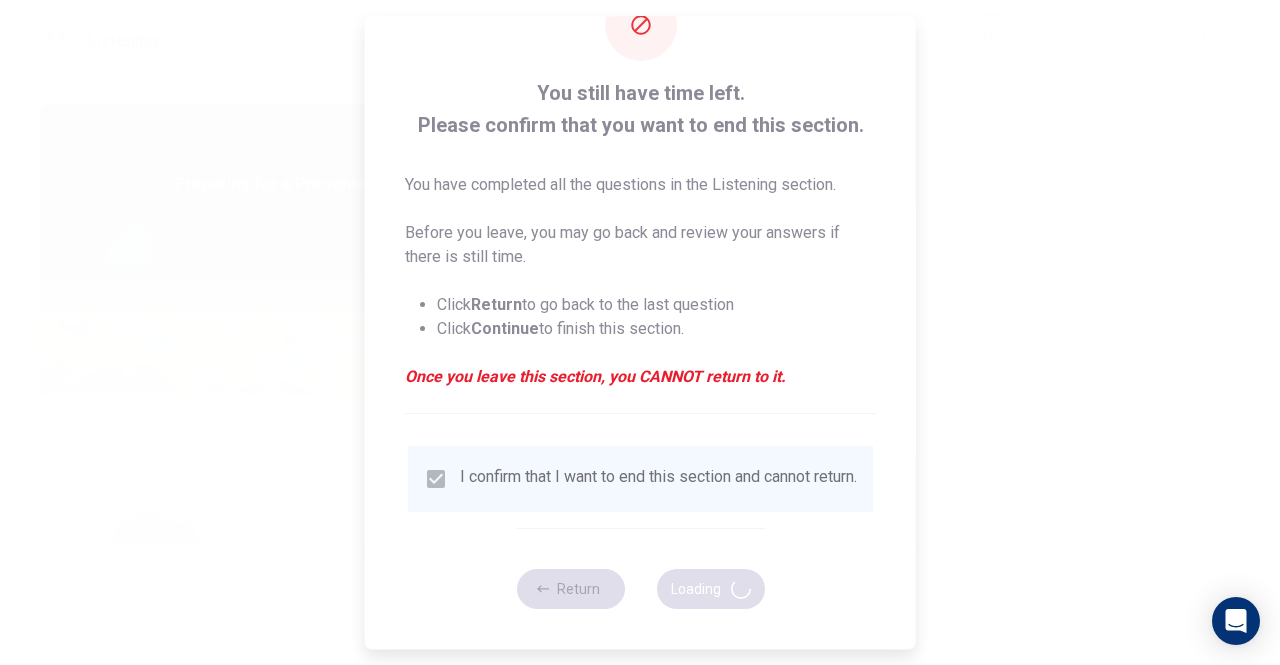 type on "84" 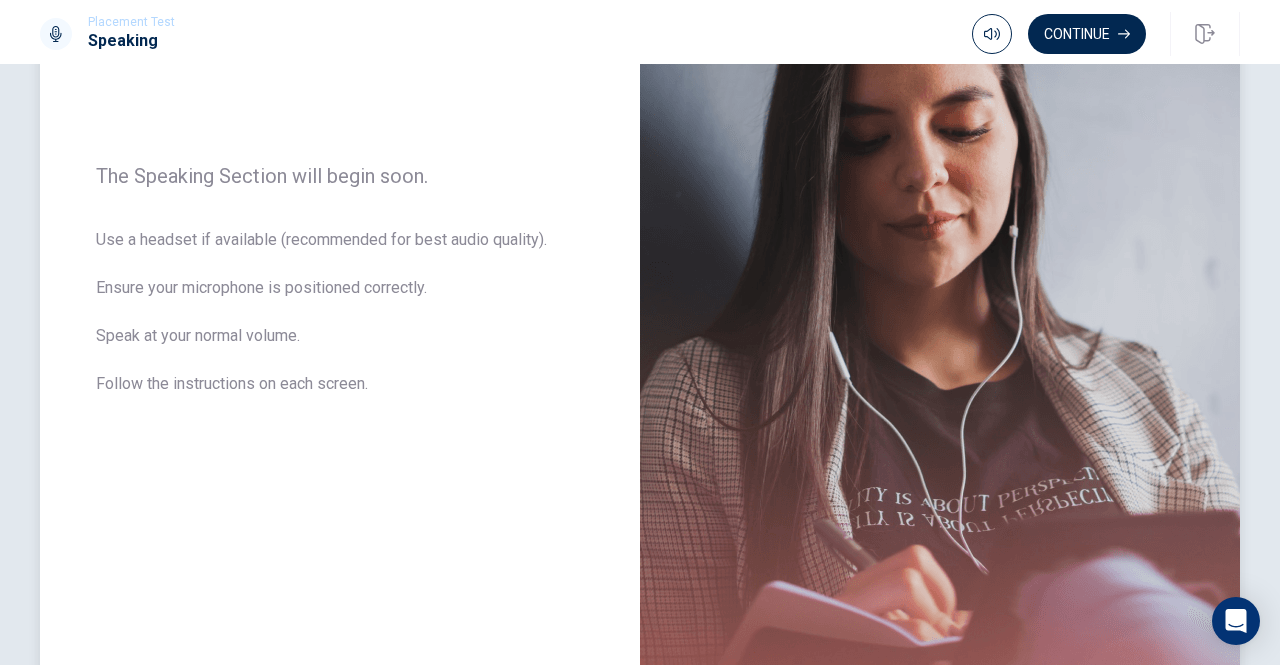 scroll, scrollTop: 14, scrollLeft: 0, axis: vertical 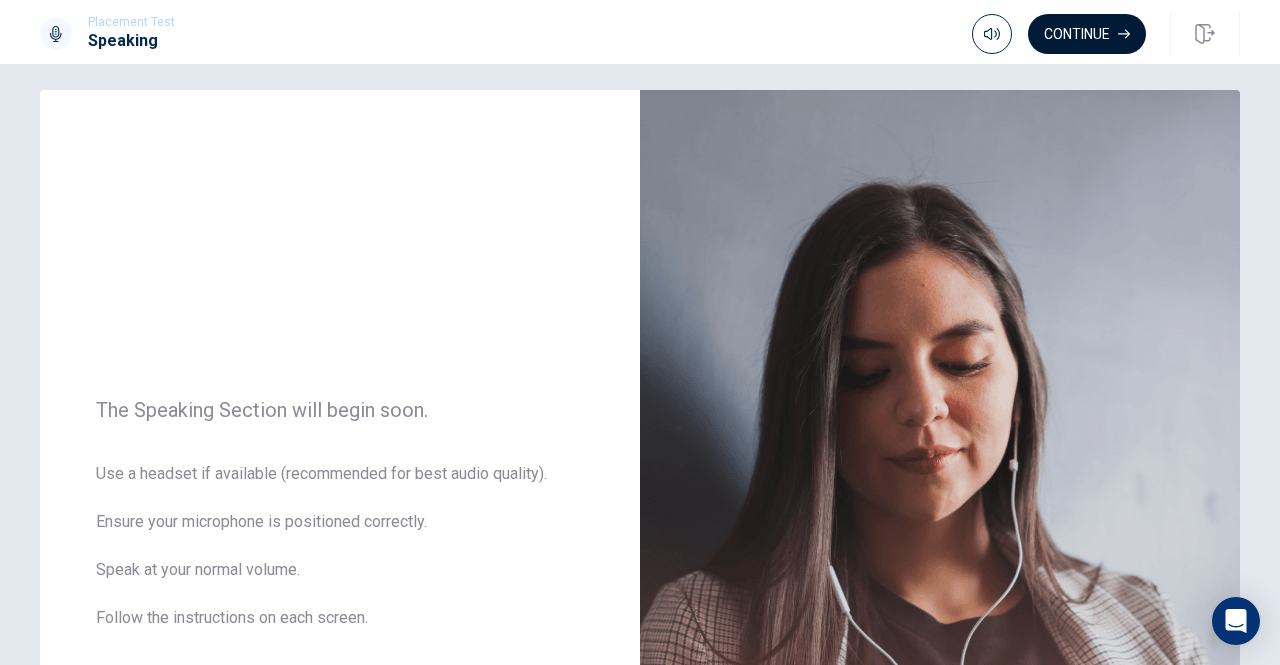 click 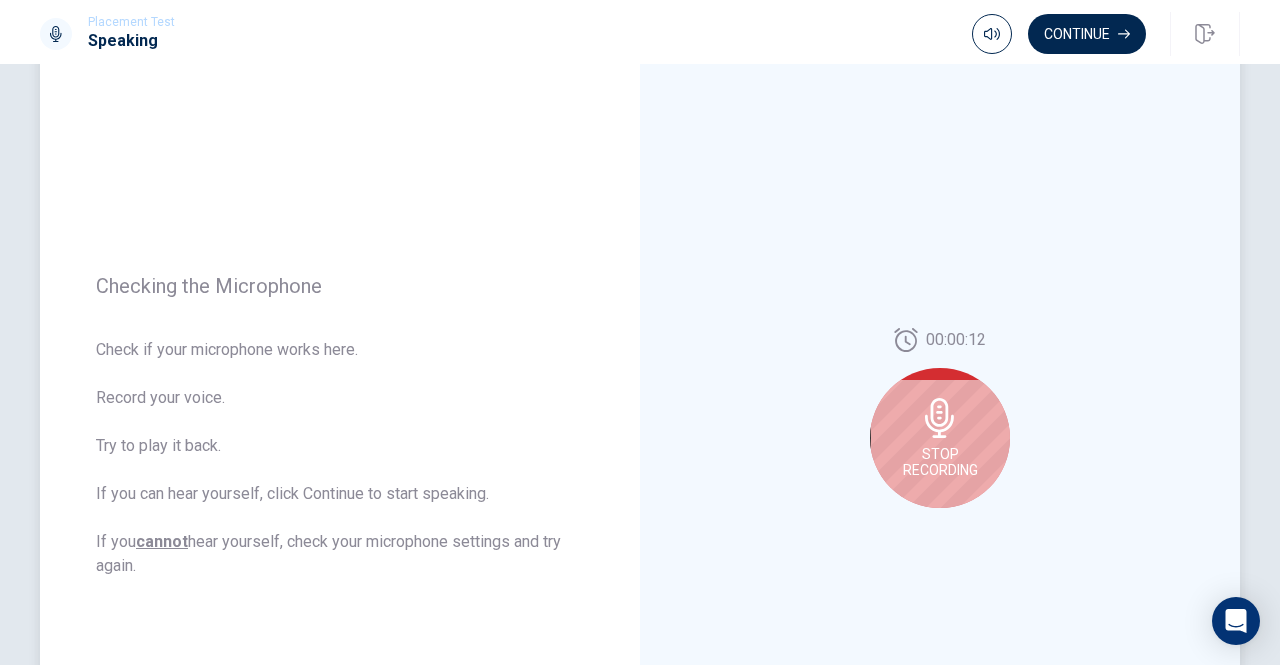 scroll, scrollTop: 214, scrollLeft: 0, axis: vertical 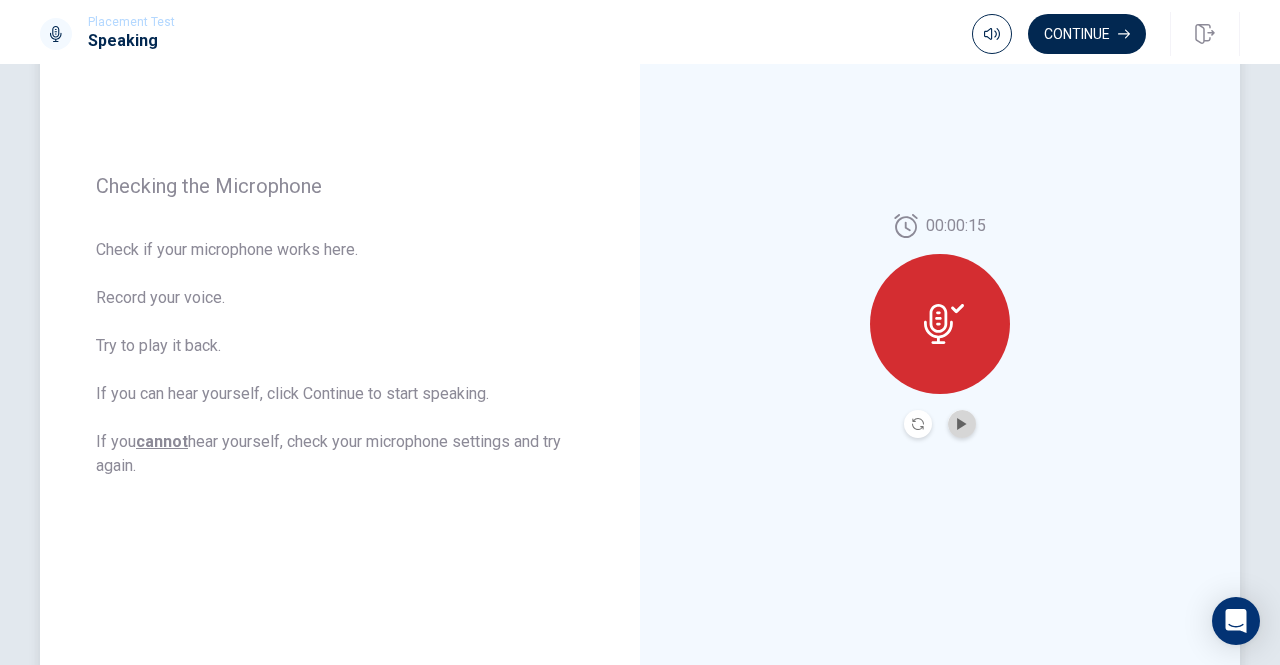 click at bounding box center [962, 424] 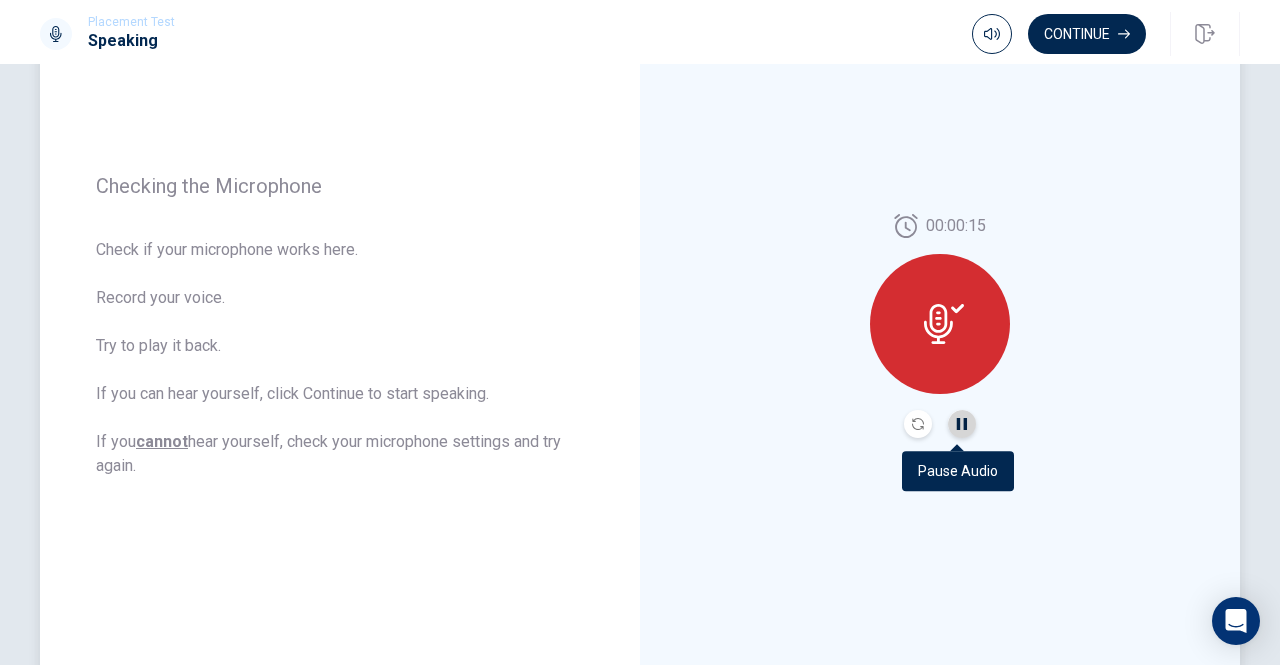 click 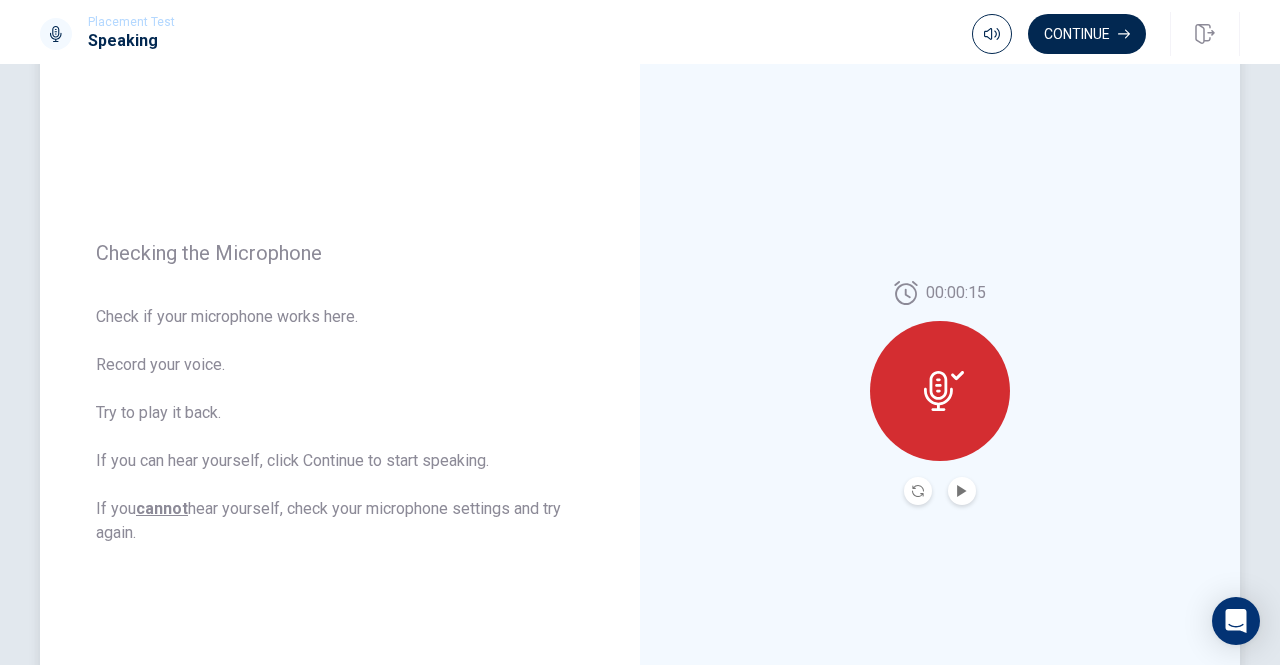 scroll, scrollTop: 14, scrollLeft: 0, axis: vertical 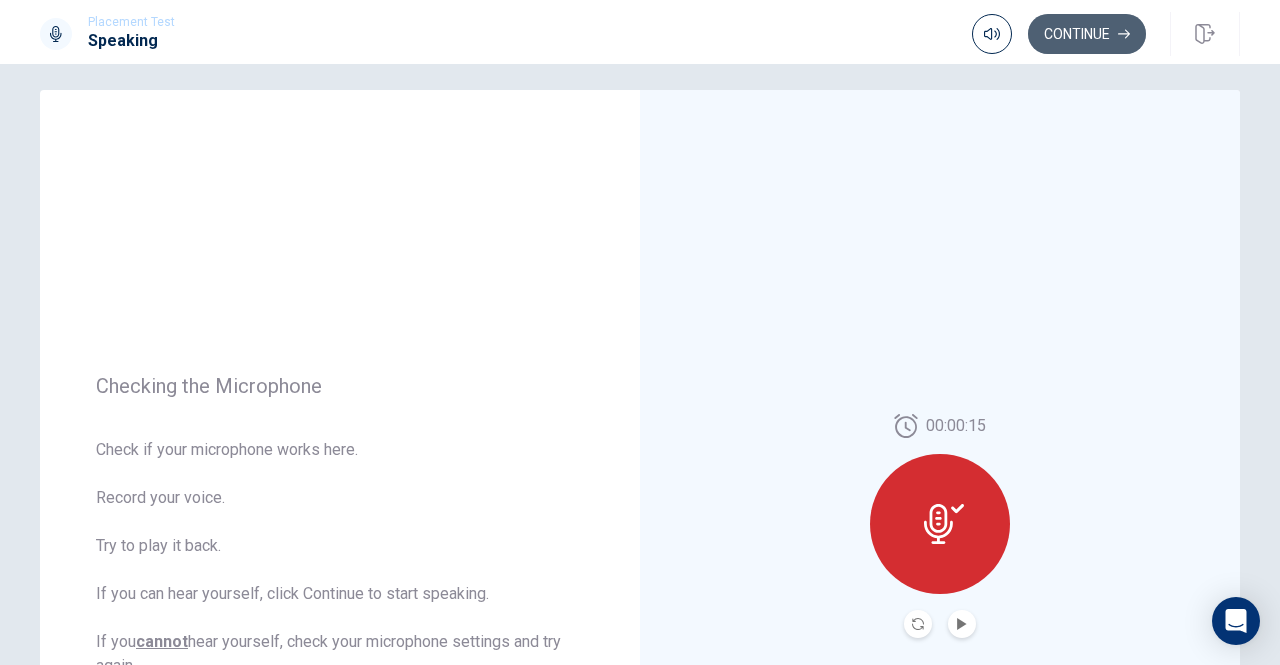 click on "Continue" at bounding box center [1087, 34] 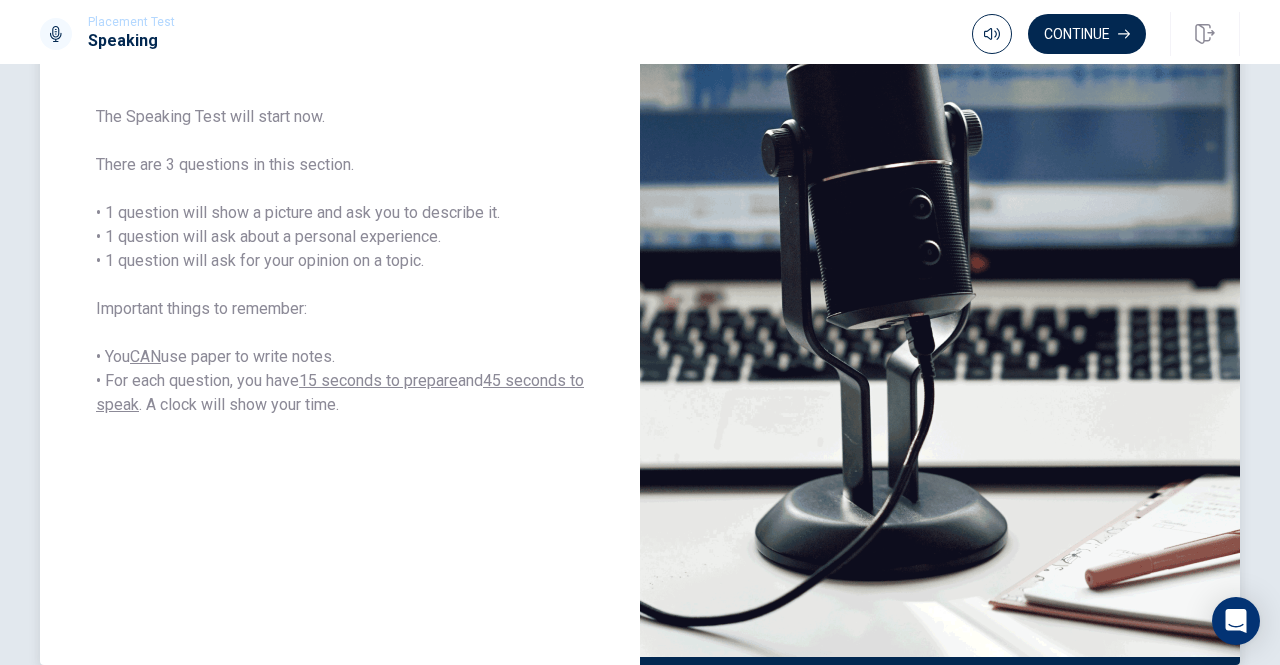 scroll, scrollTop: 214, scrollLeft: 0, axis: vertical 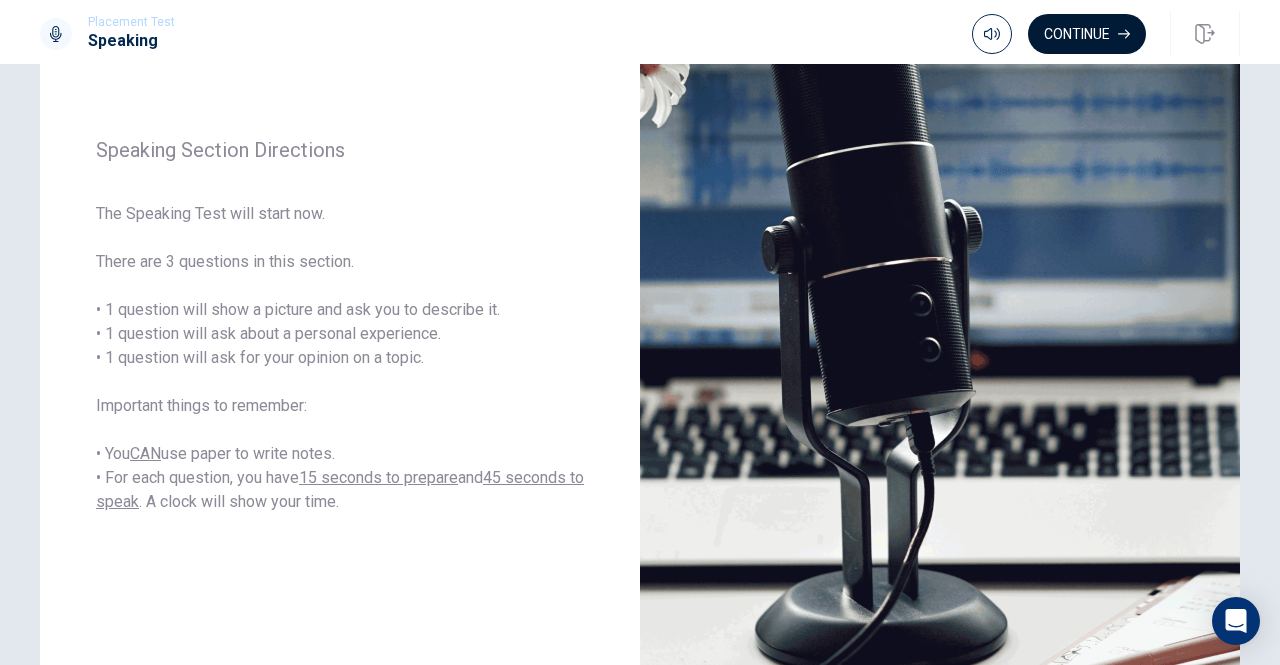 click on "Continue" at bounding box center (1087, 34) 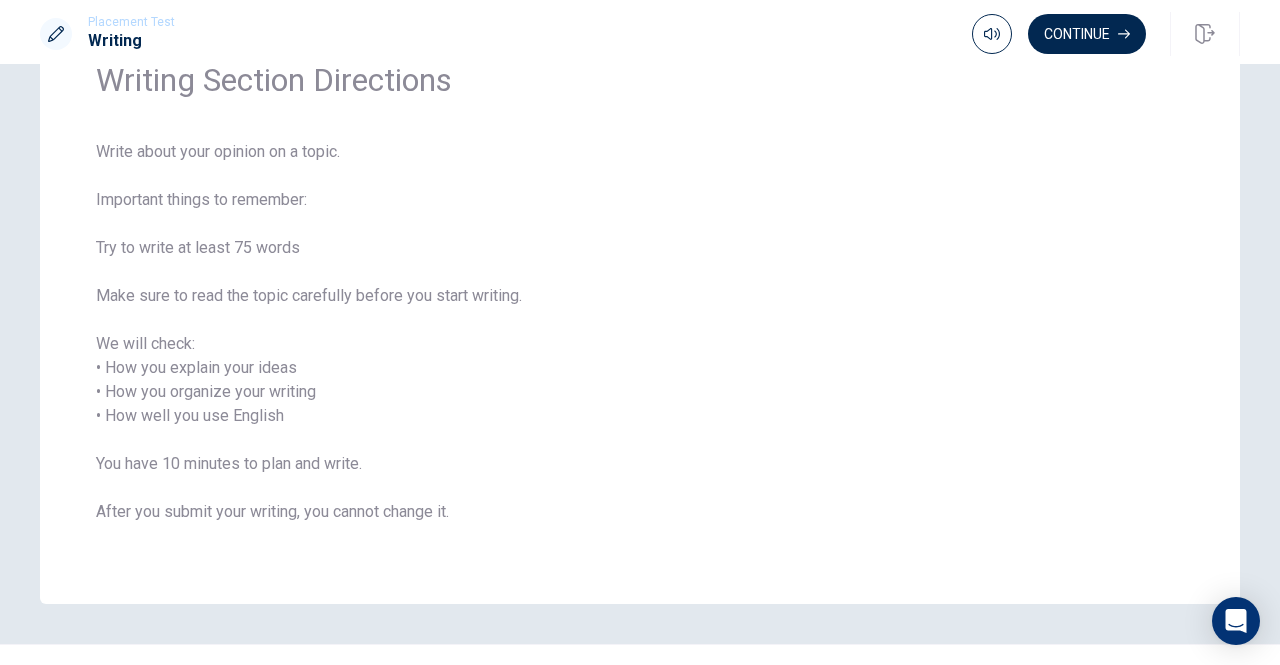 scroll, scrollTop: 0, scrollLeft: 0, axis: both 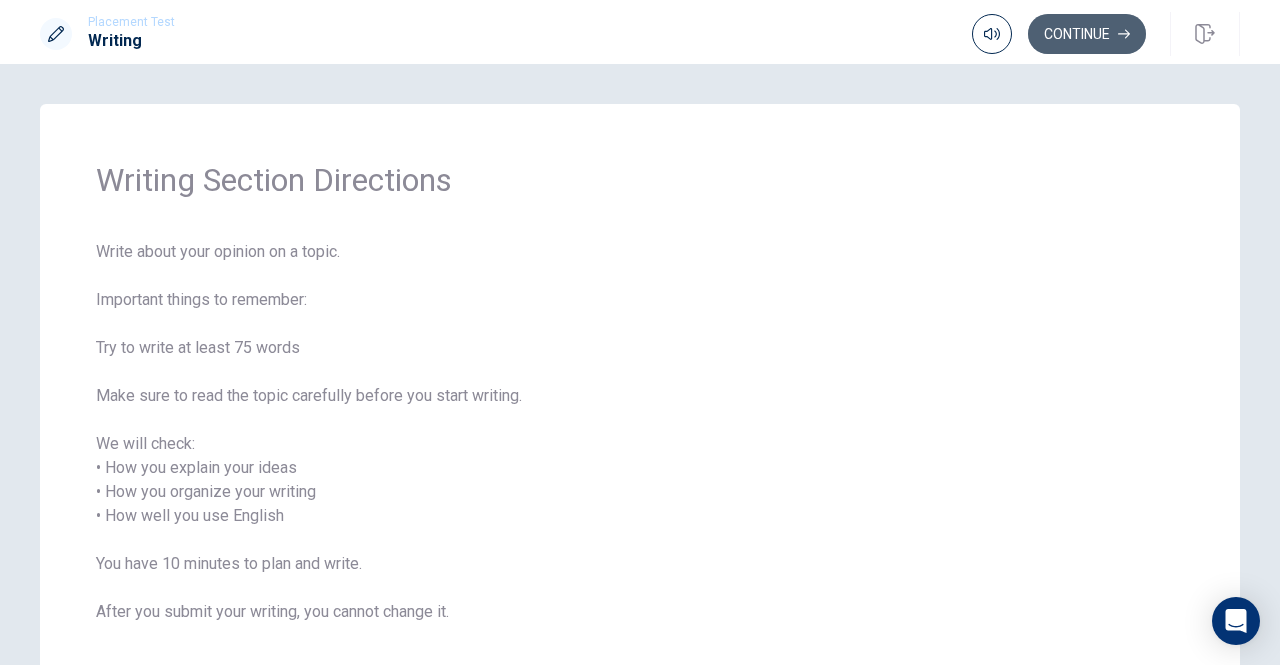 click on "Continue" at bounding box center [1087, 34] 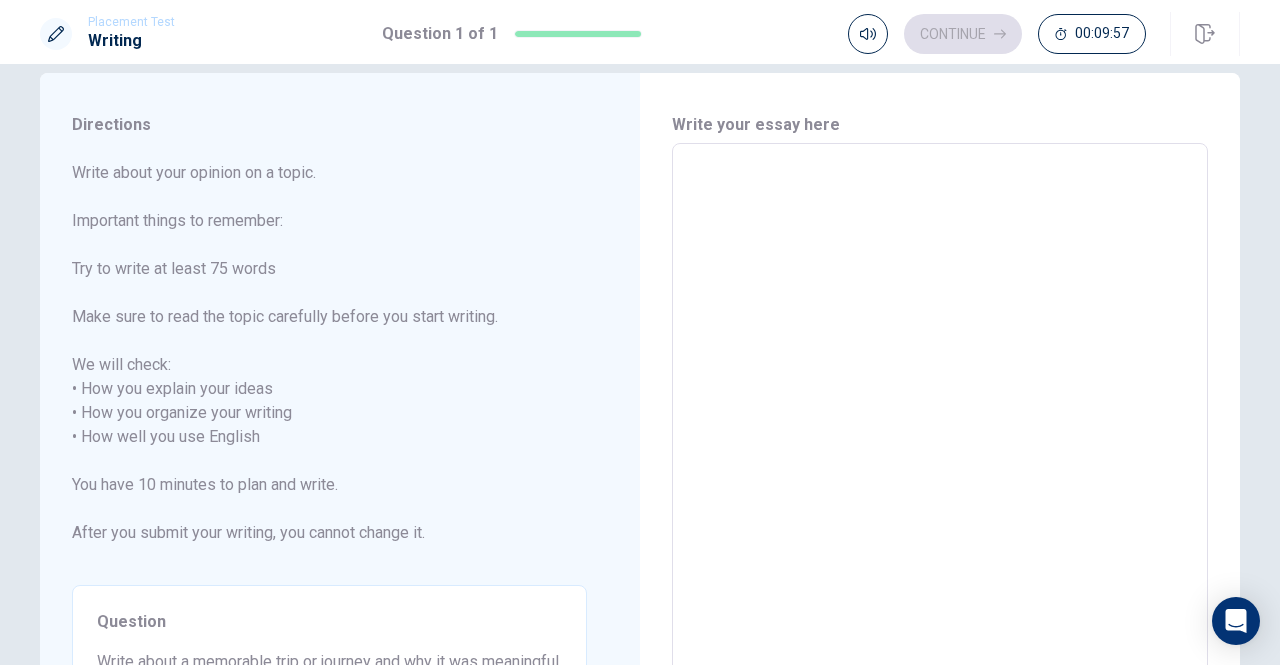 scroll, scrollTop: 0, scrollLeft: 0, axis: both 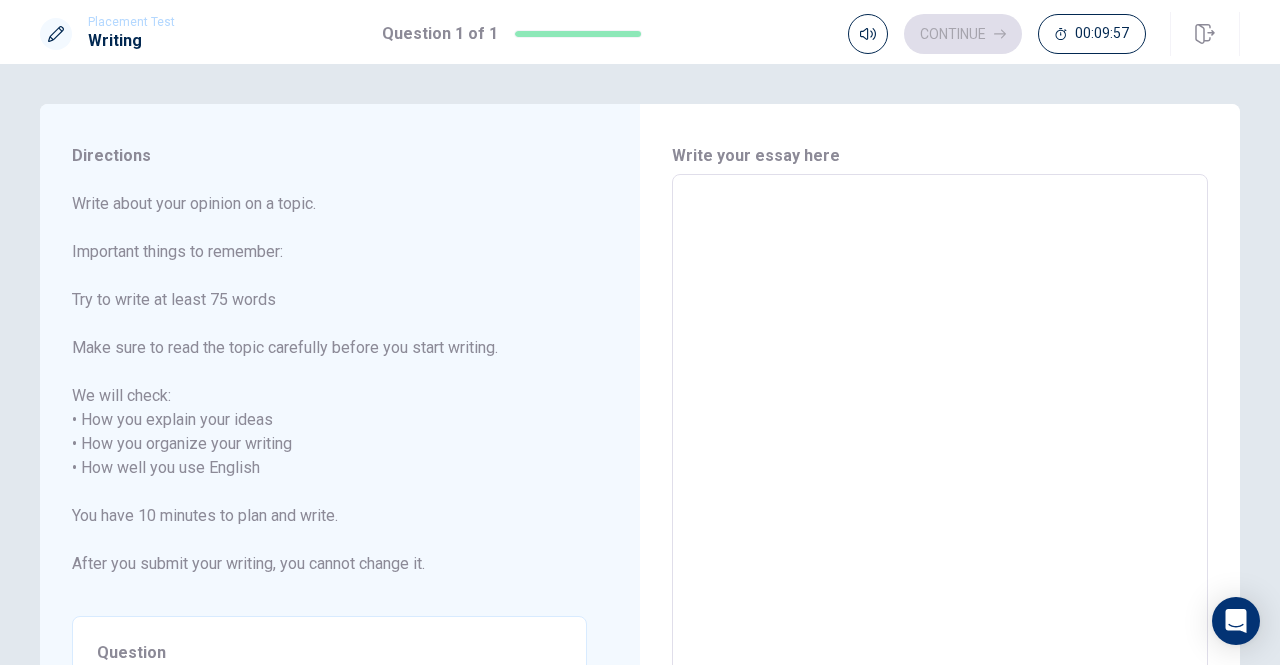 click at bounding box center [940, 456] 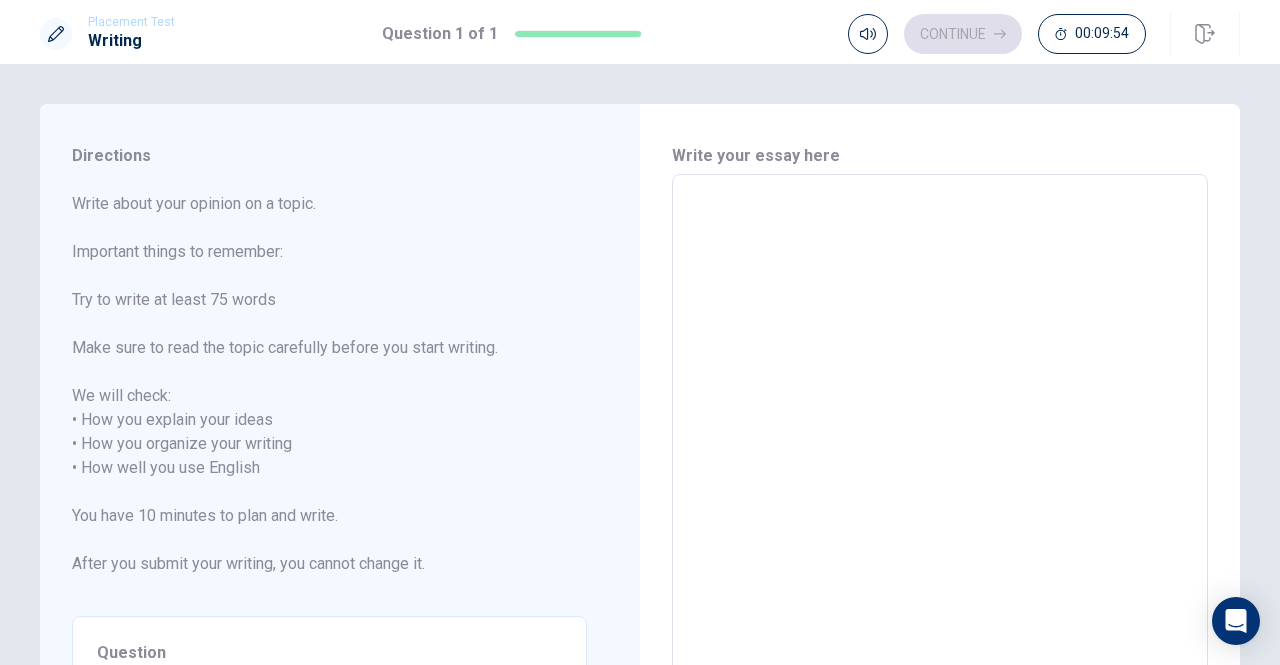 type 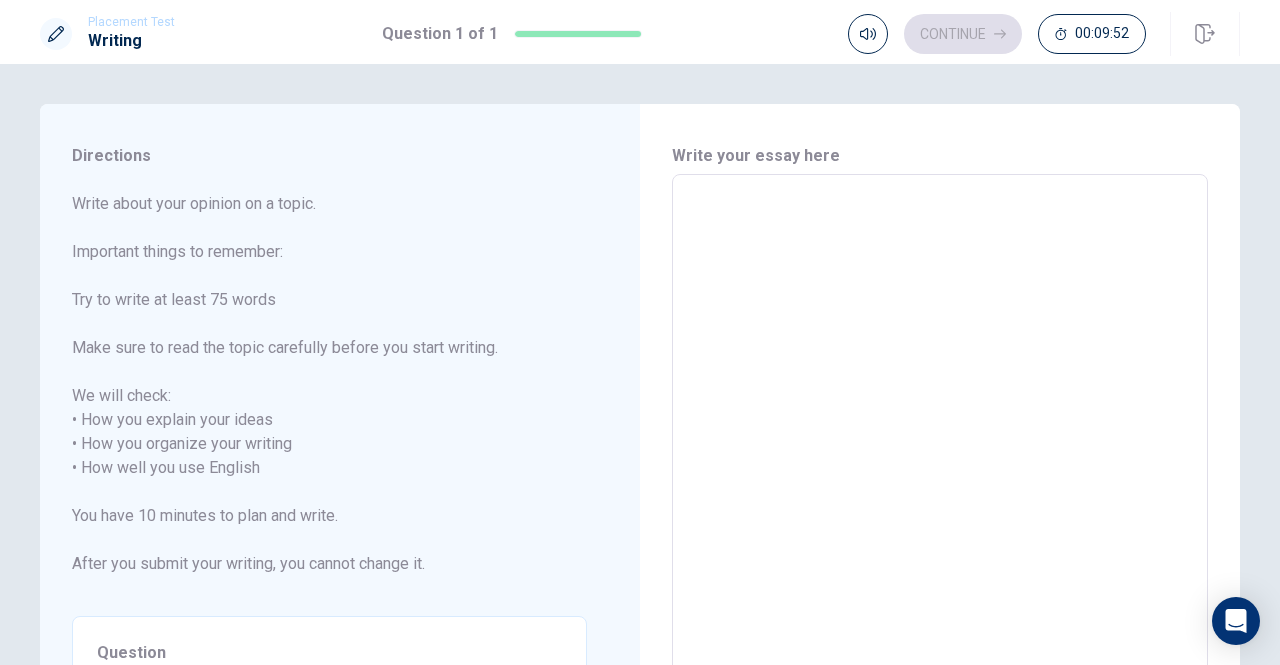type 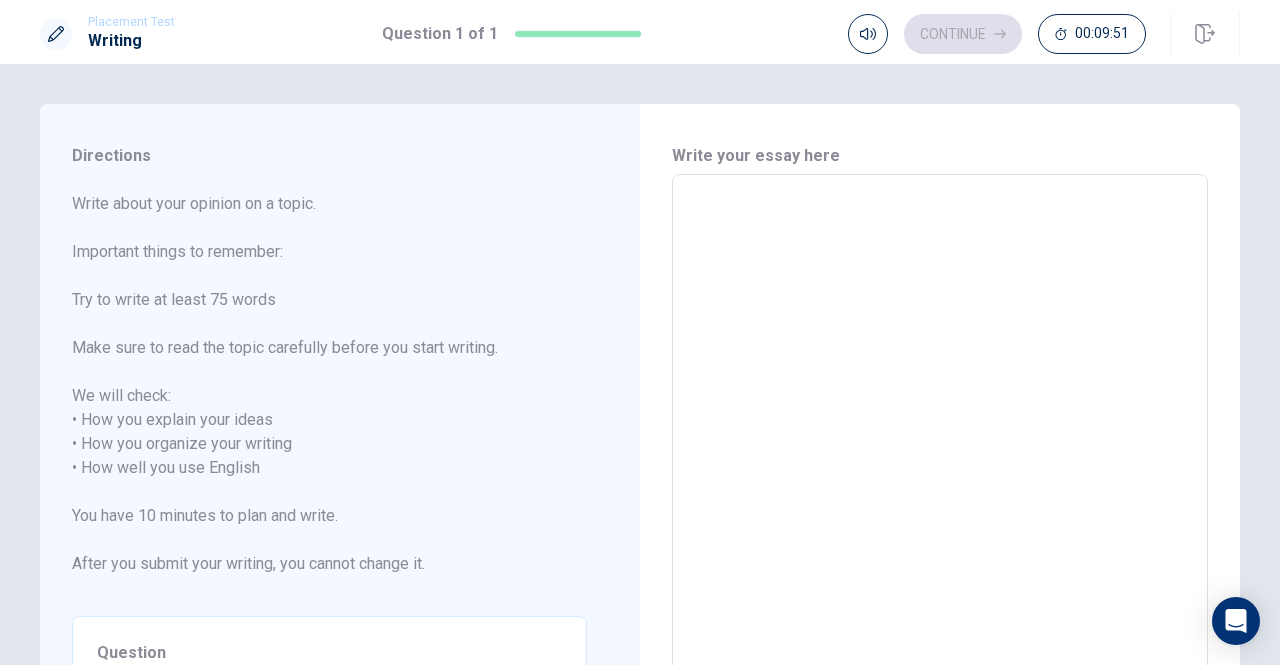 type 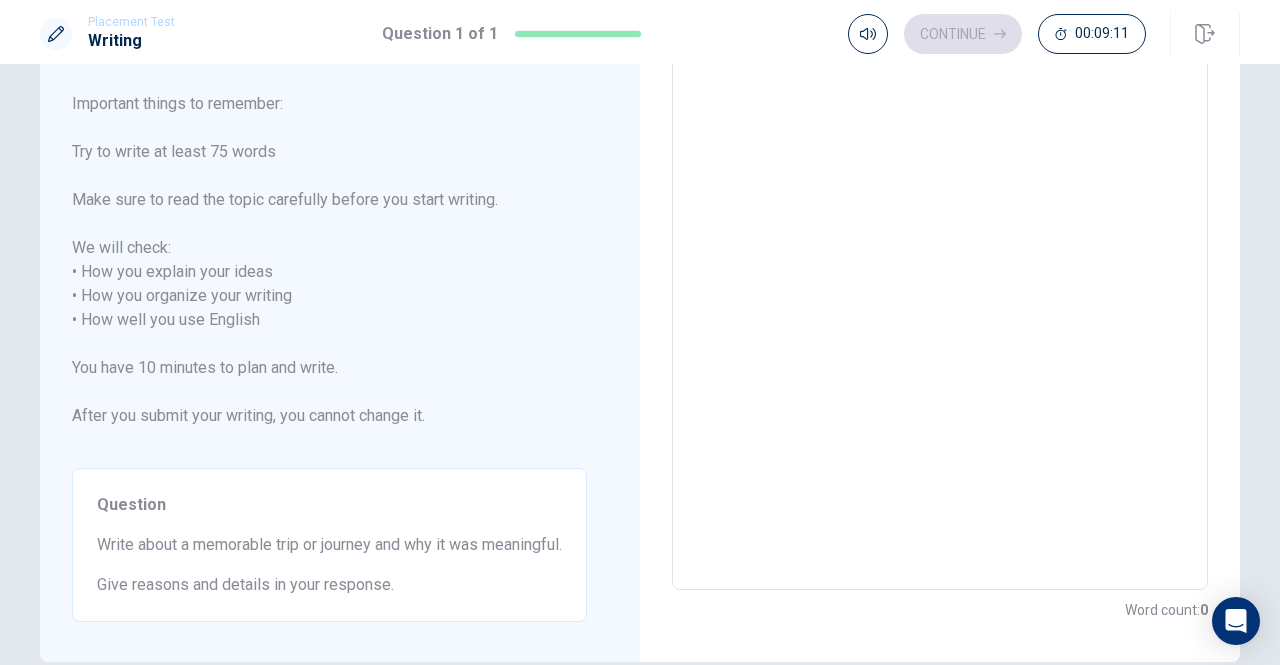 scroll, scrollTop: 48, scrollLeft: 0, axis: vertical 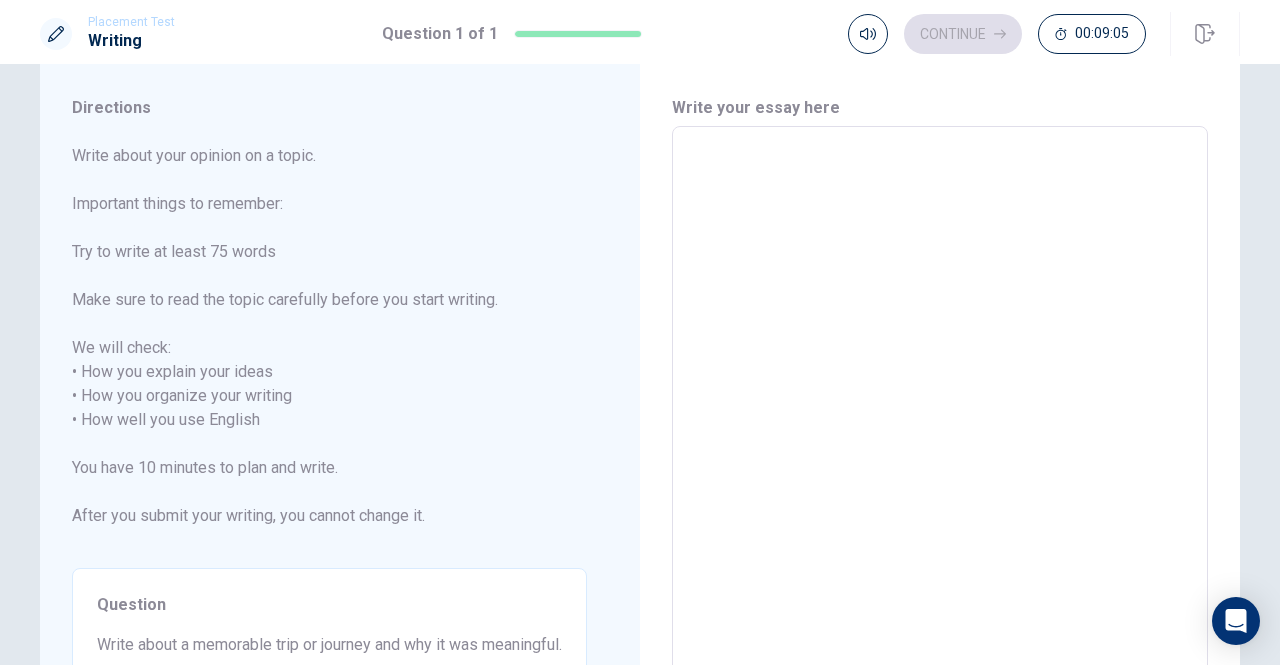 type on "a" 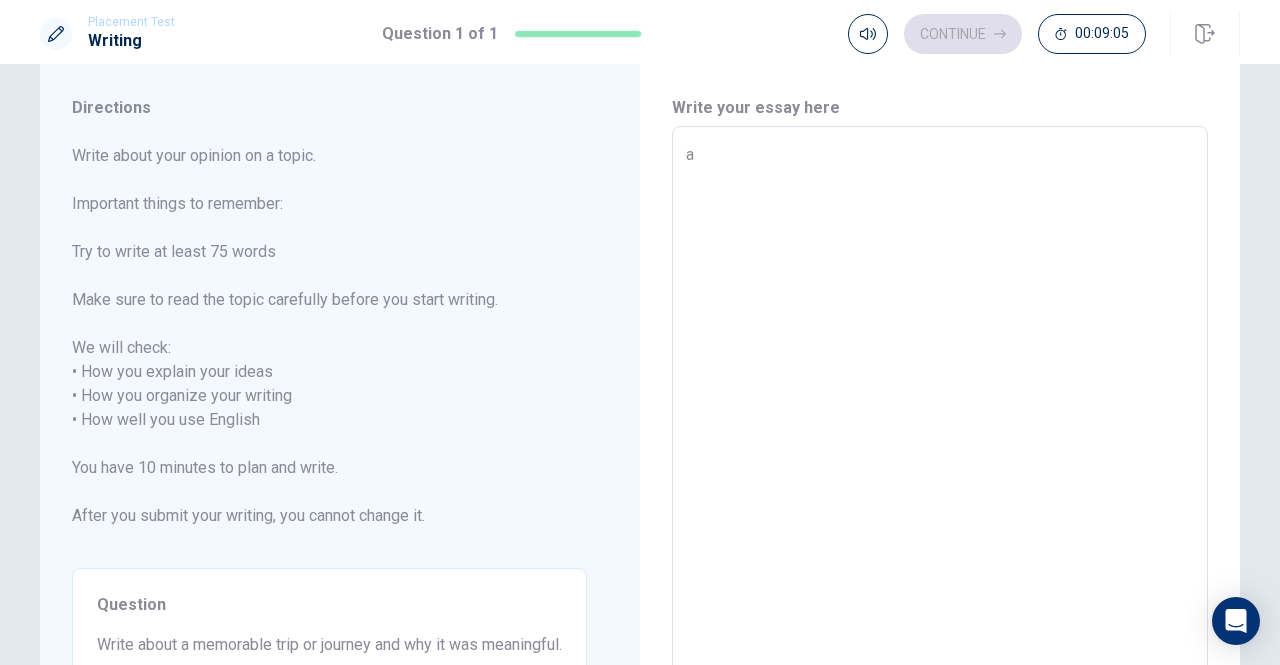 type on "x" 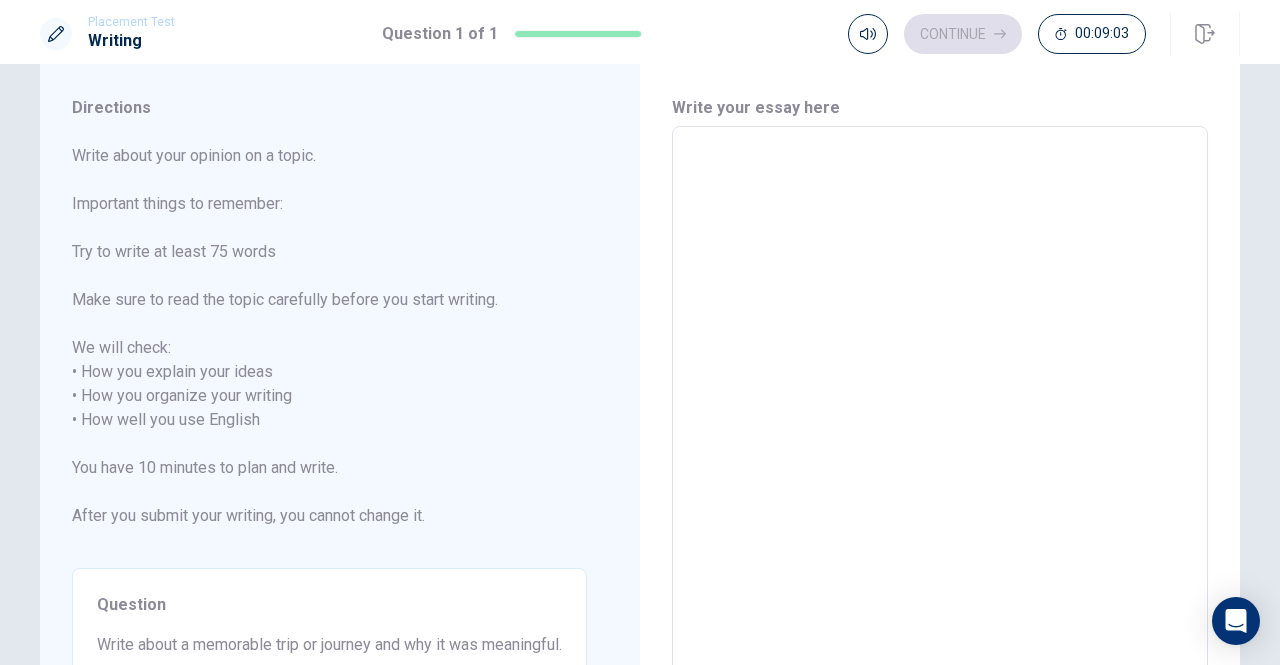 type on "M" 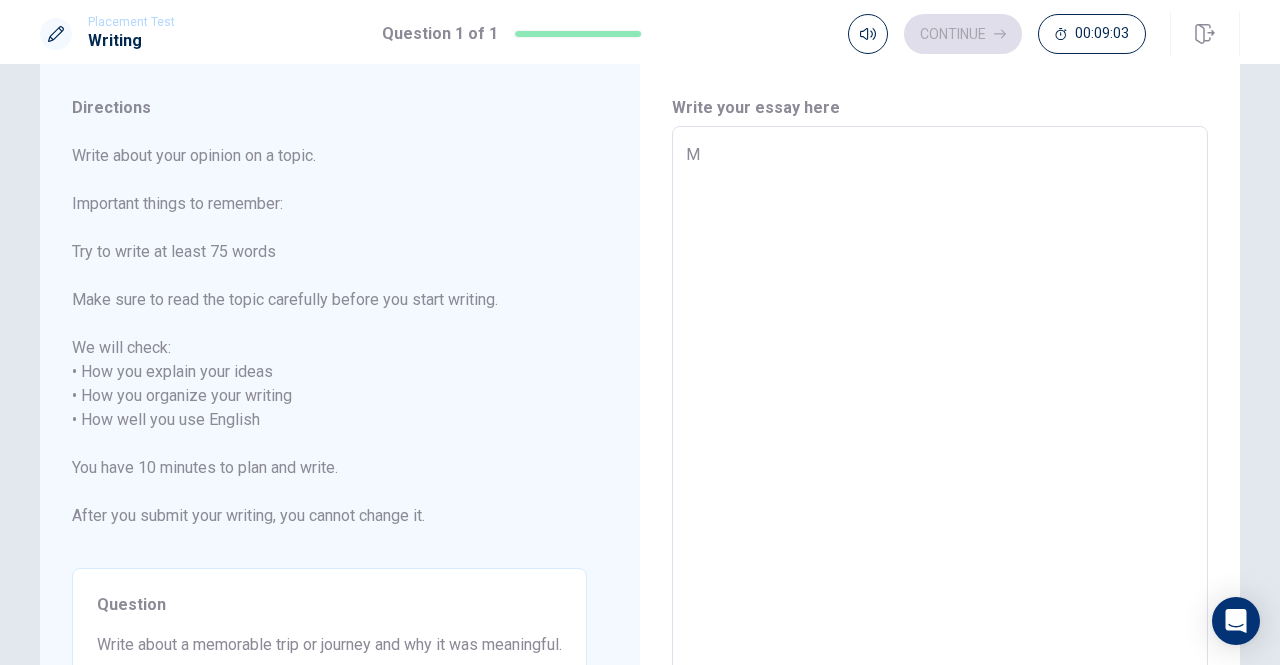 type on "x" 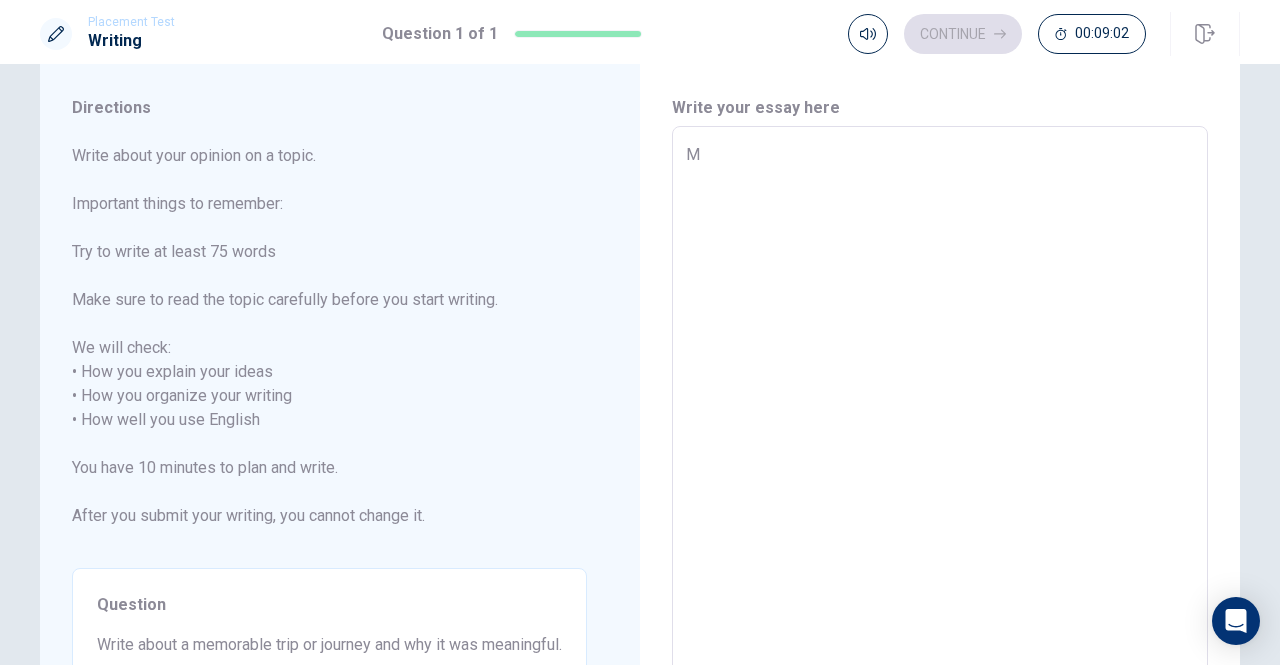 type on "My" 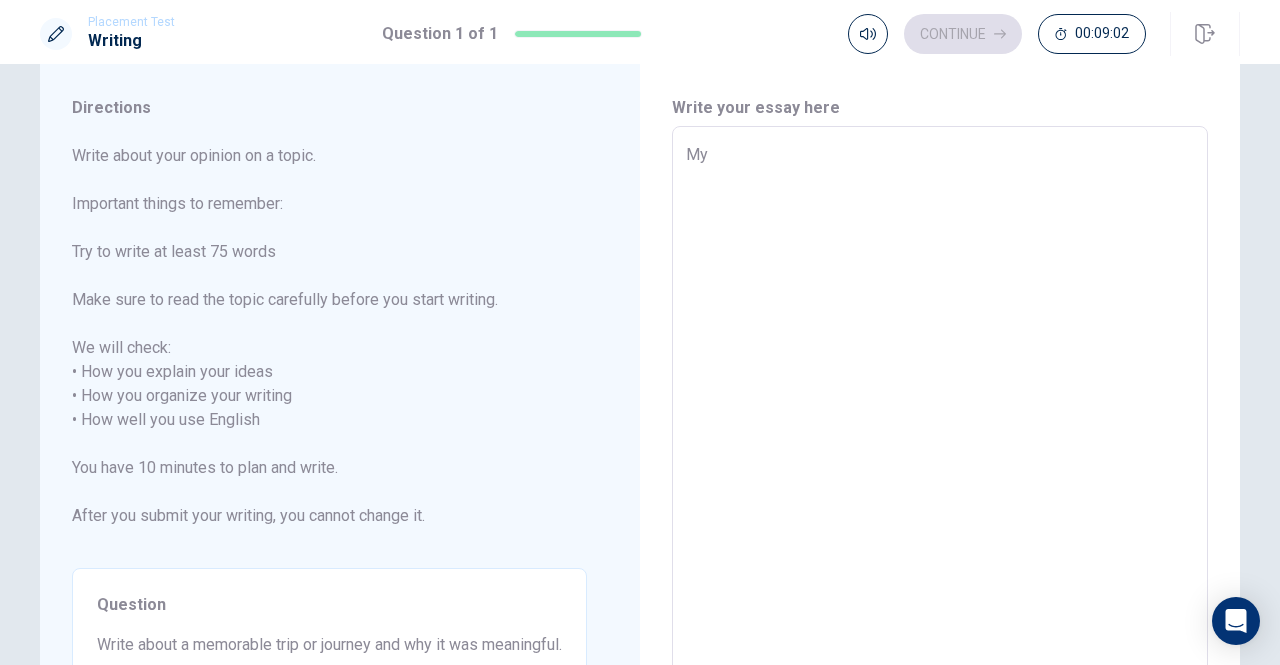 type on "x" 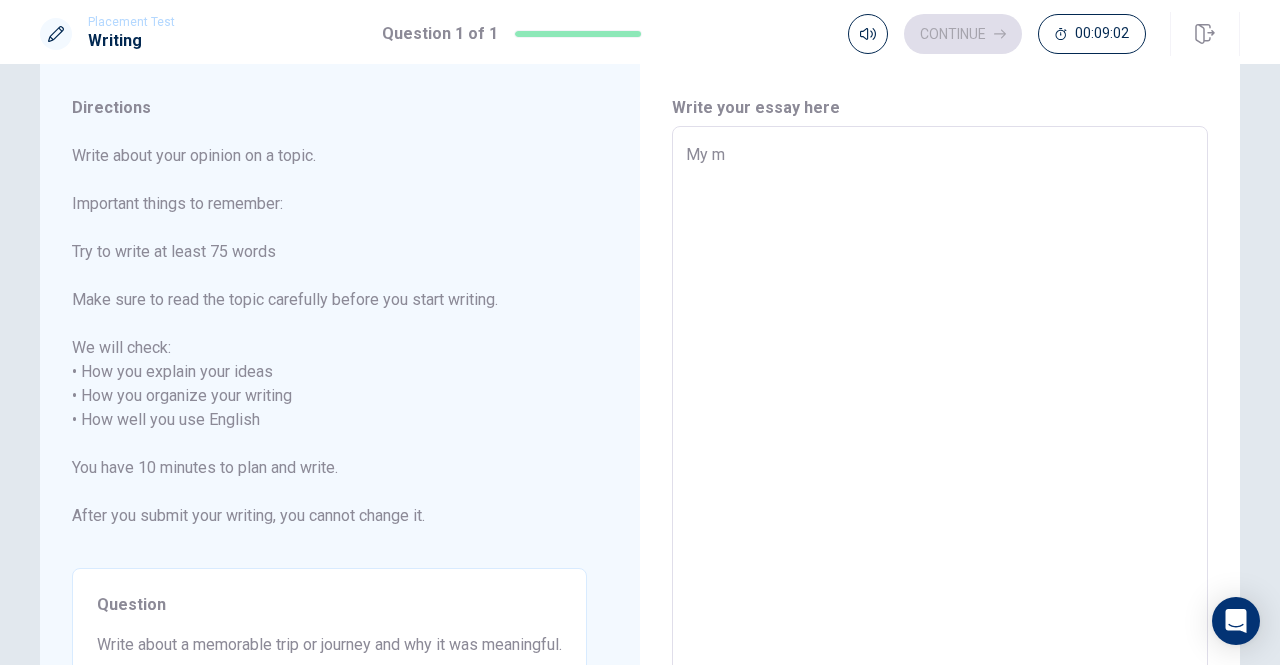 type on "x" 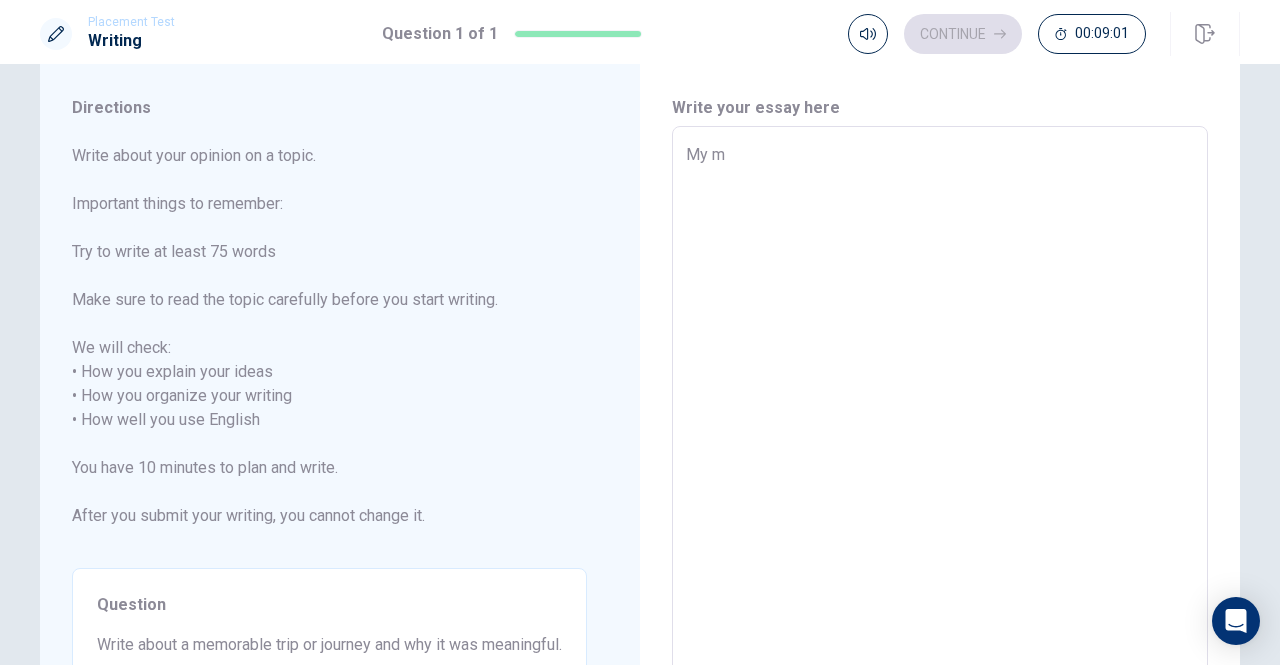 type on "My me" 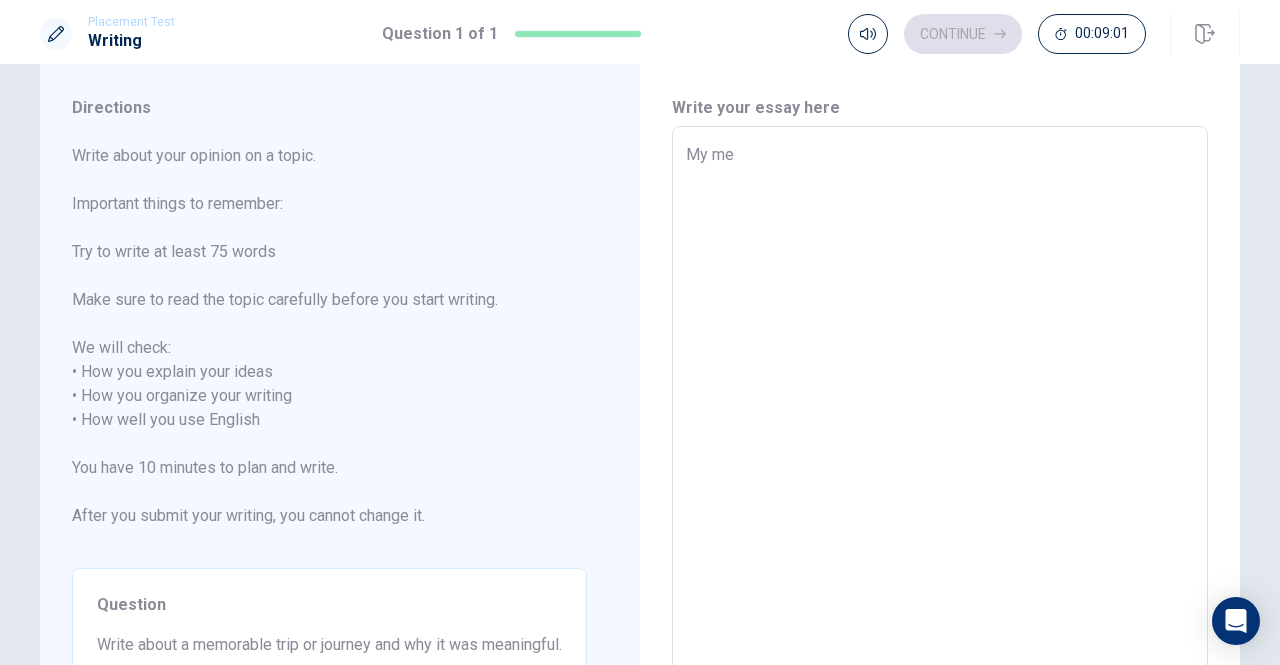 type on "x" 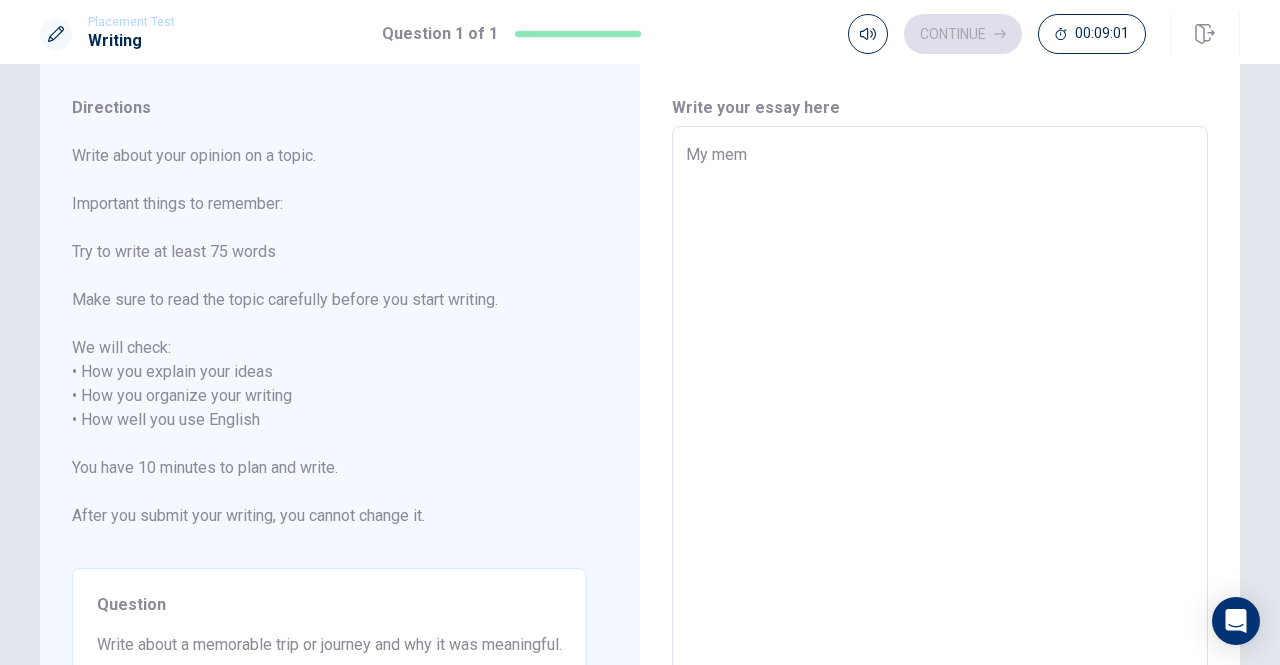 type on "x" 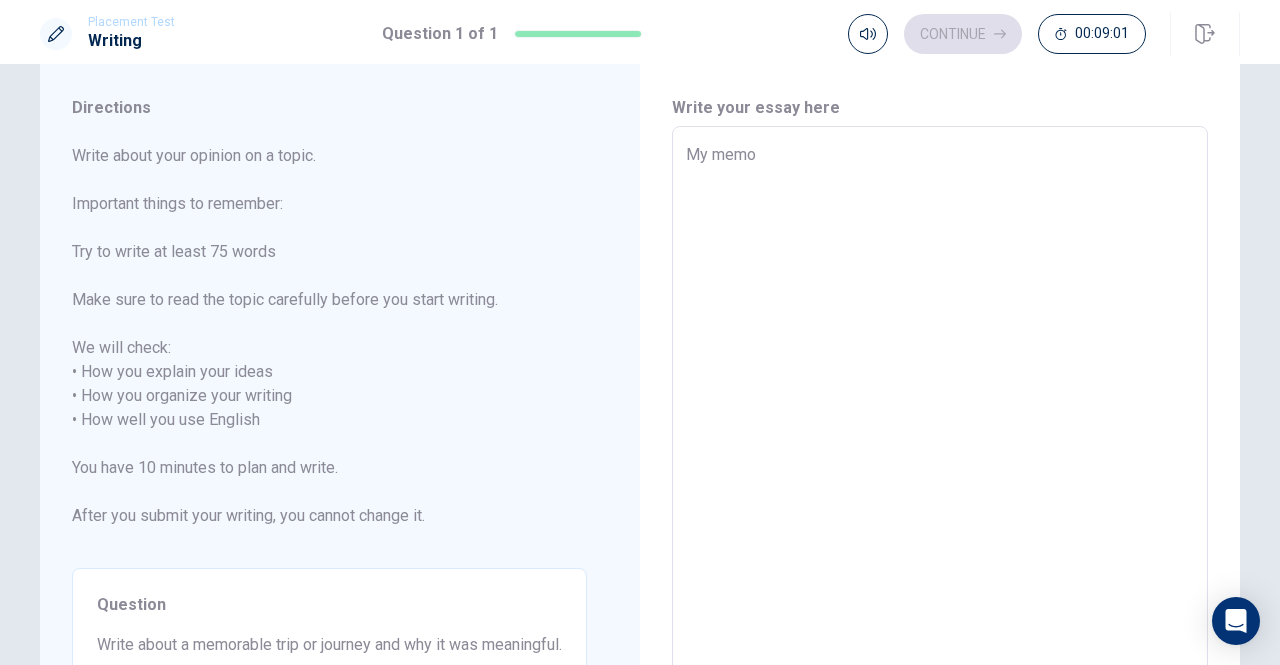 type on "x" 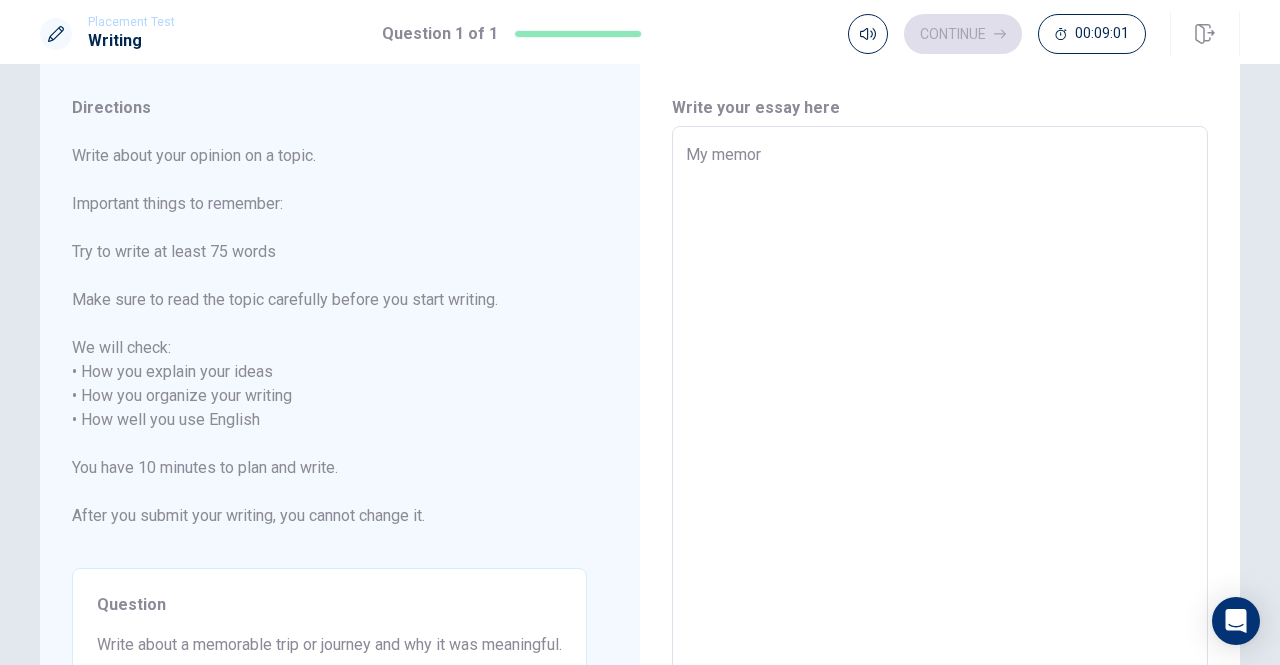 type on "x" 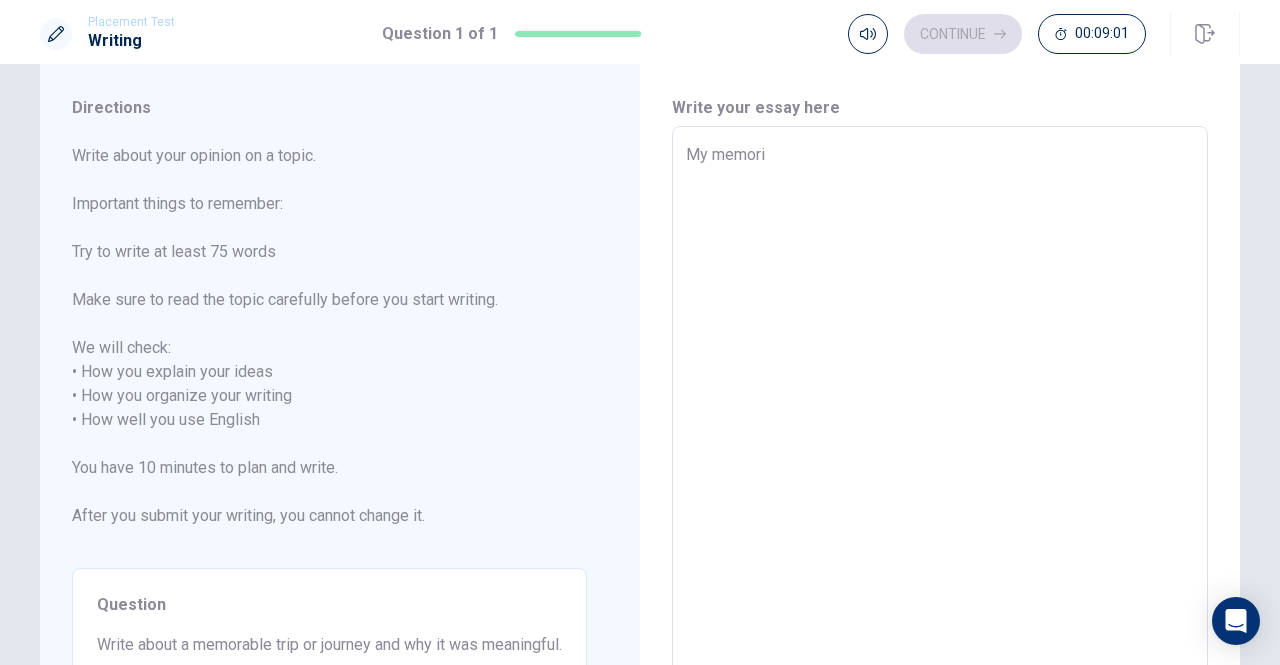 type on "x" 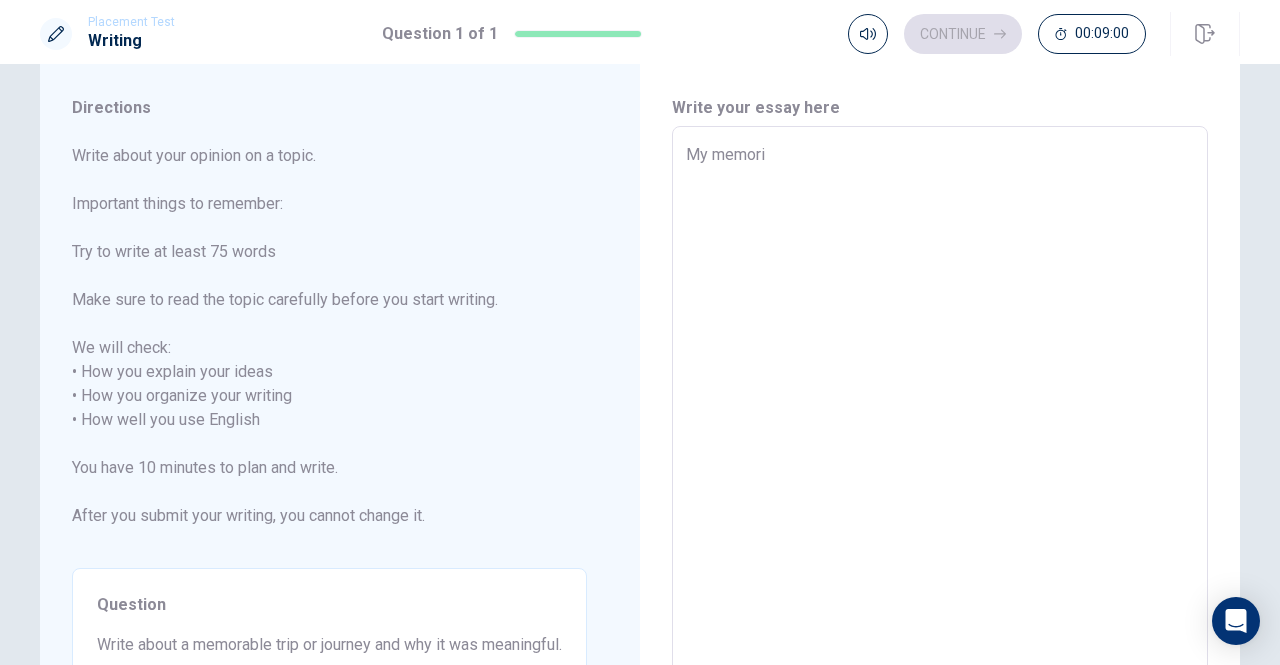 type on "My memoria" 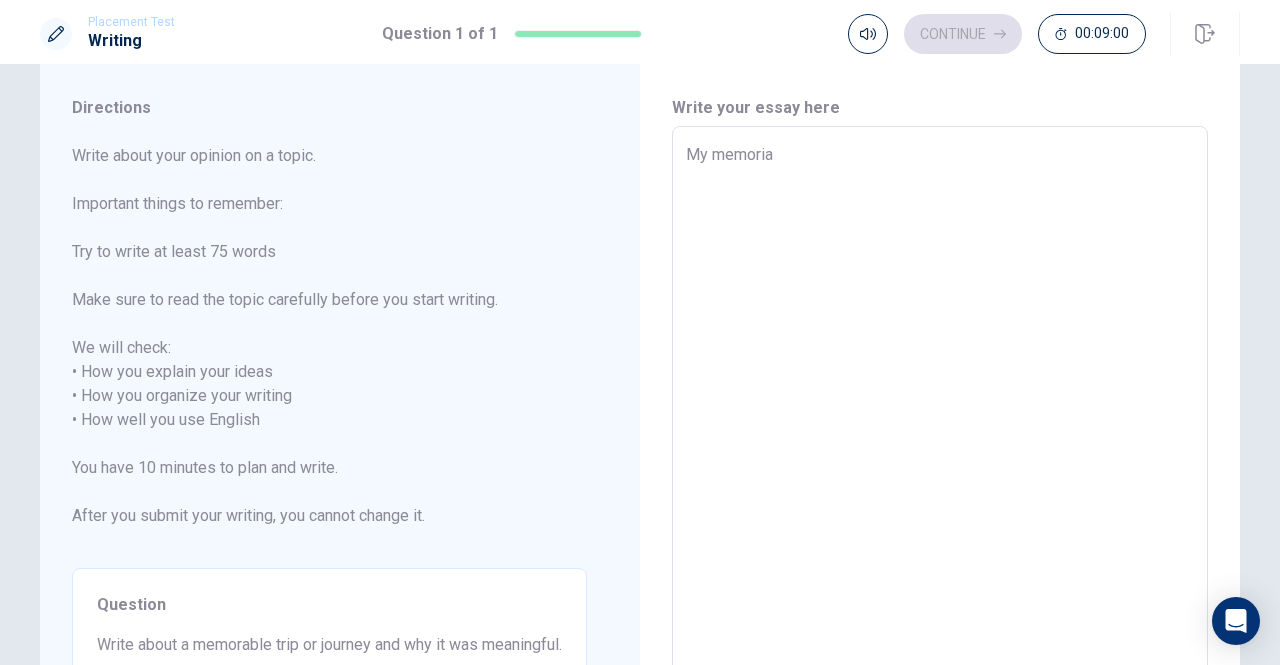 type on "x" 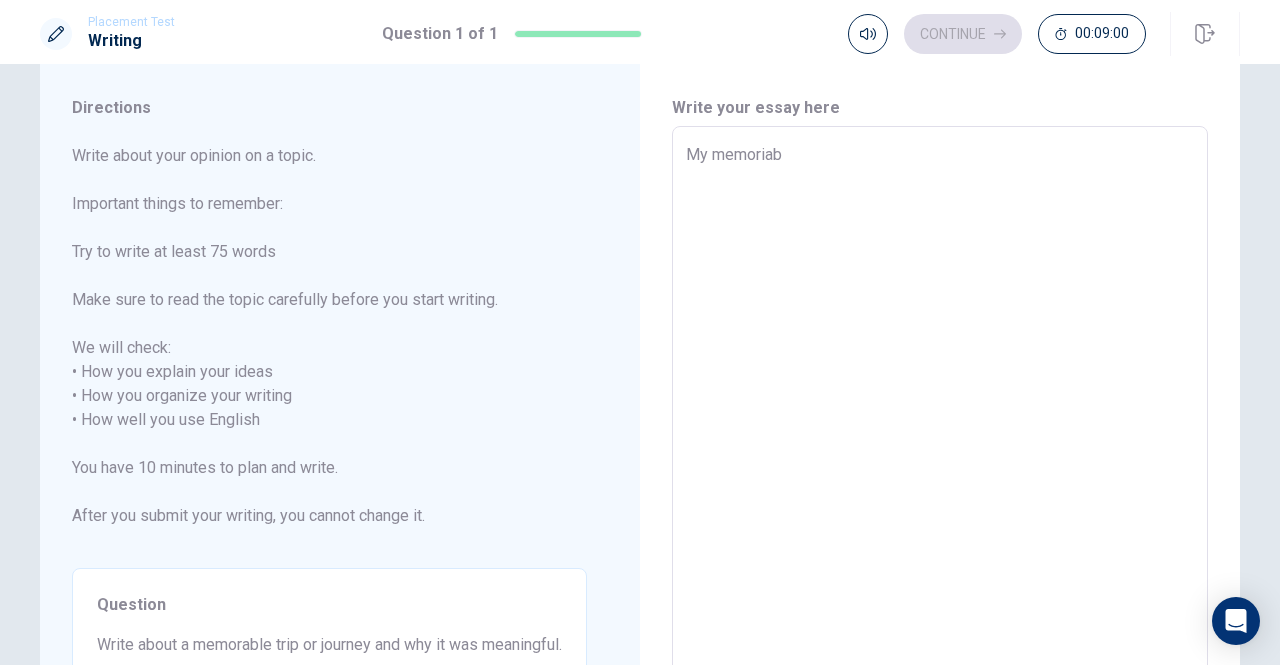 type on "x" 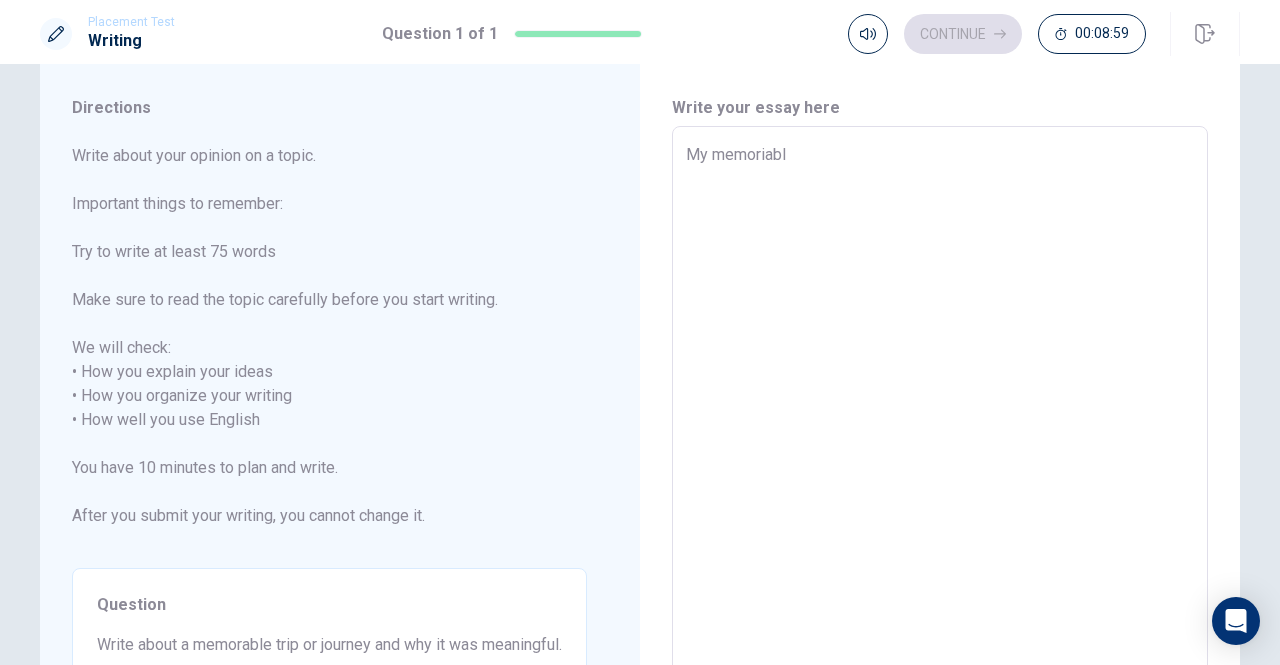 type on "x" 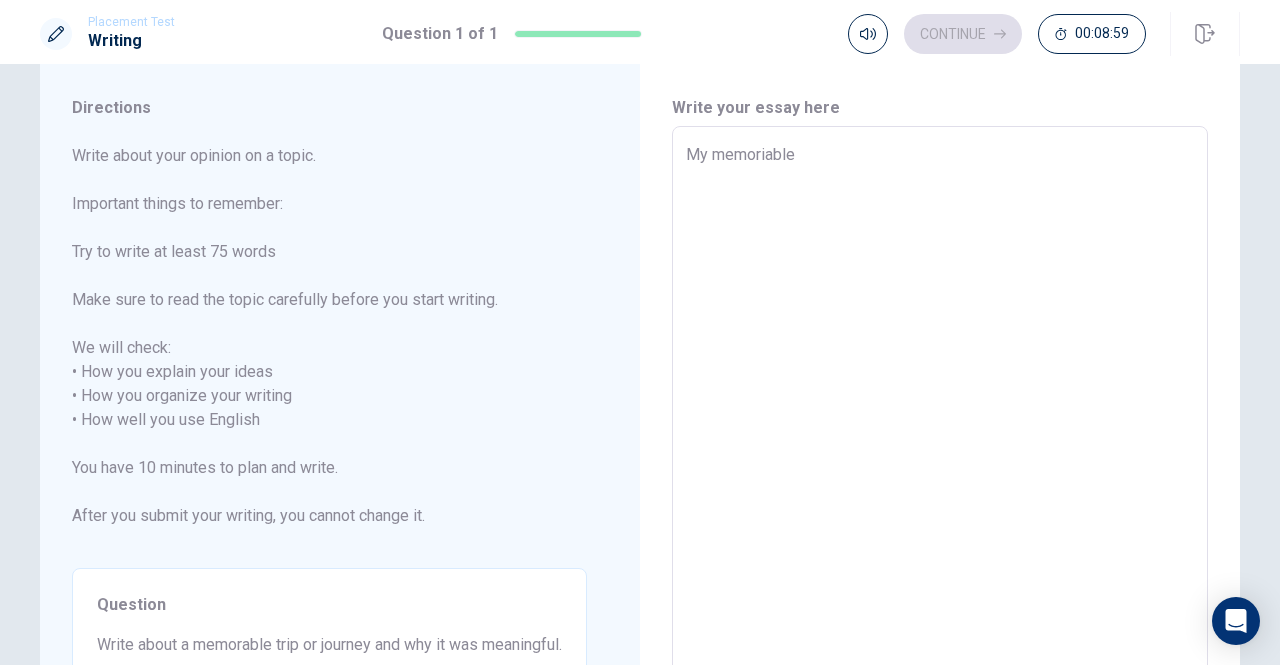 type on "x" 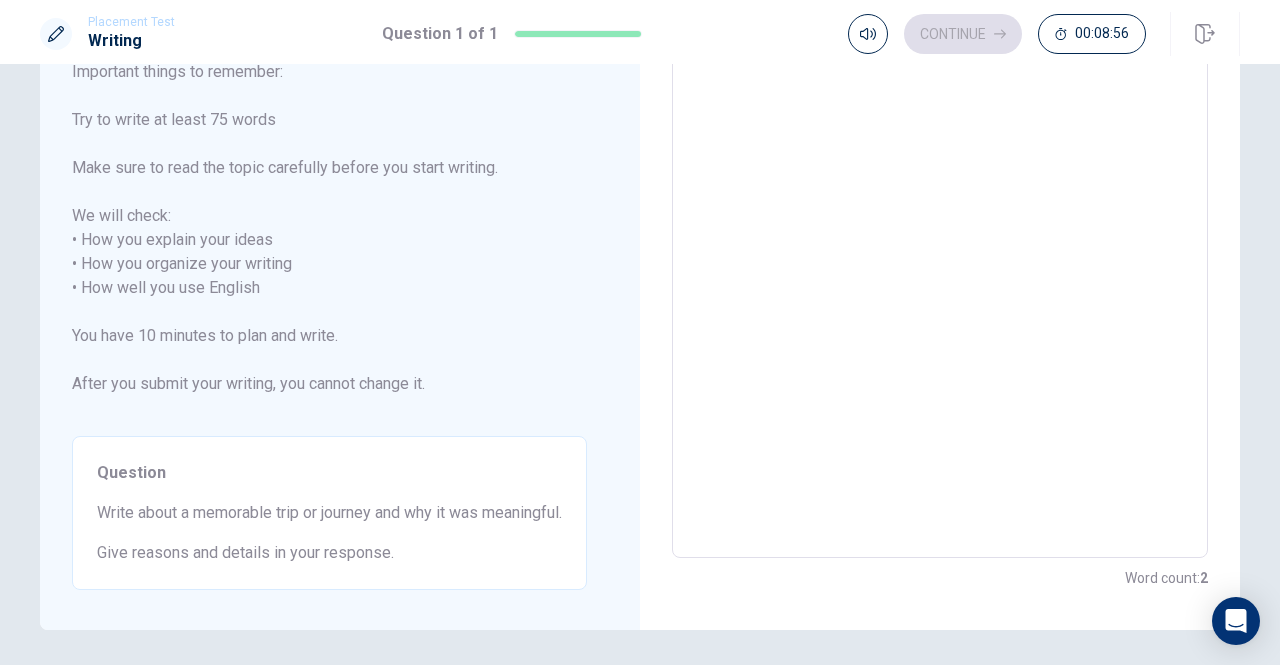 scroll, scrollTop: 0, scrollLeft: 0, axis: both 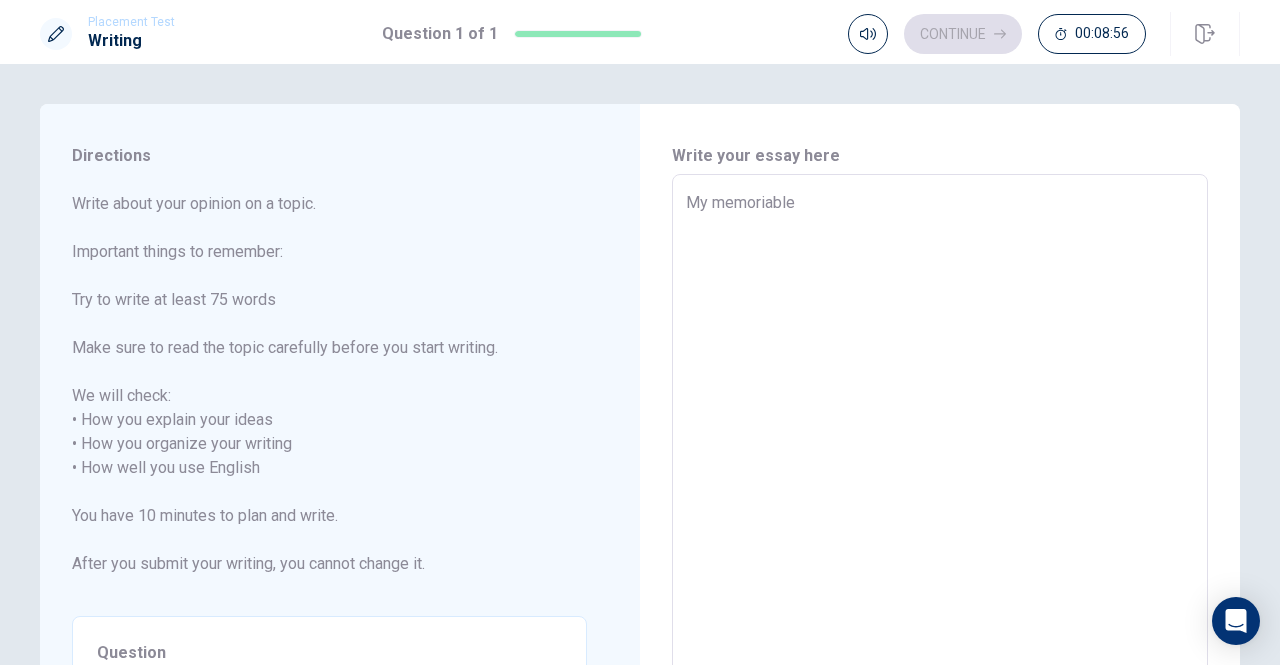 type on "x" 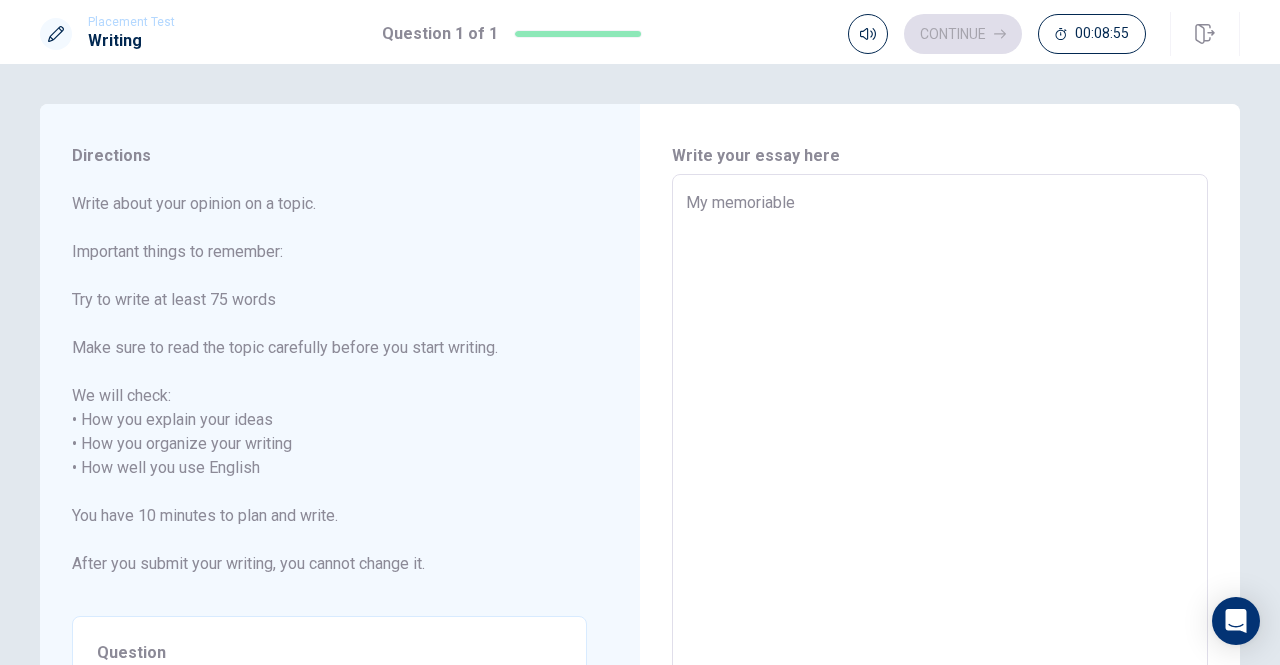 type on "My memoriable t" 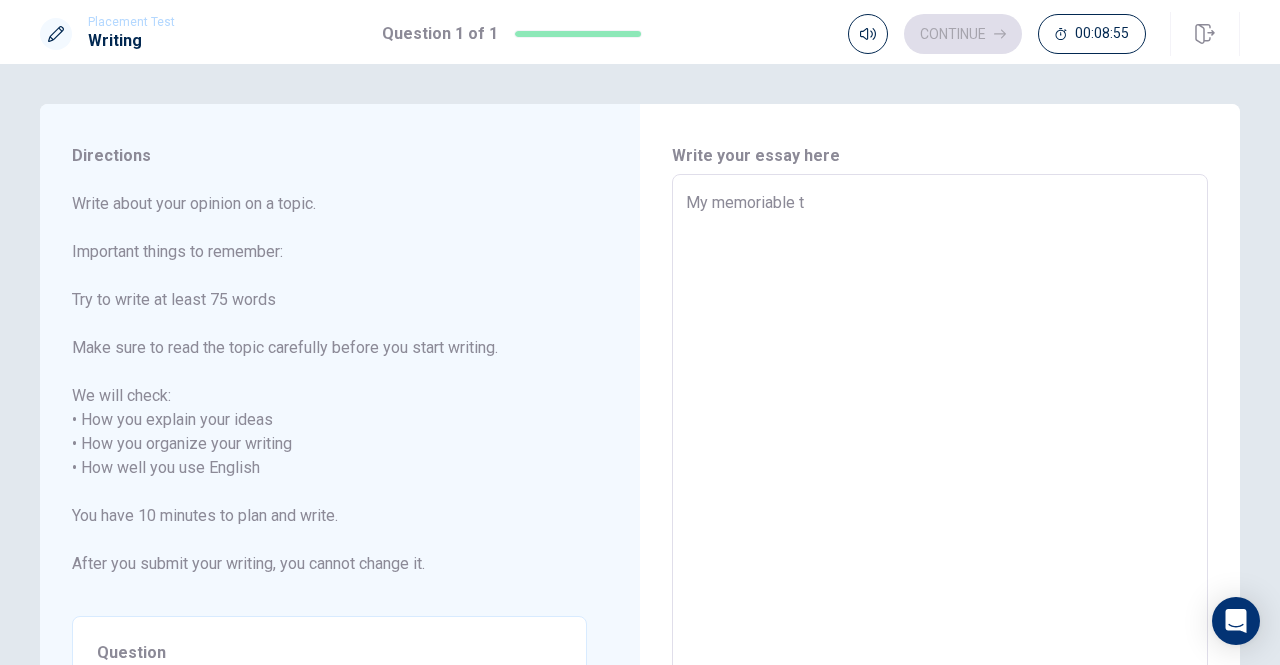 type on "x" 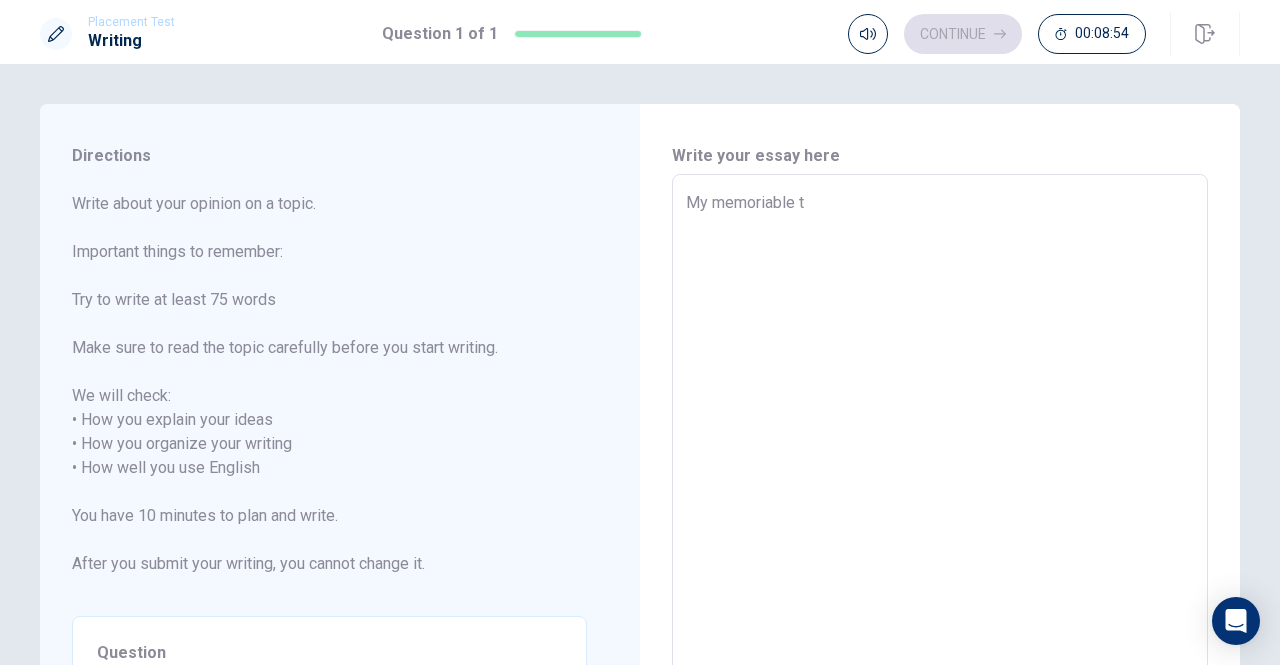 type on "My memoriable tr" 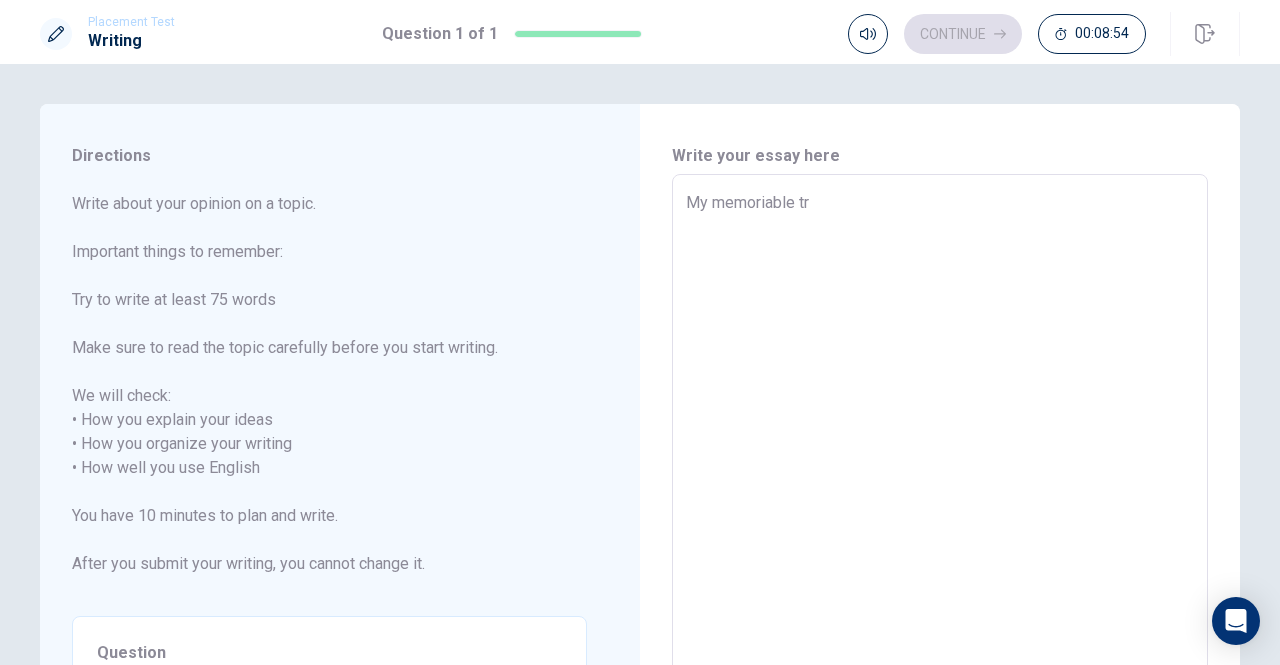 type on "x" 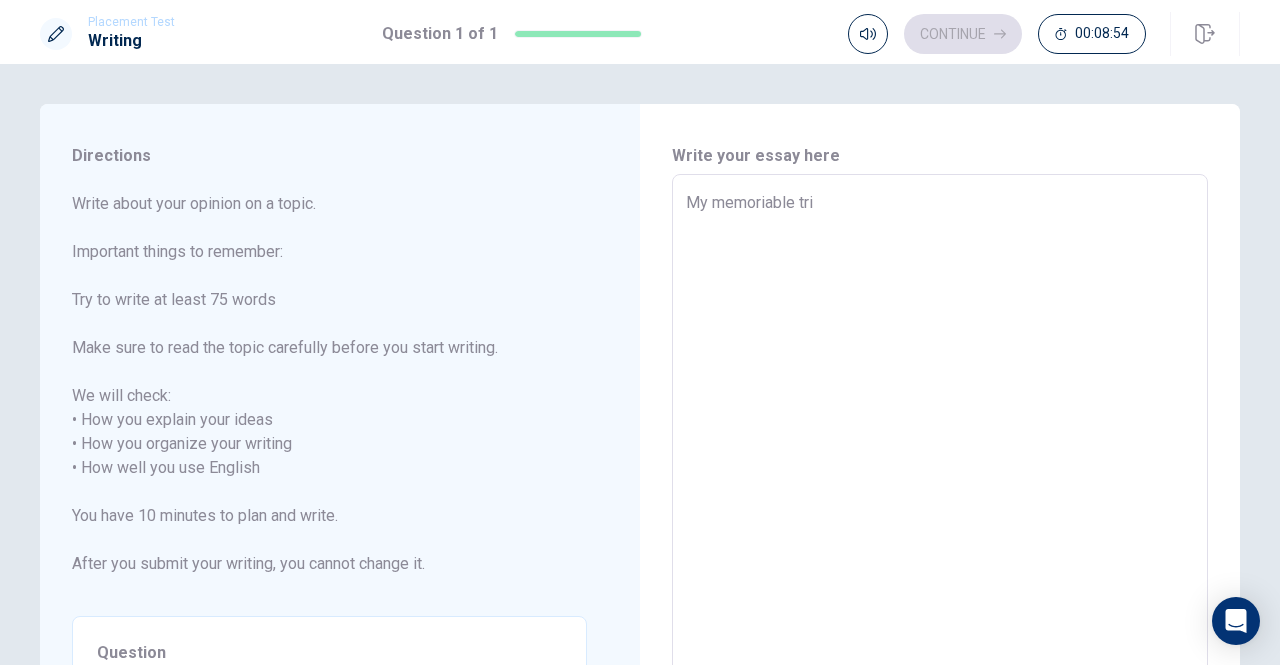 type on "x" 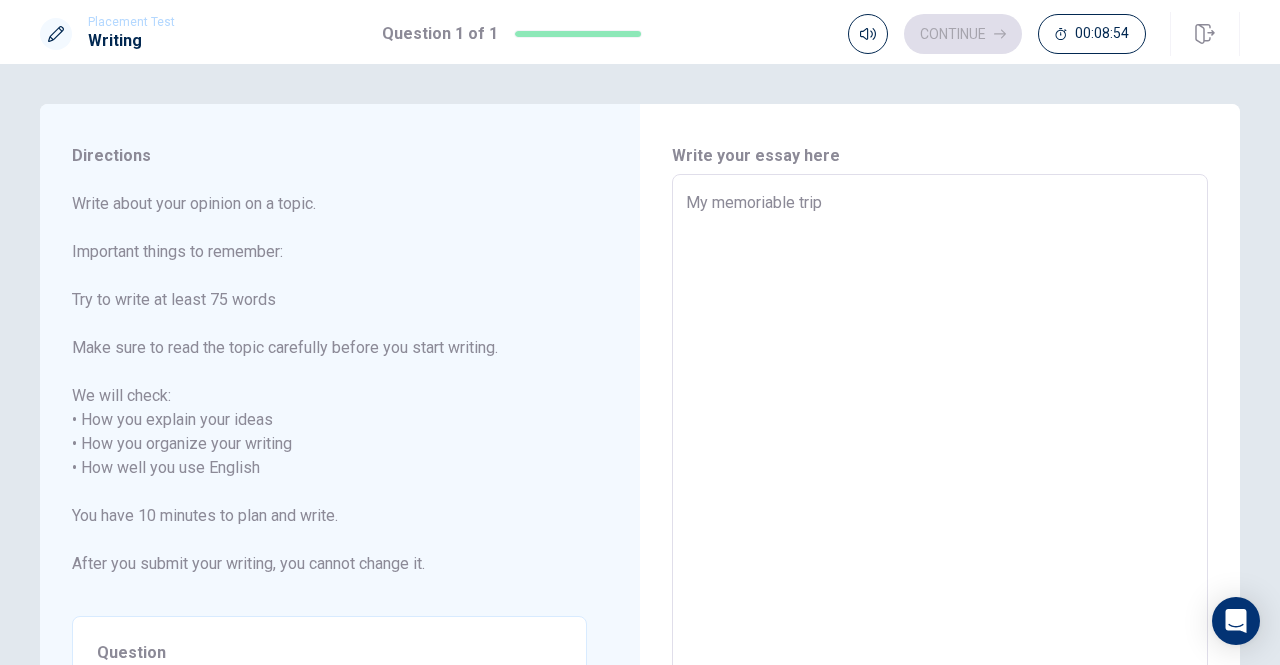 type on "x" 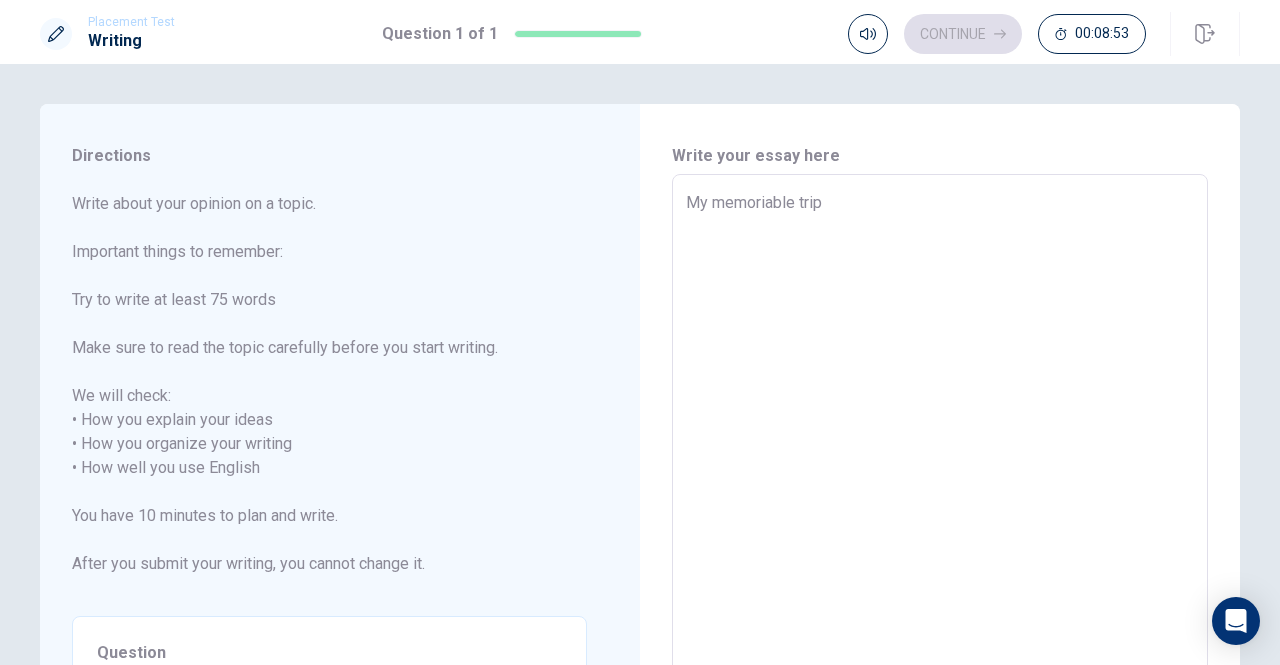 type on "My memoriable trip" 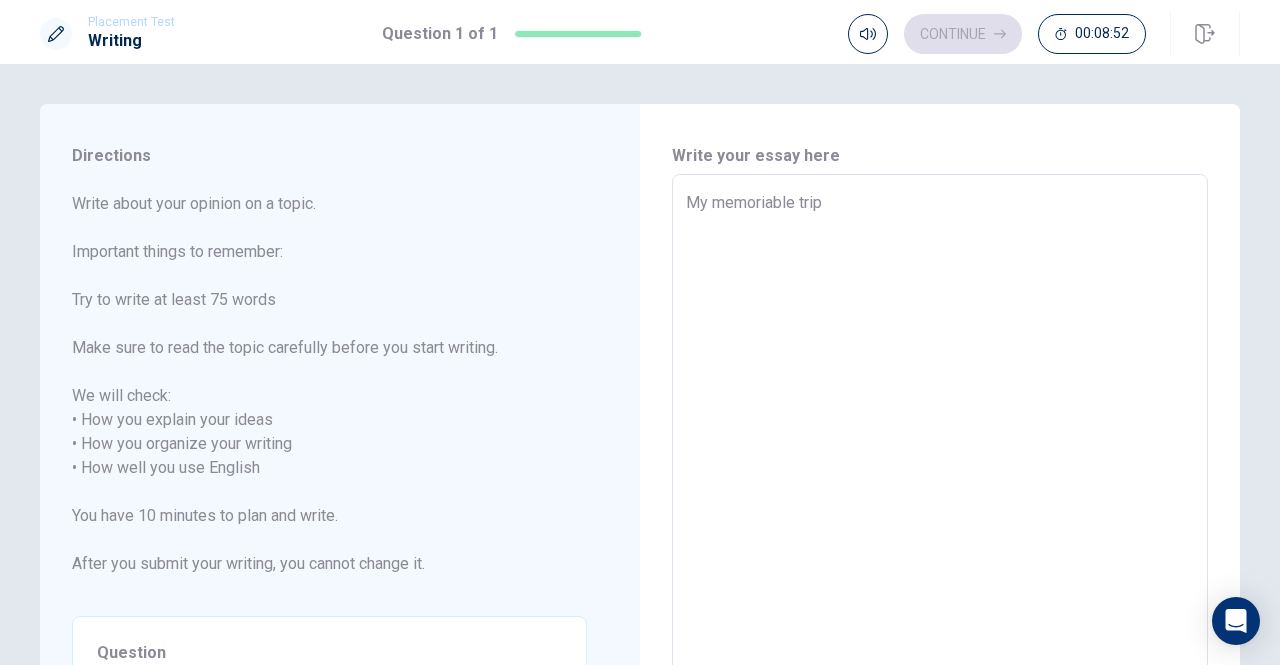 type on "My memoriable trip i" 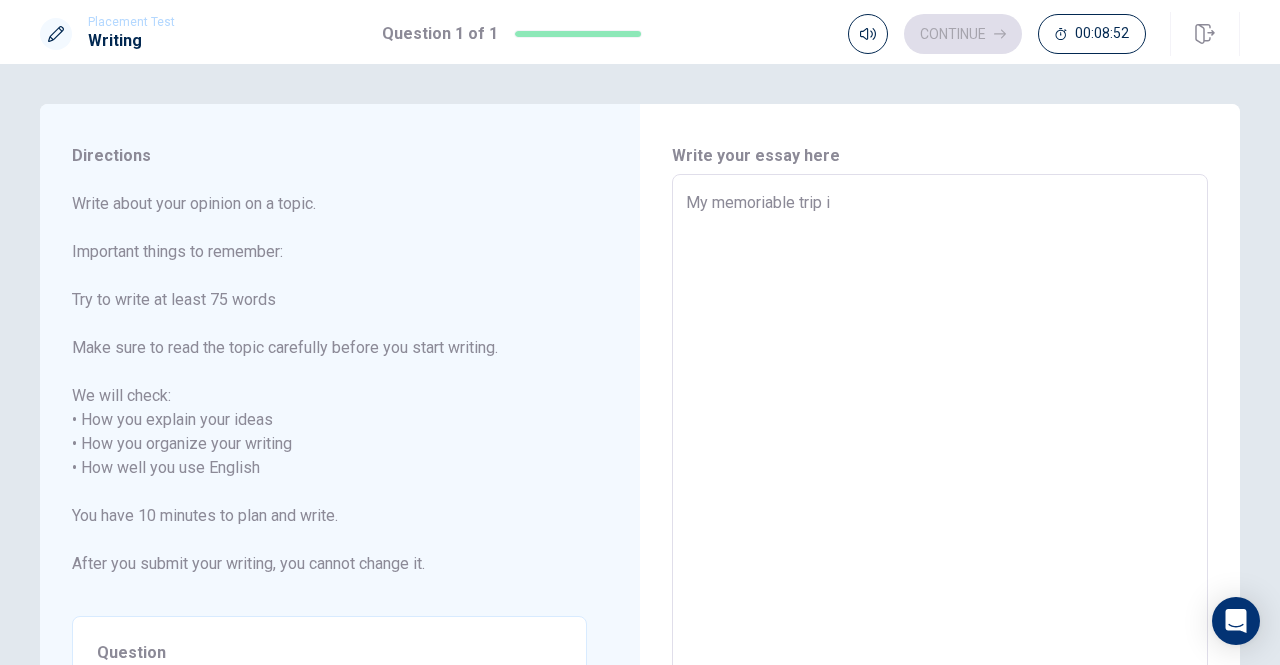 type on "x" 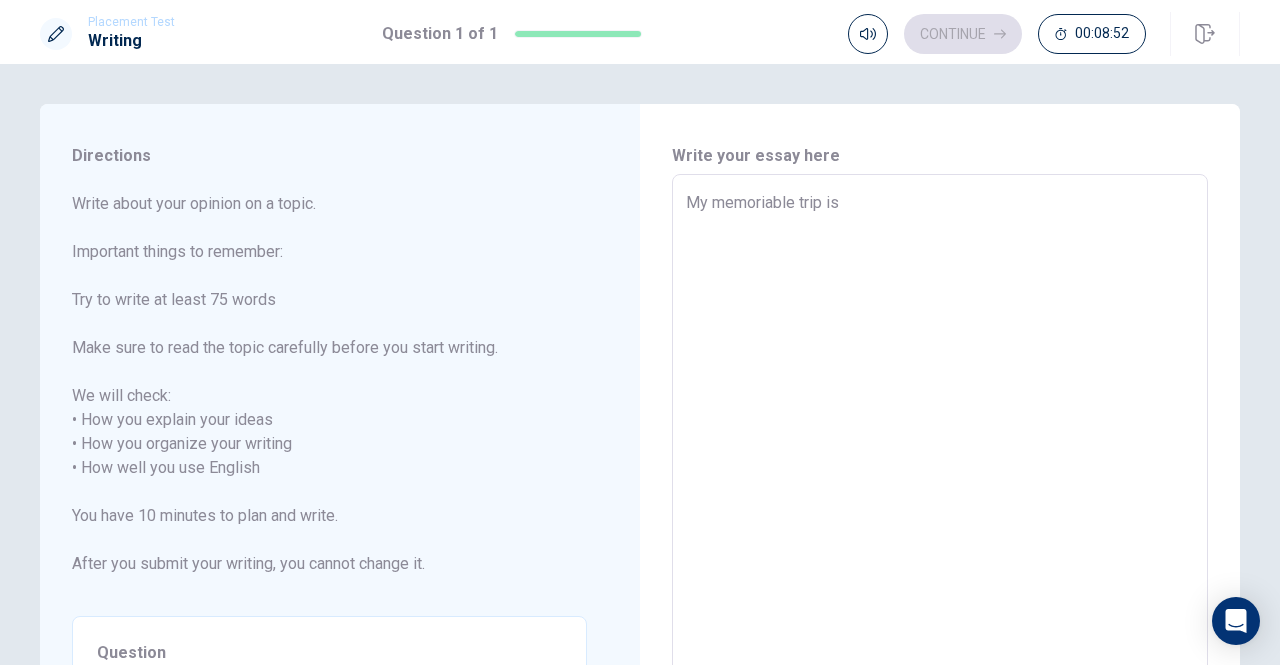 type on "x" 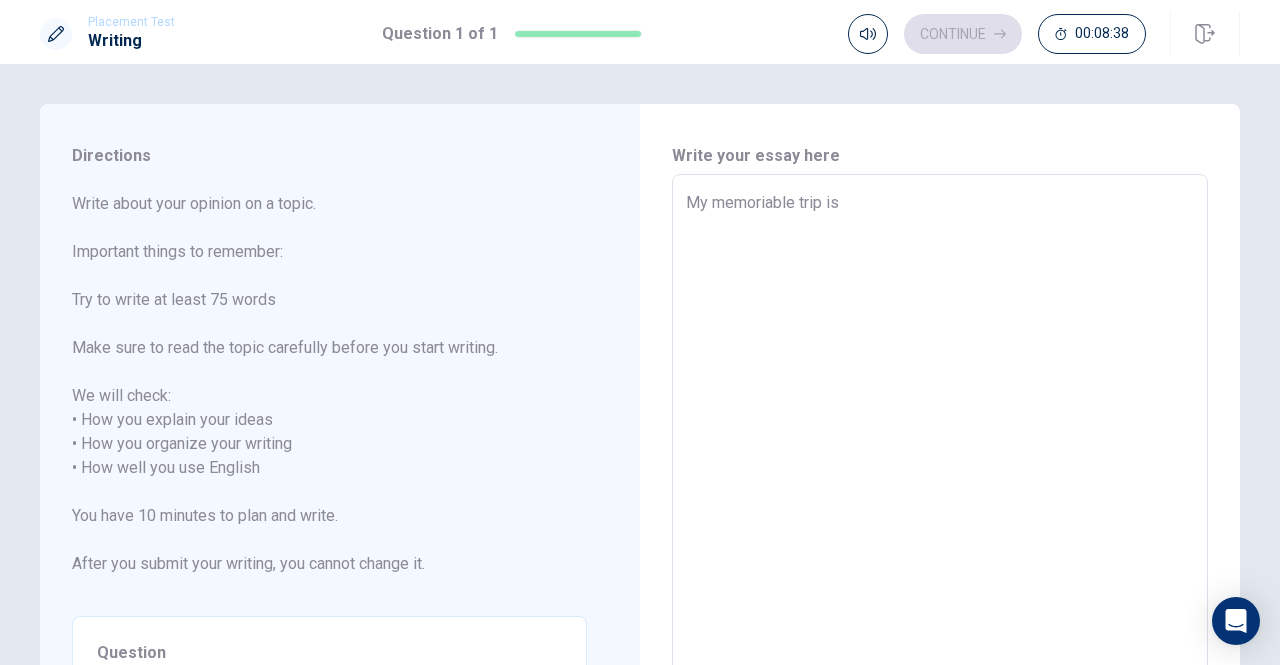 type on "x" 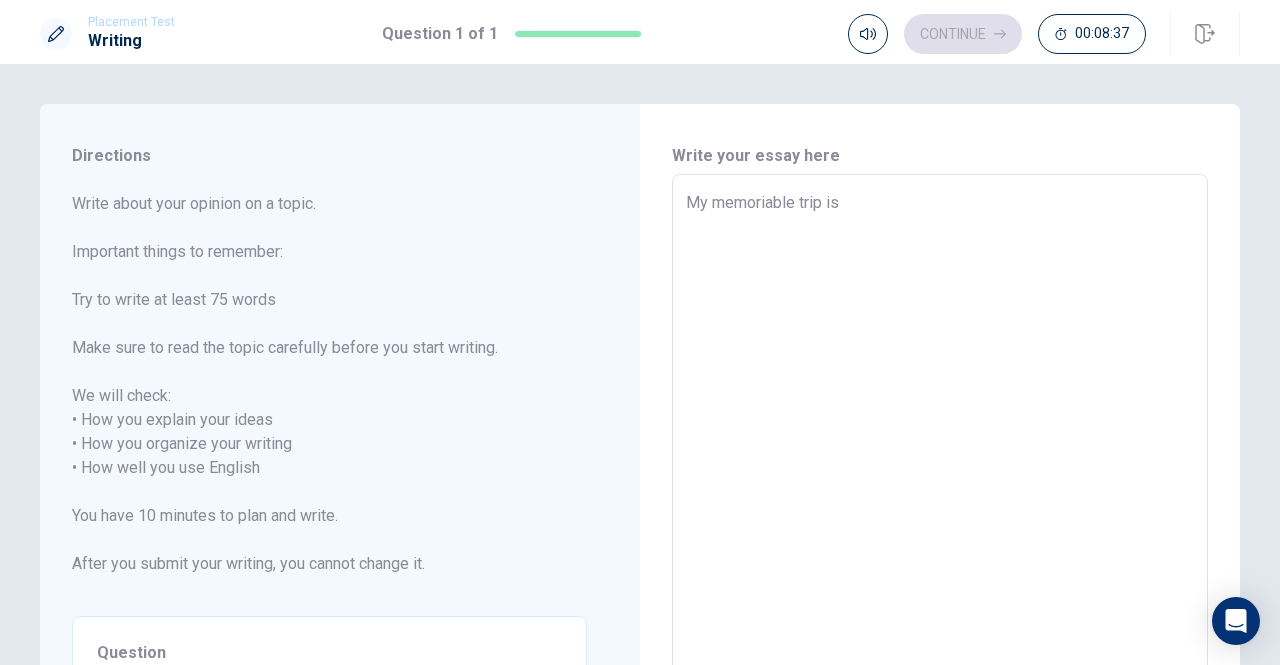 type on "My memoriable trip is g" 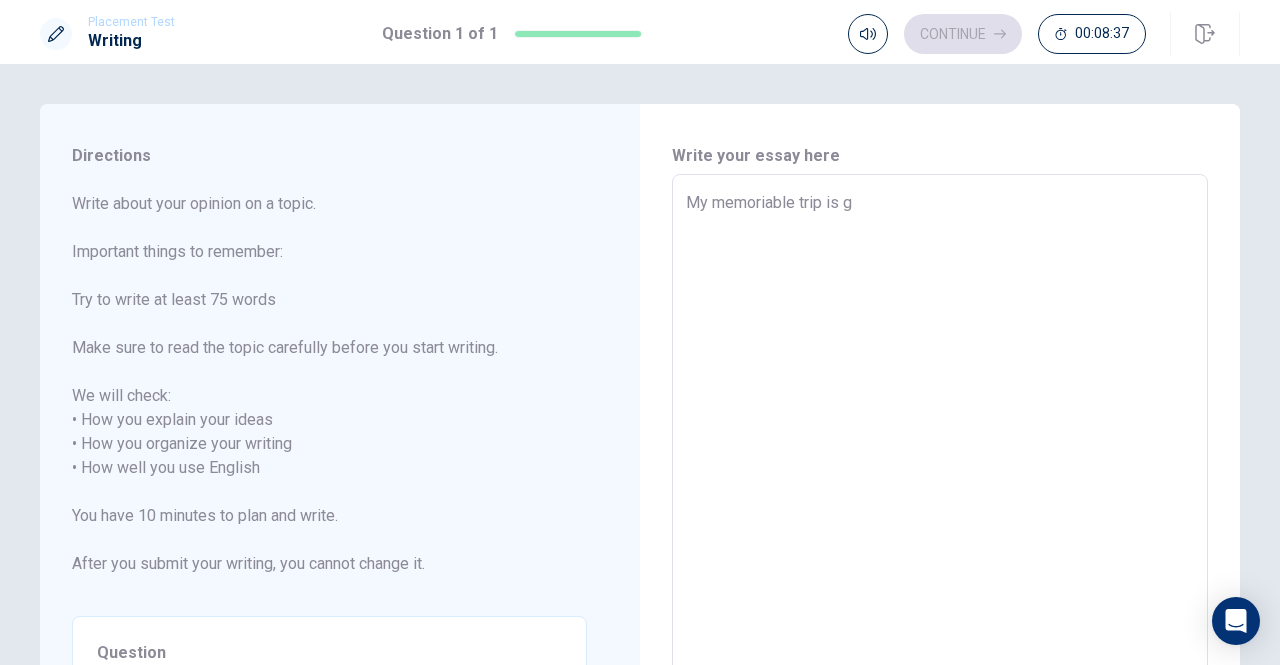 type on "x" 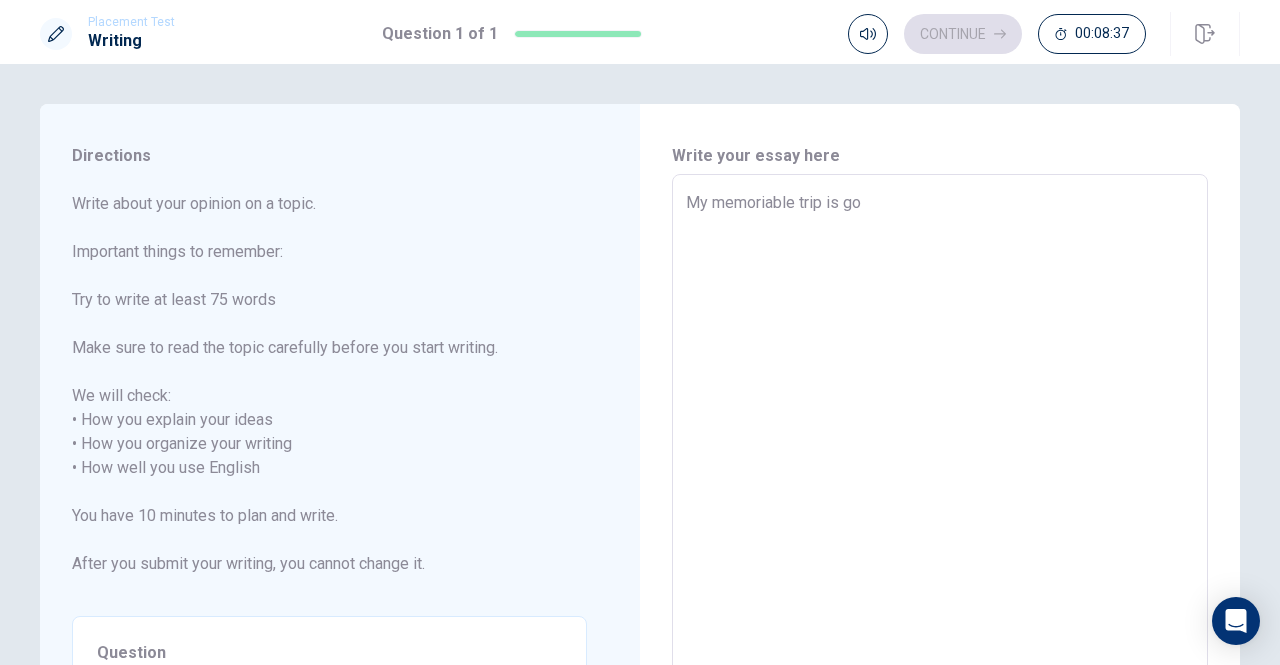 type on "x" 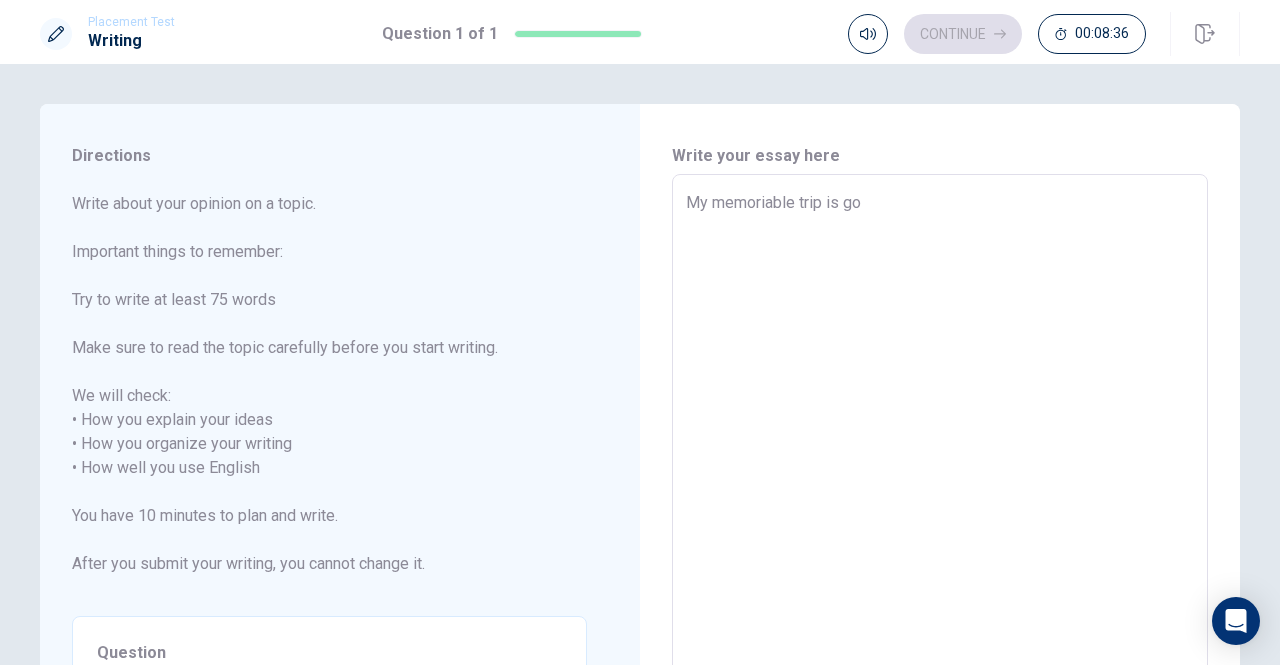 type on "x" 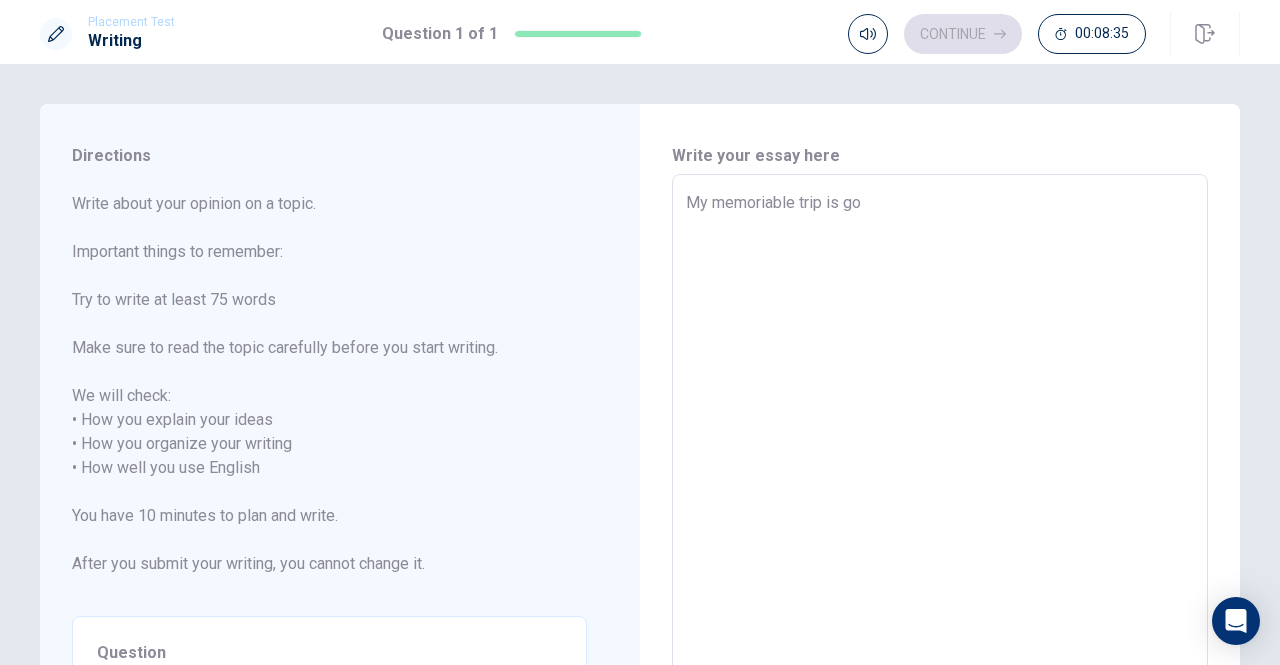 type on "My memoriable trip is go" 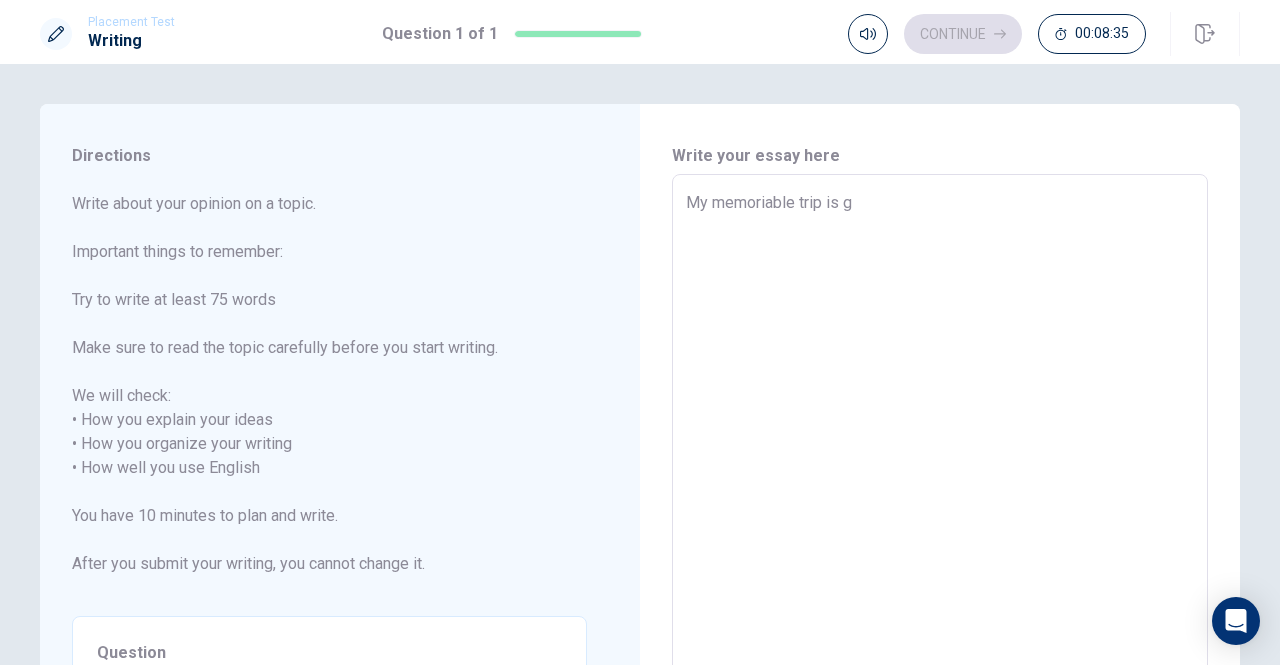 type on "x" 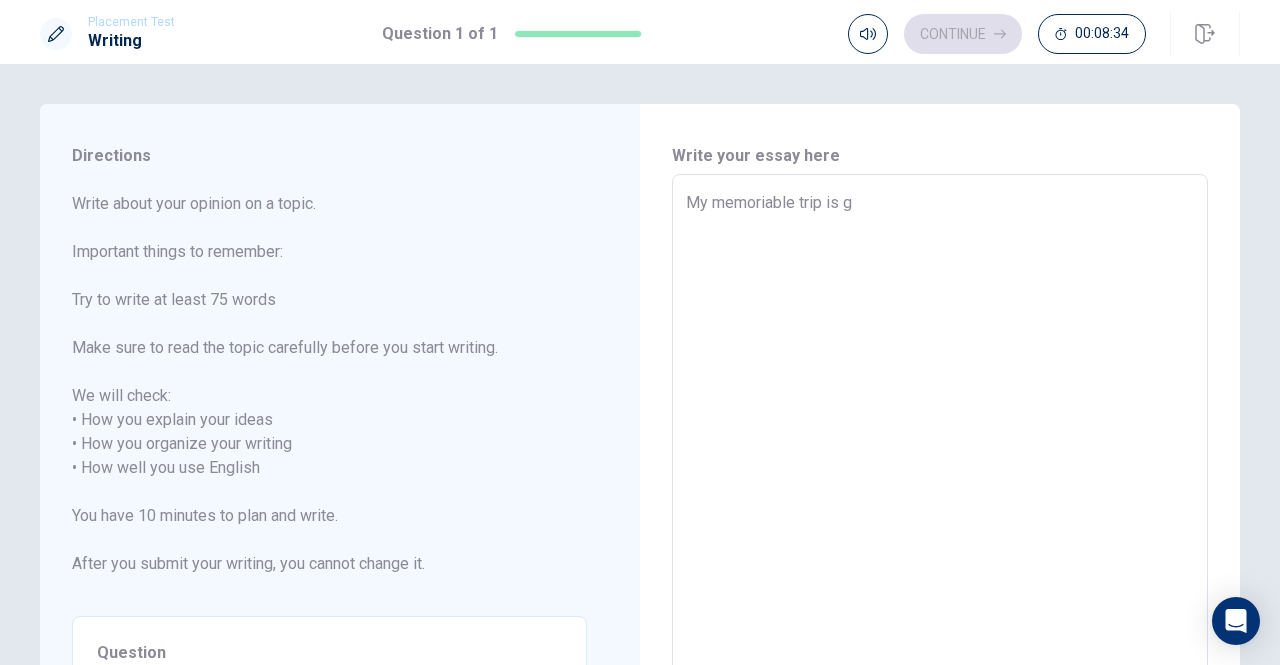 type on "My memoriable trip is" 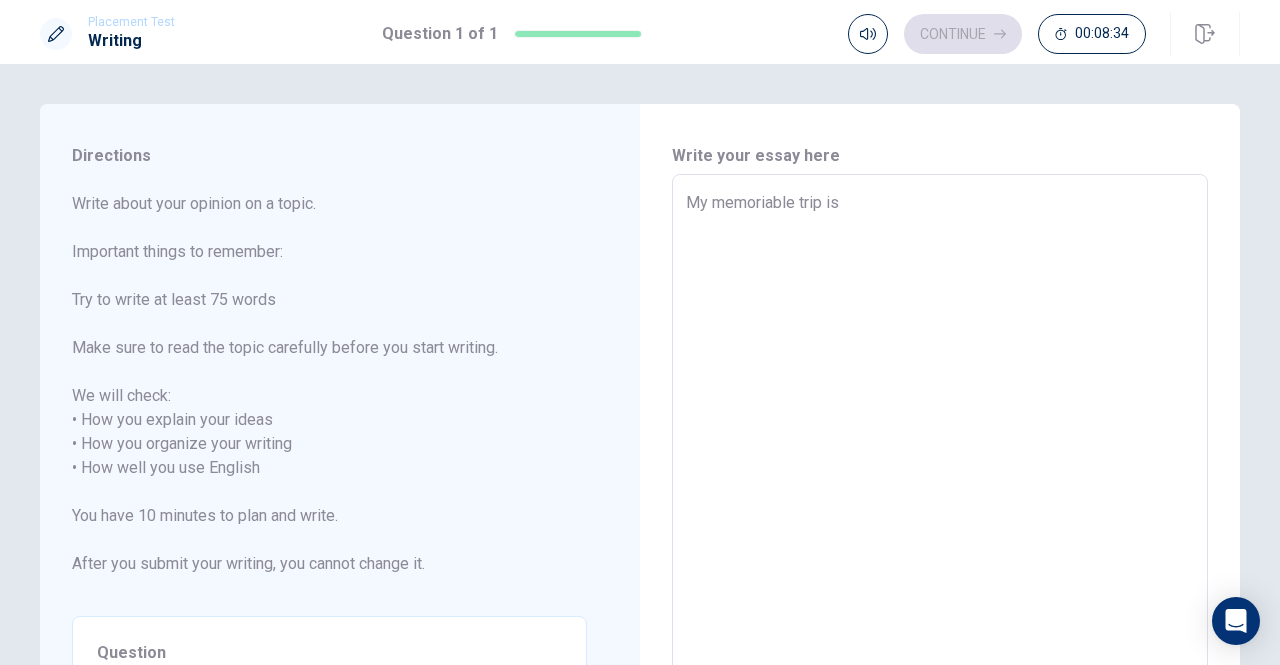 type on "x" 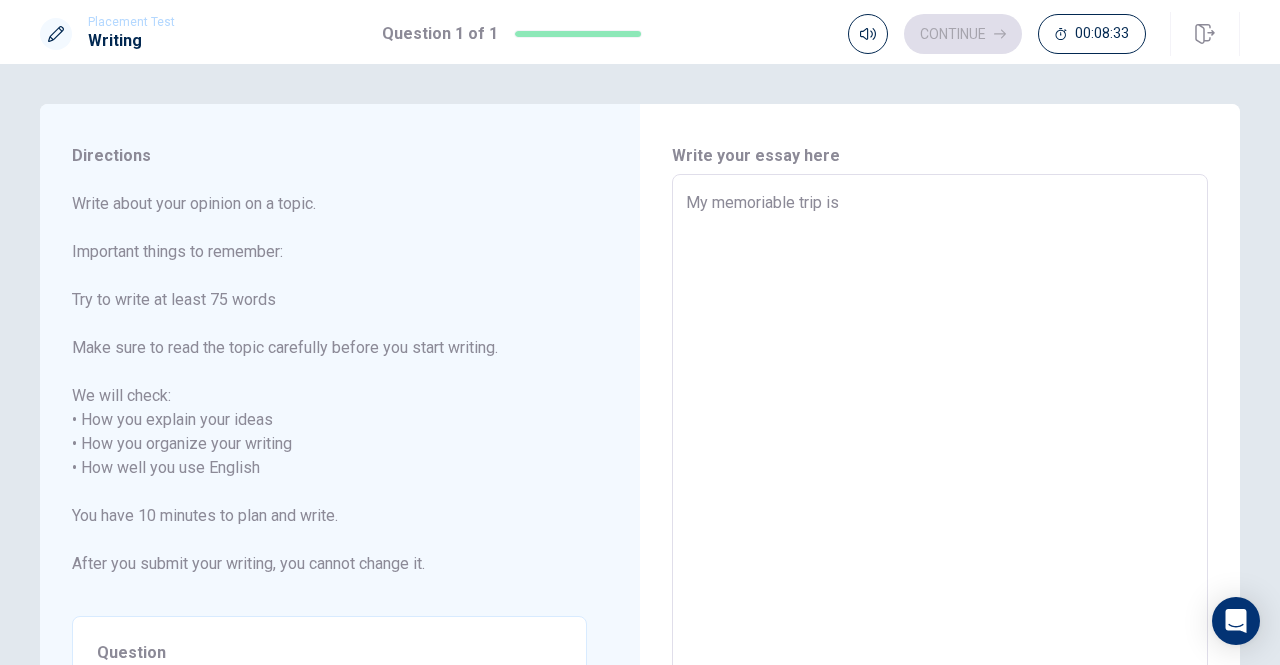 type on "My memoriable trip is" 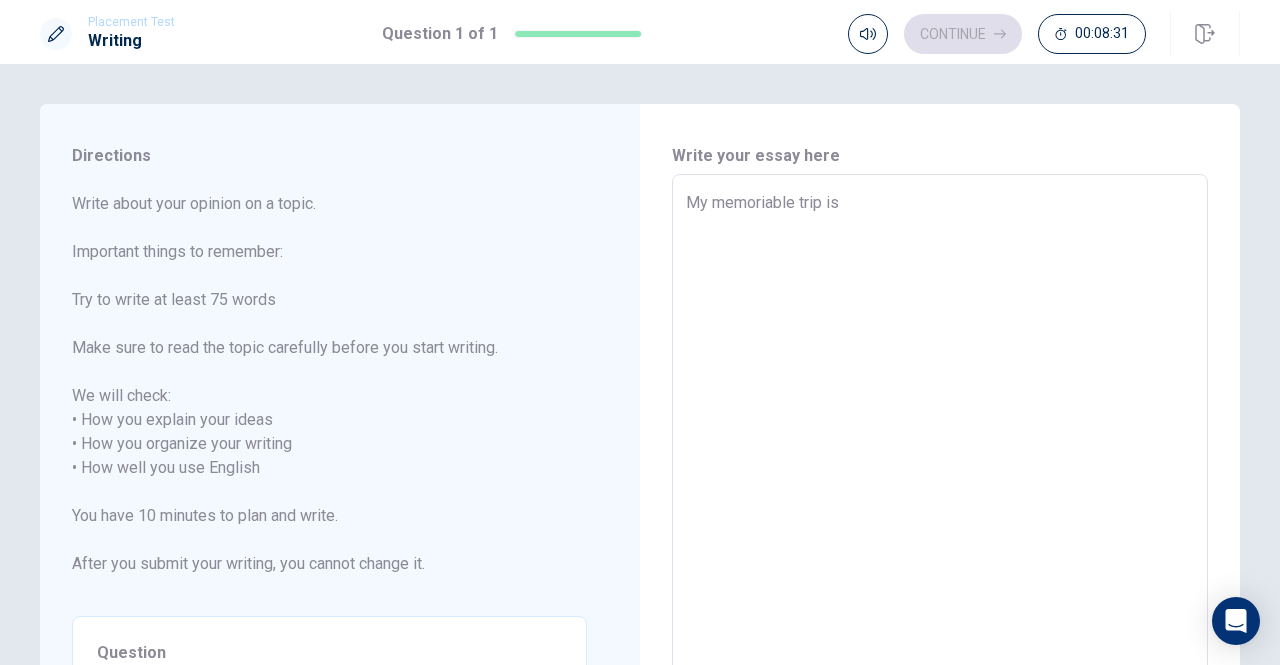type on "x" 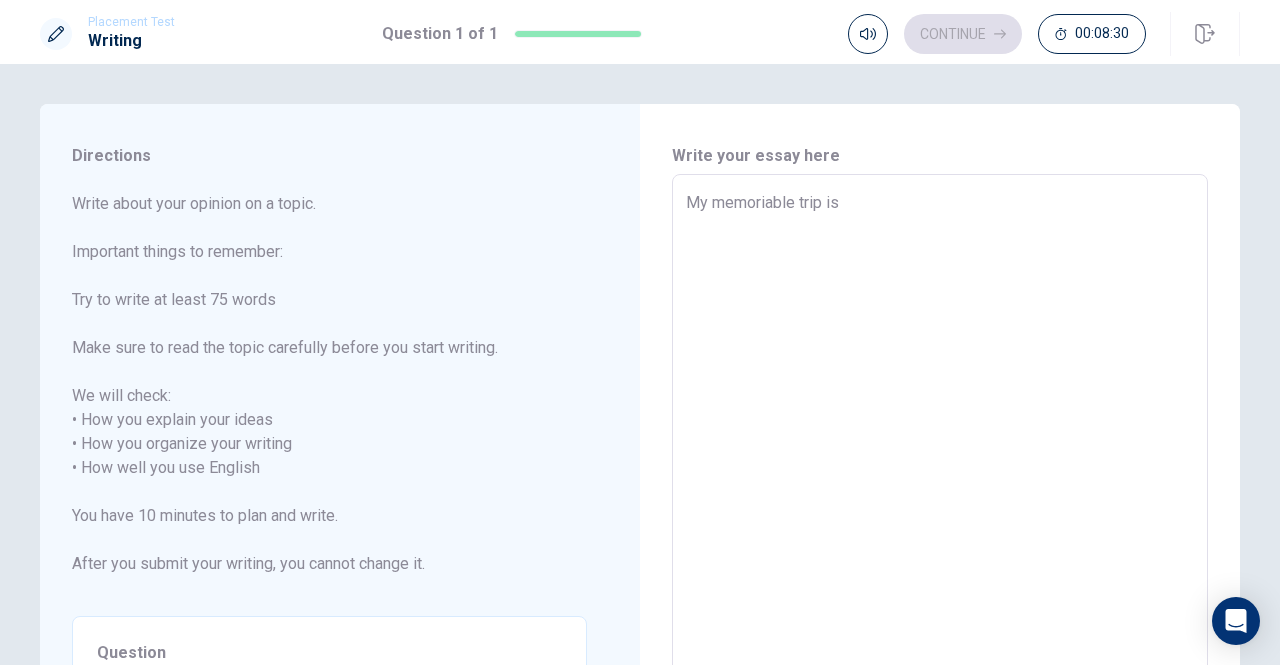 type on "My memoriable trip is" 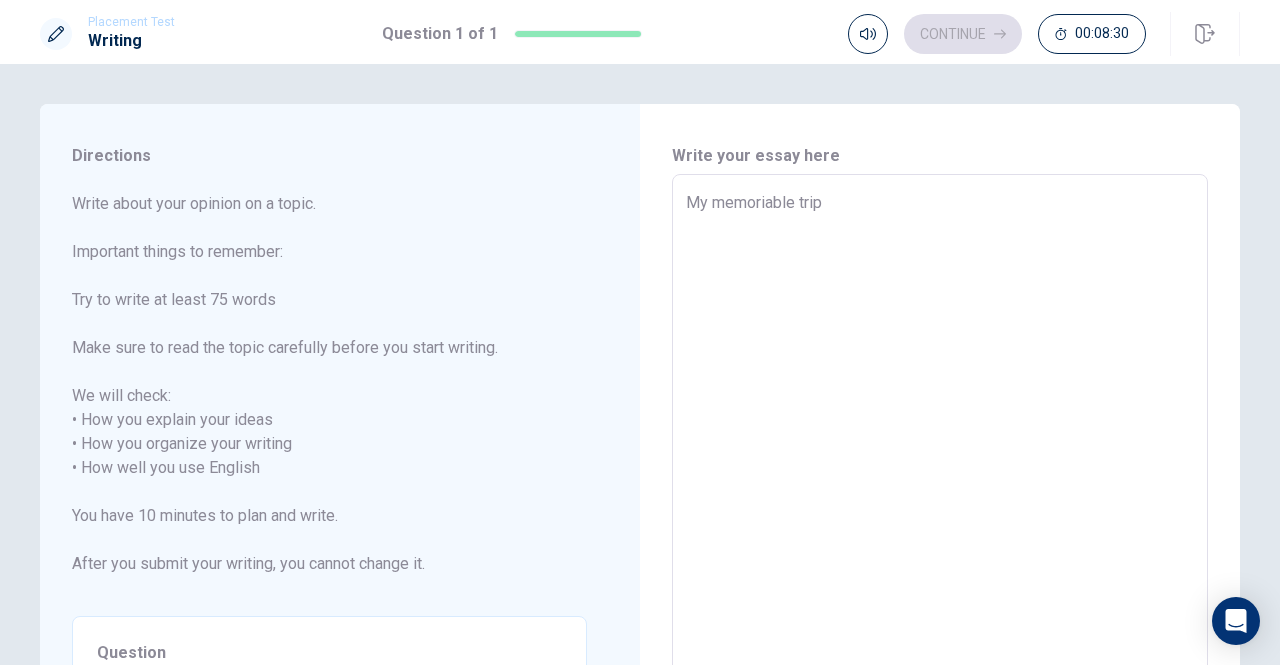 type on "My memoriable tri" 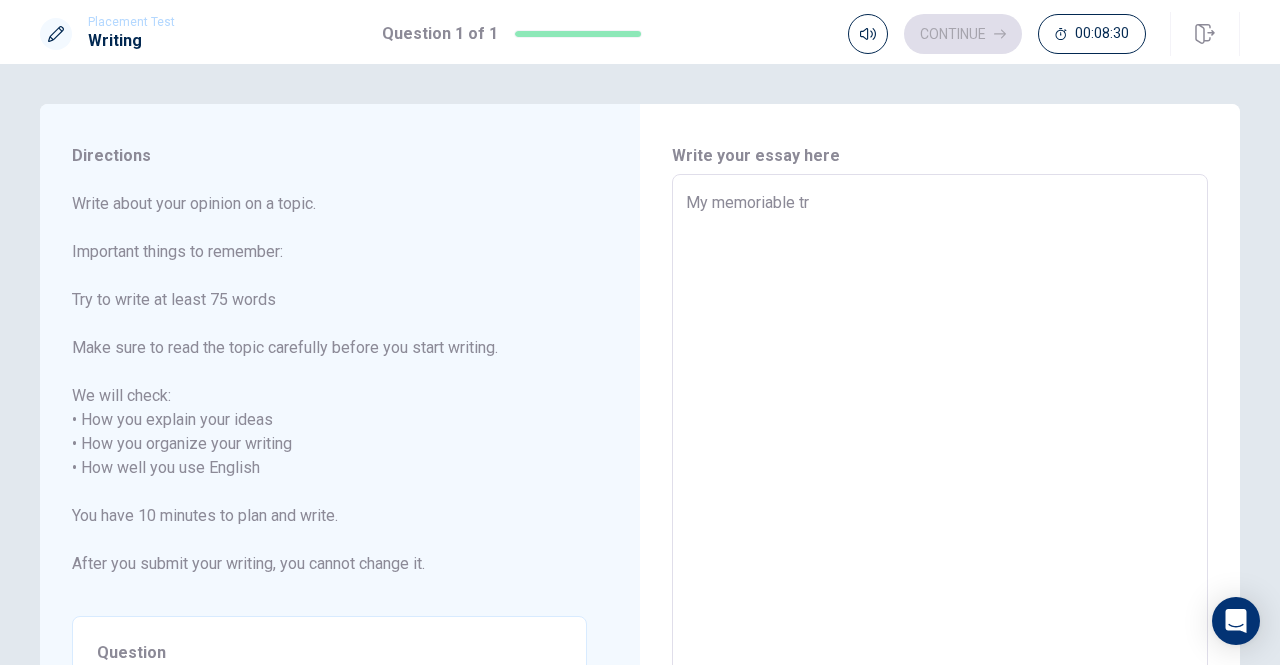 type on "My memoriable t" 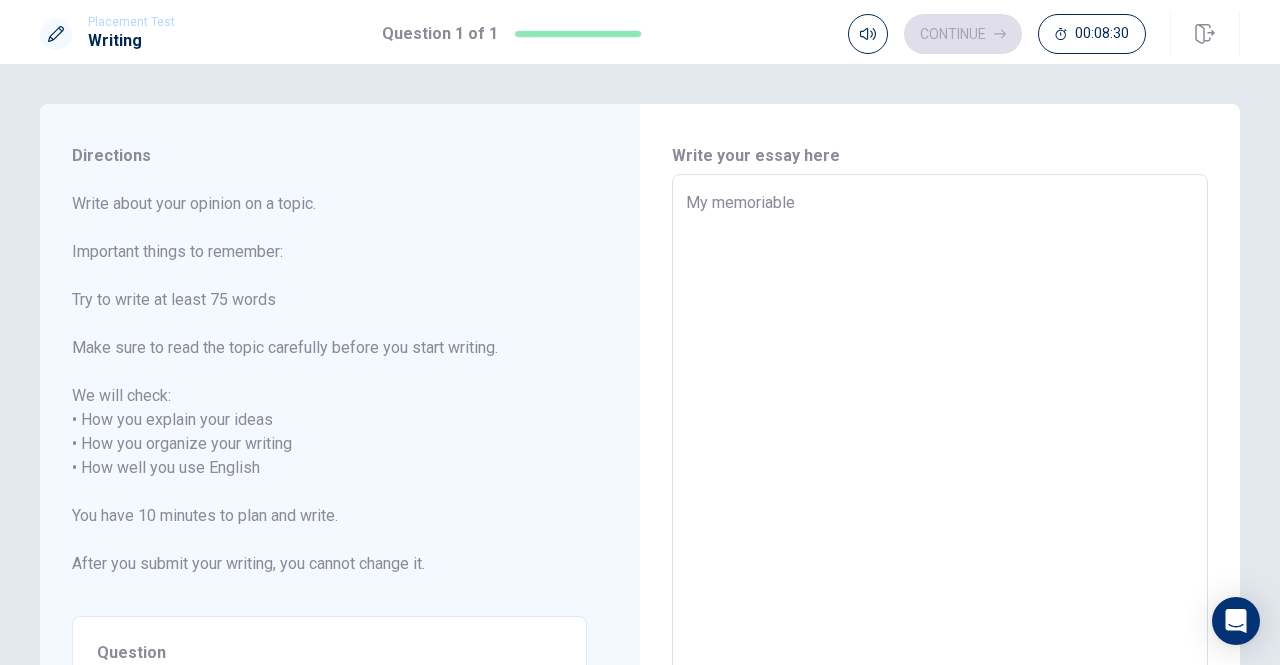 type on "My memoriable" 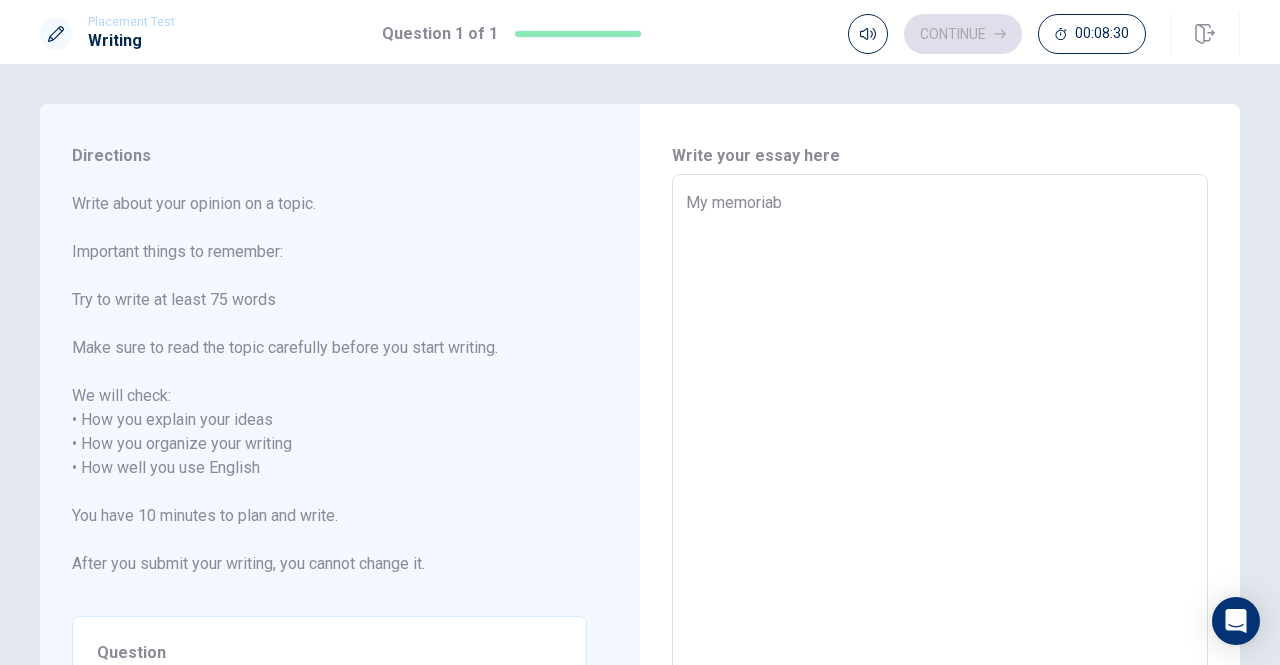 type on "My memoria" 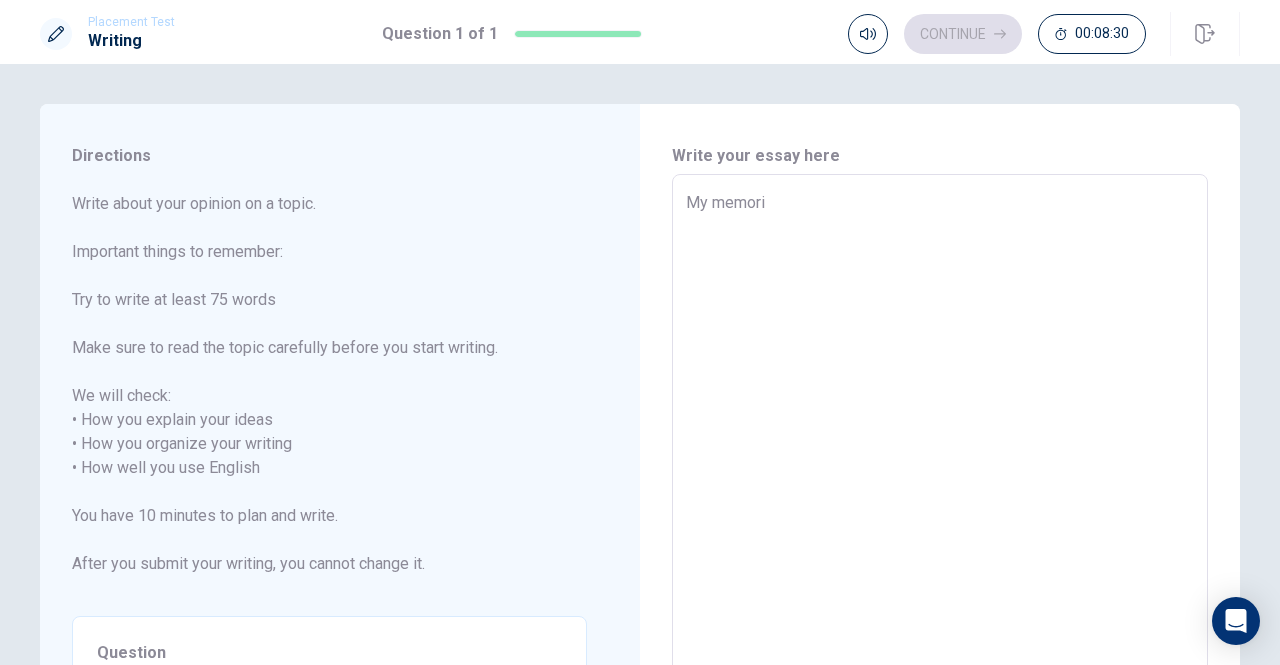 type on "My memor" 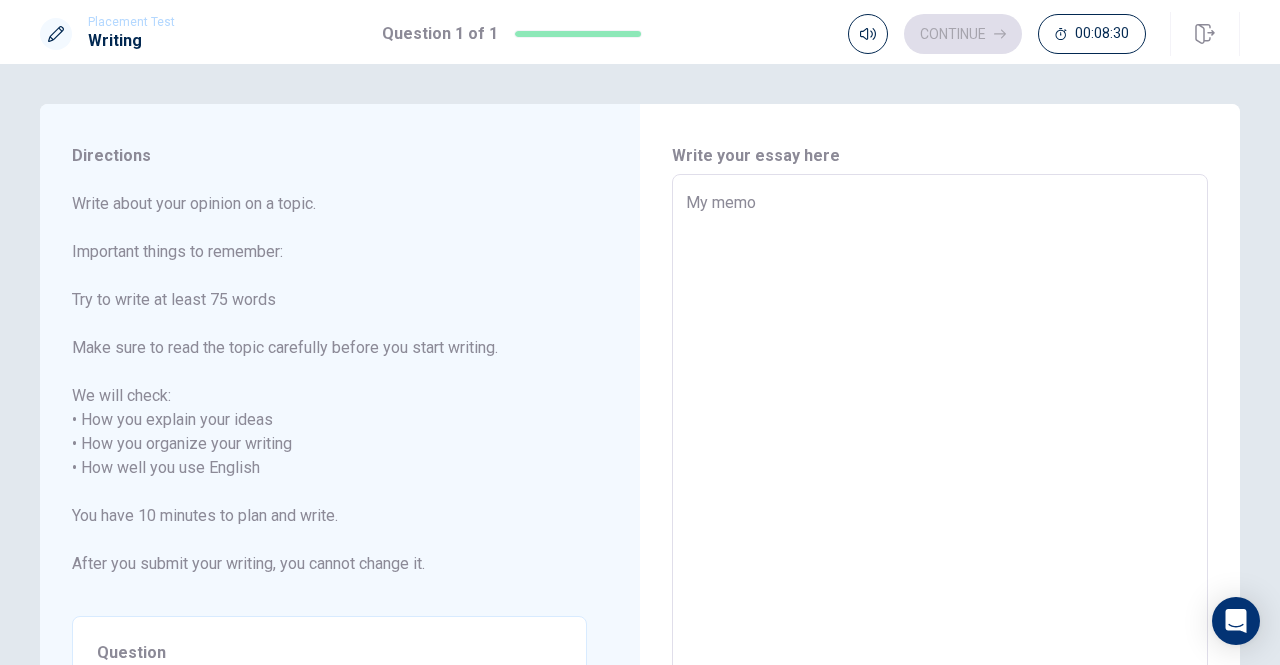 type on "My mem" 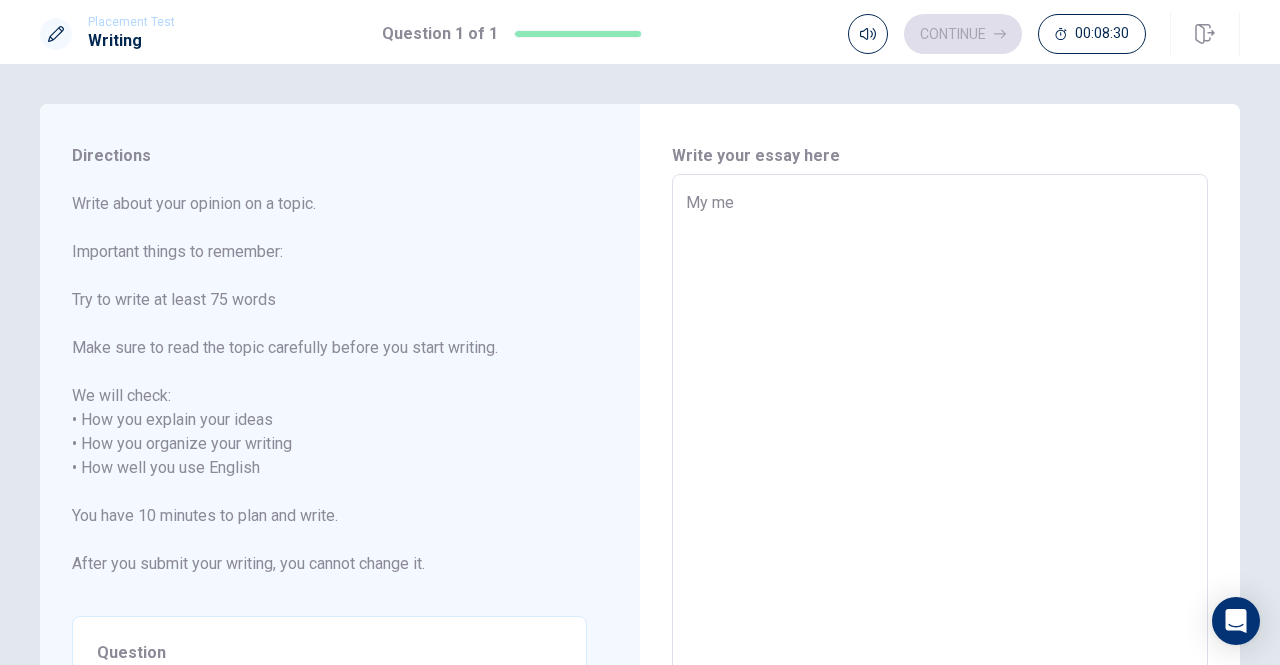 type on "My m" 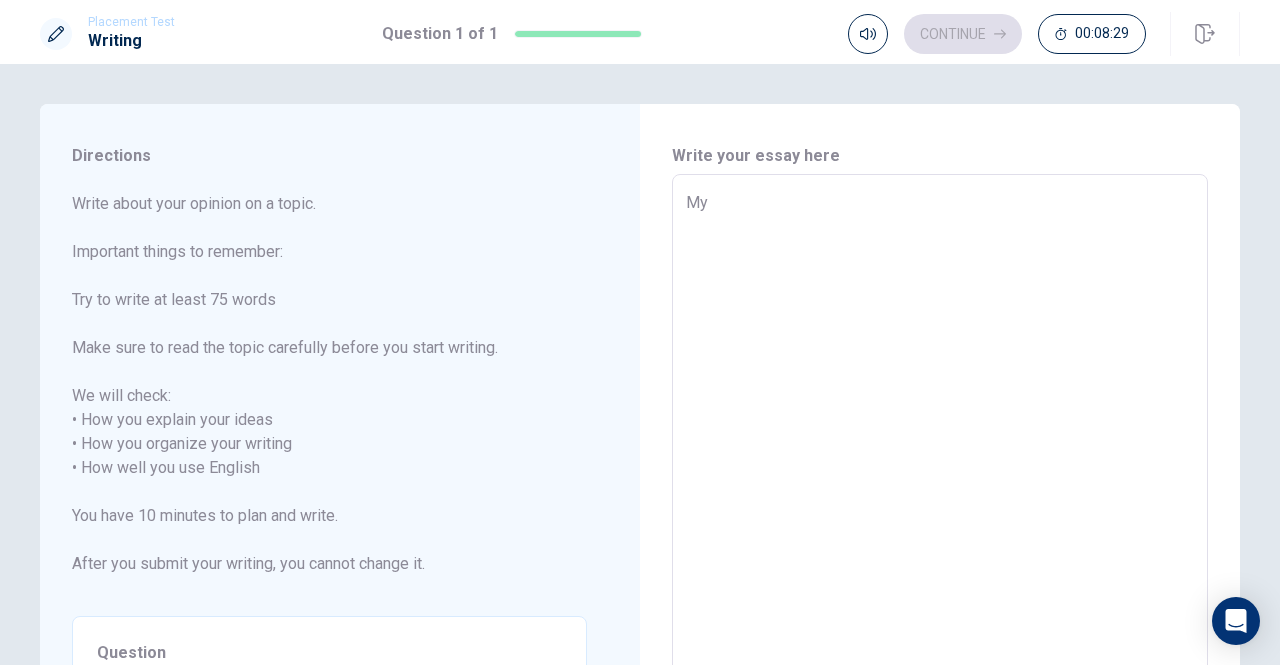 type on "My" 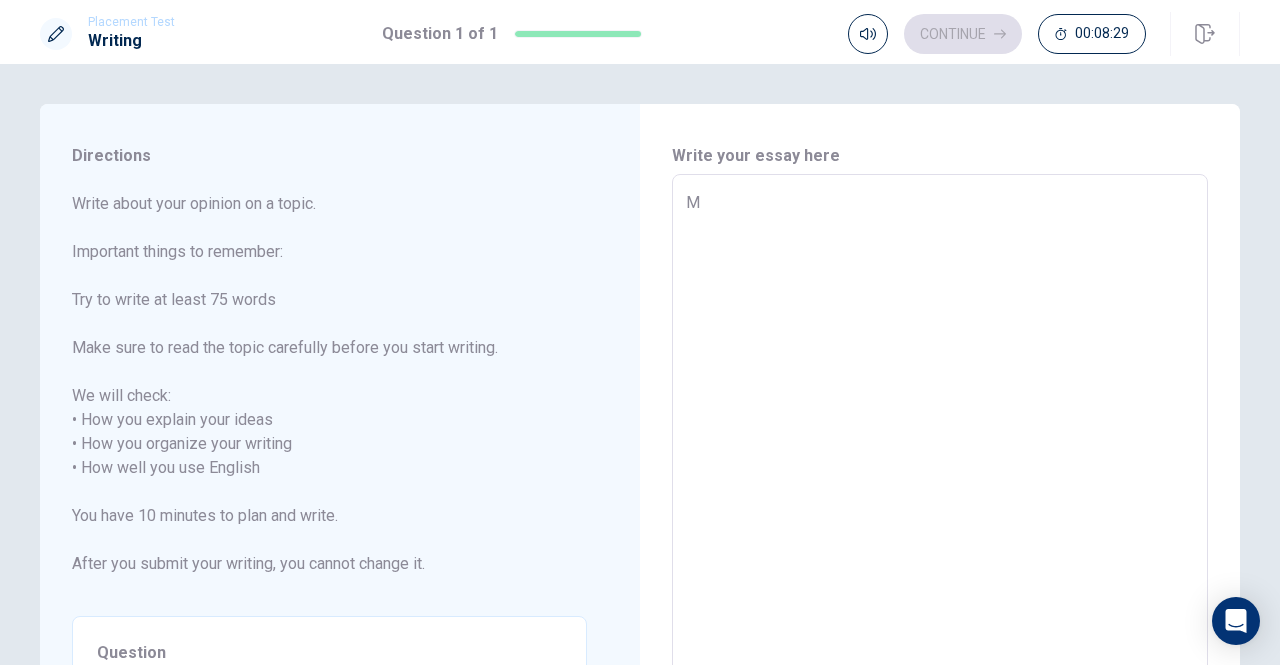 type 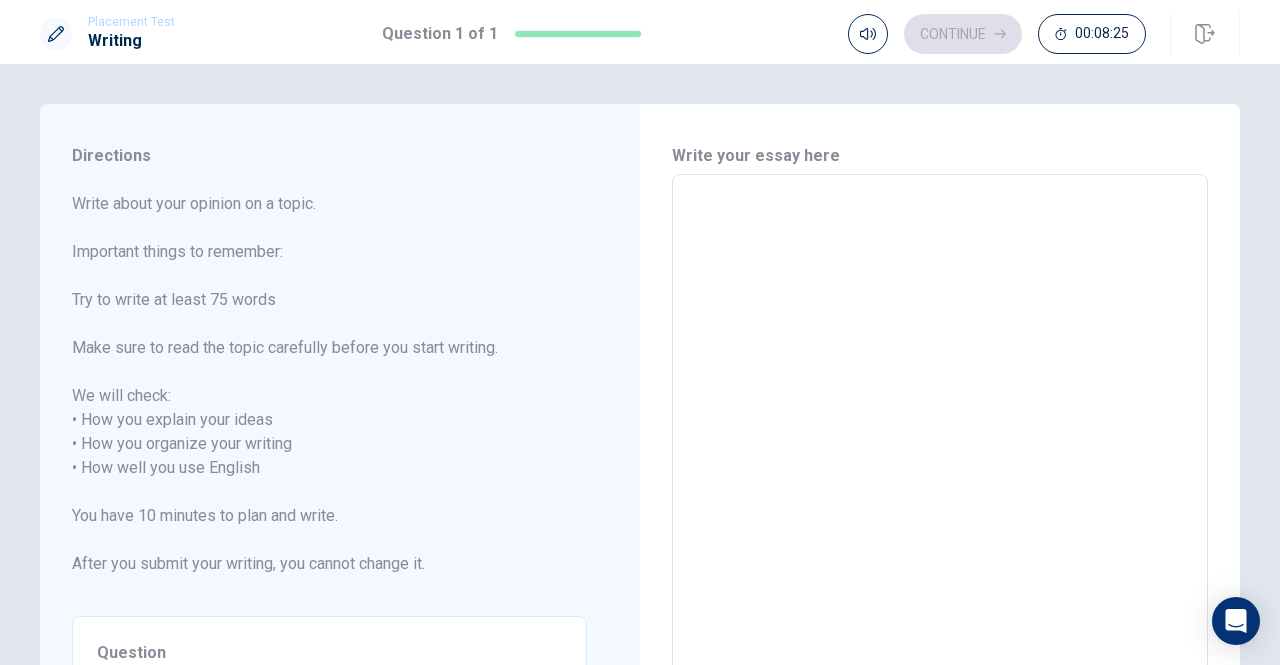 type on "G" 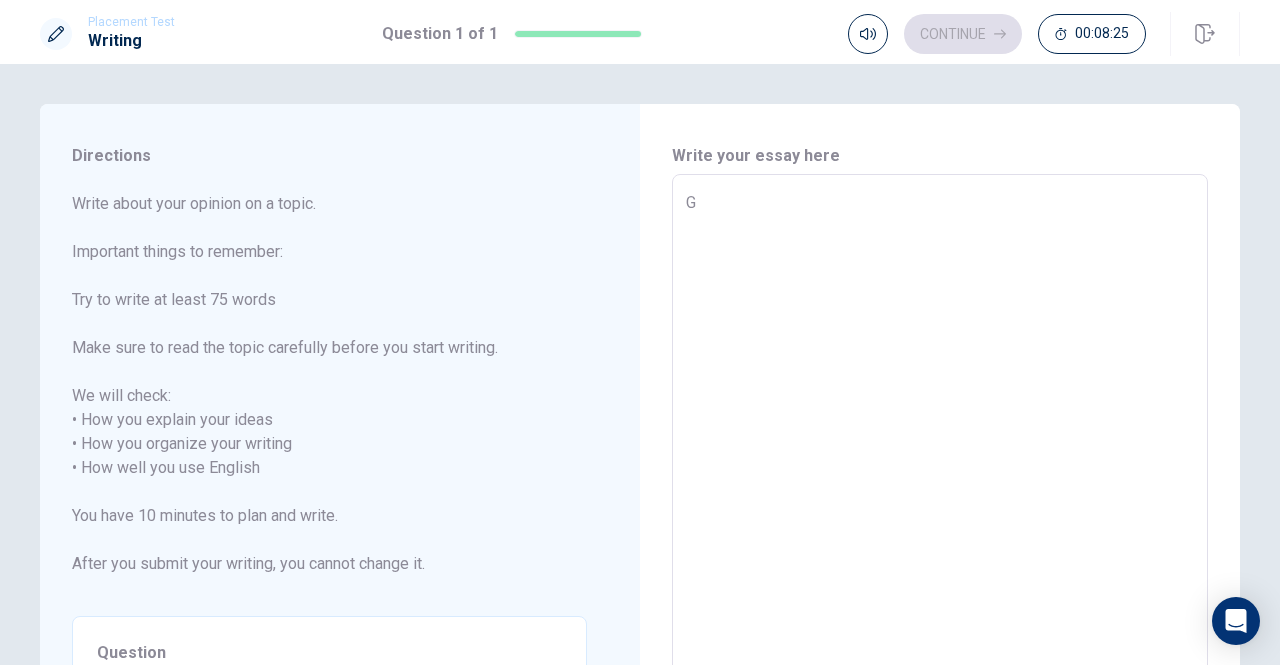 type on "x" 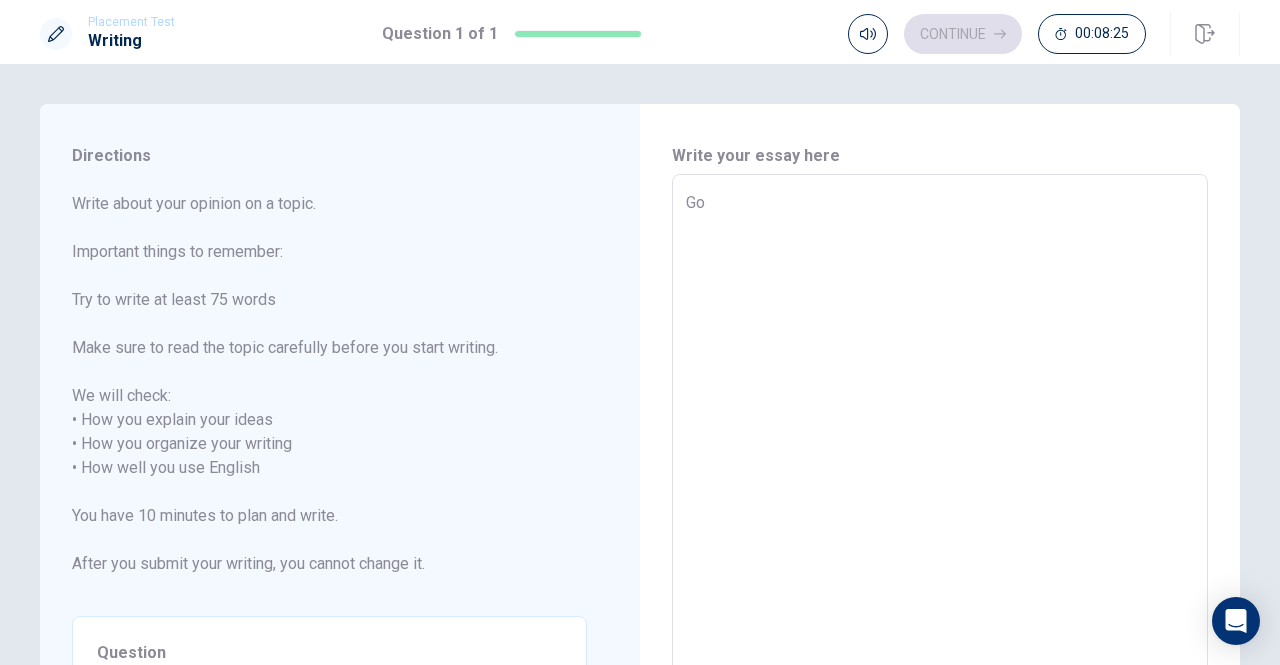 type on "x" 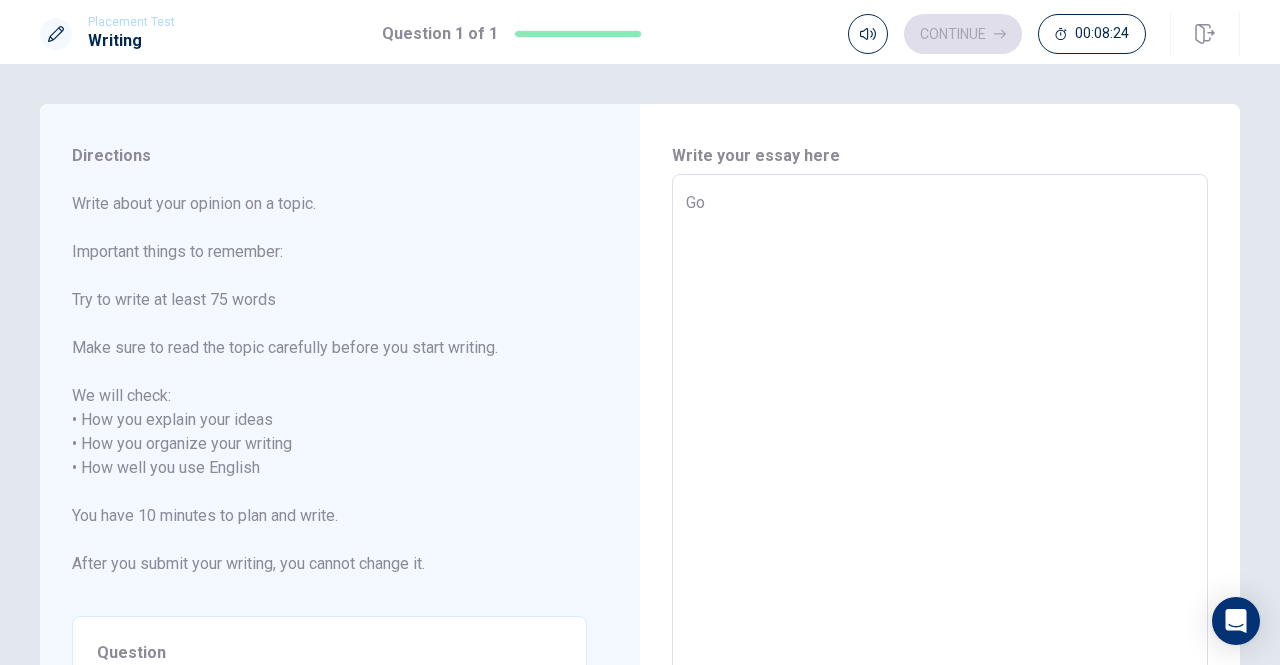 type on "Goi" 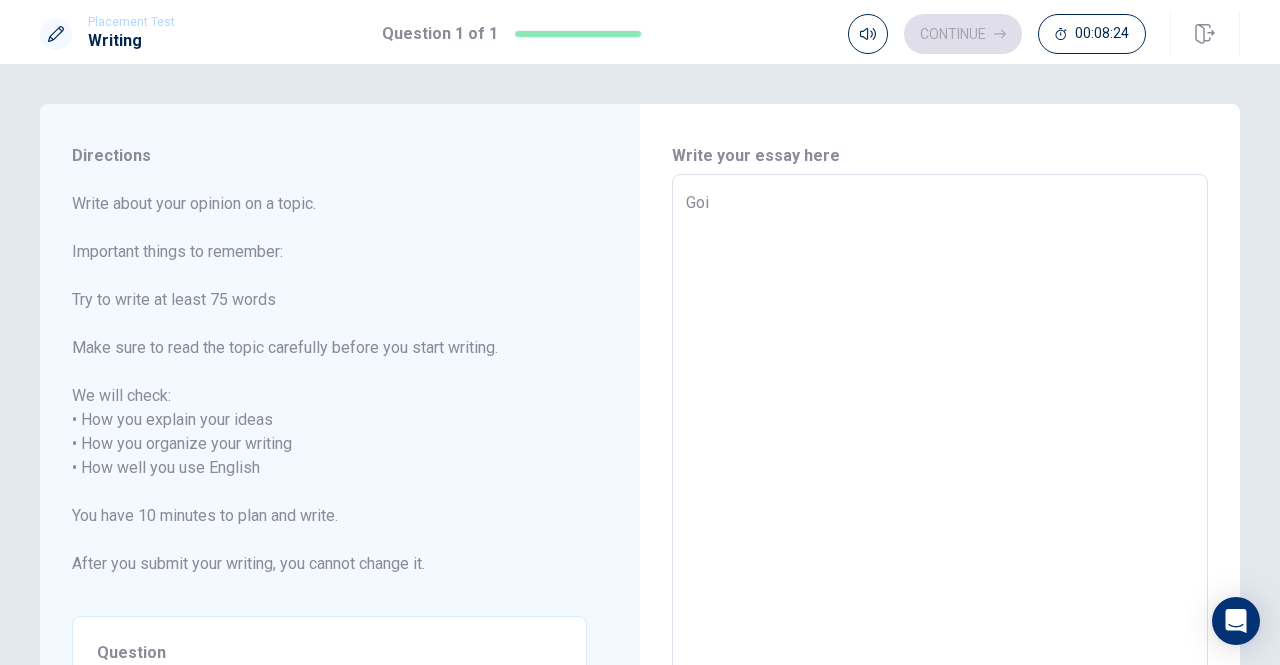 type on "x" 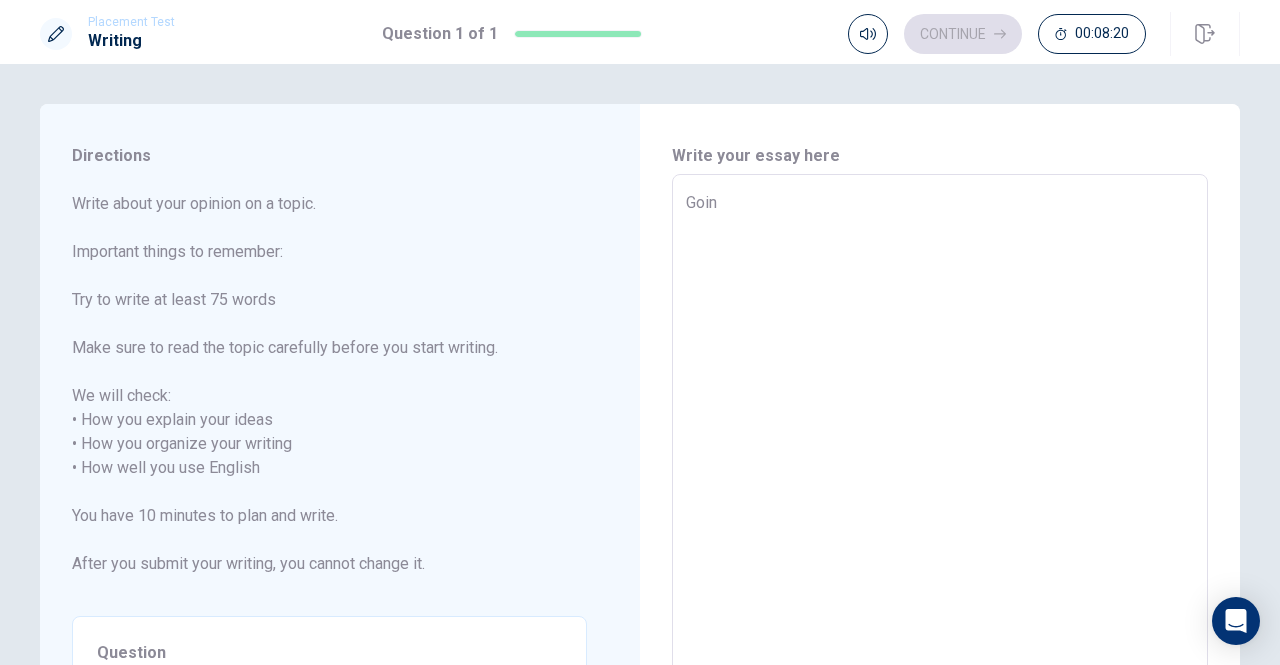 type on "x" 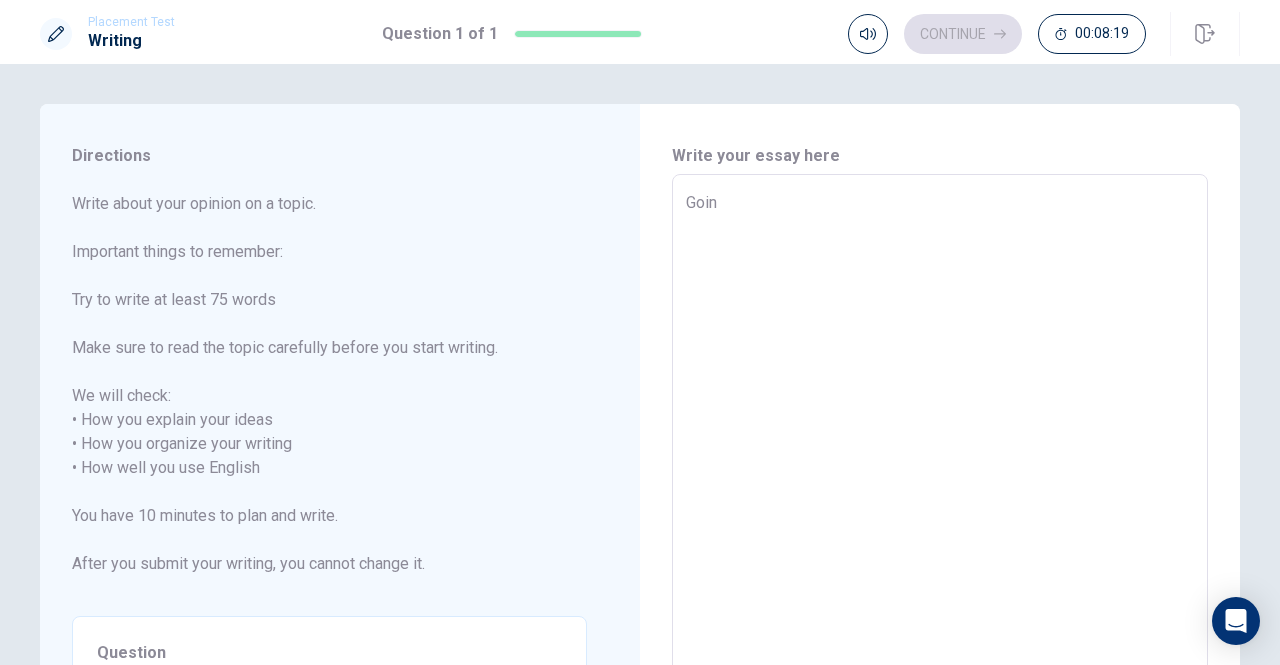 type on "Goi" 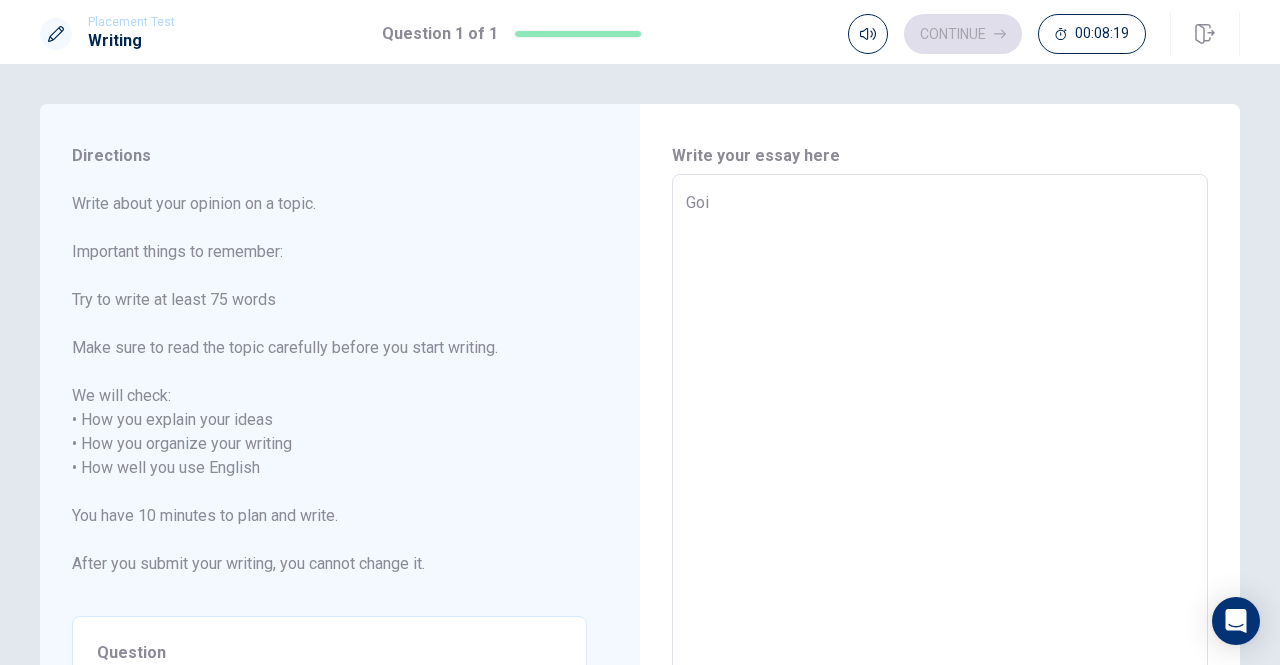 type on "x" 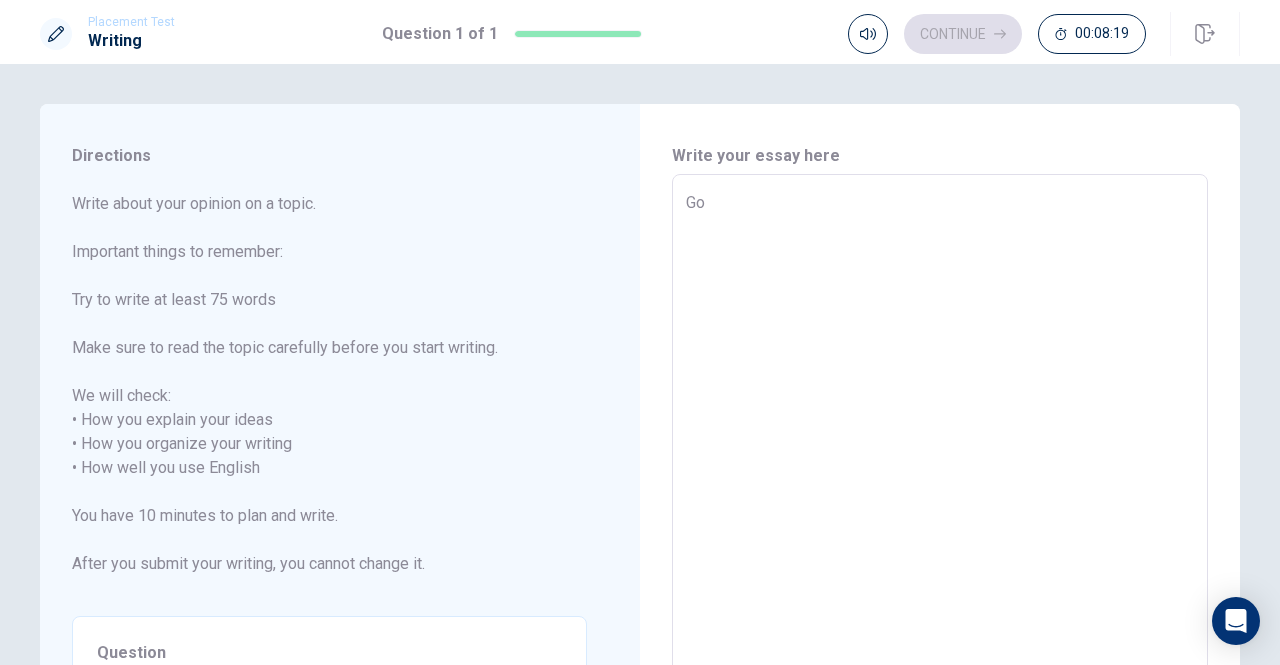 type on "G" 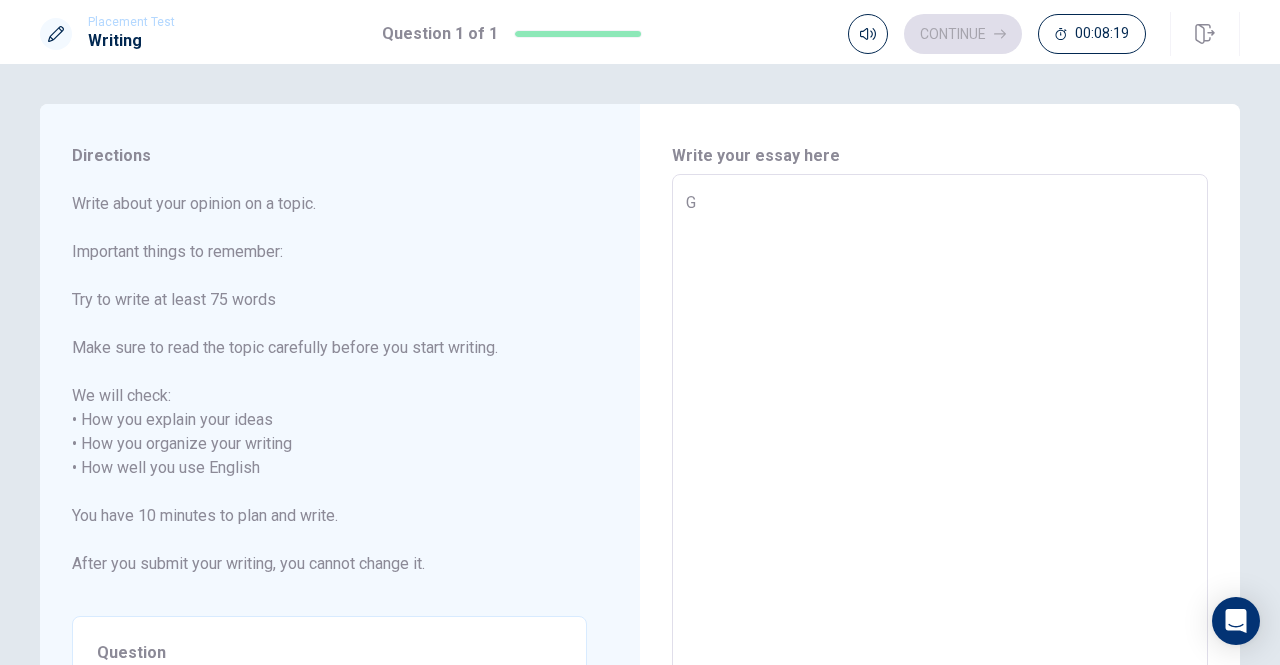 type 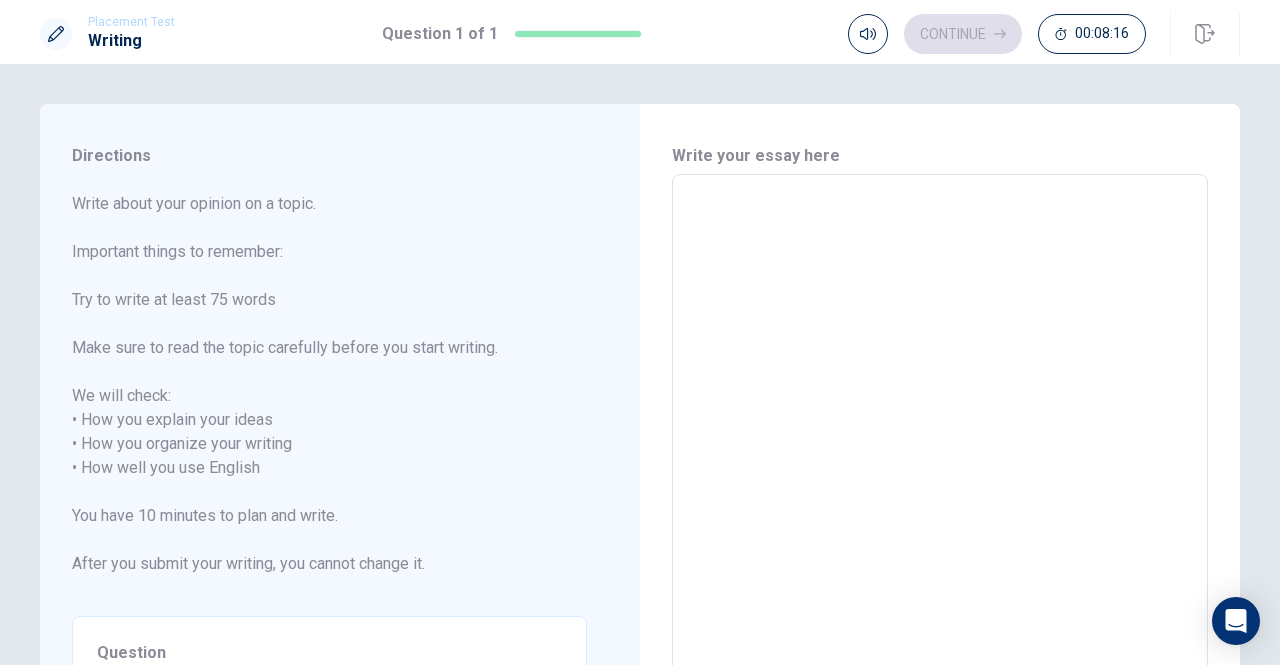 type on "M" 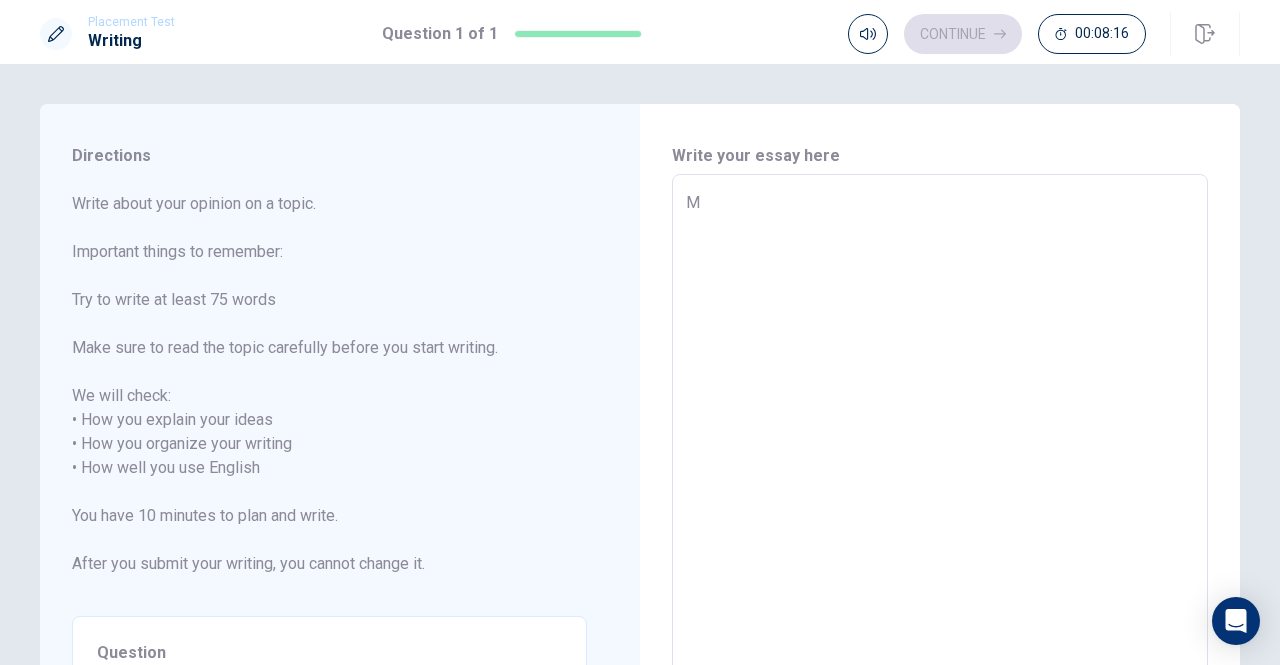 type on "x" 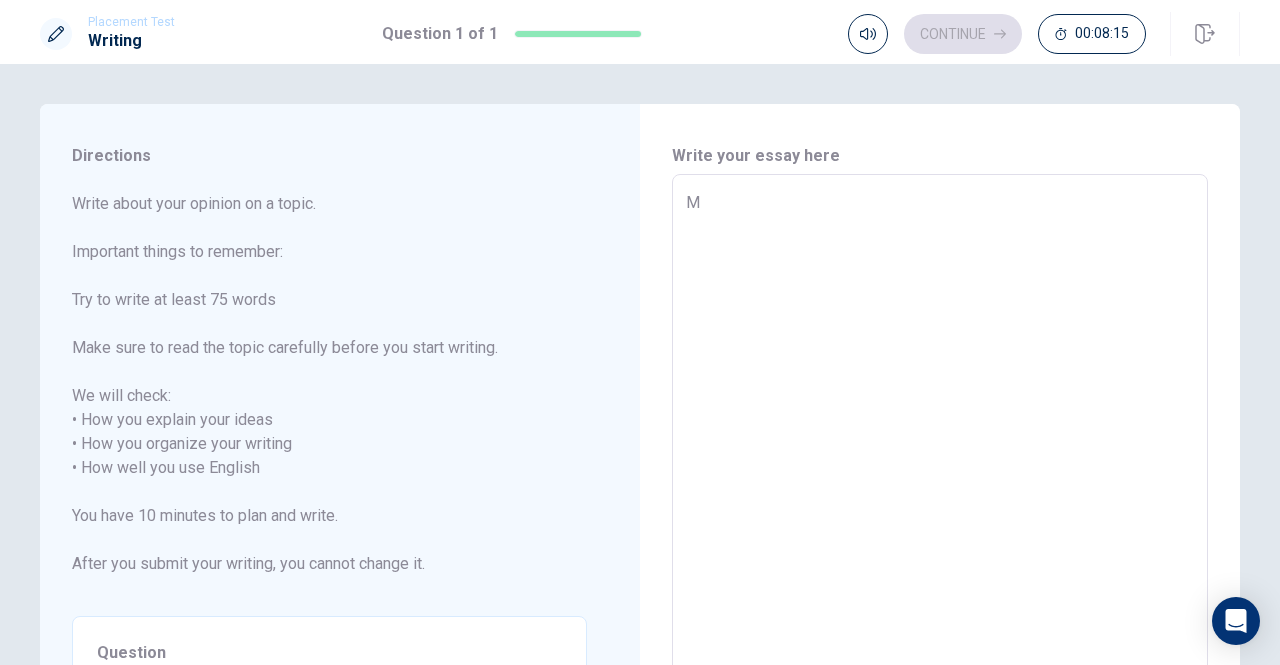 type on "My" 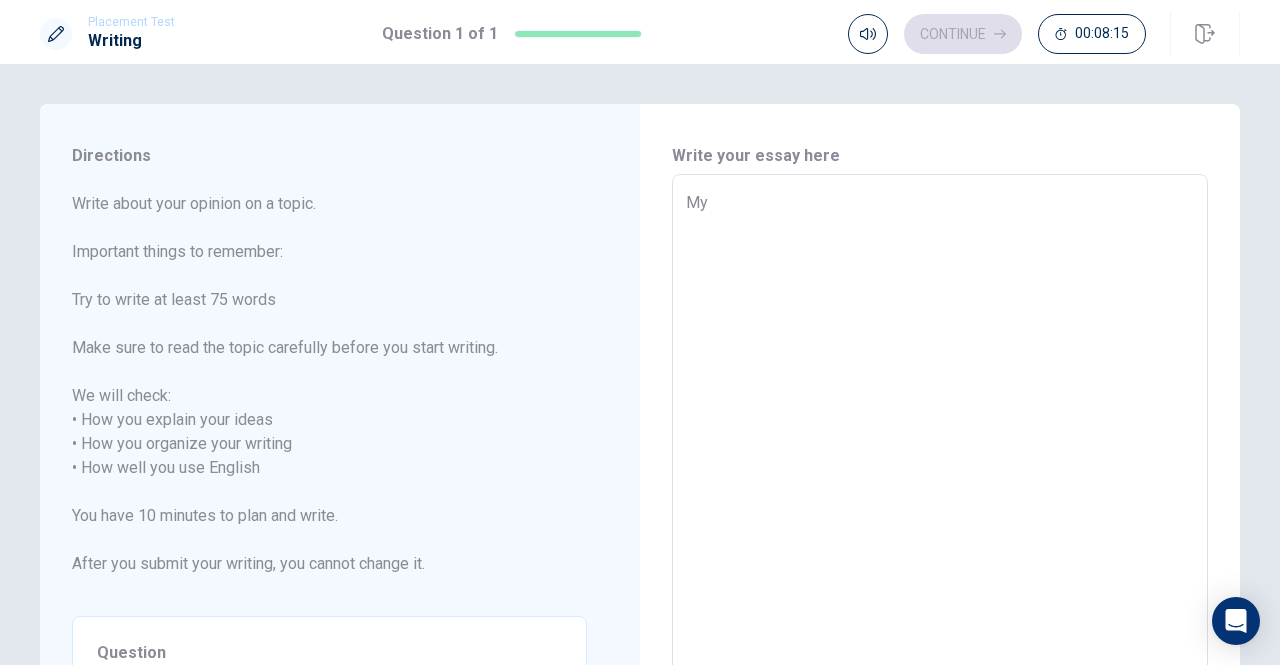 type on "x" 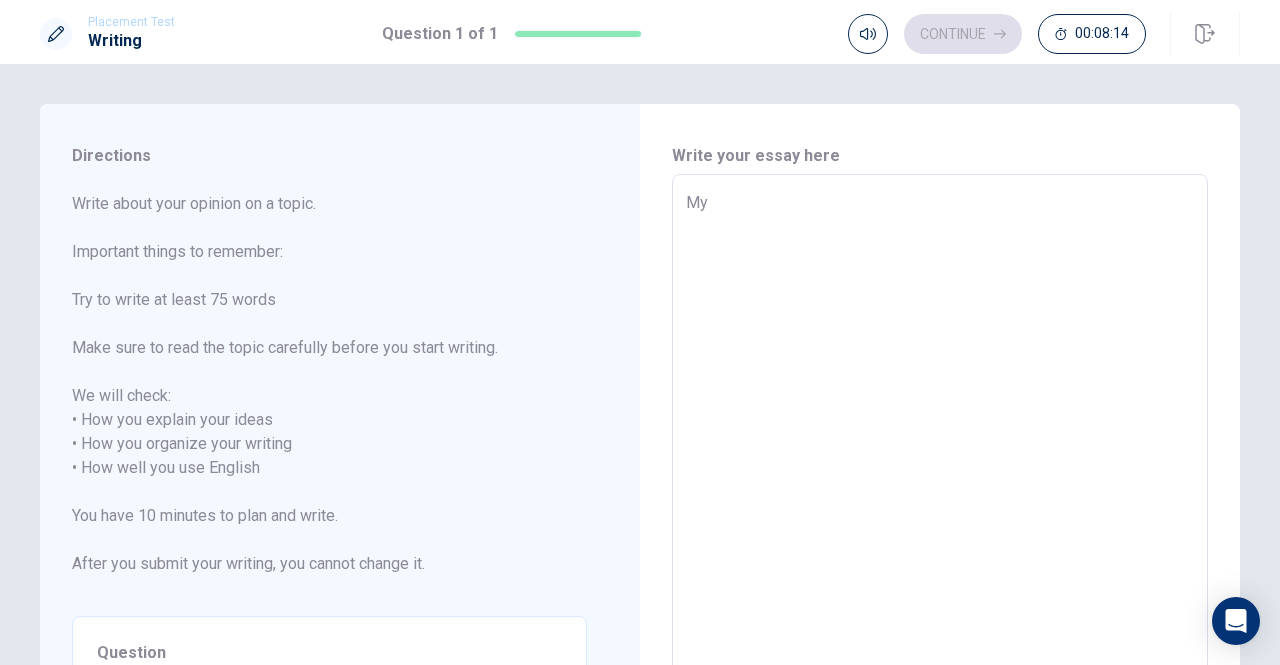 type on "My" 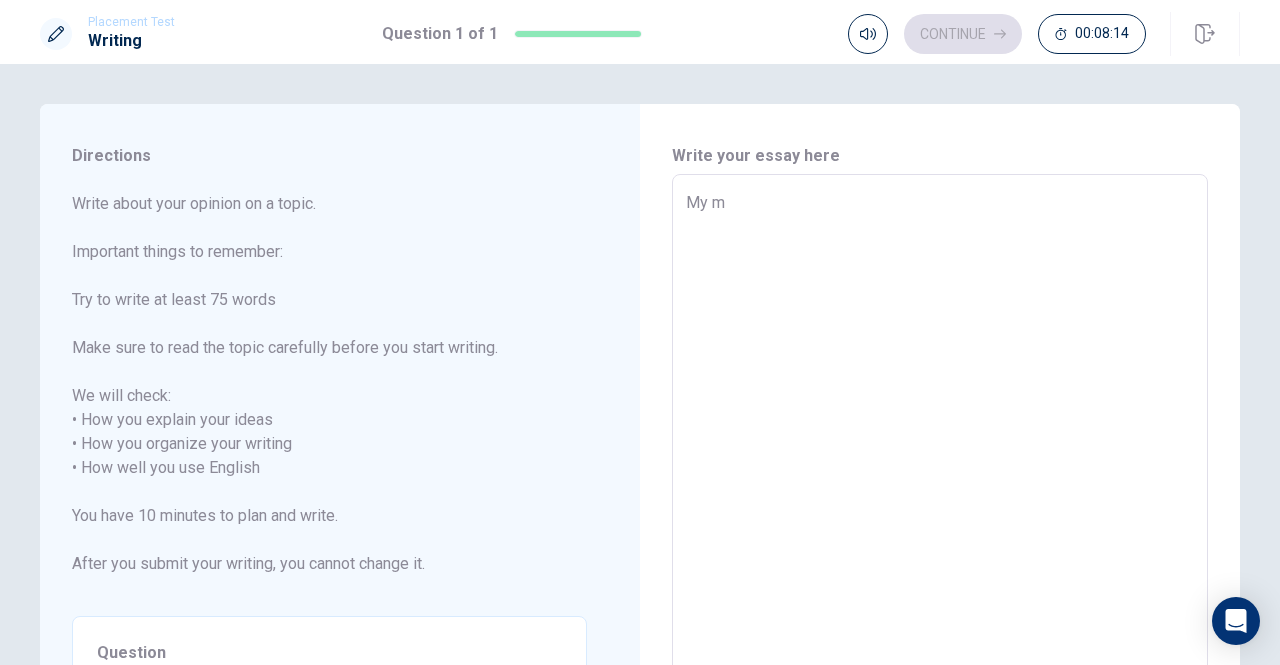 type on "x" 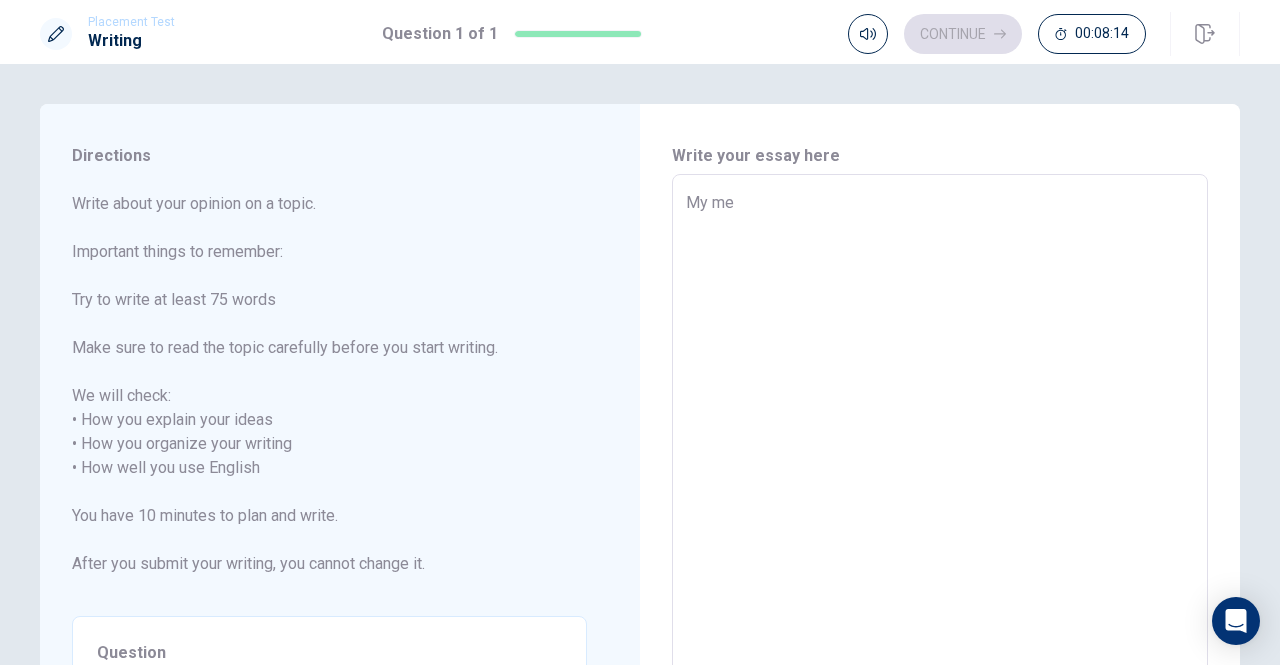 type on "x" 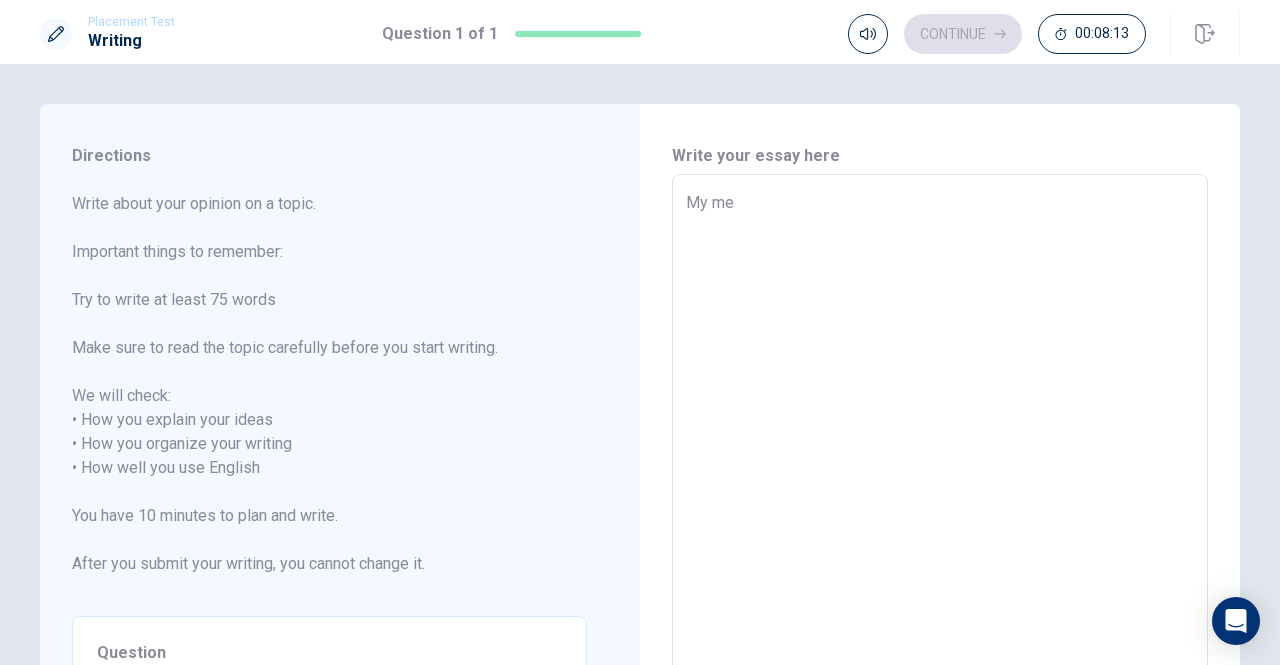 type on "My mem" 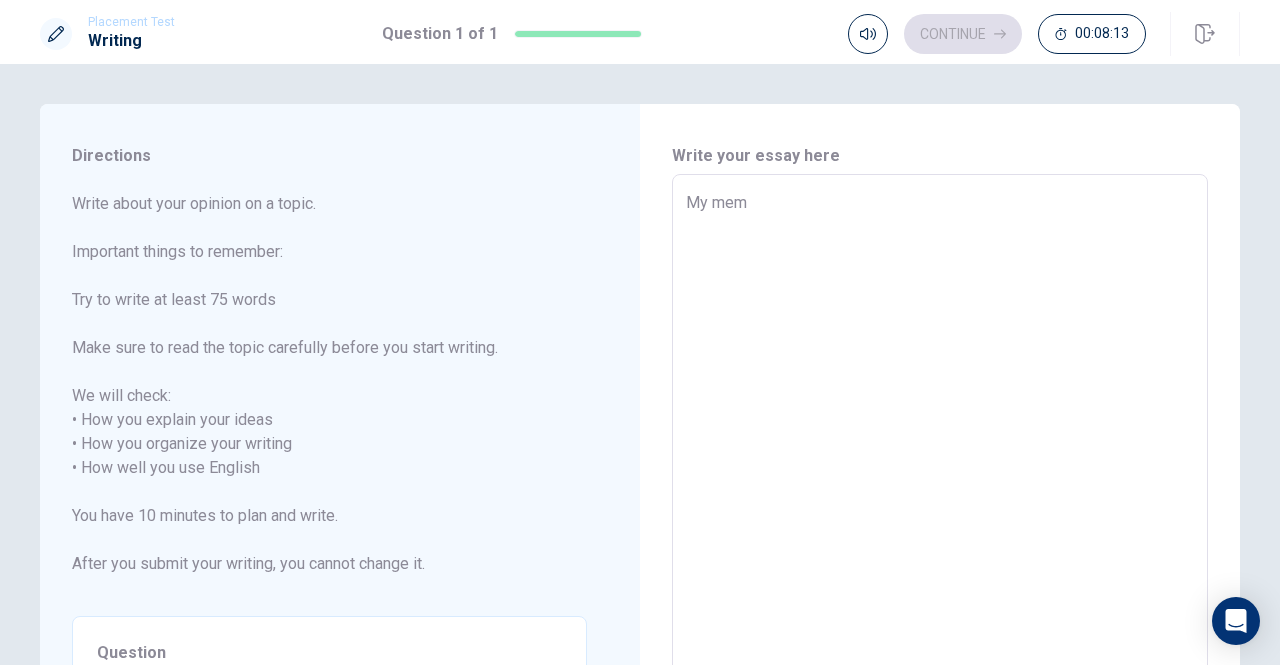 type on "x" 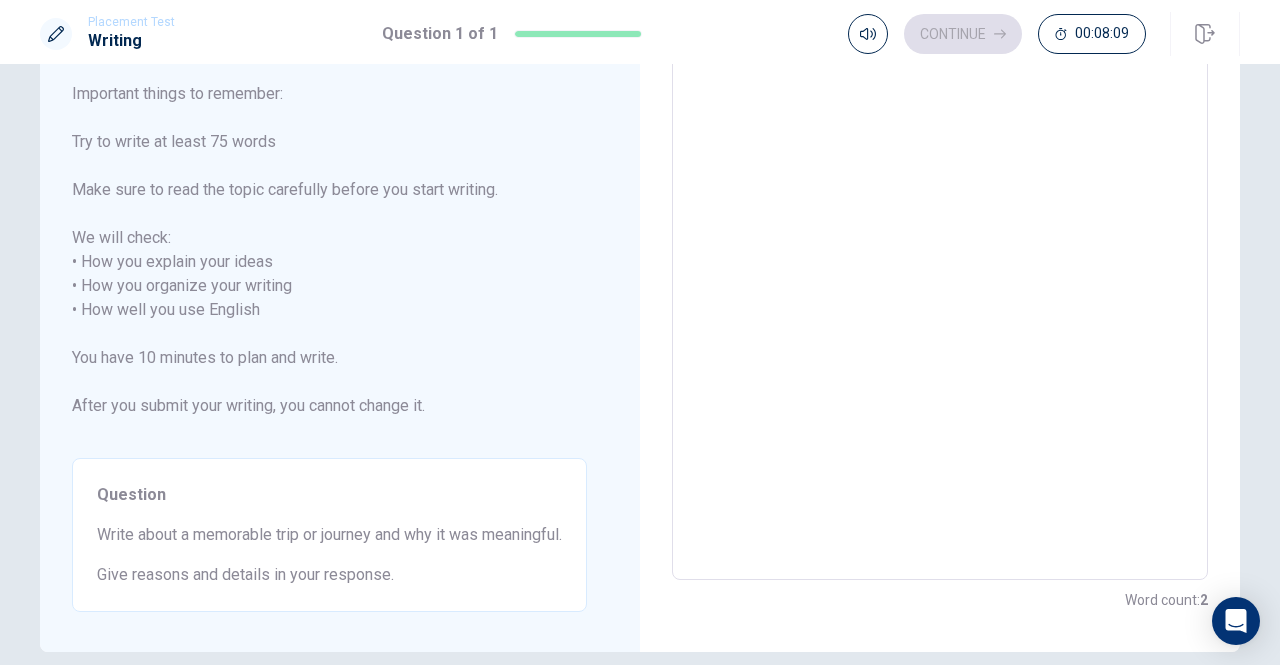 scroll, scrollTop: 115, scrollLeft: 0, axis: vertical 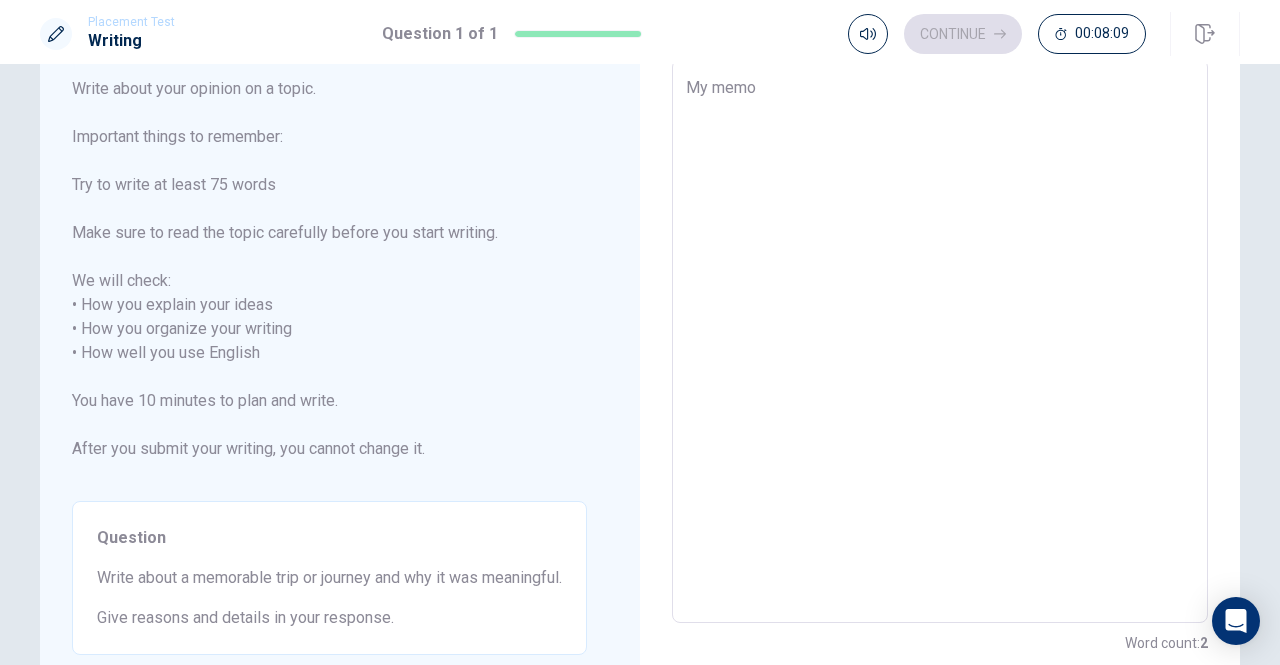 type on "x" 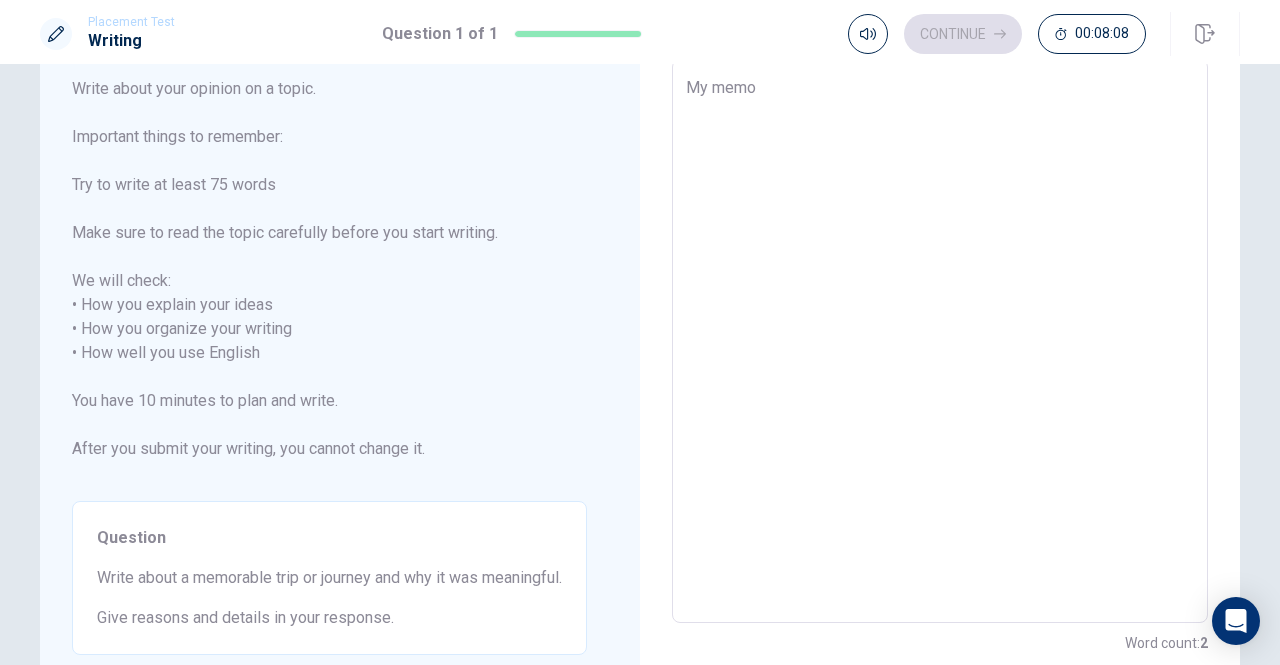 type on "My memor" 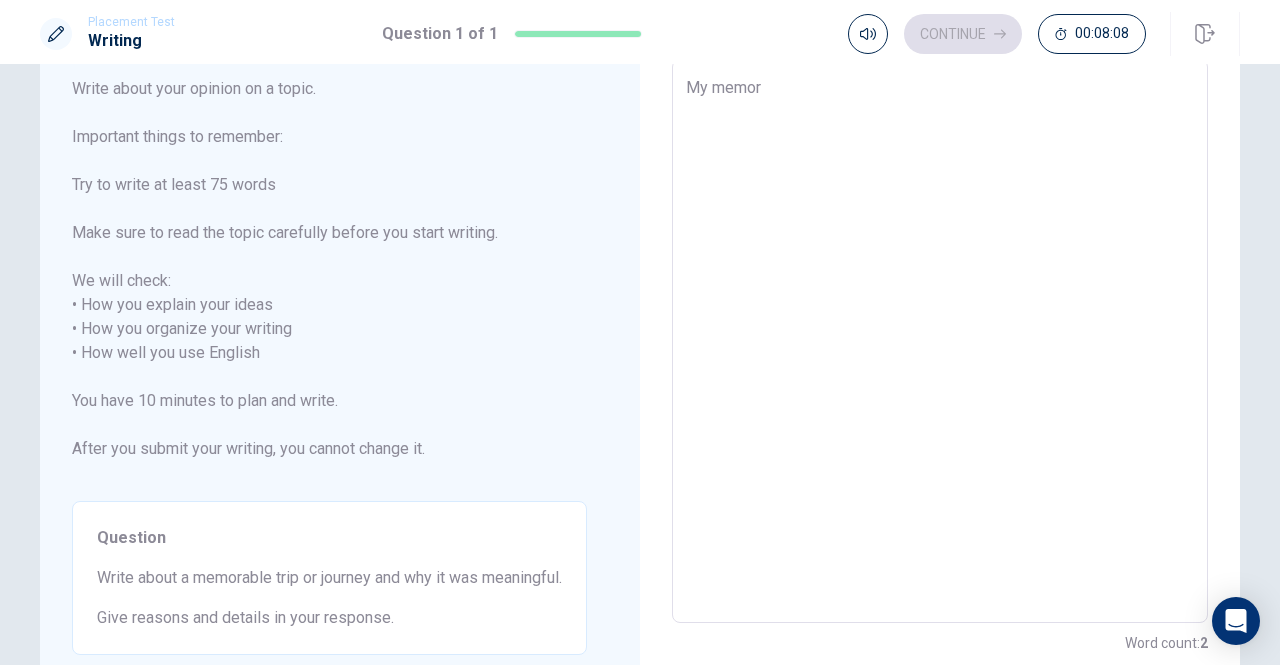 type on "x" 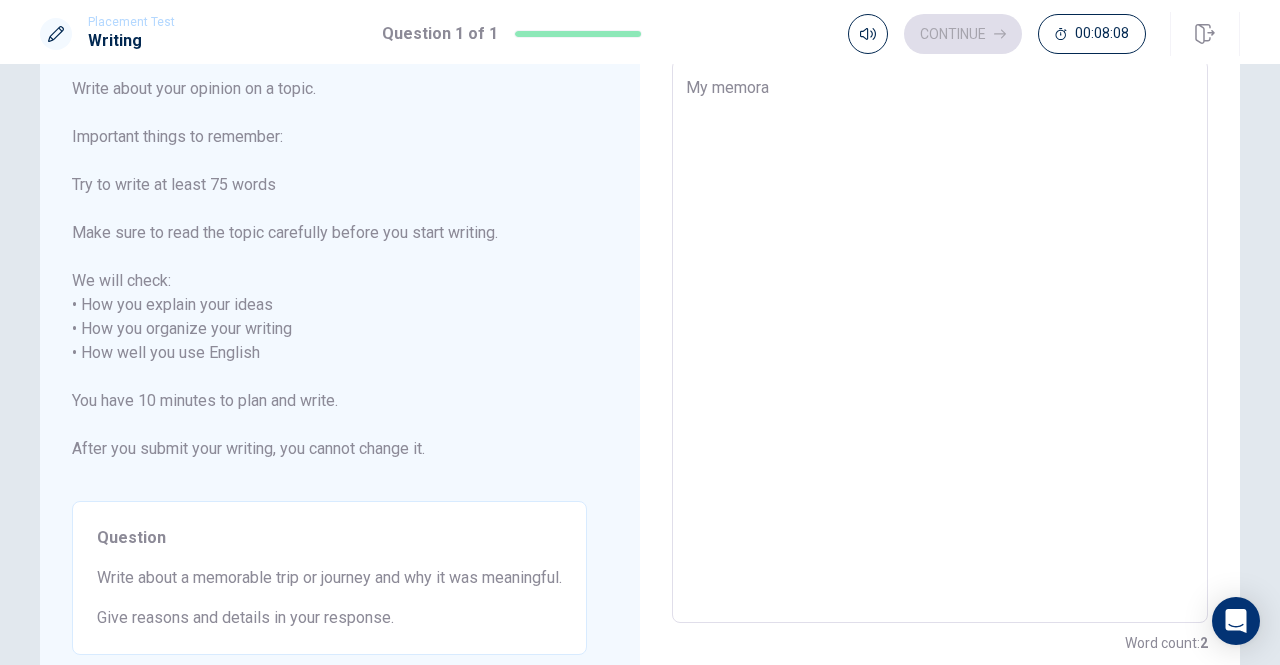 type on "x" 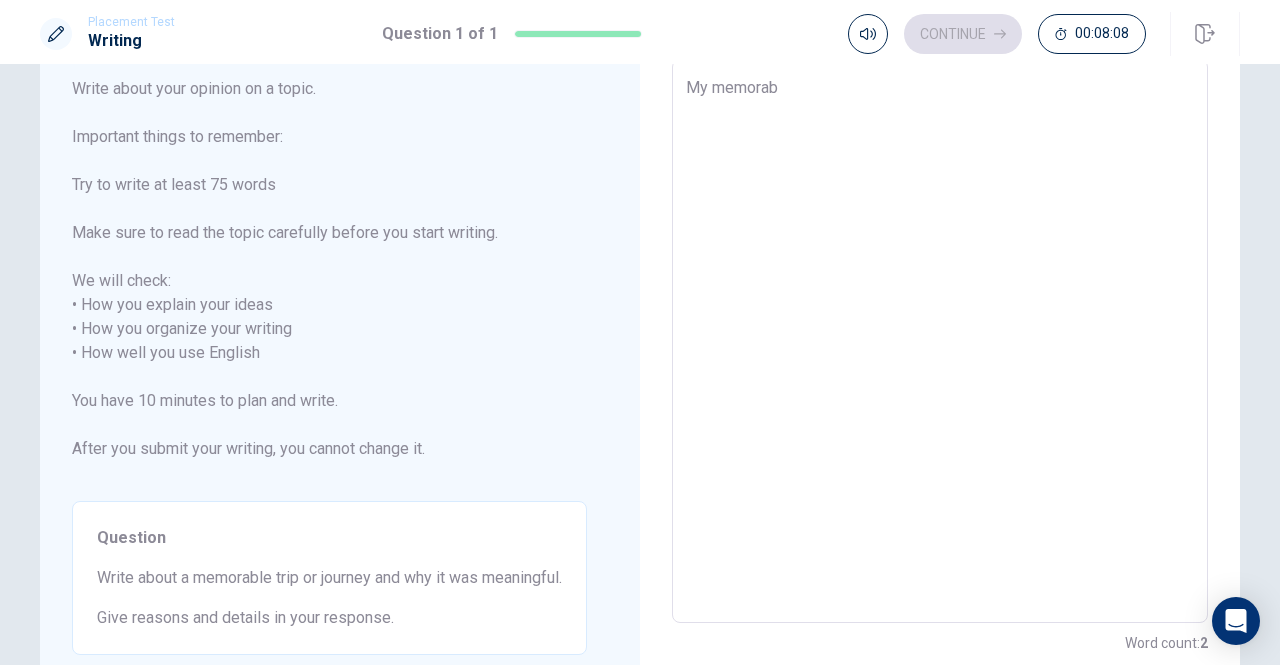 type on "x" 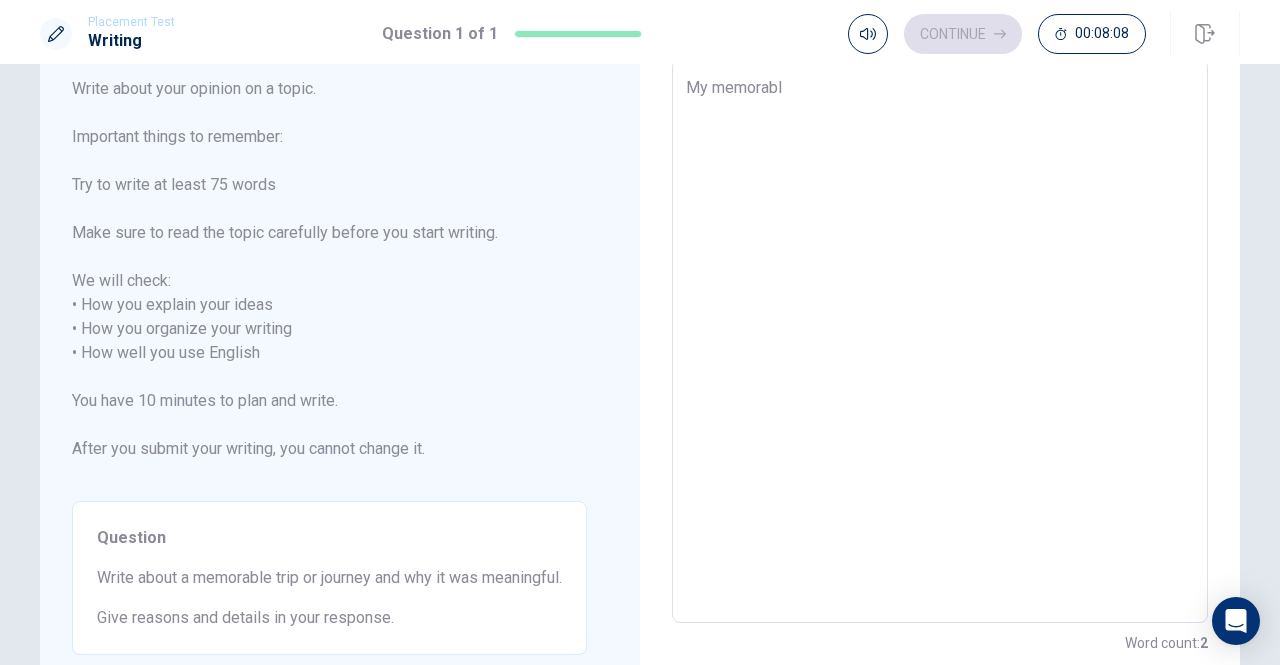 type on "x" 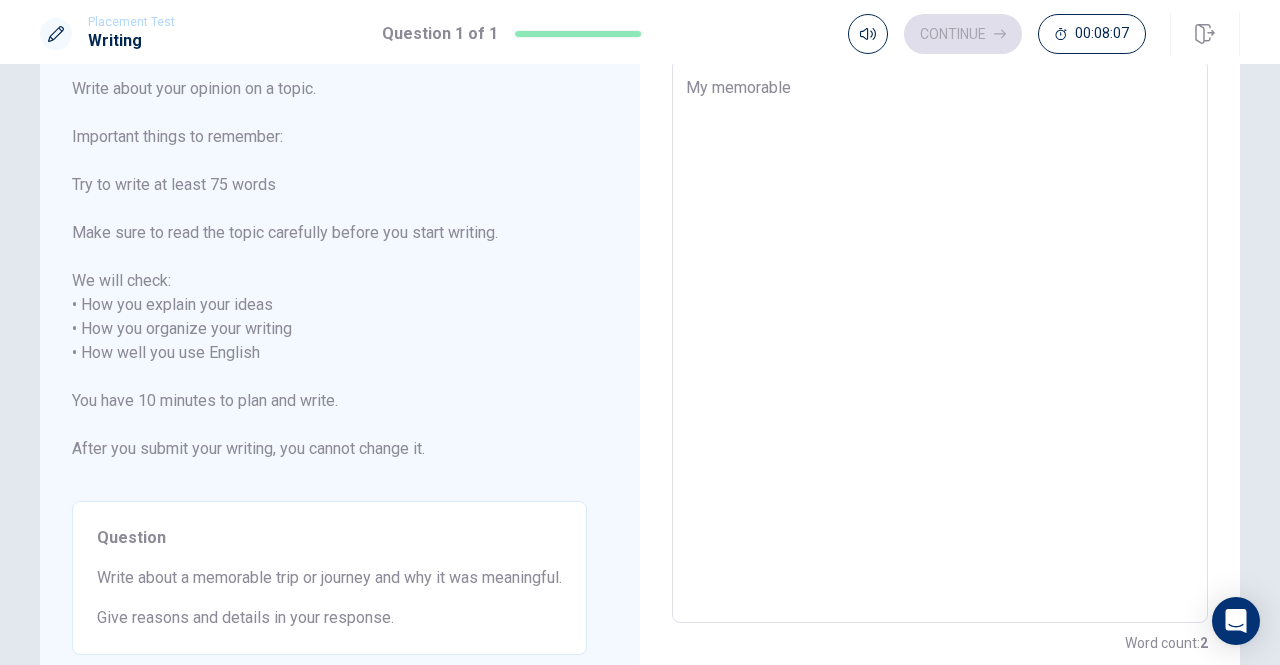 type on "x" 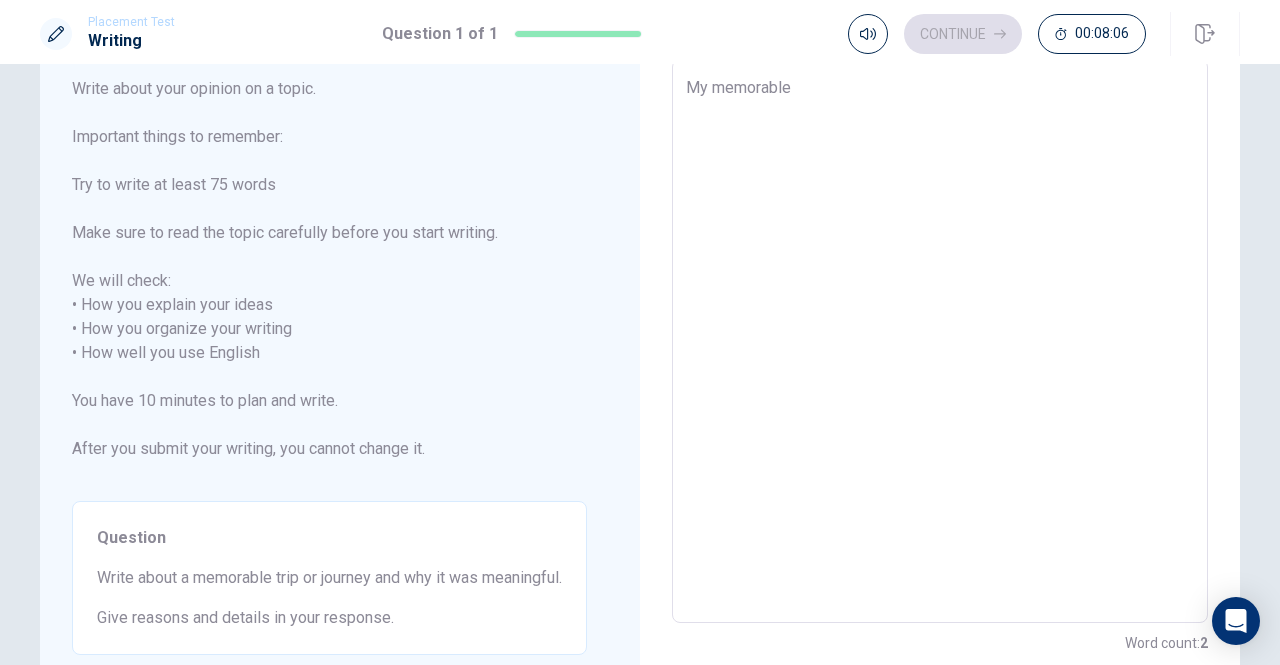 type on "x" 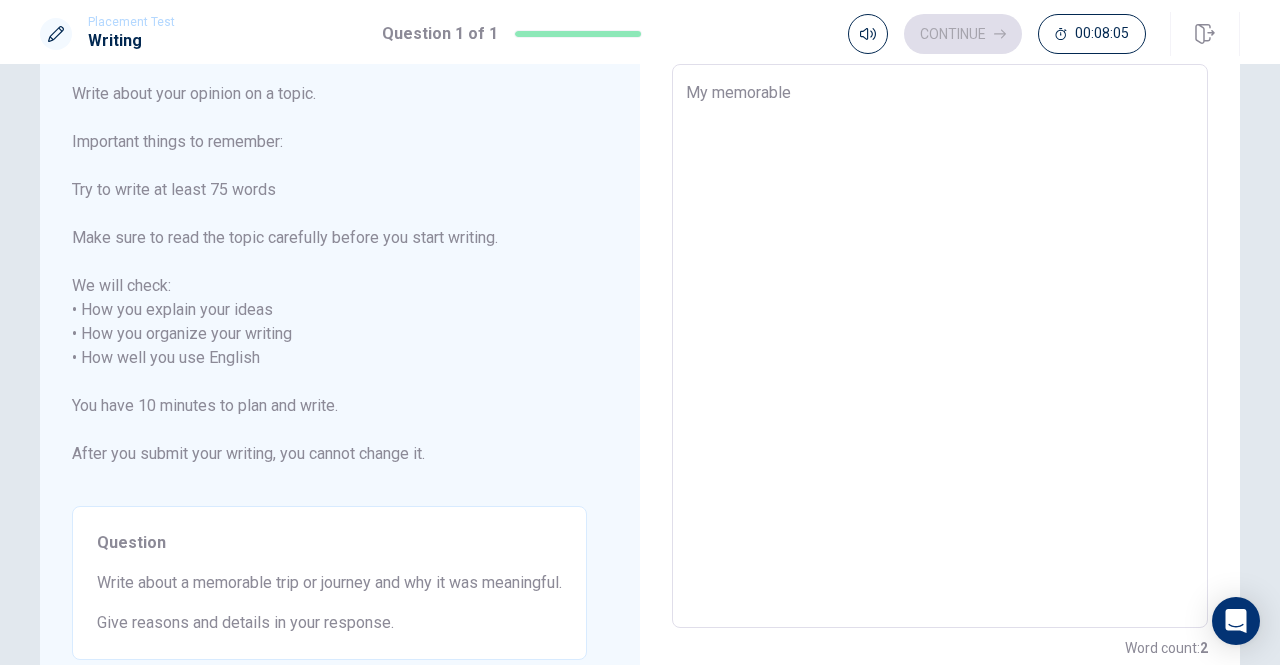 scroll, scrollTop: 90, scrollLeft: 0, axis: vertical 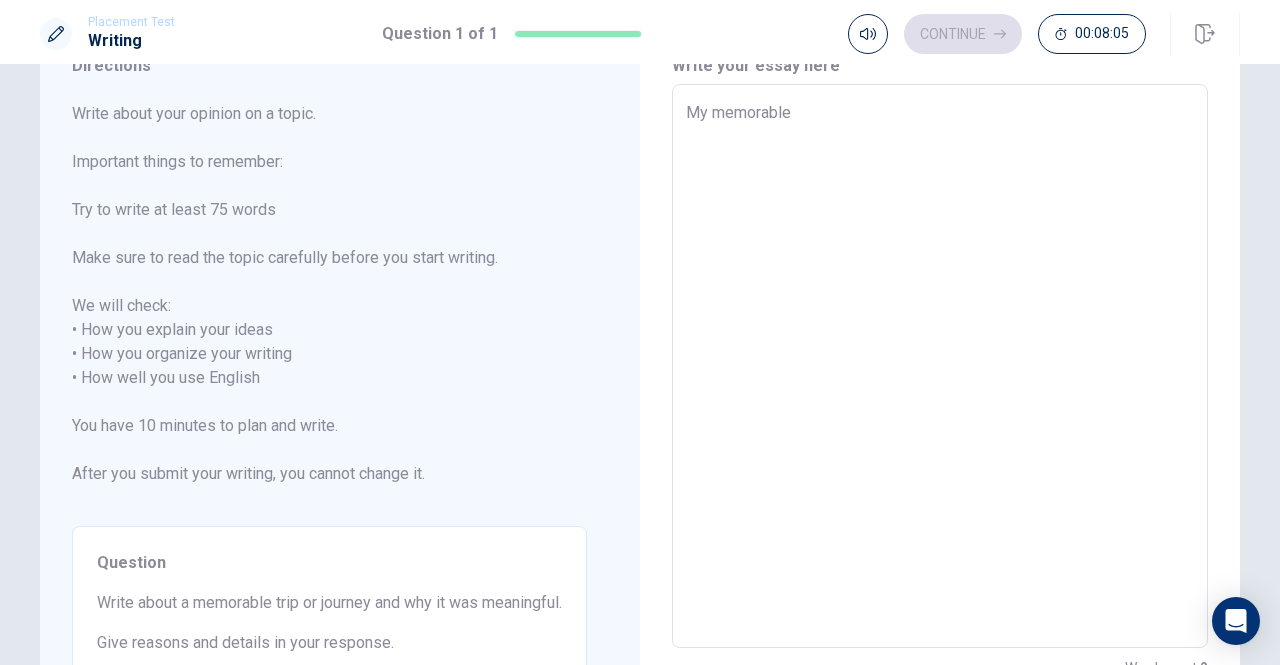 type on "My memorable t" 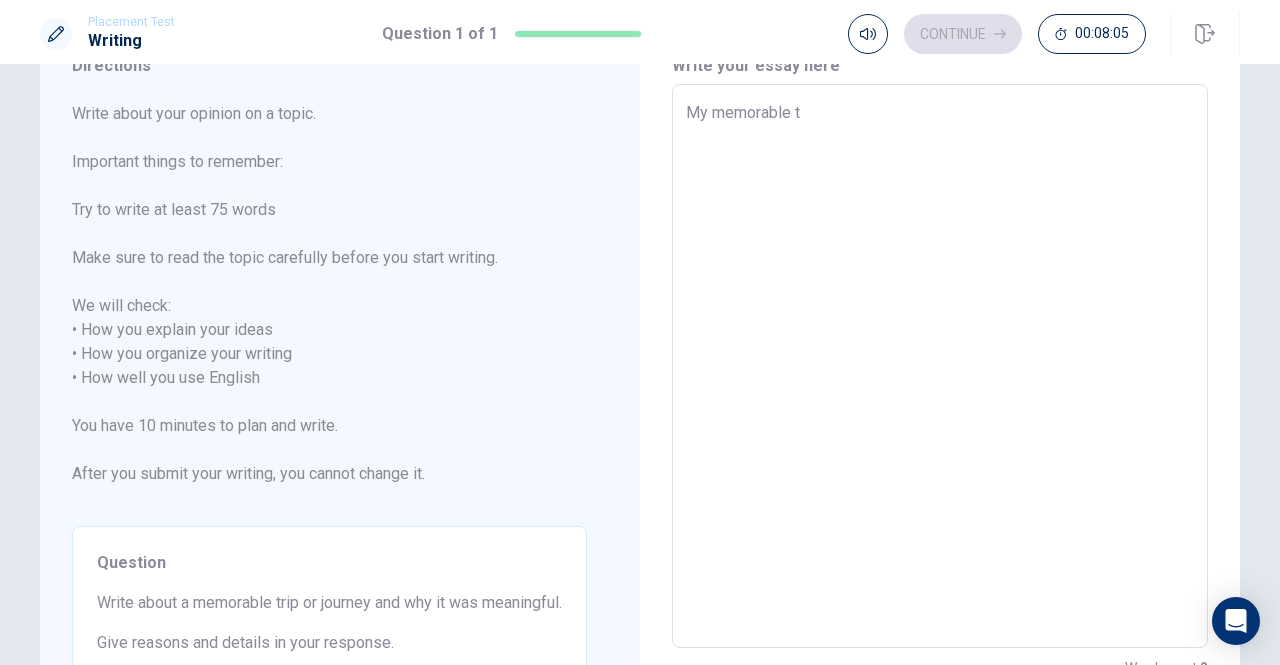 type on "x" 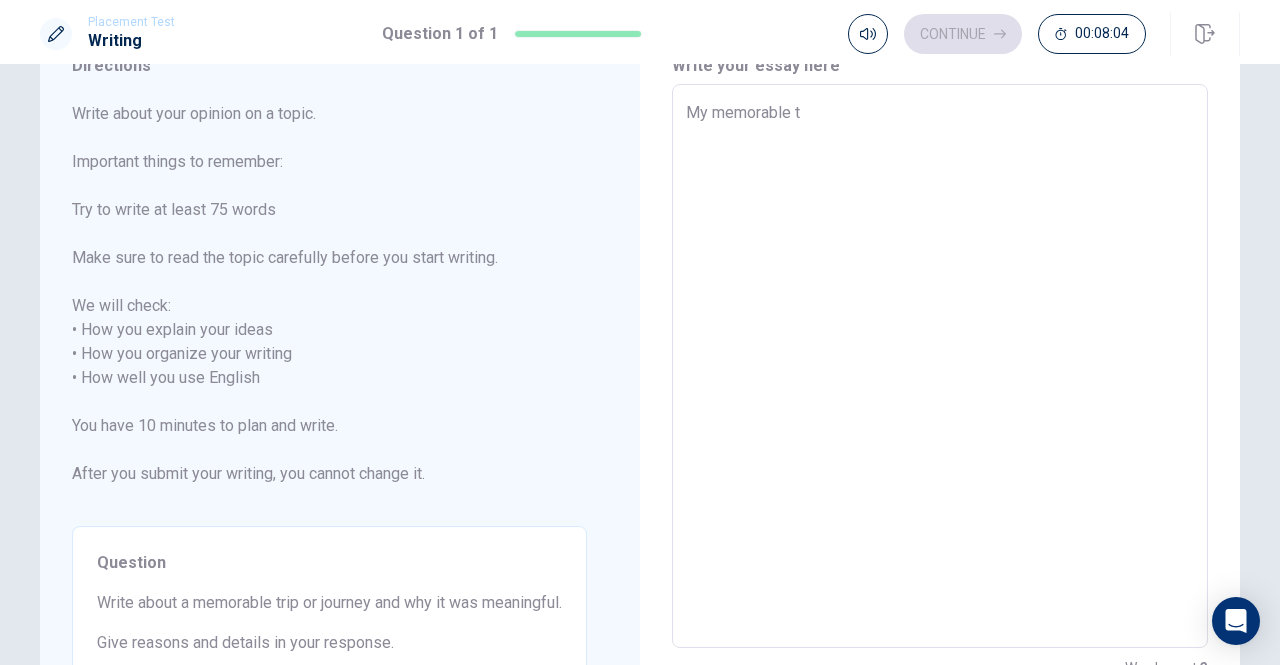 type on "My memorable tr" 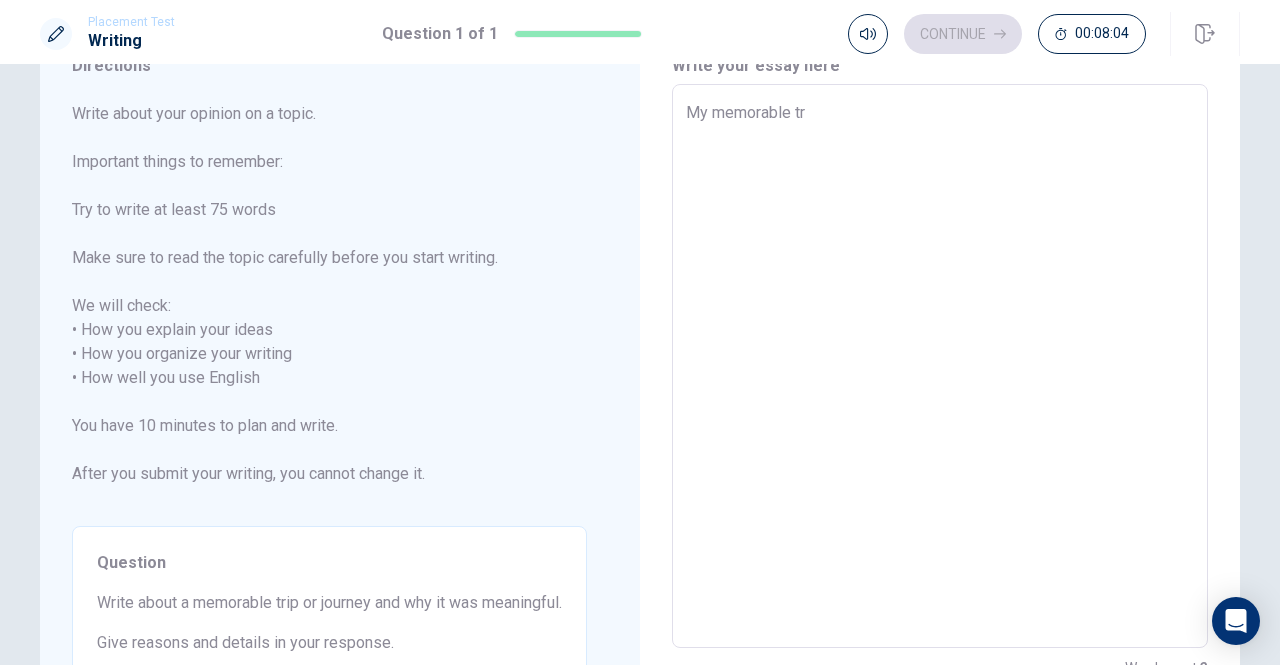 type on "x" 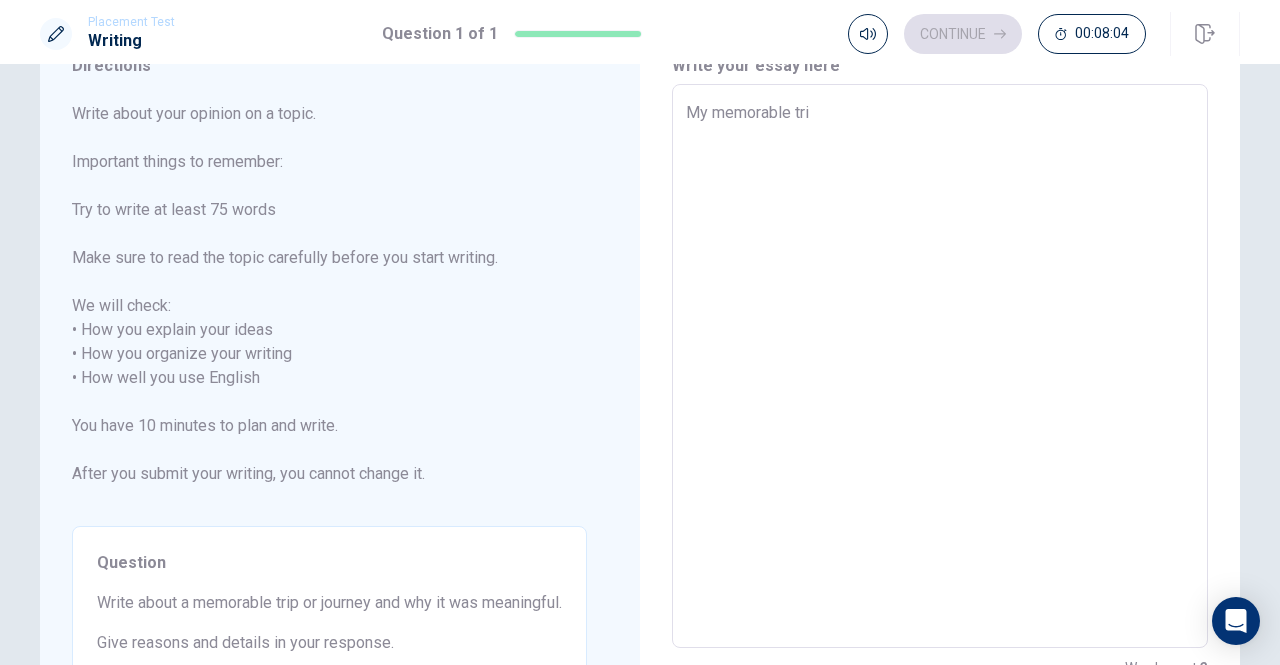 type on "x" 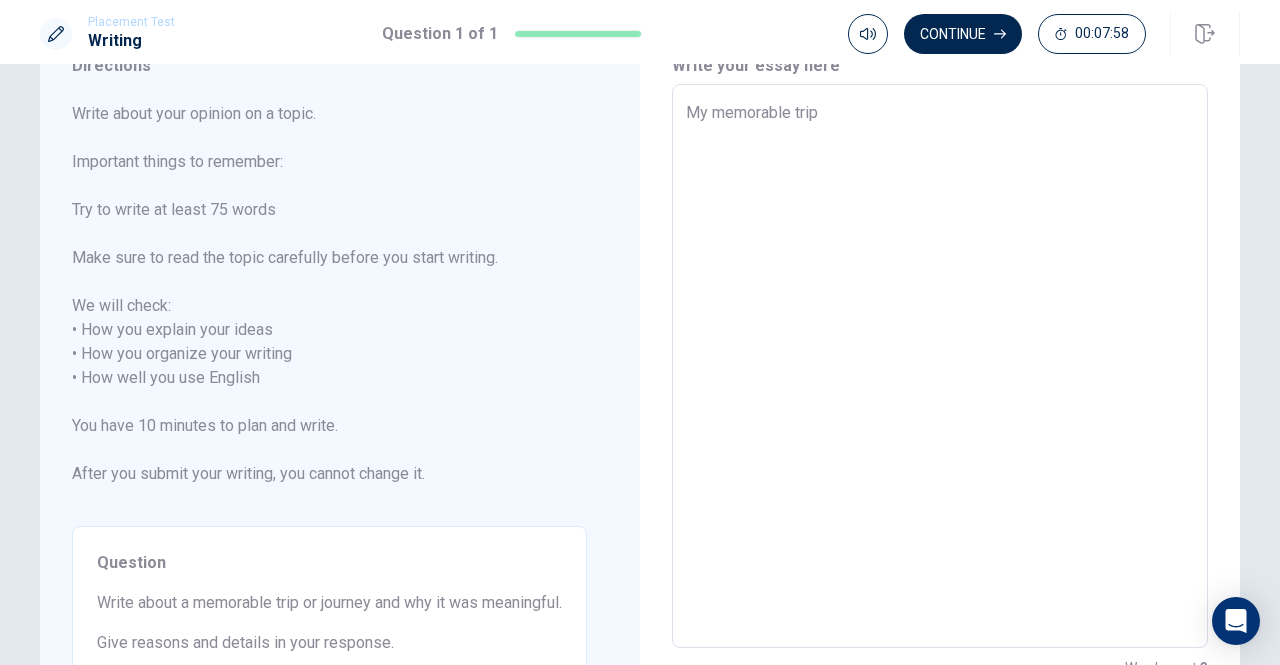 type on "x" 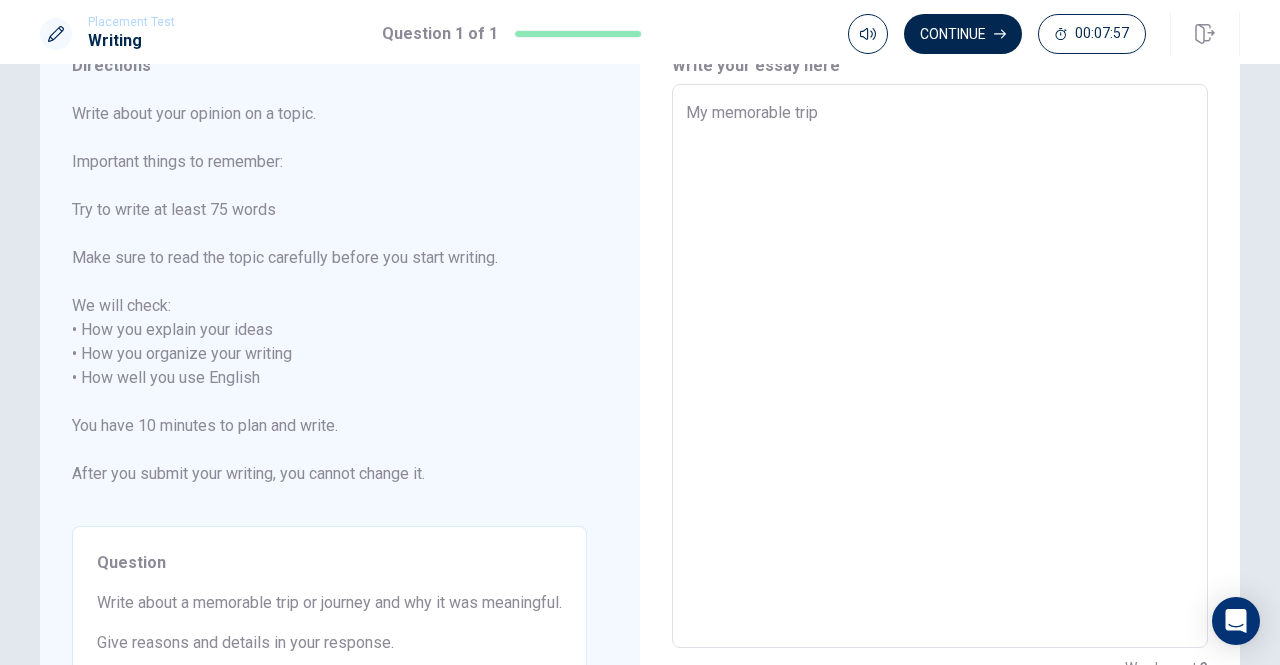 type on "My memorable trip" 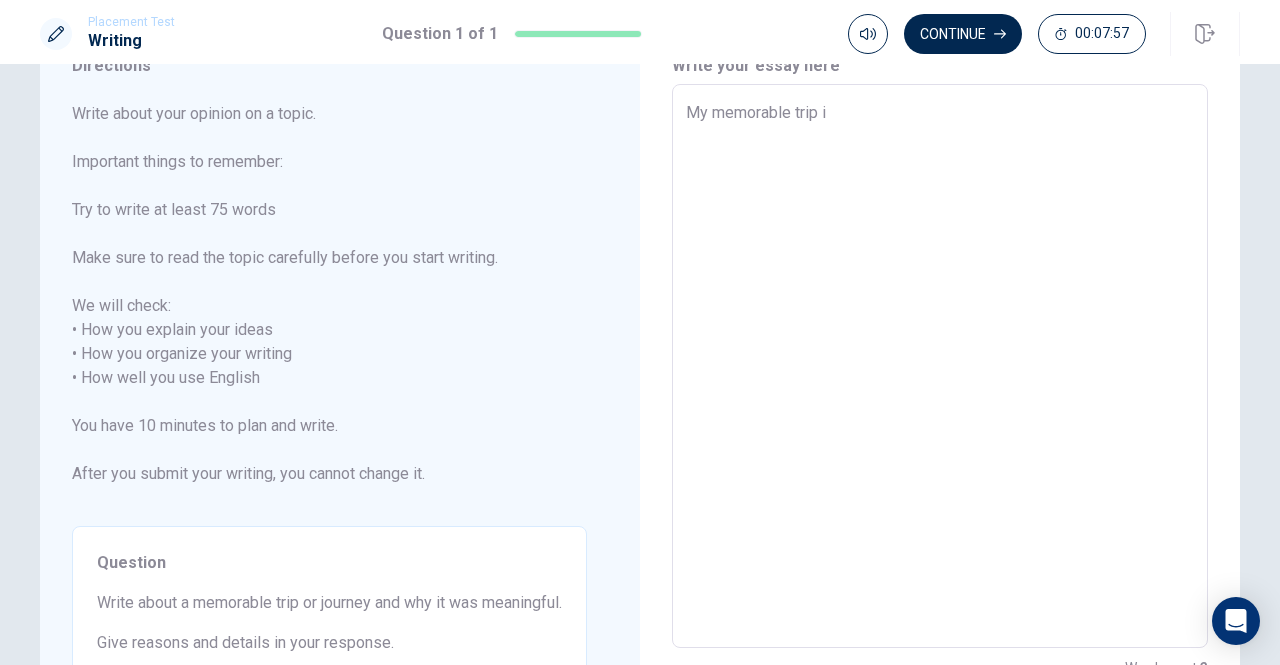 type on "x" 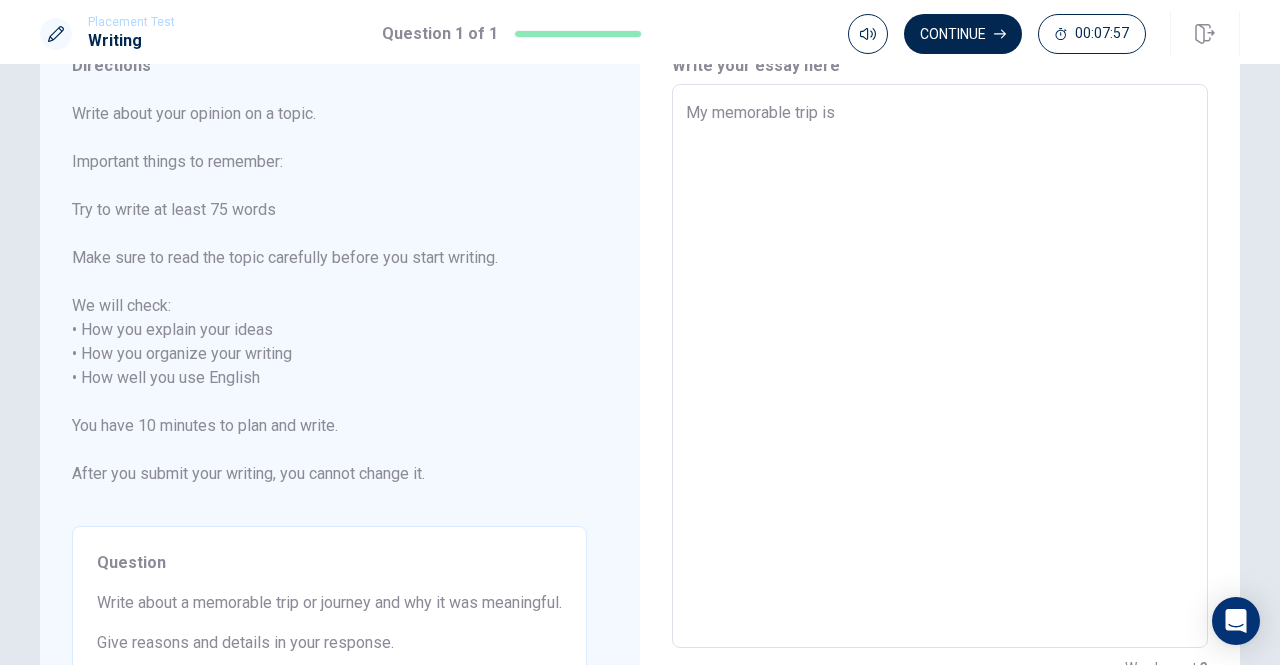 type on "x" 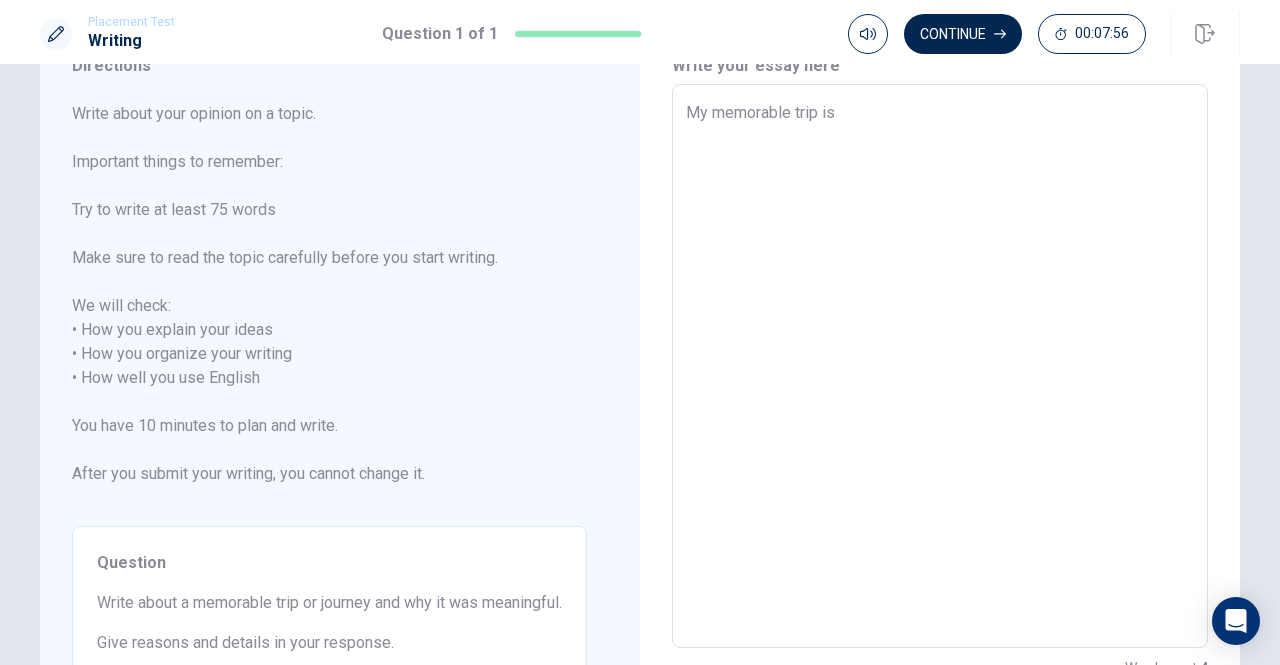 type on "My memorable trip is" 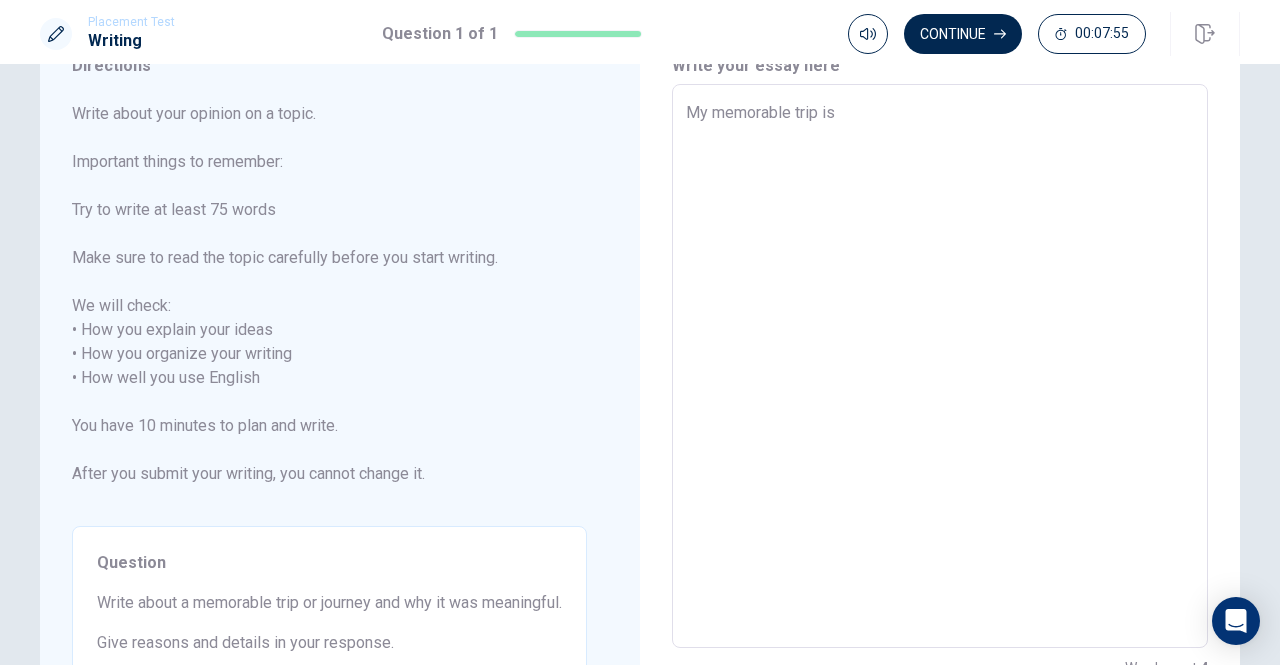 type on "x" 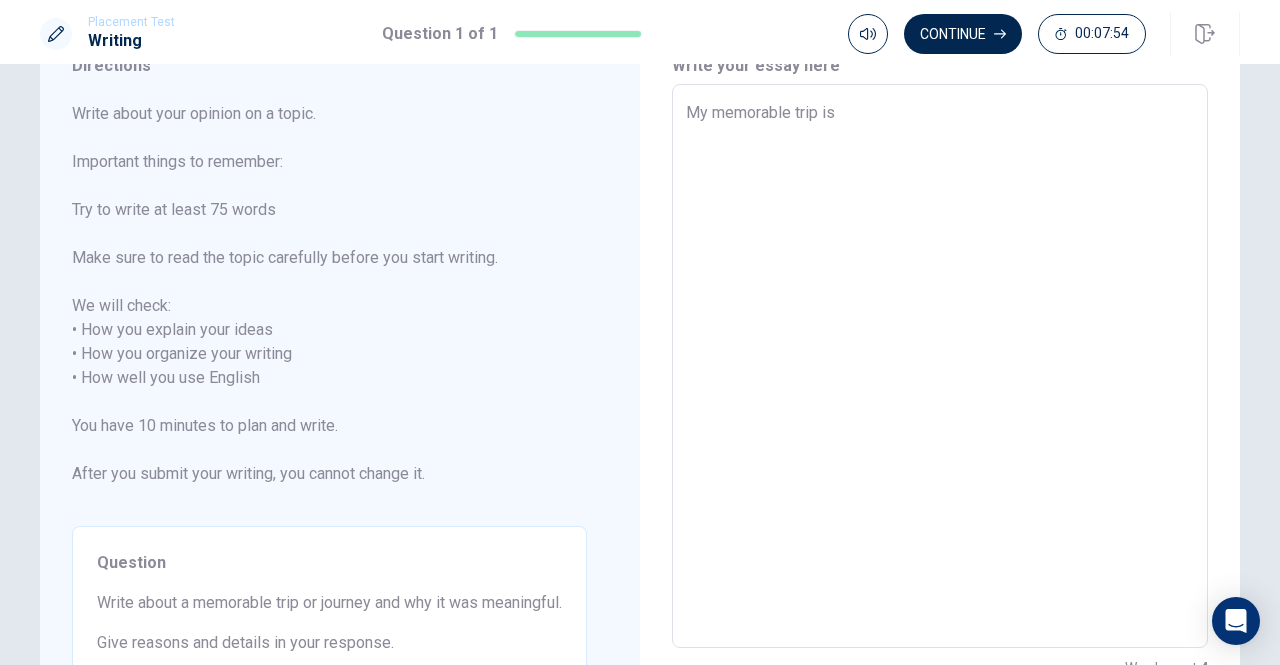 type on "My memorable trip is g" 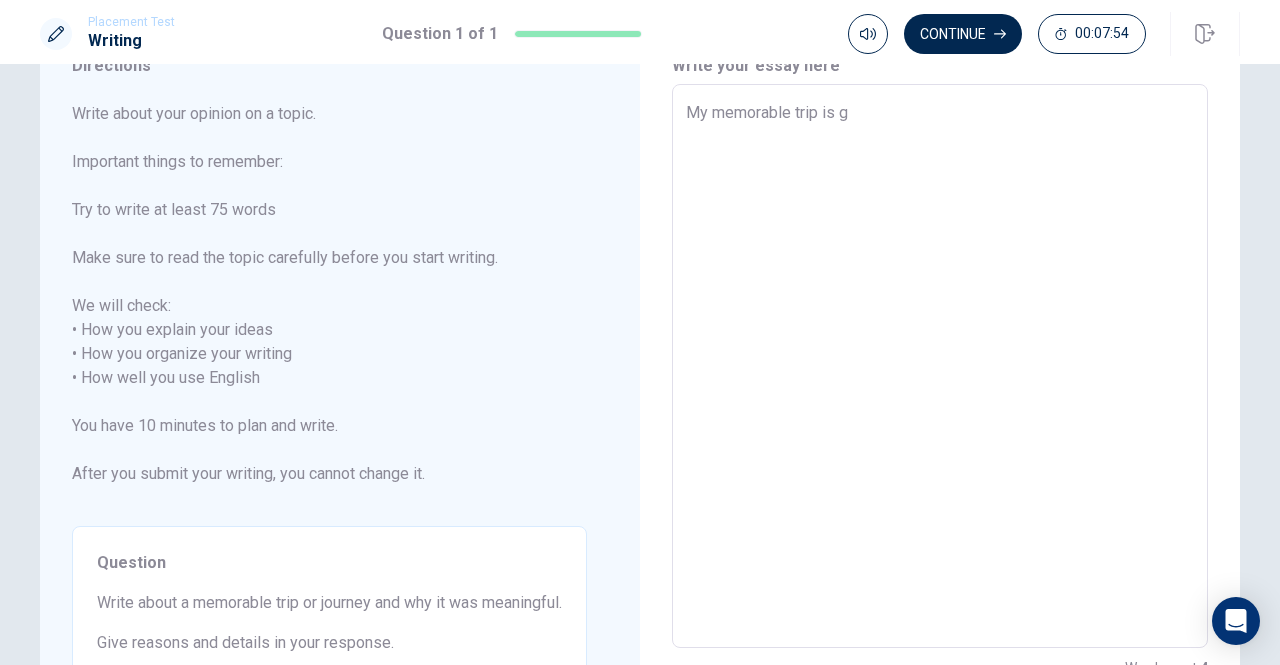 type on "x" 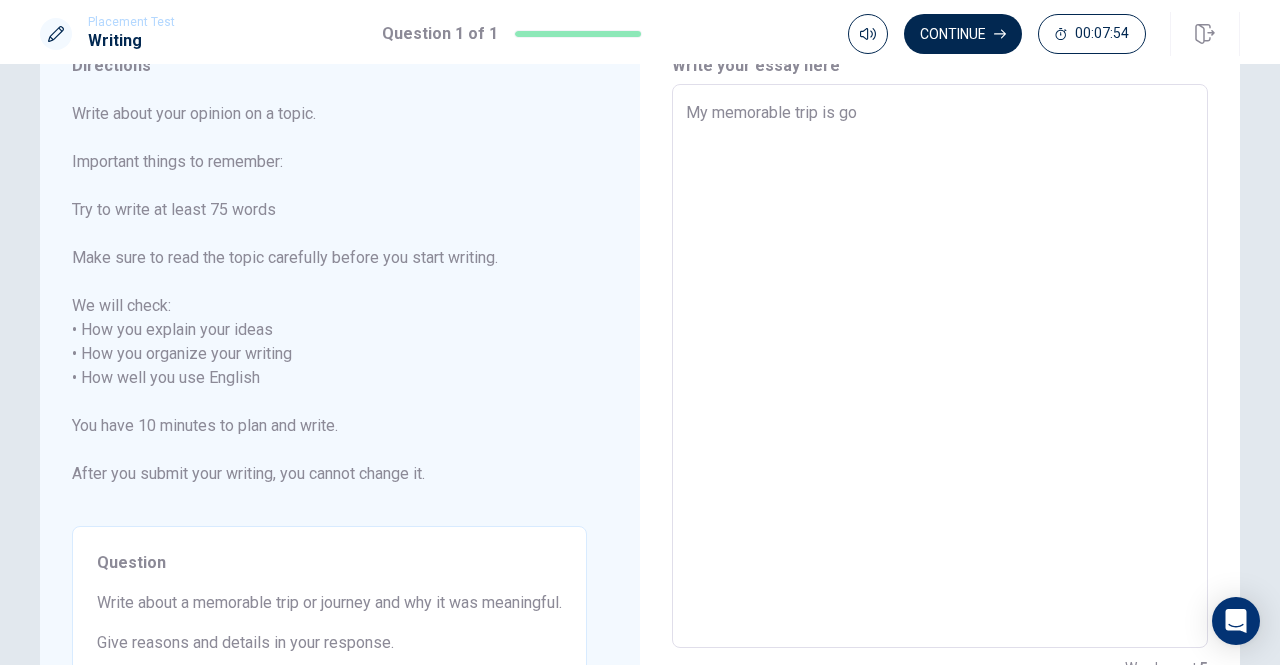type on "x" 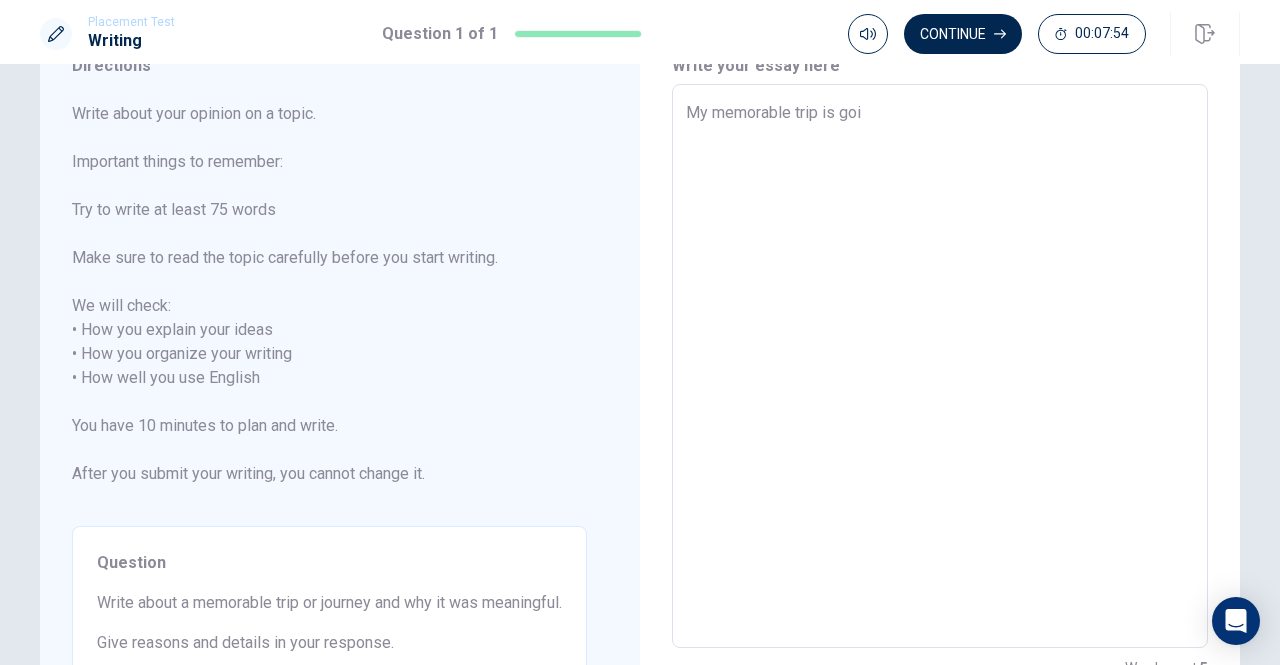 type on "x" 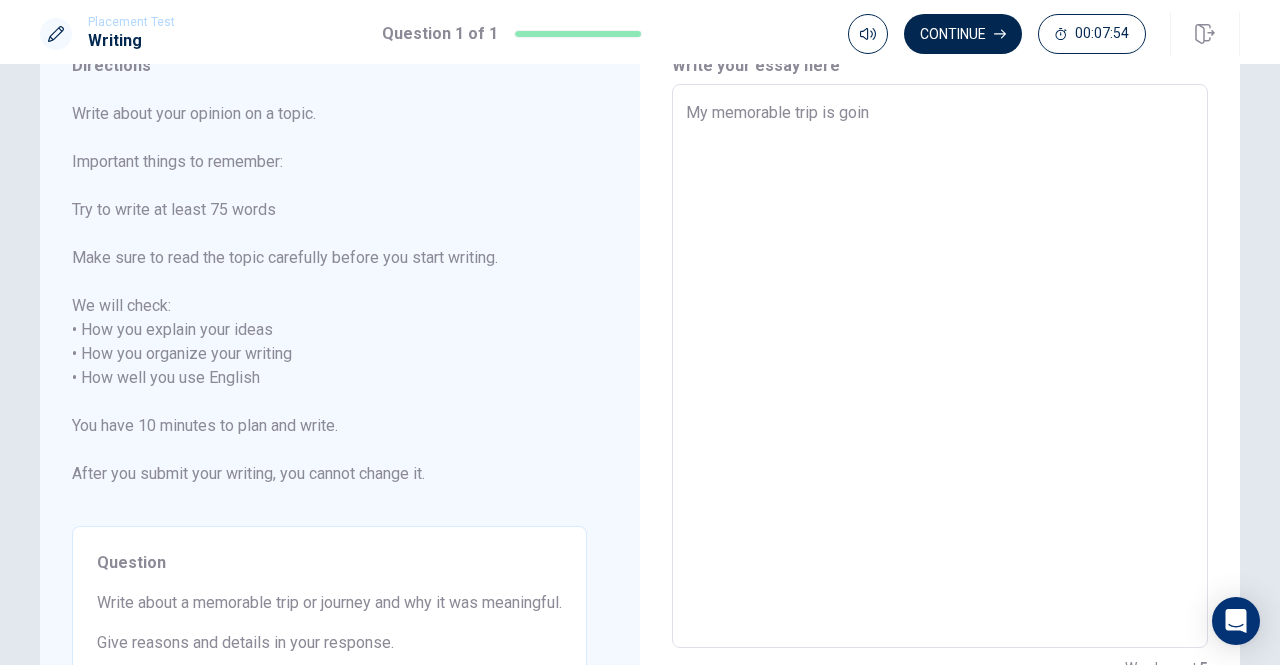 type on "x" 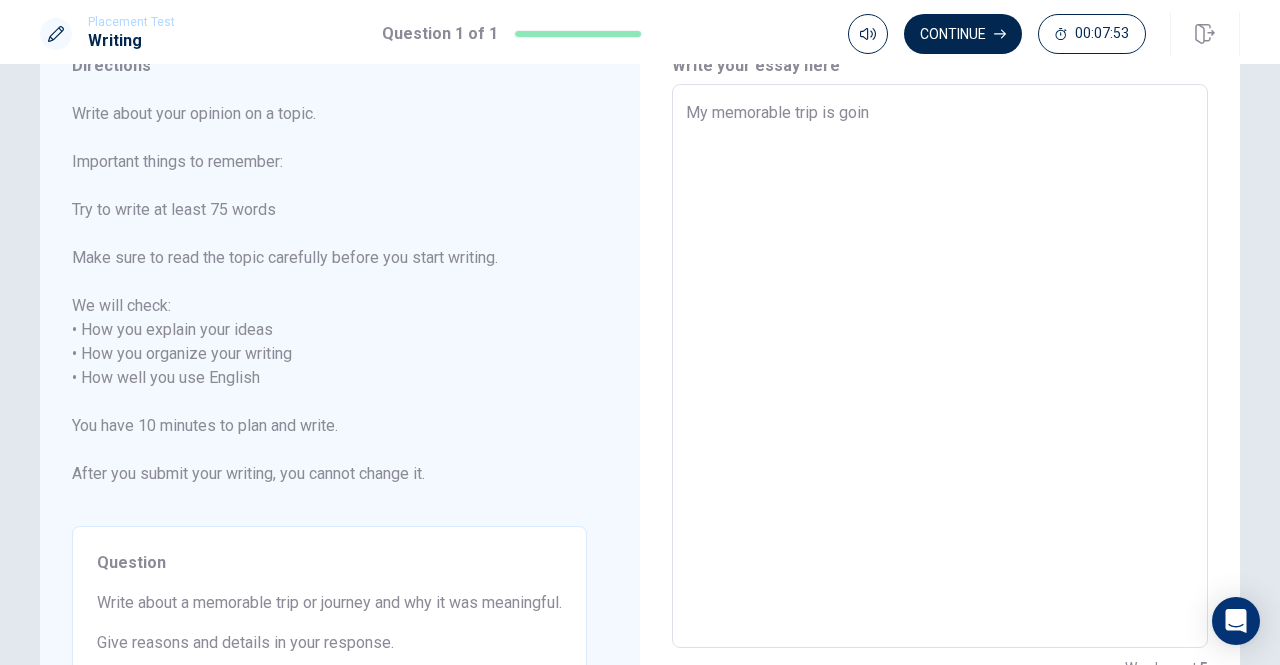 type on "My memorable trip is going" 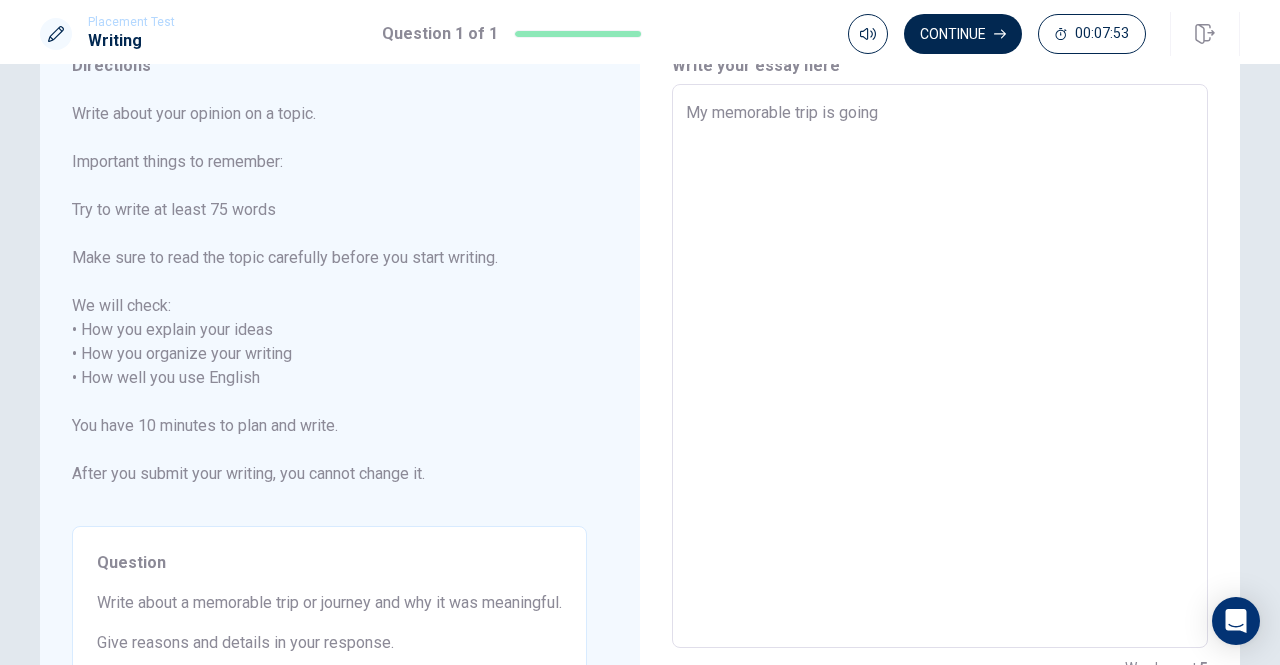 type on "x" 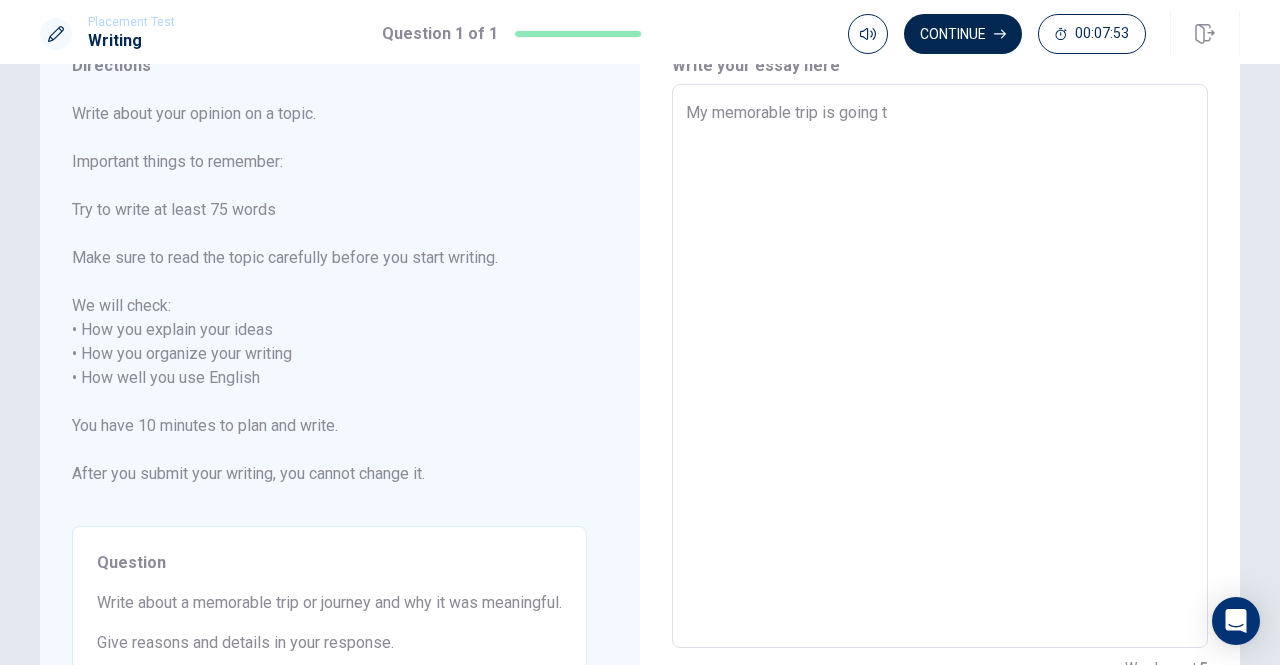 type on "x" 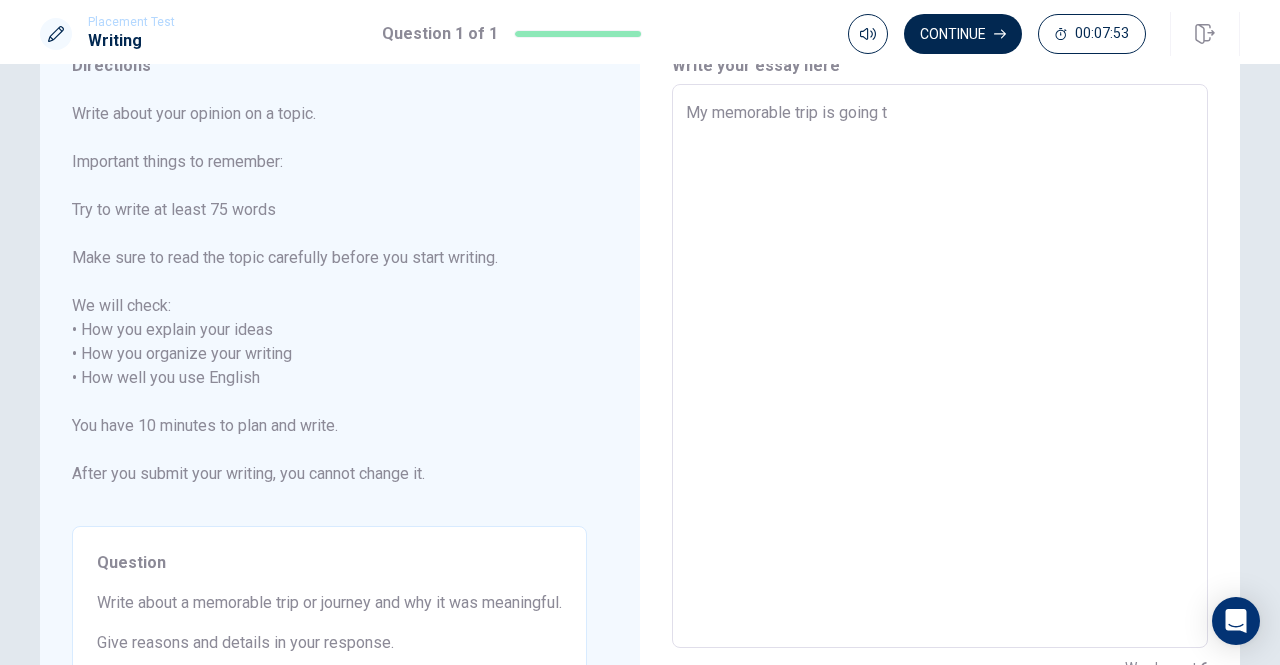 type on "My memorable trip is going to" 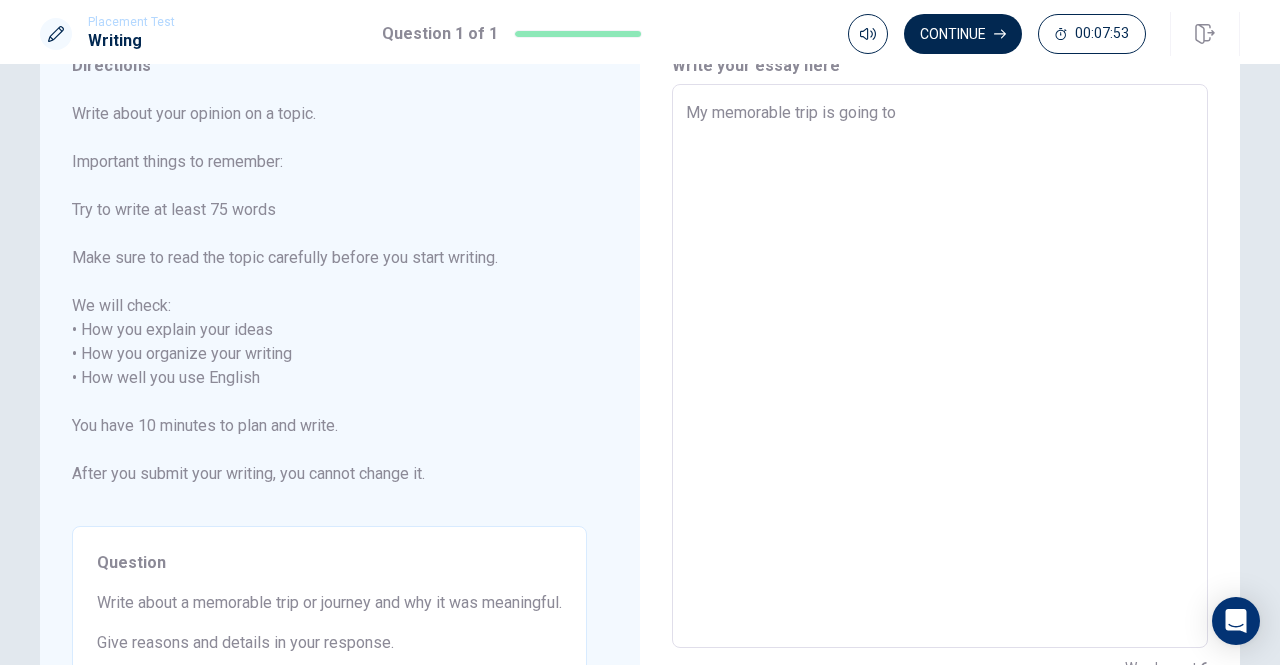 type on "x" 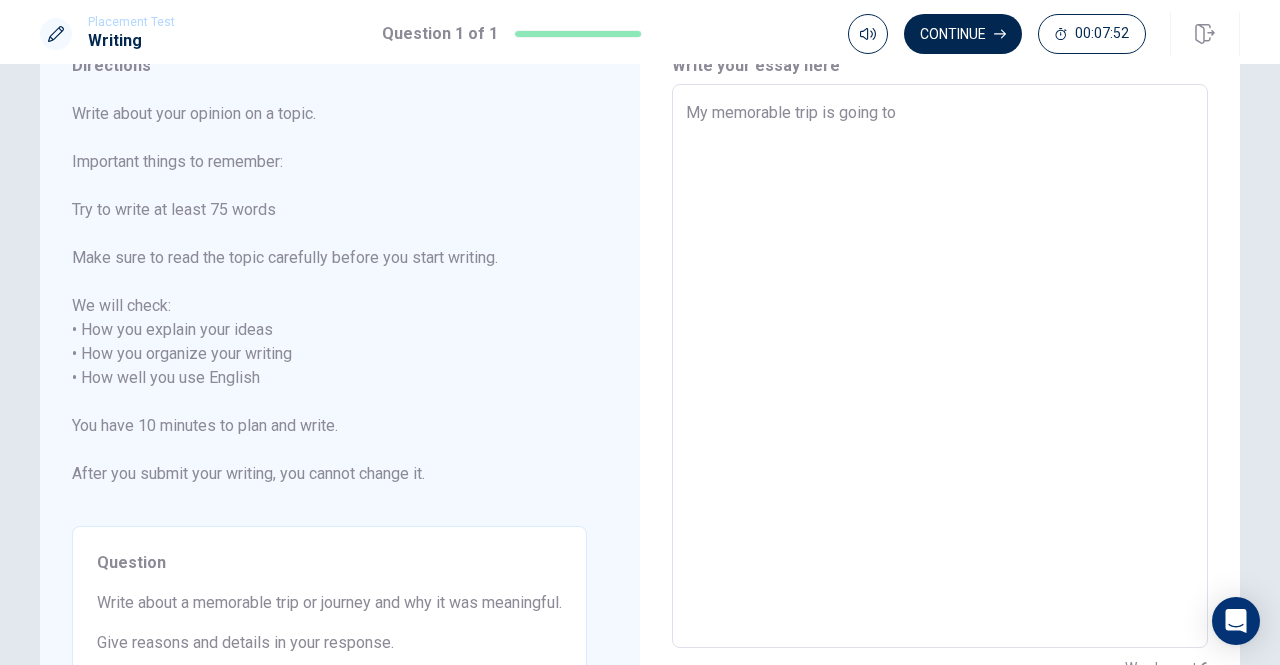 type on "My memorable trip is going to" 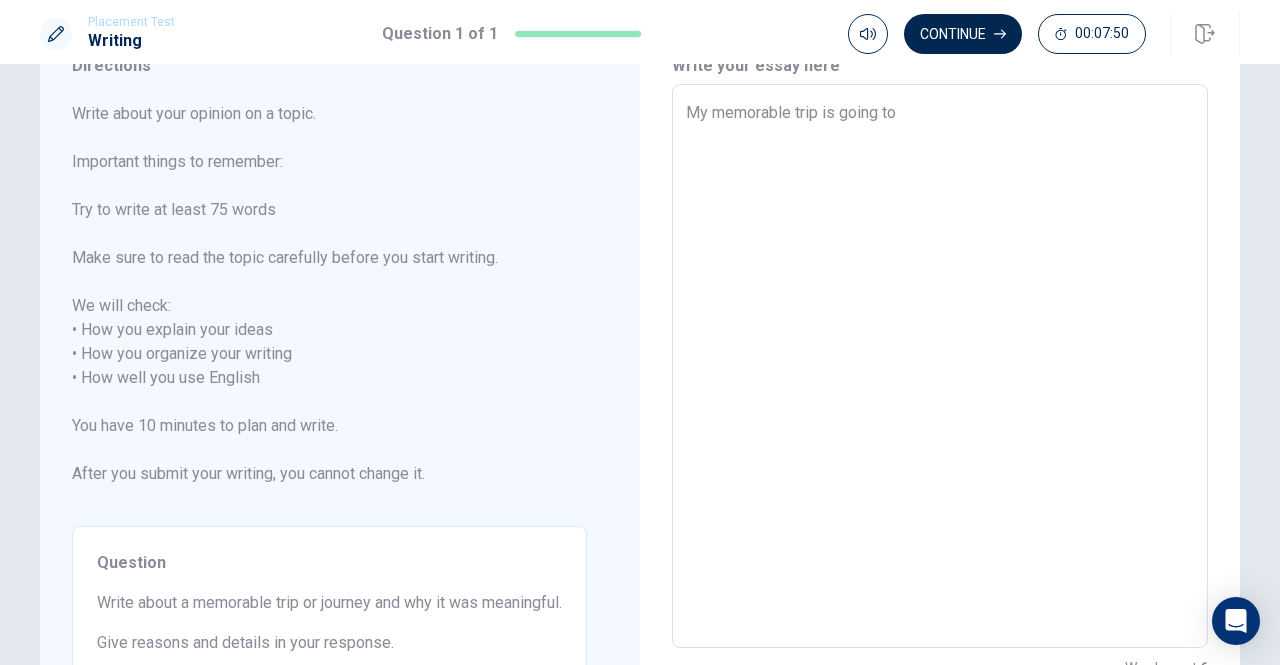 type on "x" 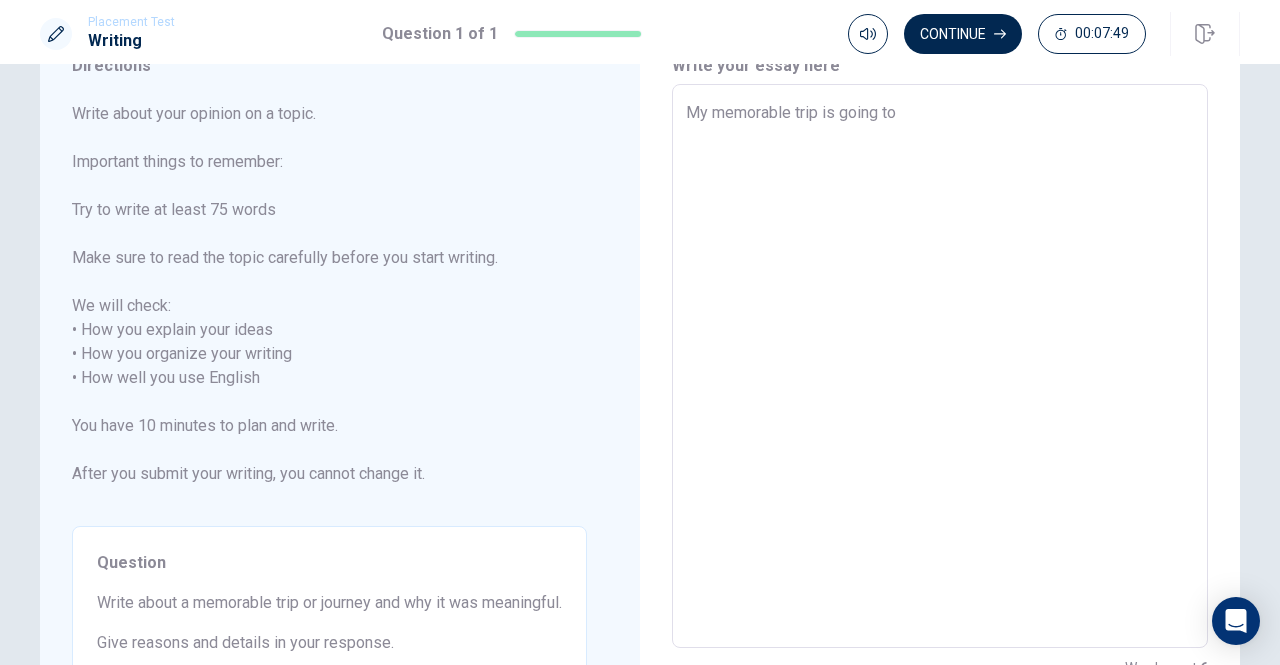 type on "x" 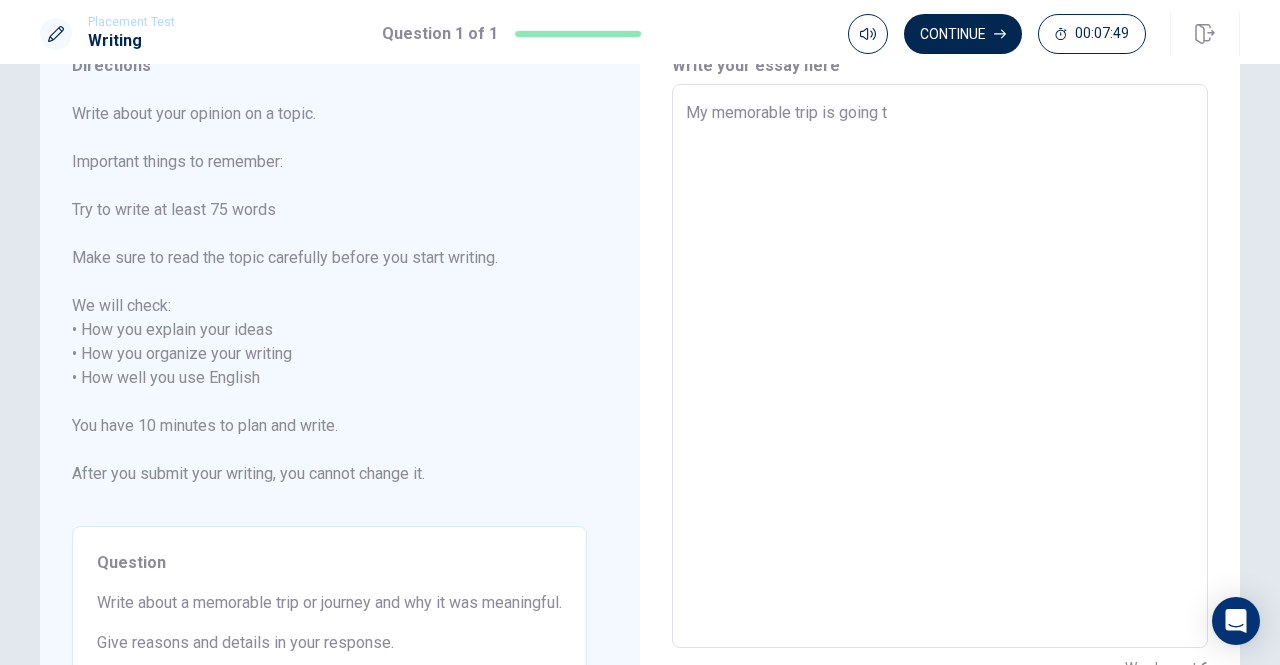 type on "x" 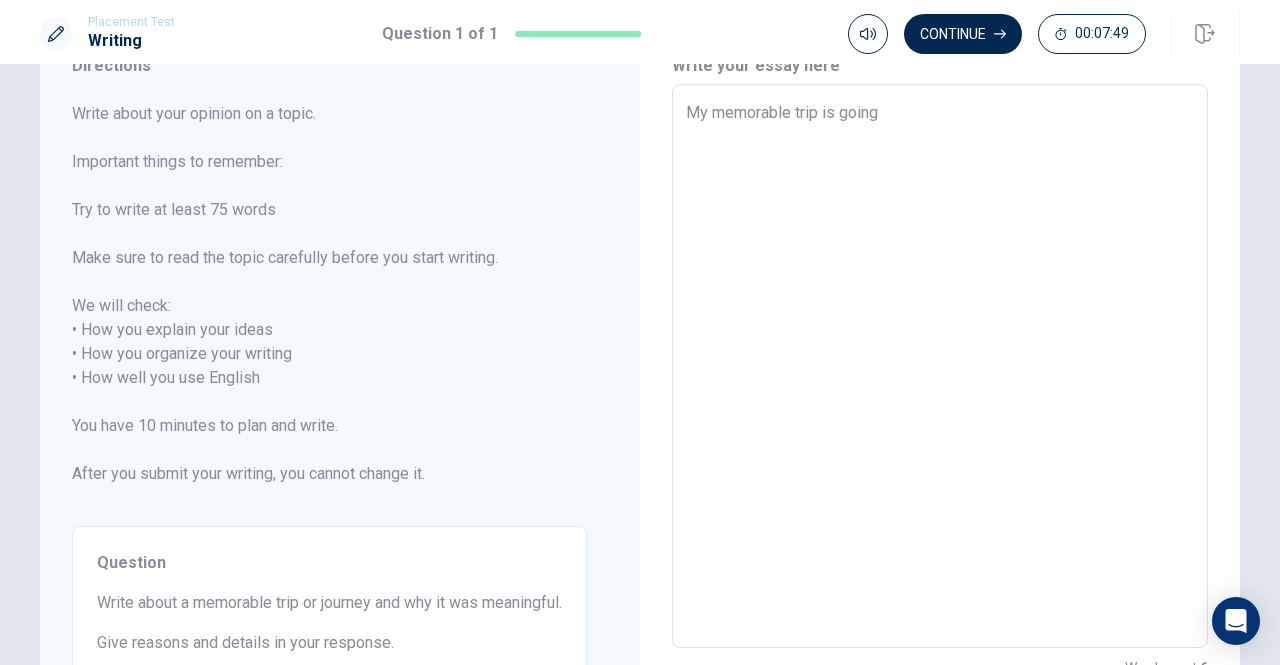 type on "x" 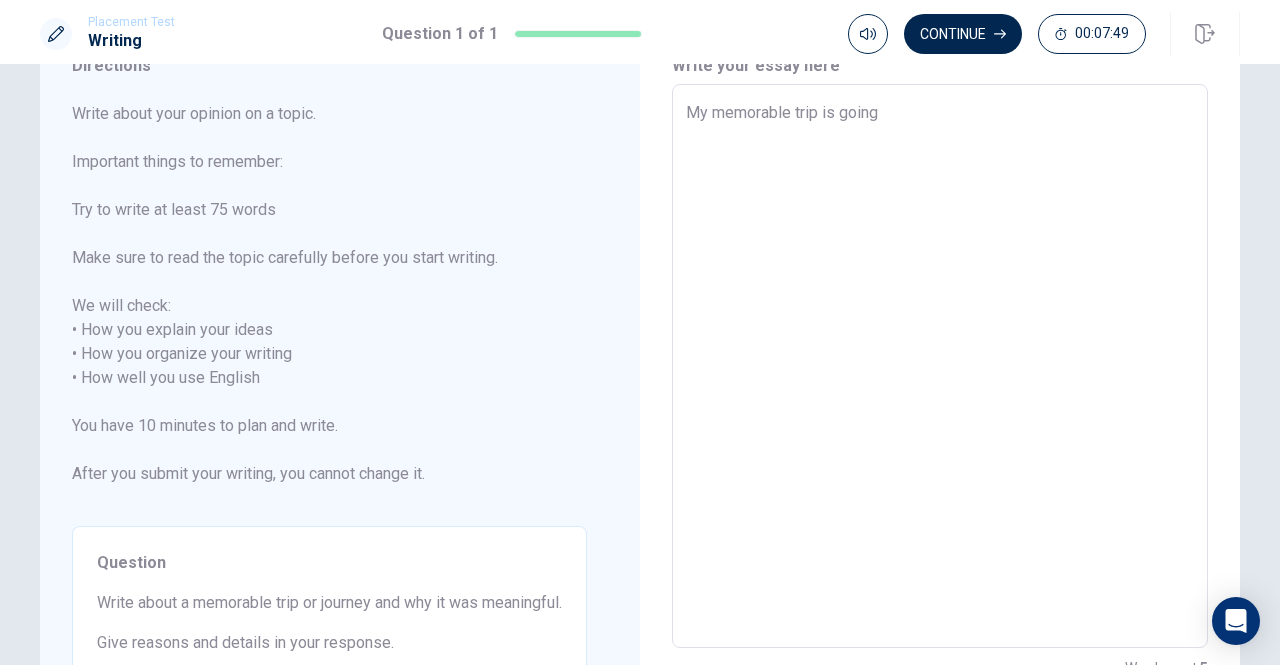 type on "My memorable trip is goin" 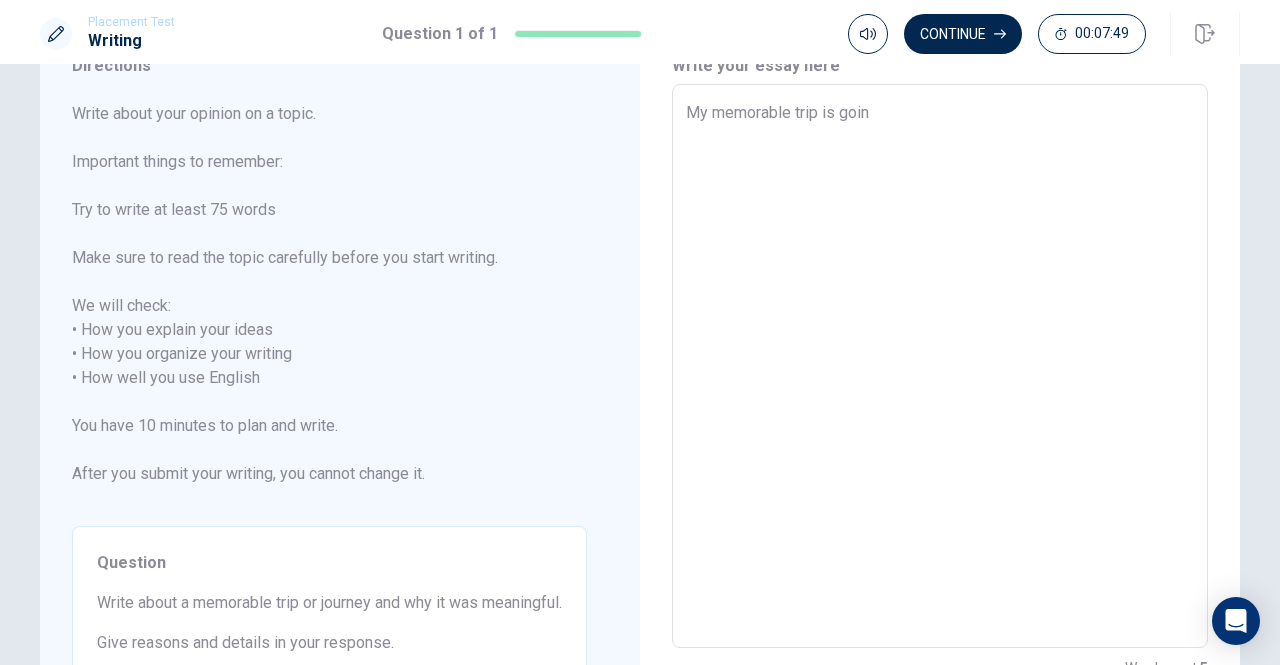 type on "x" 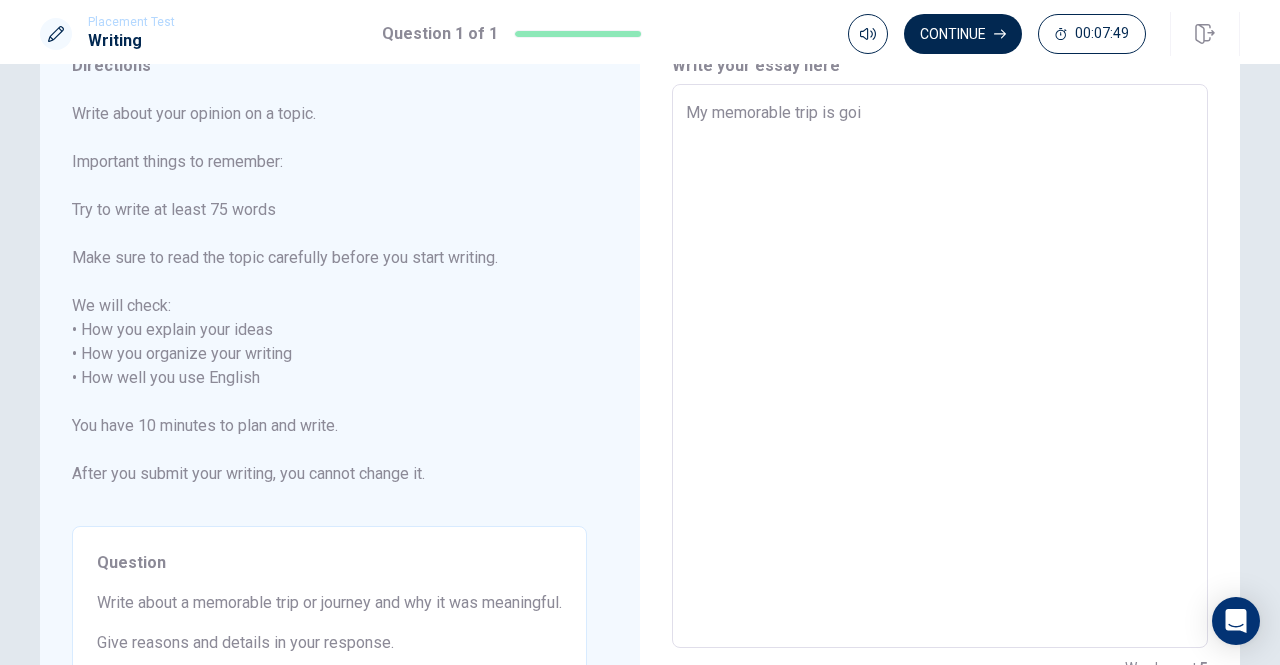 type on "x" 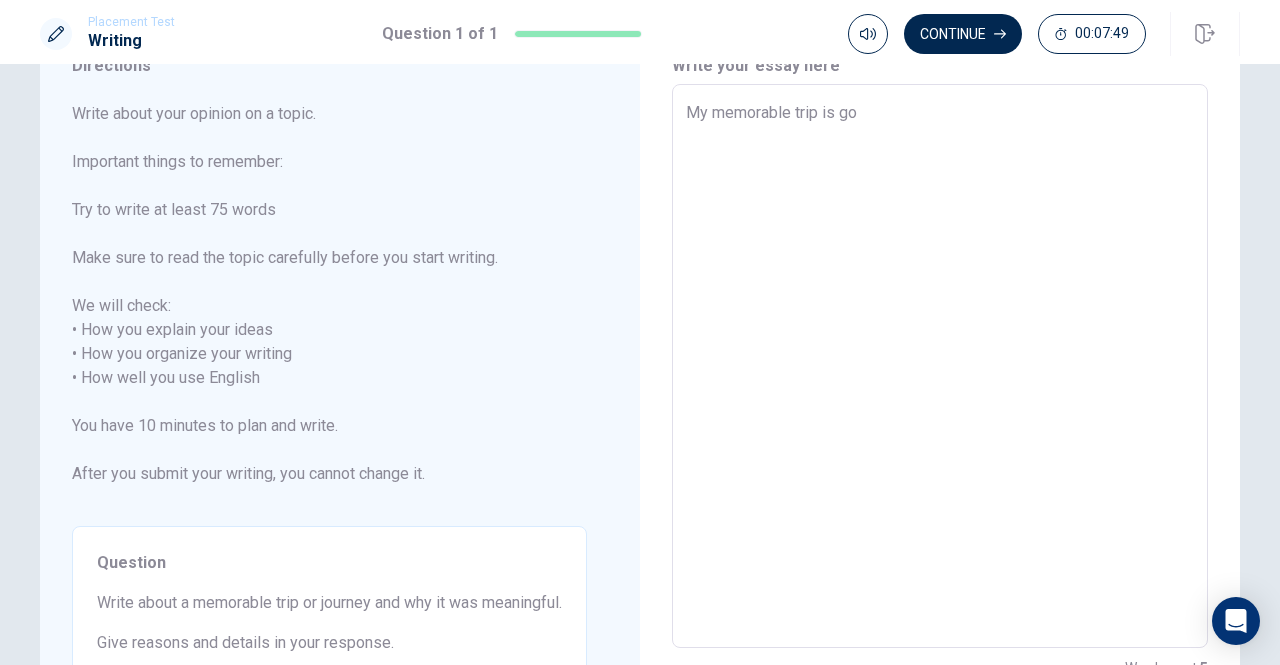 type on "x" 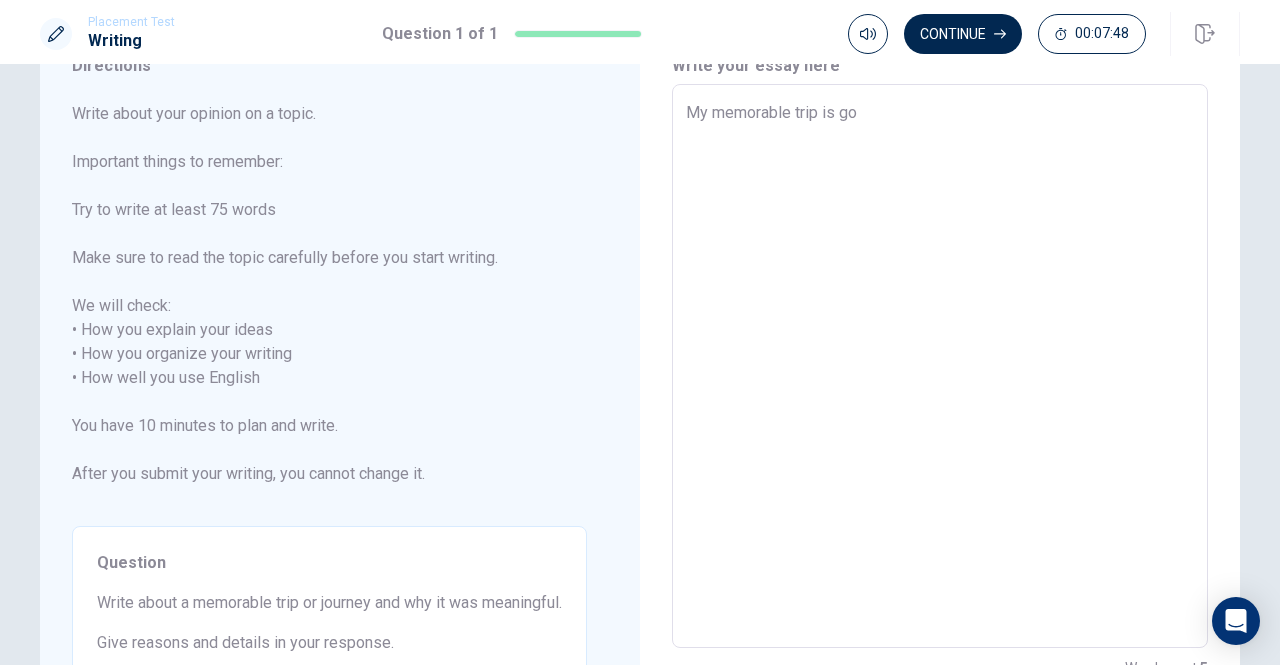 type on "My memorable trip is g" 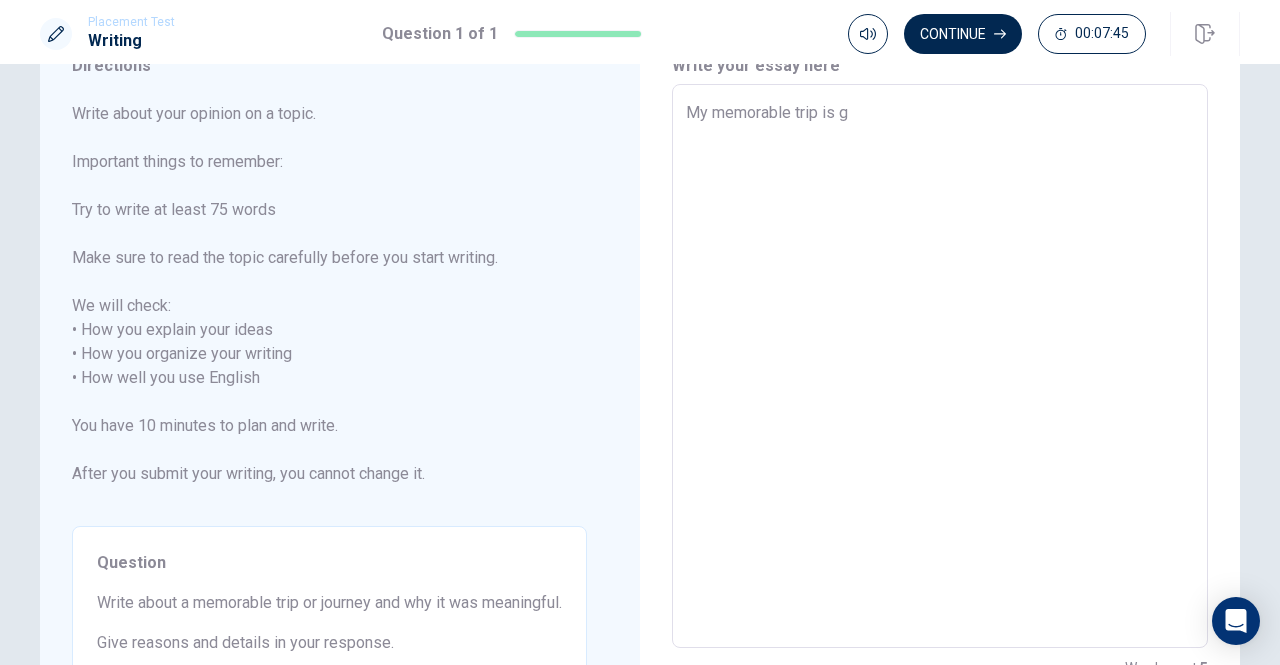 type on "x" 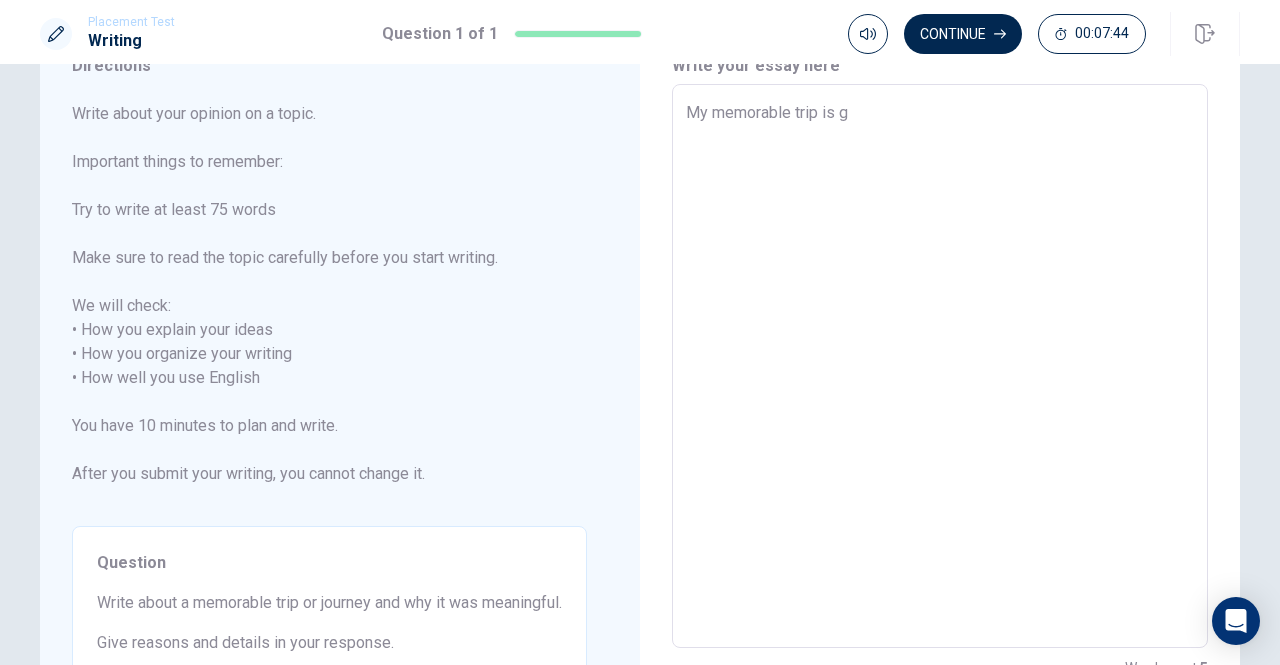 type on "My memorable trip is" 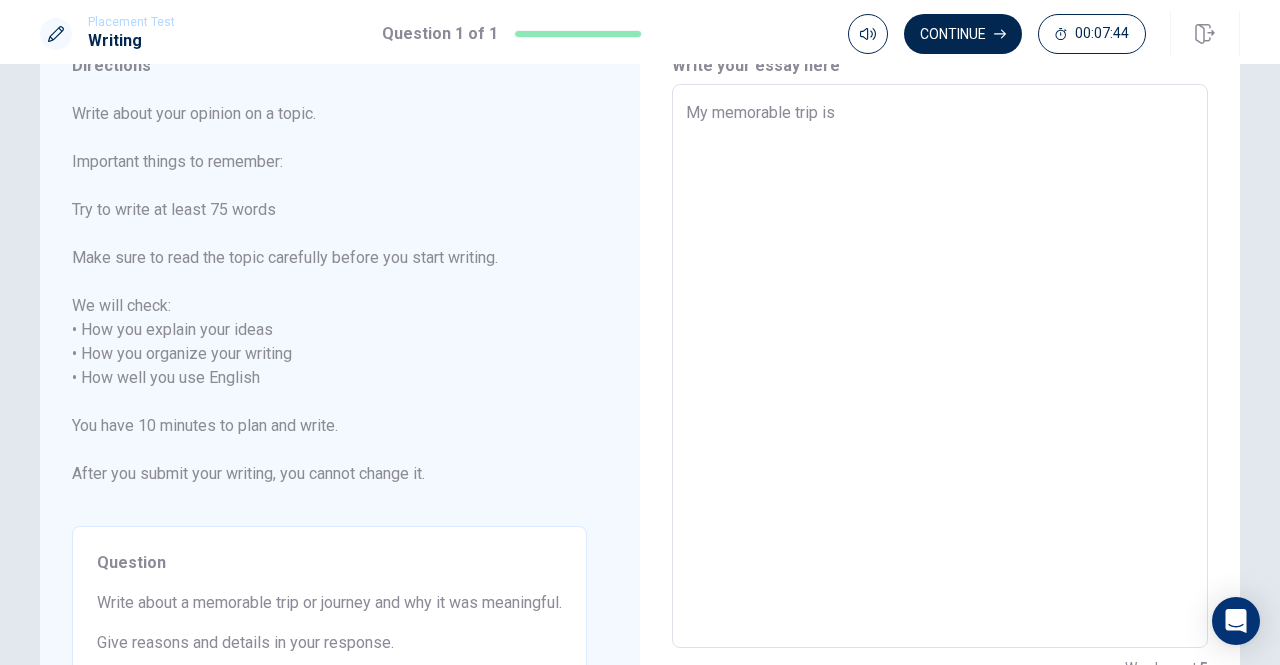 type on "x" 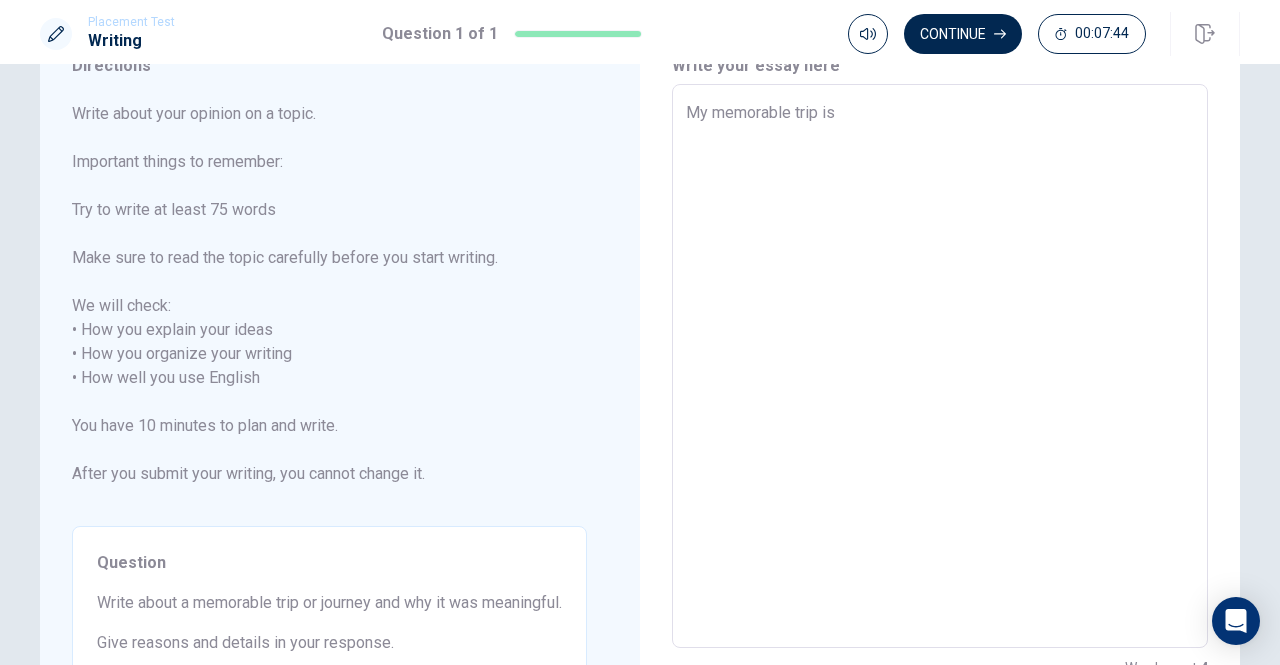 type on "My memorable trip is" 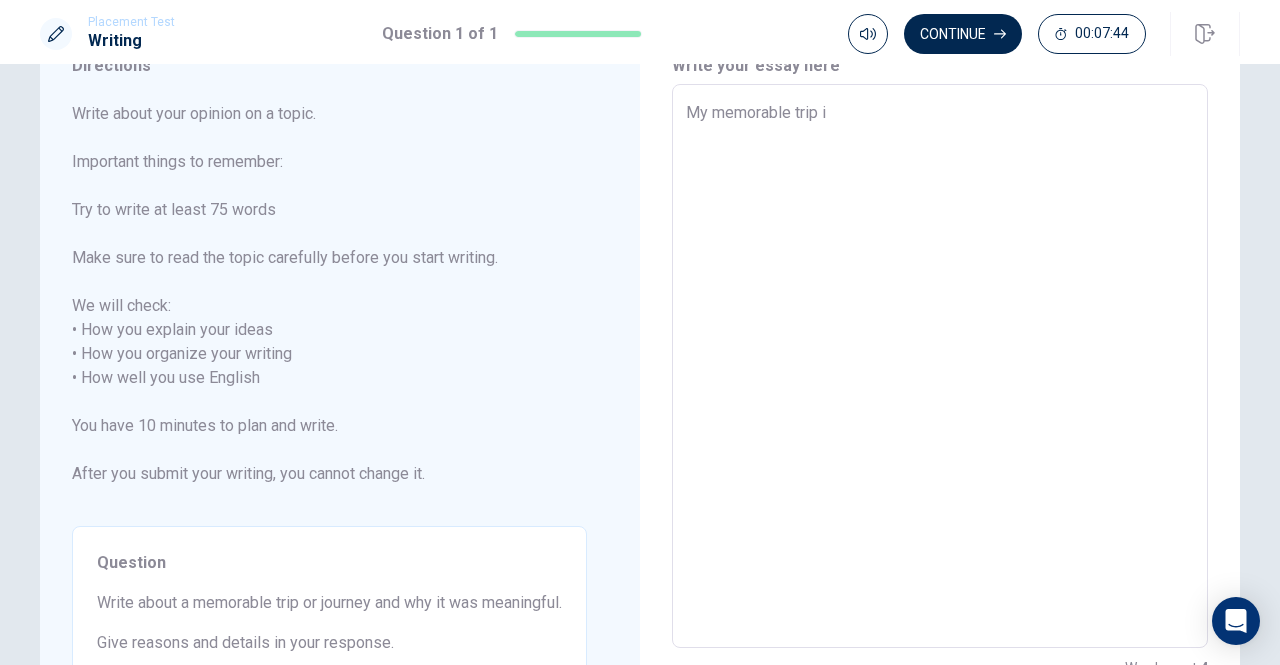 type on "x" 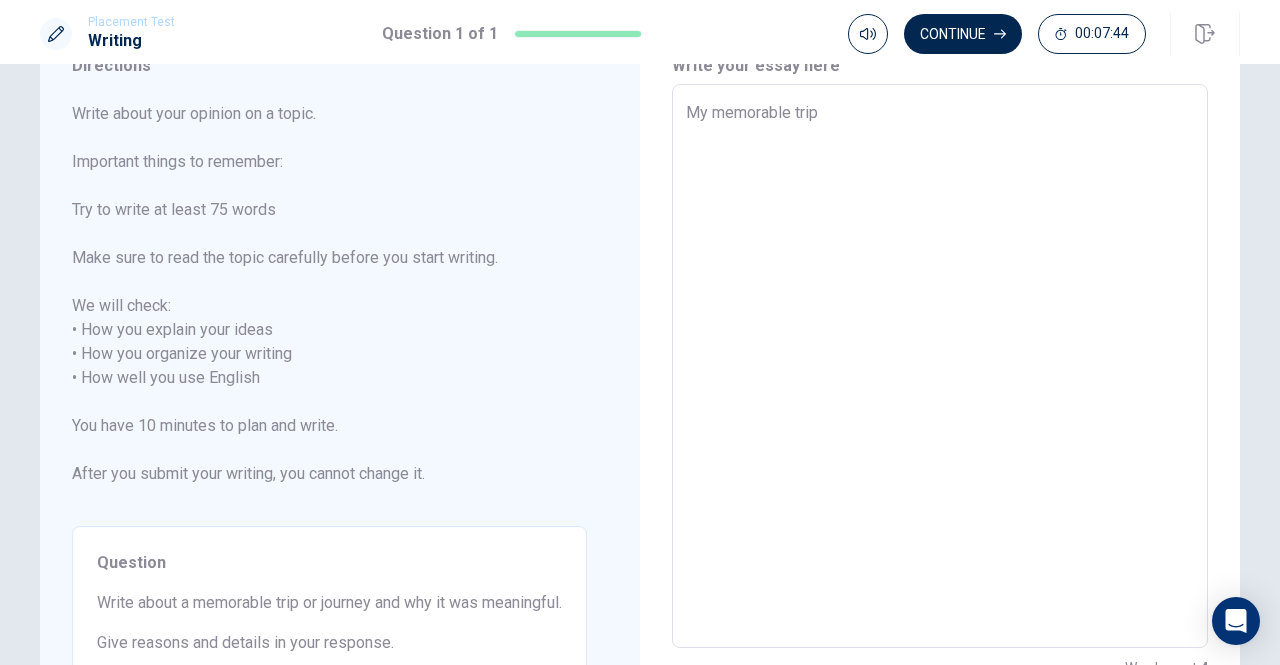 type on "x" 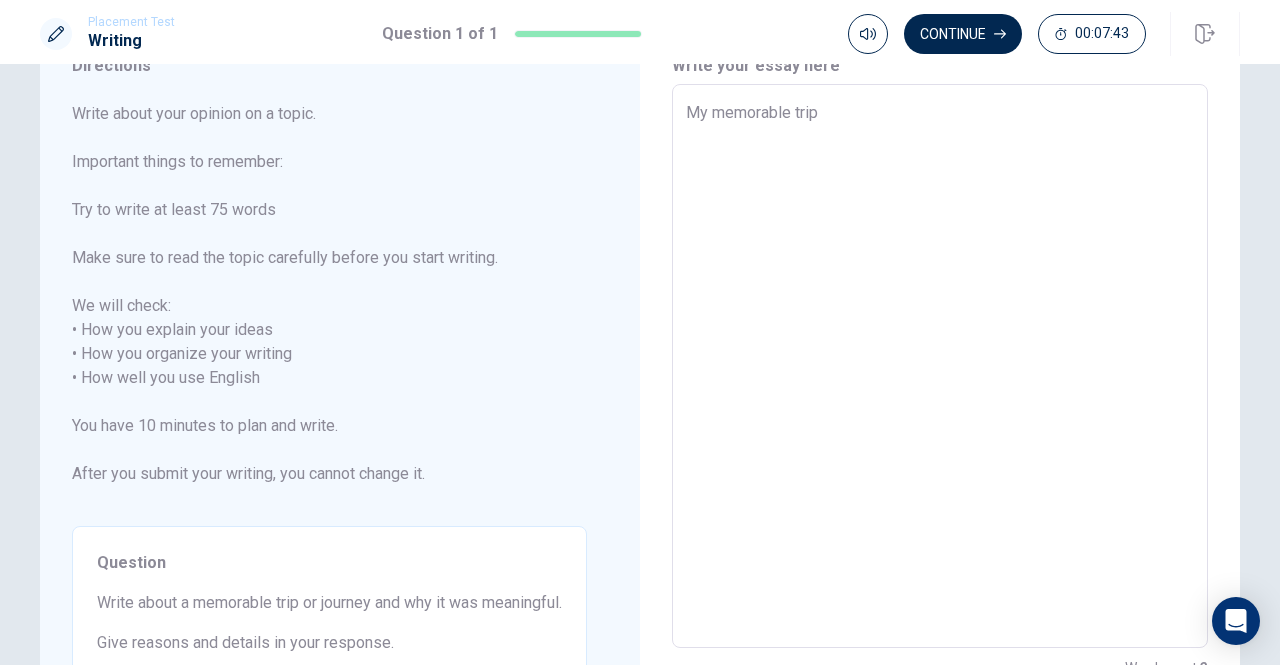 type on "My memorable trip was" 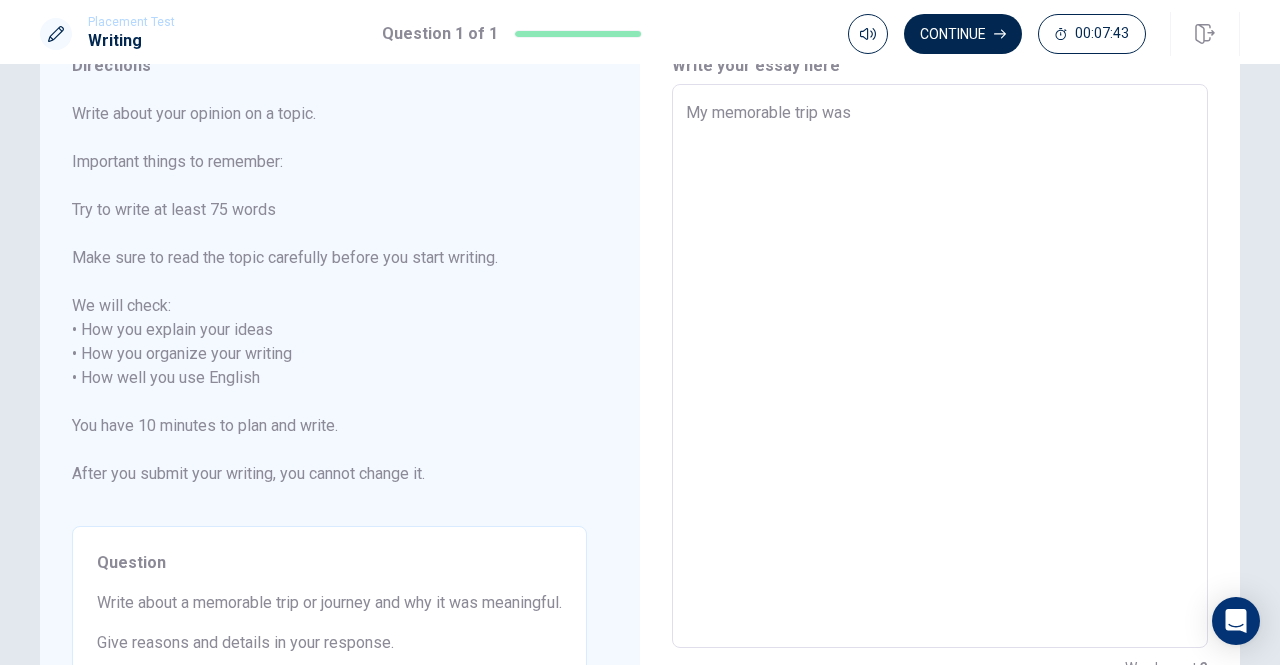 type on "x" 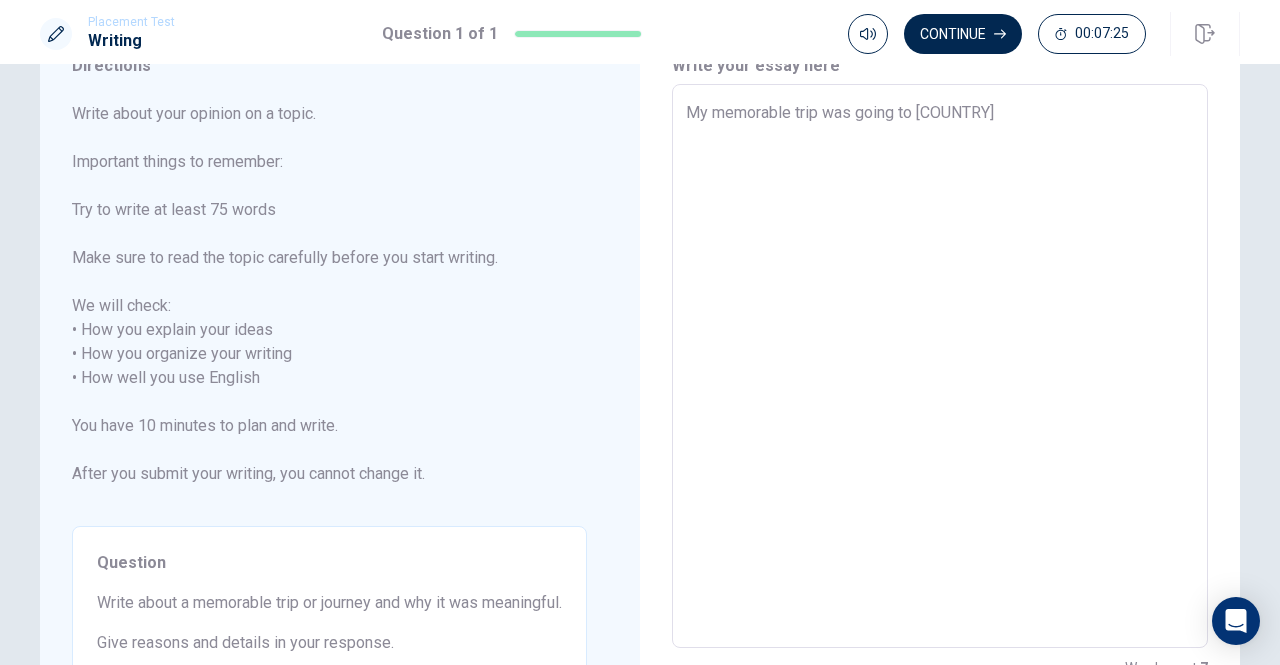 click on "My memorable trip was going to [COUNTRY]" at bounding box center (940, 366) 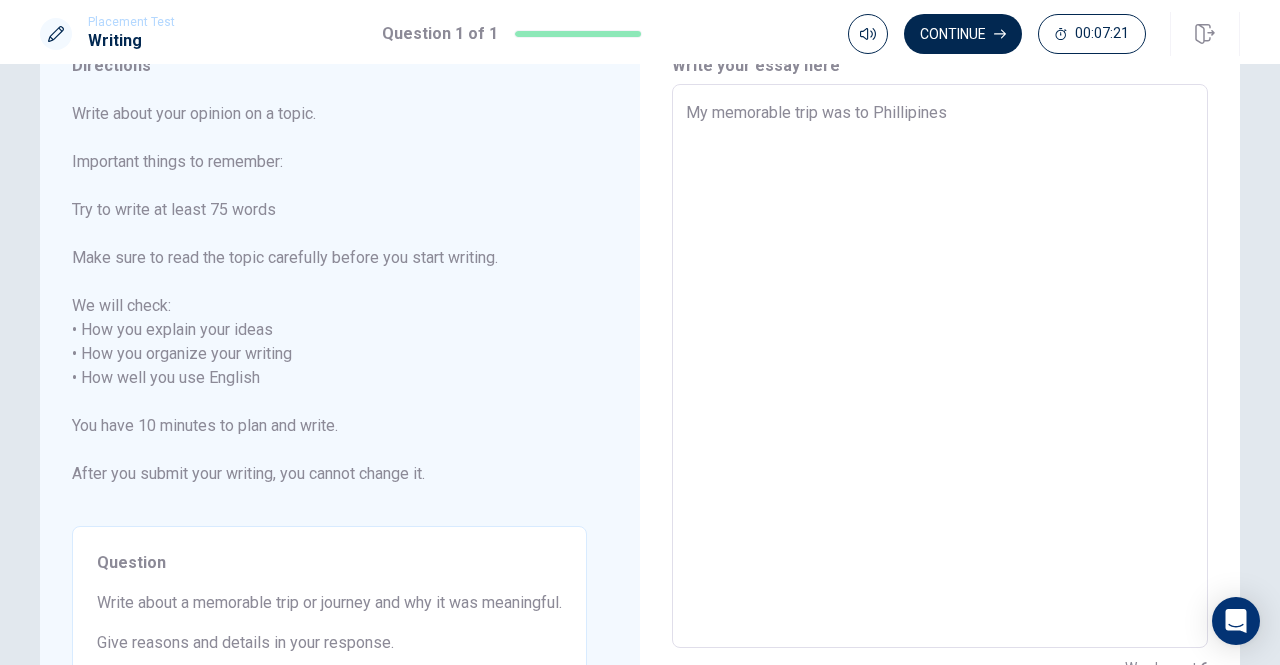 click on "My memorable trip was to Phillipines" at bounding box center [940, 366] 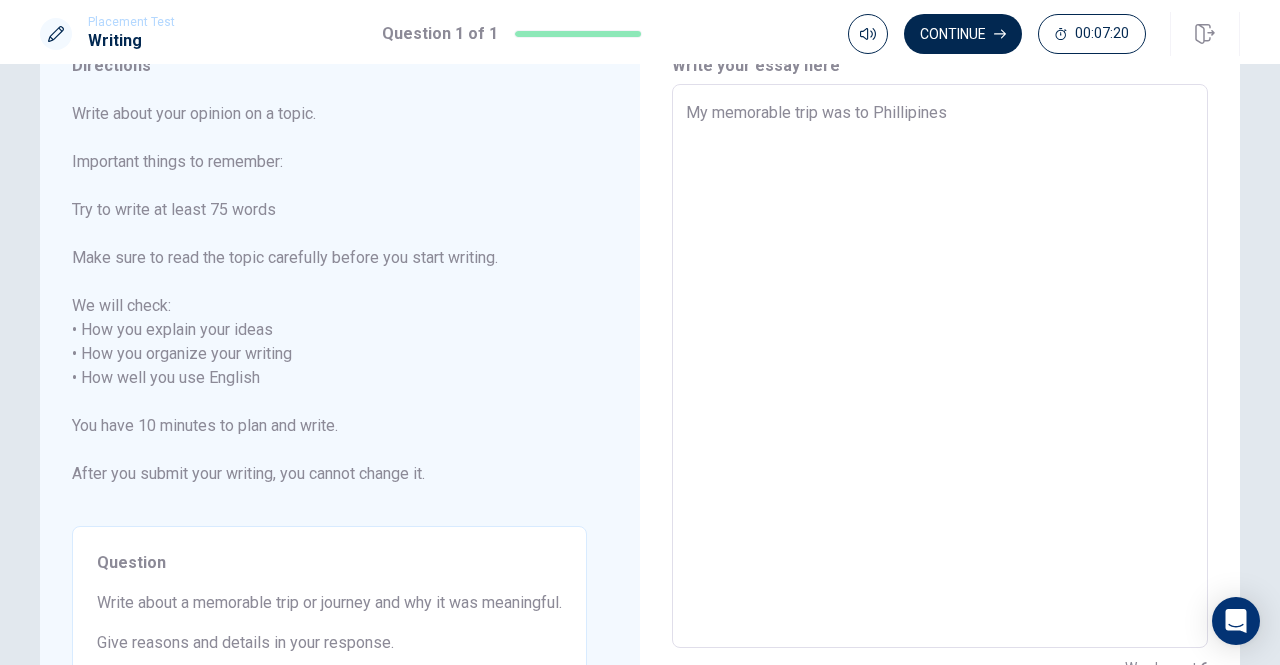 click on "My memorable trip was to Phillipines" at bounding box center (940, 366) 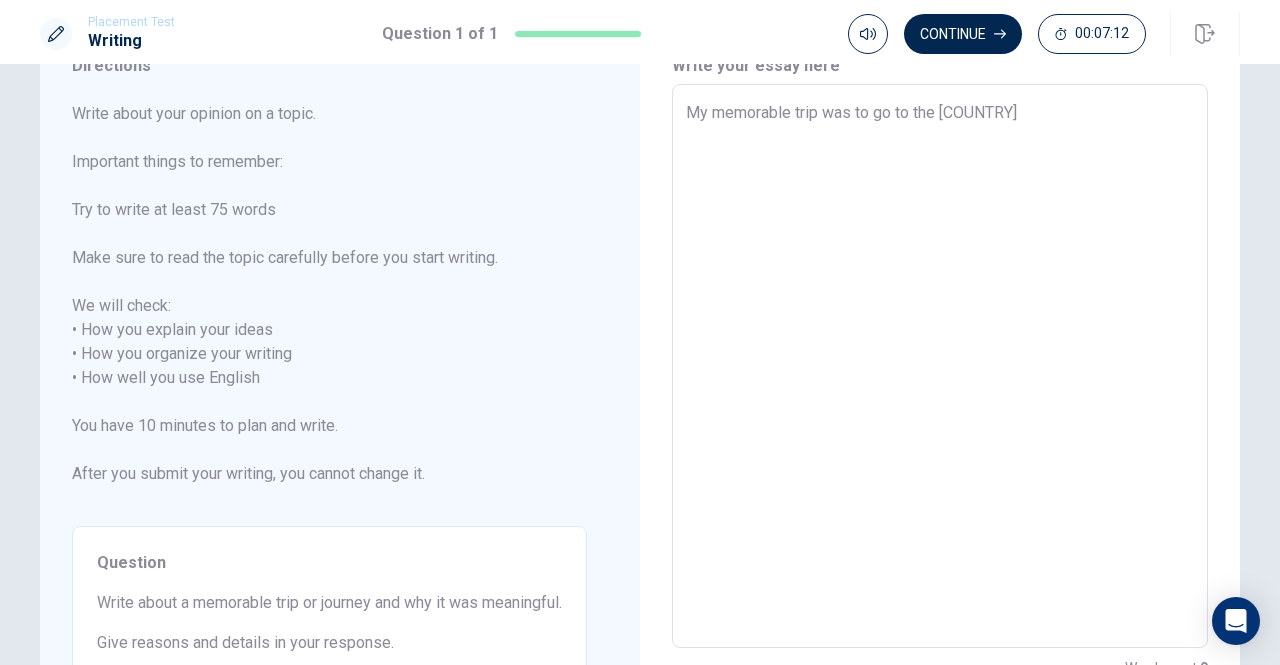 click on "My memorable trip was to go to the [COUNTRY]" at bounding box center (940, 366) 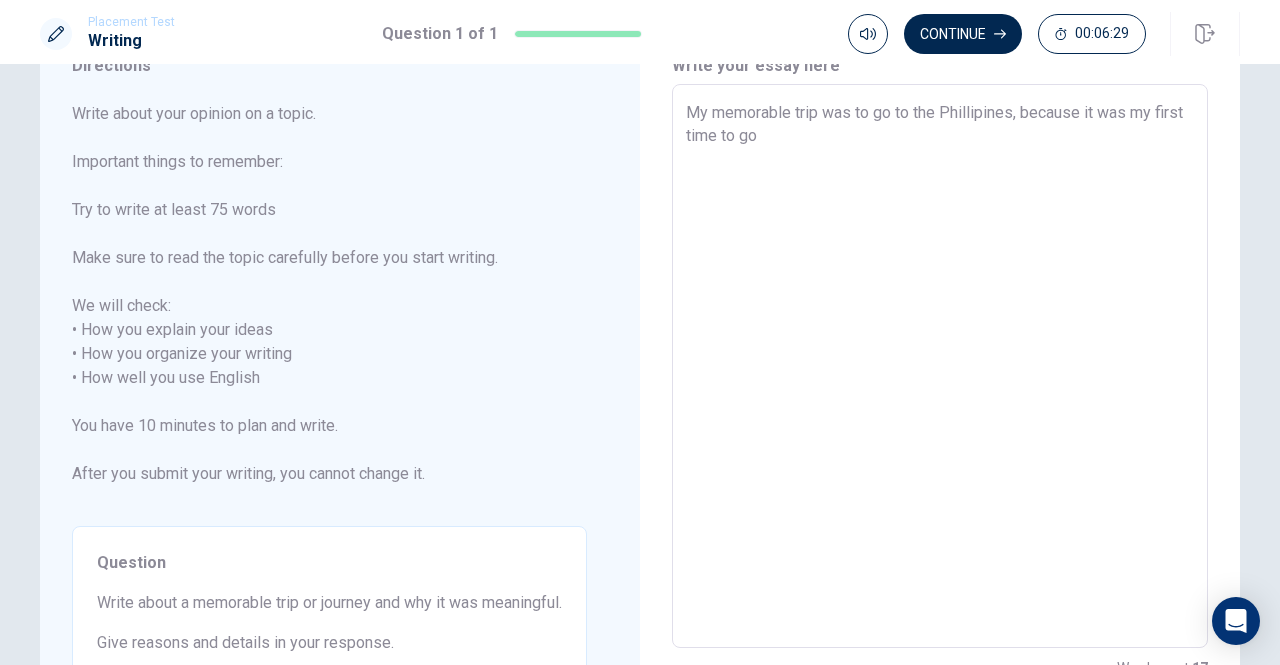 click on "My memorable trip was to go to the Phillipines, because it was my first time to go" at bounding box center [940, 366] 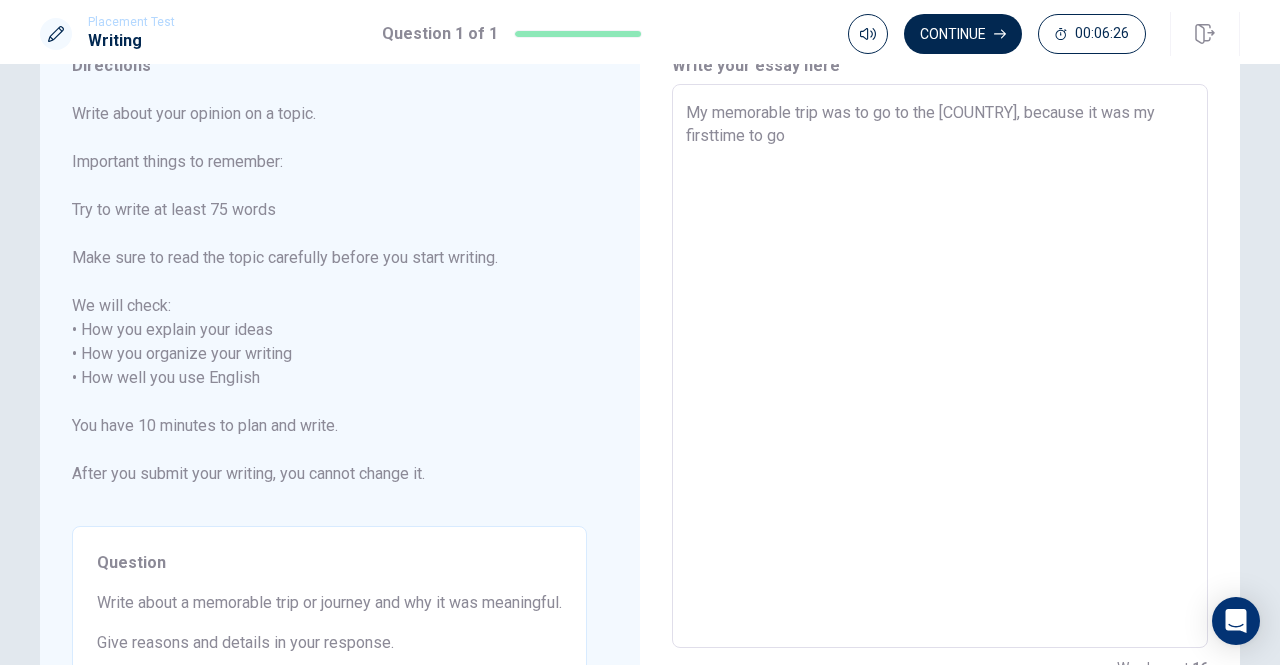 click on "My memorable trip was to go to the [COUNTRY], because it was my firsttime to go" at bounding box center (940, 366) 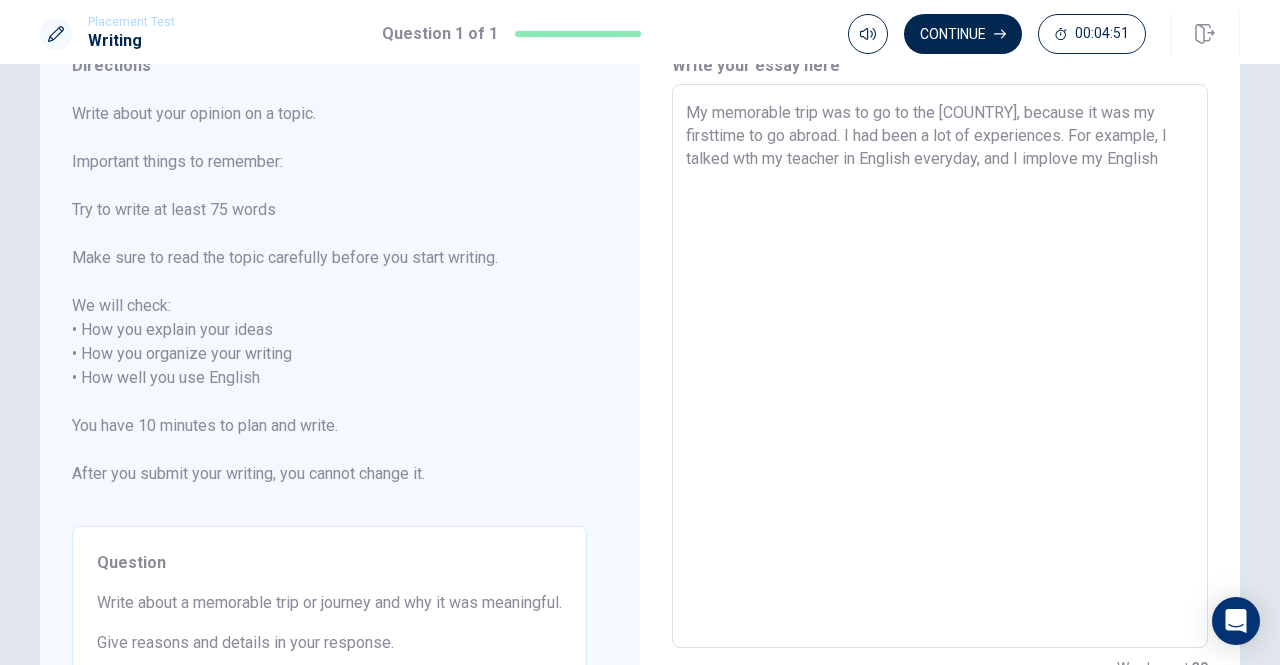click on "My memorable trip was to go to the [COUNTRY], because it was my firsttime to go abroad. I had been a lot of experiences. For example, I talked wth my teacher in English everyday, and I implove my English" at bounding box center (940, 366) 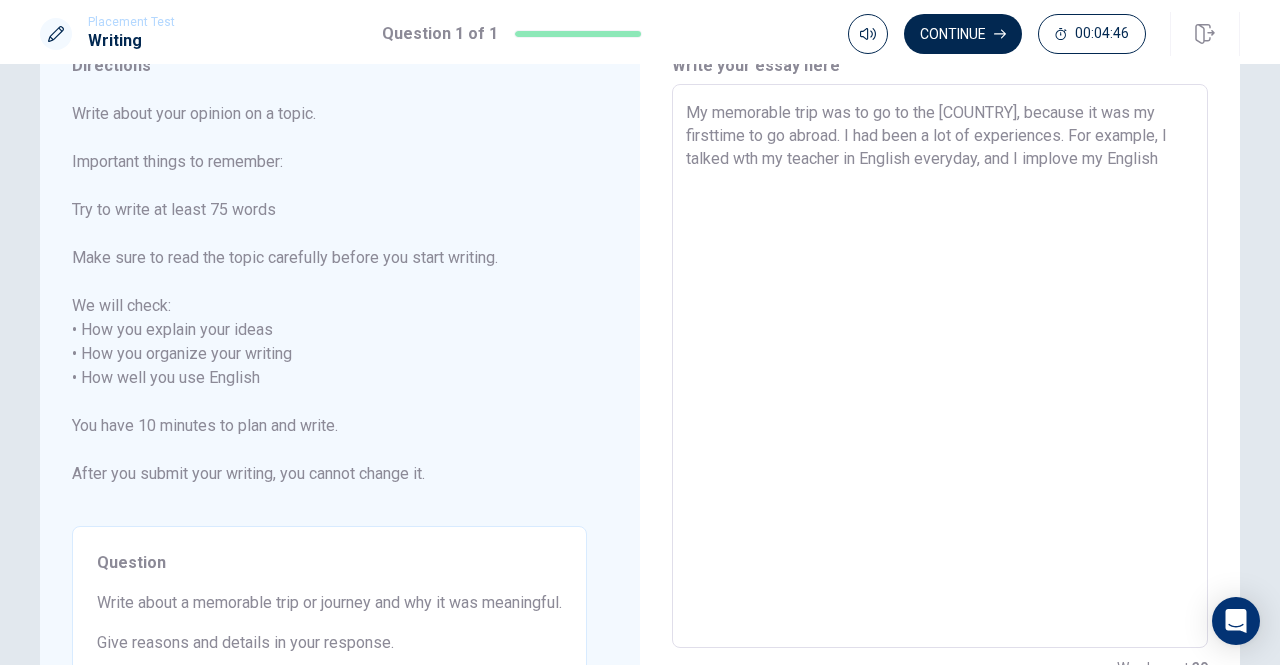 click on "My memorable trip was to go to the [COUNTRY], because it was my firsttime to go abroad. I had been a lot of experiences. For example, I talked wth my teacher in English everyday, and I implove my English" at bounding box center (940, 366) 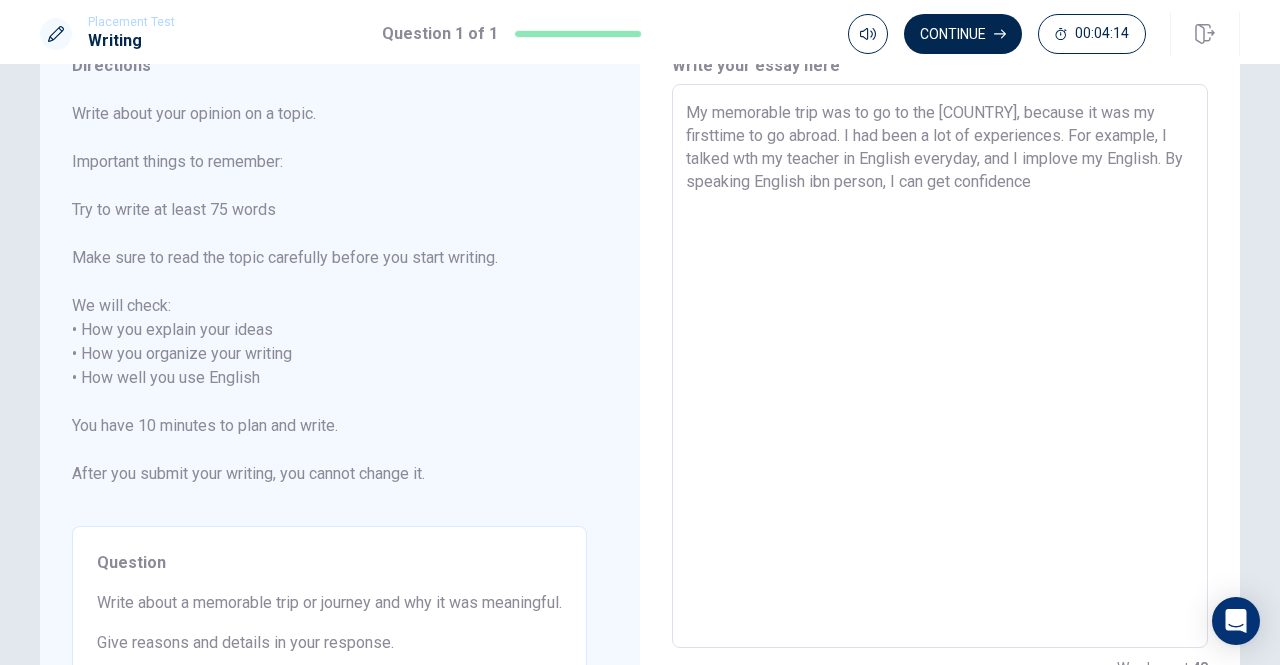 click on "My memorable trip was to go to the [COUNTRY], because it was my firsttime to go abroad. I had been a lot of experiences. For example, I talked wth my teacher in English everyday, and I implove my English. By speaking English ibn person, I can get confidence" at bounding box center [940, 366] 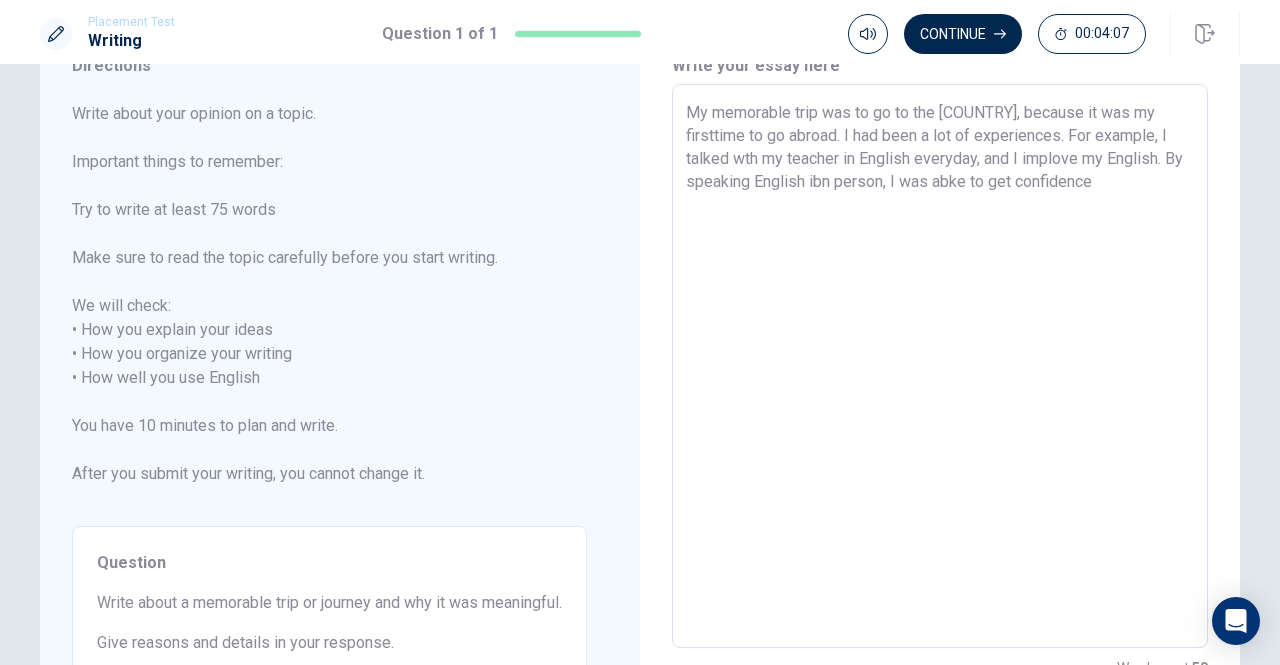 click on "My memorable trip was to go to the [COUNTRY], because it was my firsttime to go abroad. I had been a lot of experiences. For example, I talked wth my teacher in English everyday, and I implove my English. By speaking English ibn person, I was abke to get confidence" at bounding box center [940, 366] 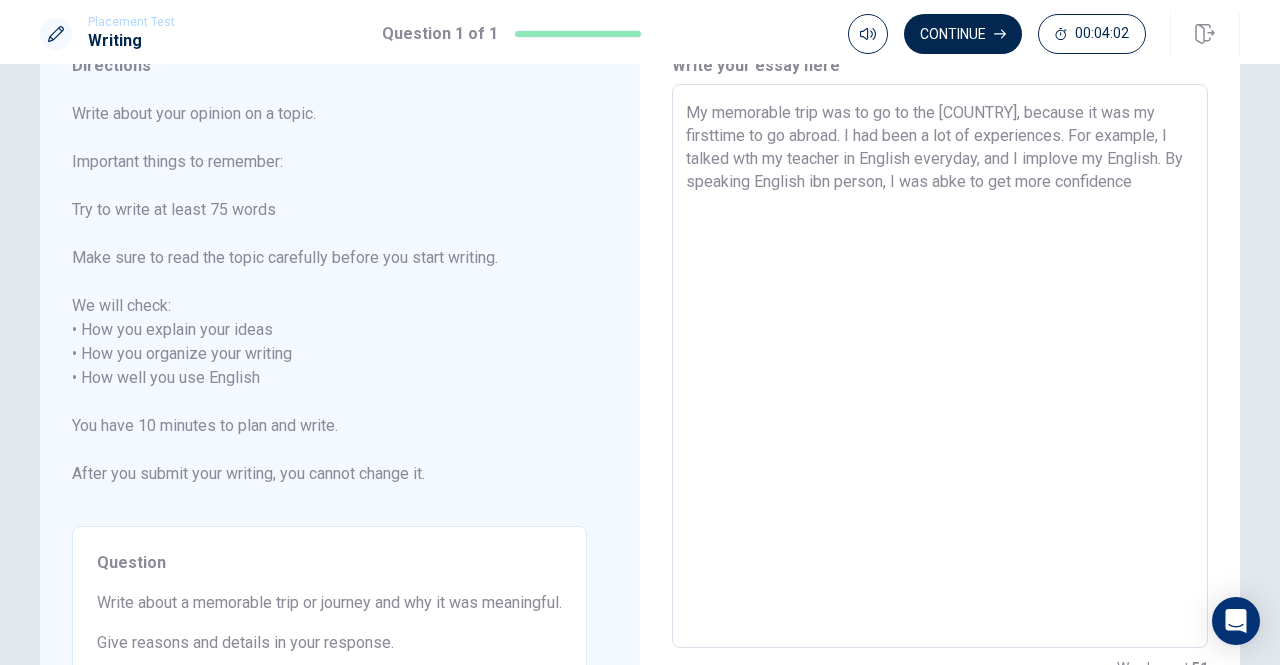 click on "My memorable trip was to go to the [COUNTRY], because it was my firsttime to go abroad. I had been a lot of experiences. For example, I talked wth my teacher in English everyday, and I implove my English. By speaking English ibn person, I was abke to get more confidence" at bounding box center [940, 366] 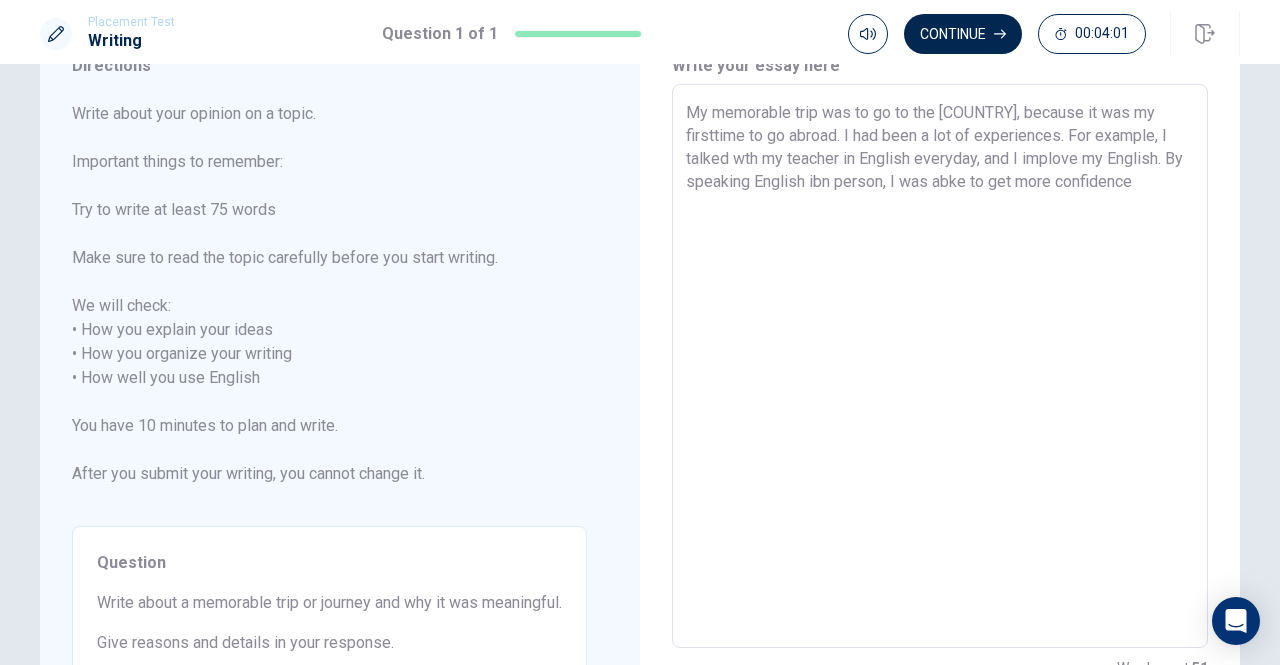 click on "My memorable trip was to go to the [COUNTRY], because it was my firsttime to go abroad. I had been a lot of experiences. For example, I talked wth my teacher in English everyday, and I implove my English. By speaking English ibn person, I was abke to get more confidence" at bounding box center (940, 366) 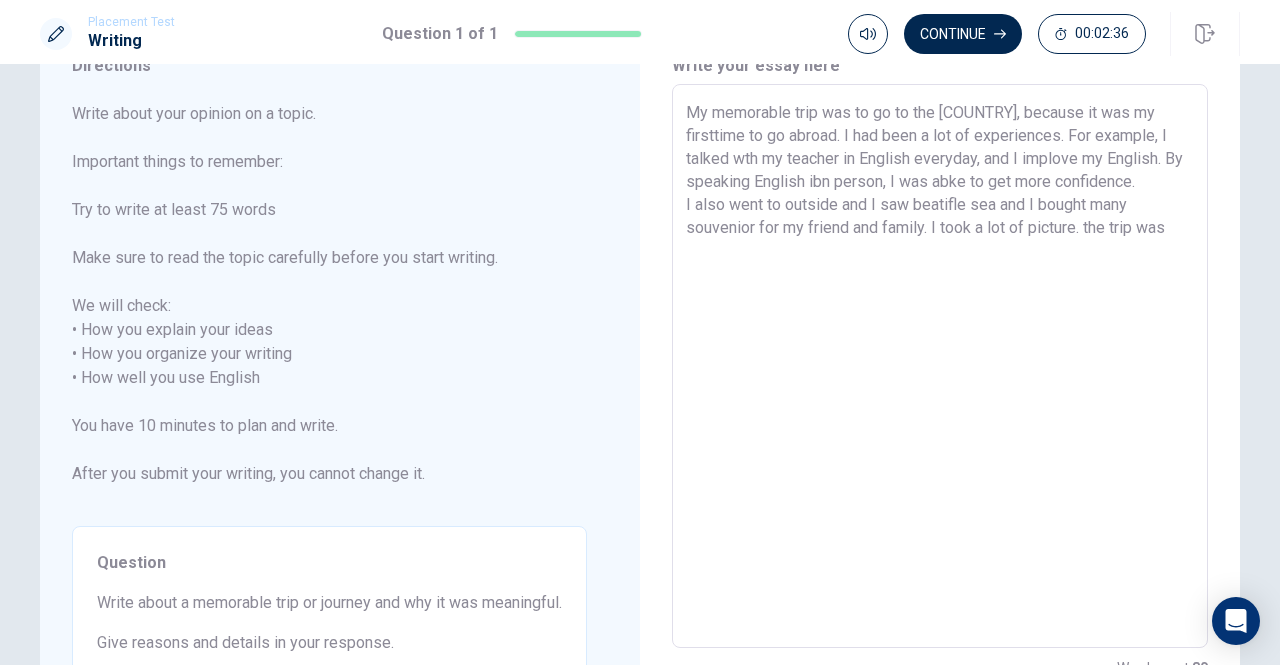 click on "My memorable trip was to go to the [COUNTRY], because it was my firsttime to go abroad. I had been a lot of experiences. For example, I talked wth my teacher in English everyday, and I implove my English. By speaking English ibn person, I was abke to get more confidence.
I also went to outside and I saw beatifle sea and I bought many souvenior for my friend and family. I took a lot of picture. the trip was" at bounding box center [940, 366] 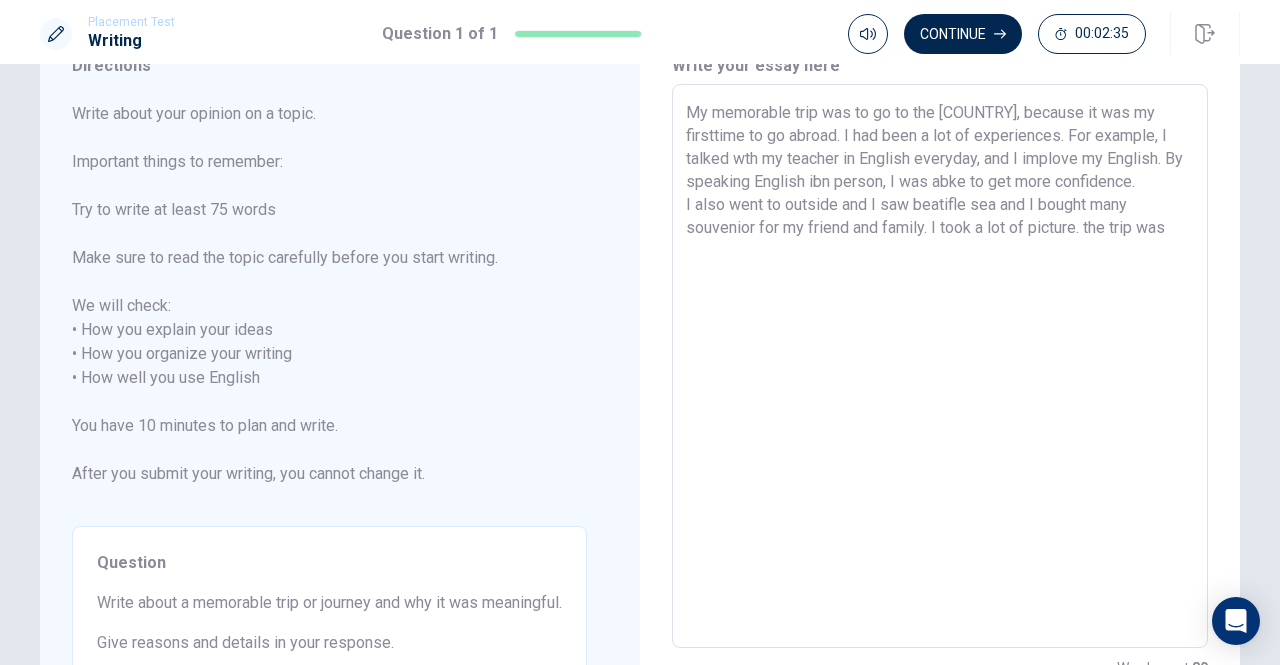 click on "My memorable trip was to go to the [COUNTRY], because it was my firsttime to go abroad. I had been a lot of experiences. For example, I talked wth my teacher in English everyday, and I implove my English. By speaking English ibn person, I was abke to get more confidence.
I also went to outside and I saw beatifle sea and I bought many souvenior for my friend and family. I took a lot of picture. the trip was" at bounding box center (940, 366) 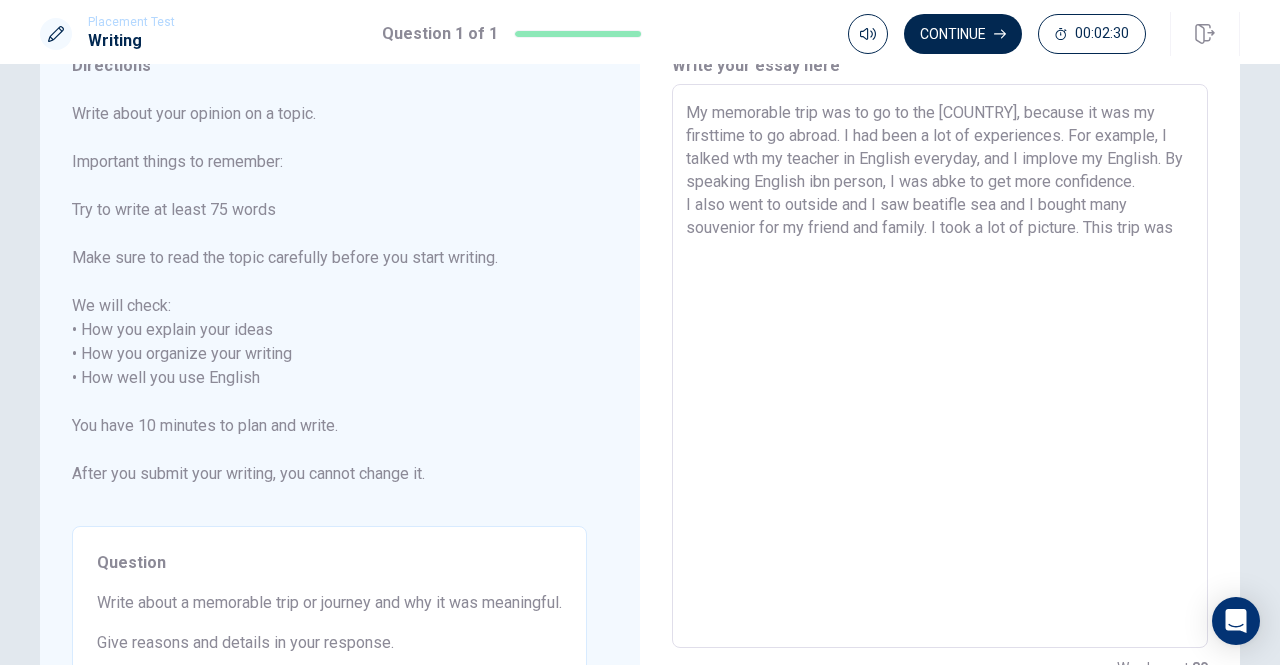 click on "My memorable trip was to go to the [COUNTRY], because it was my firsttime to go abroad. I had been a lot of experiences. For example, I talked wth my teacher in English everyday, and I implove my English. By speaking English ibn person, I was abke to get more confidence.
I also went to outside and I saw beatifle sea and I bought many souvenior for my friend and family. I took a lot of picture. This trip was" at bounding box center (940, 366) 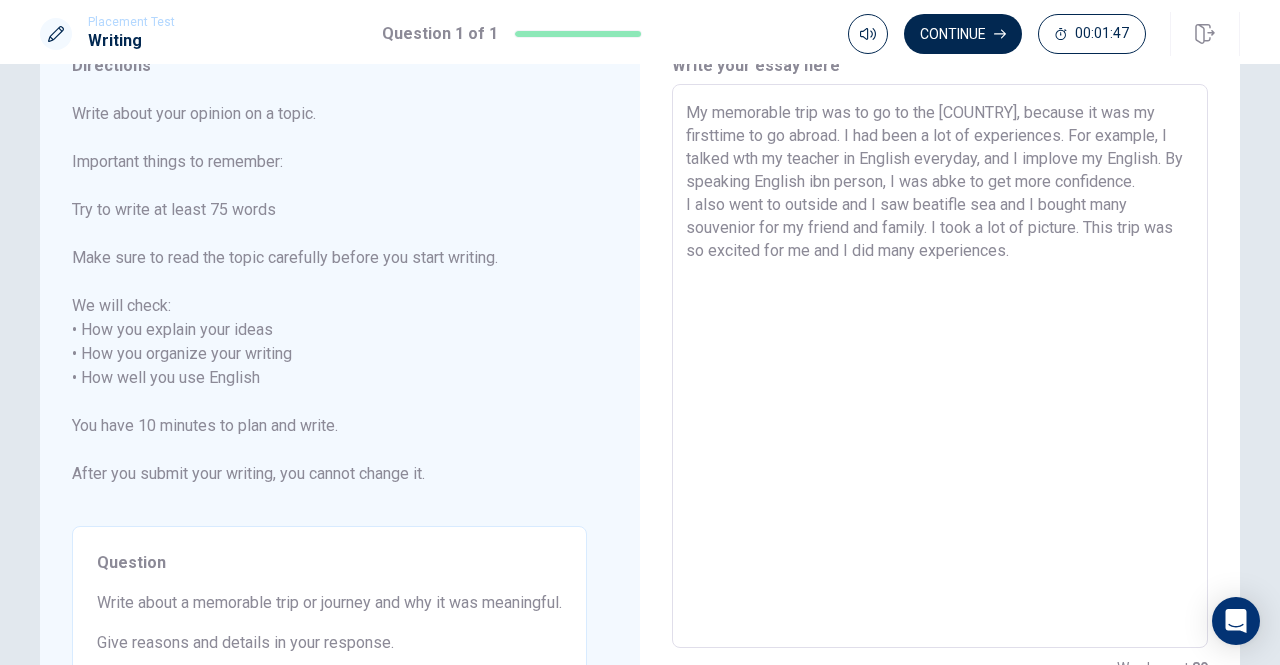 scroll, scrollTop: 74, scrollLeft: 0, axis: vertical 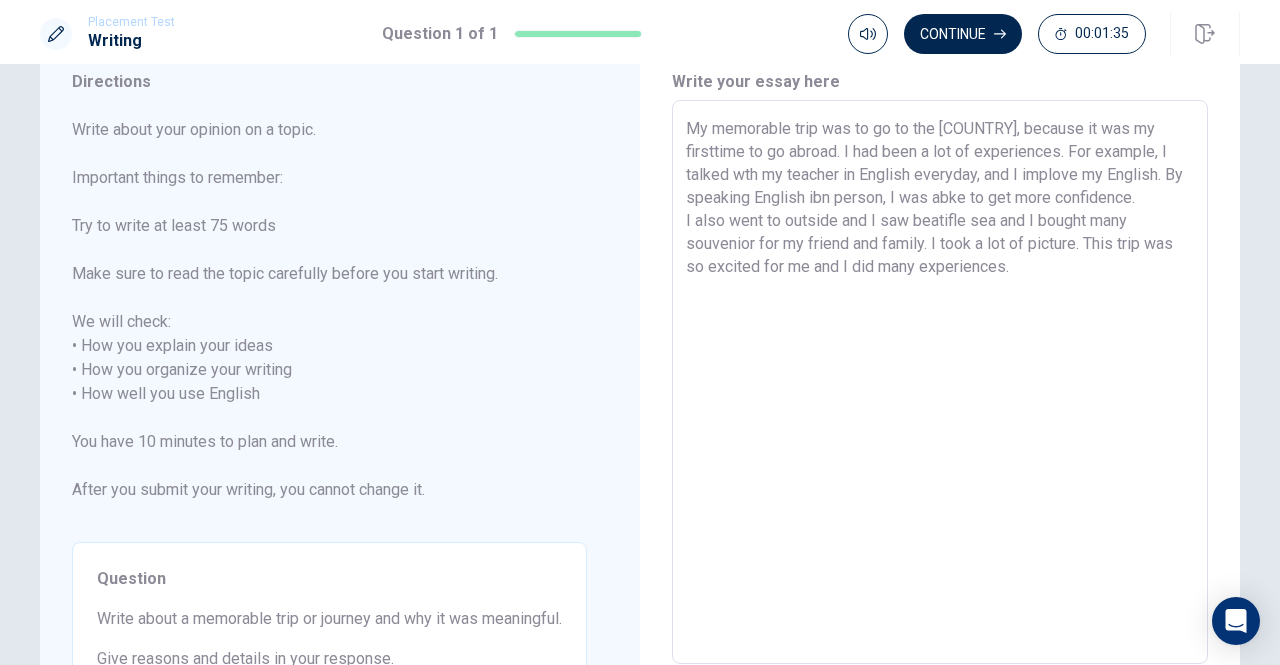 click on "My memorable trip was to go to the [COUNTRY], because it was my firsttime to go abroad. I had been a lot of experiences. For example, I talked wth my teacher in English everyday, and I implove my English. By speaking English ibn person, I was abke to get more confidence.
I also went to outside and I saw beatifle sea and I bought many souvenior for my friend and family. I took a lot of picture. This trip was  so excited for me and I did many experiences." at bounding box center [940, 382] 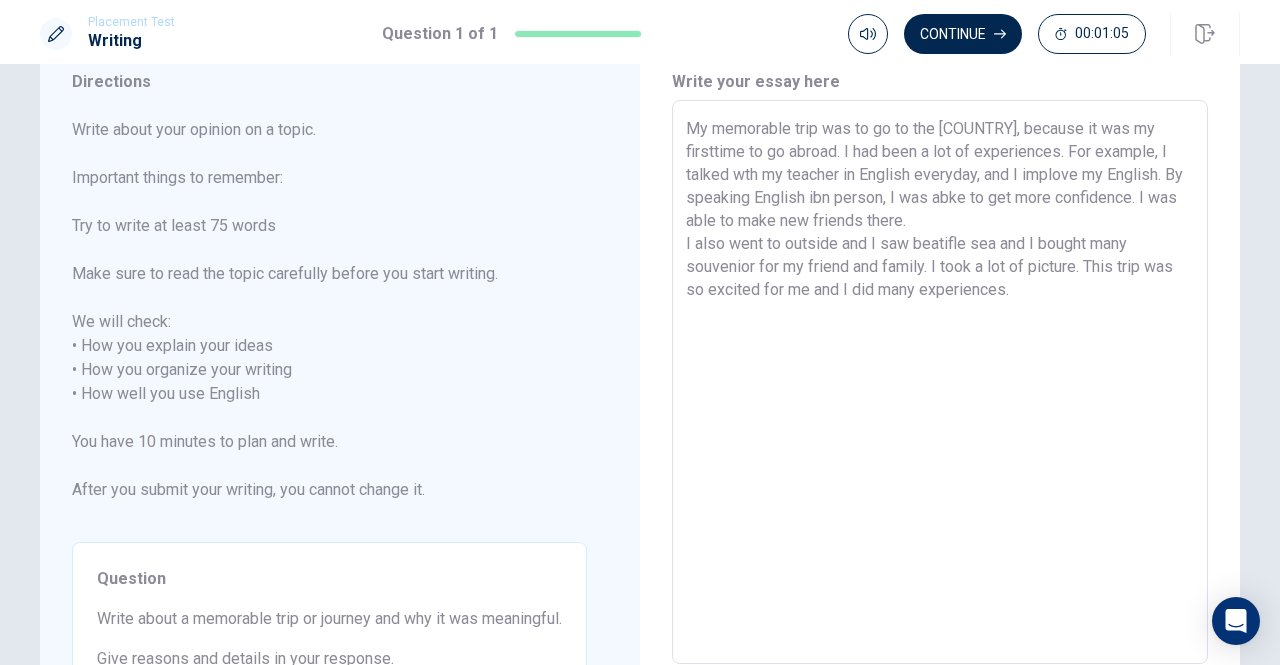 click on "My memorable trip was to go to the [COUNTRY], because it was my firsttime to go abroad. I had been a lot of experiences. For example, I talked wth my teacher in English everyday, and I implove my English. By speaking English ibn person, I was abke to get more confidence. I was able to make new friends there.
I also went to outside and I saw beatifle sea and I bought many souvenior for my friend and family. I took a lot of picture. This trip was  so excited for me and I did many experiences. x ​" at bounding box center [940, 382] 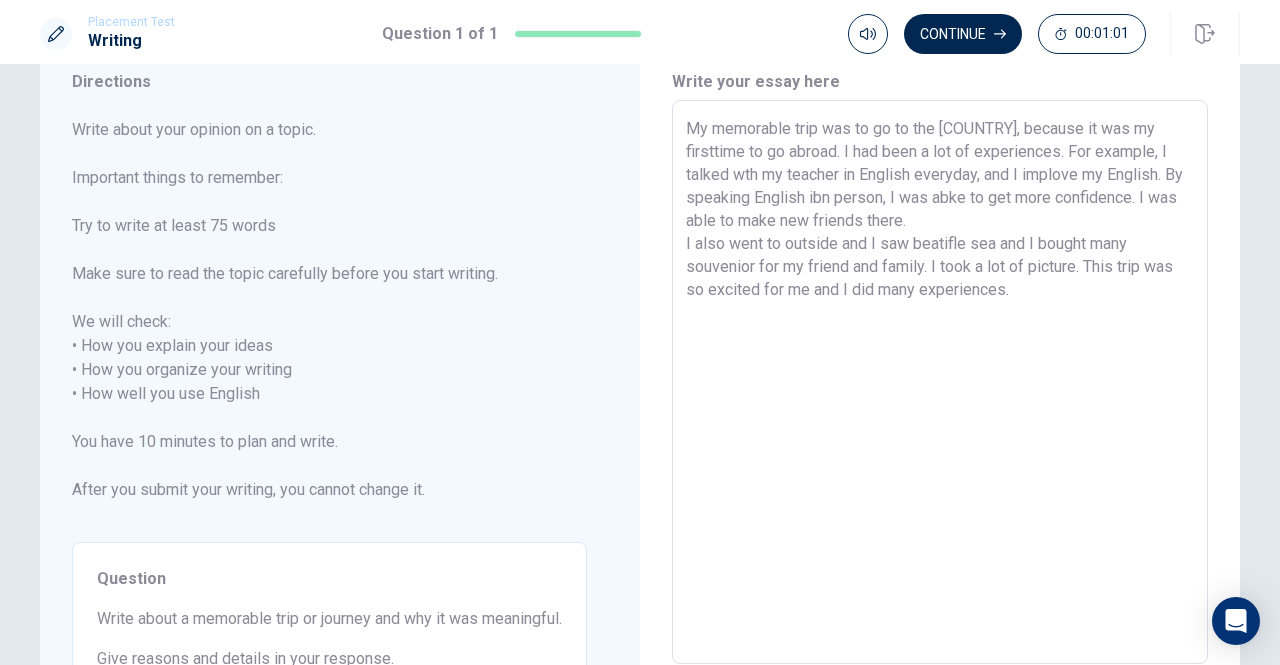 click on "My memorable trip was to go to the [COUNTRY], because it was my firsttime to go abroad. I had been a lot of experiences. For example, I talked wth my teacher in English everyday, and I implove my English. By speaking English ibn person, I was abke to get more confidence. I was able to make new friends there.
I also went to outside and I saw beatifle sea and I bought many souvenior for my friend and family. I took a lot of picture. This trip was  so excited for me and I did many experiences. x ​" at bounding box center (940, 382) 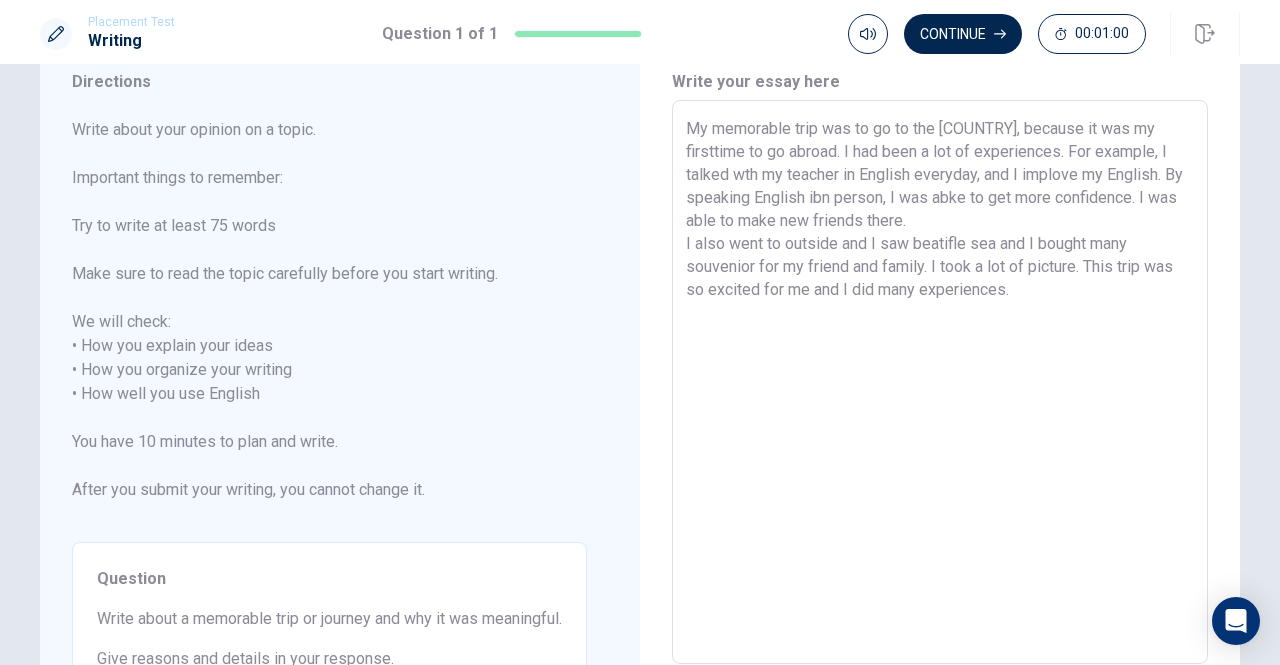 click on "My memorable trip was to go to the [COUNTRY], because it was my firsttime to go abroad. I had been a lot of experiences. For example, I talked wth my teacher in English everyday, and I implove my English. By speaking English ibn person, I was abke to get more confidence. I was able to make new friends there.
I also went to outside and I saw beatifle sea and I bought many souvenior for my friend and family. I took a lot of picture. This trip was  so excited for me and I did many experiences." at bounding box center (940, 382) 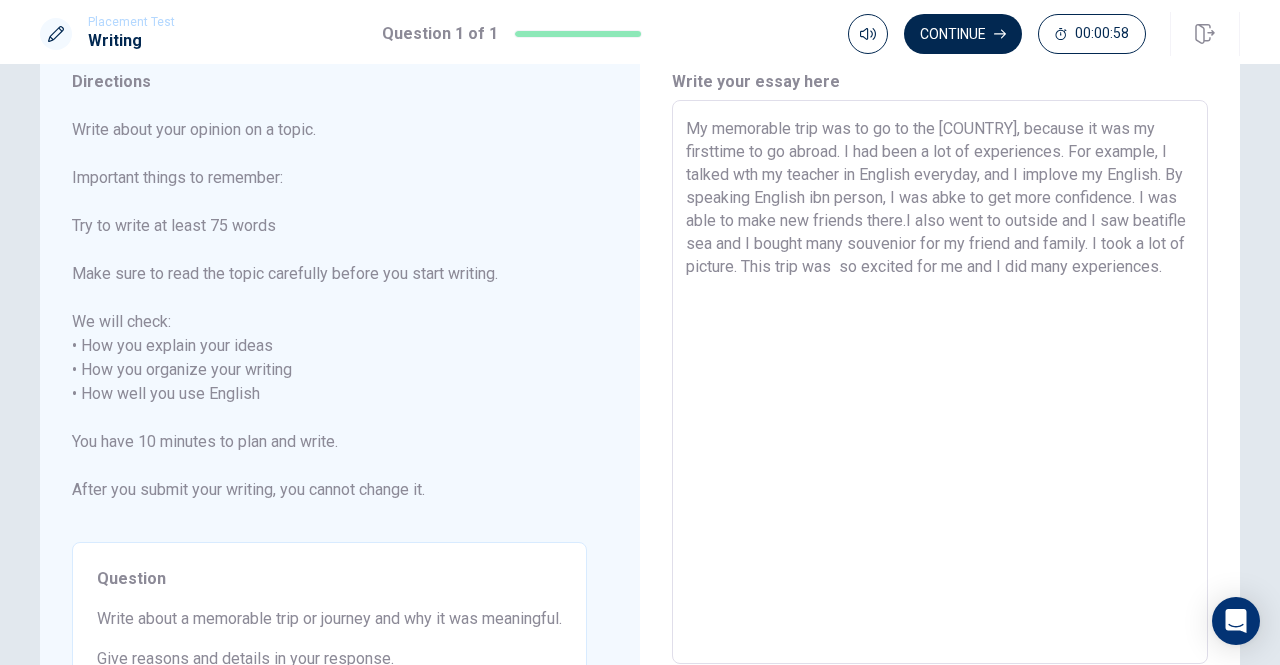 click on "My memorable trip was to go to the [COUNTRY], because it was my firsttime to go abroad. I had been a lot of experiences. For example, I talked wth my teacher in English everyday, and I implove my English. By speaking English ibn person, I was abke to get more confidence. I was able to make new friends there.I also went to outside and I saw beatifle sea and I bought many souvenior for my friend and family. I took a lot of picture. This trip was  so excited for me and I did many experiences." at bounding box center [940, 382] 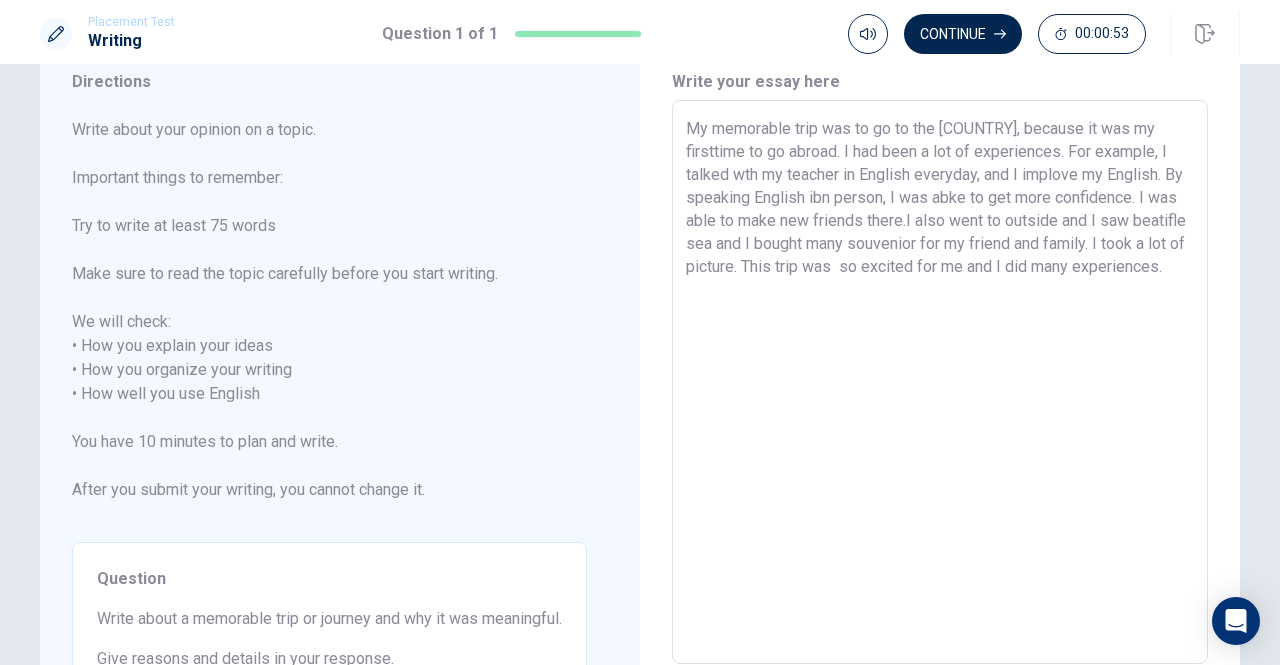 click on "My memorable trip was to go to the [COUNTRY], because it was my firsttime to go abroad. I had been a lot of experiences. For example, I talked wth my teacher in English everyday, and I implove my English. By speaking English ibn person, I was abke to get more confidence. I was able to make new friends there.I also went to outside and I saw beatifle sea and I bought many souvenior for my friend and family. I took a lot of picture. This trip was  so excited for me and I did many experiences." at bounding box center [940, 382] 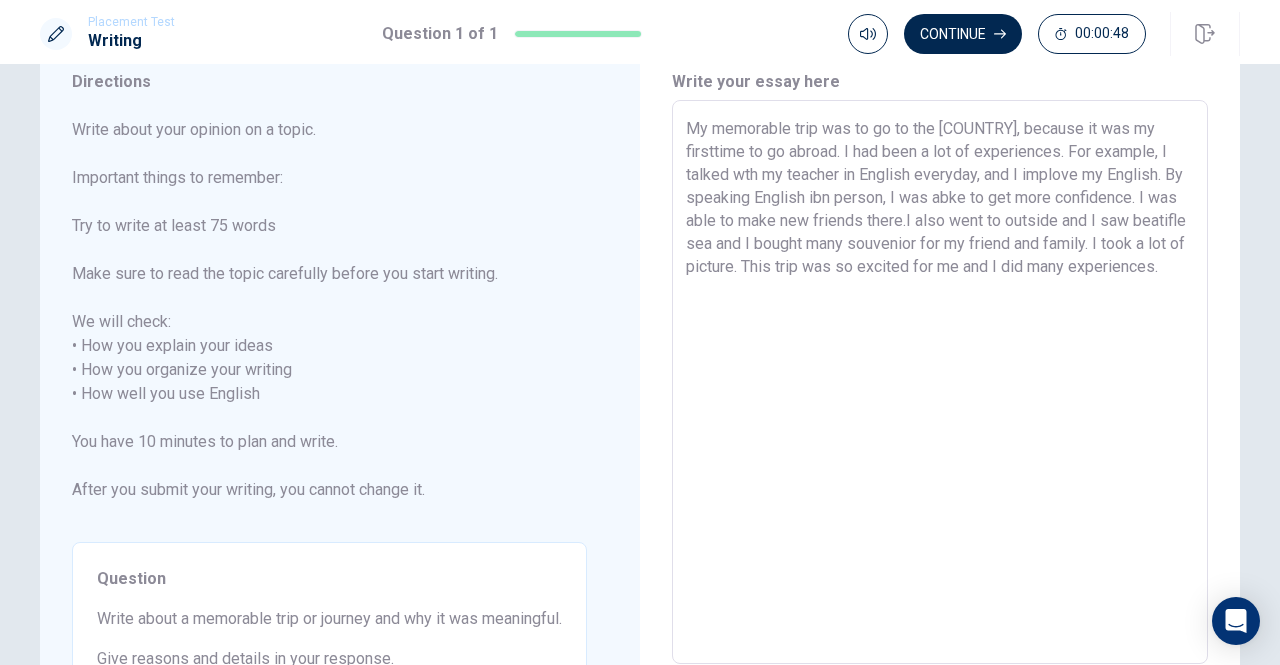 click on "My memorable trip was to go to the [COUNTRY], because it was my firsttime to go abroad. I had been a lot of experiences. For example, I talked wth my teacher in English everyday, and I implove my English. By speaking English ibn person, I was abke to get more confidence. I was able to make new friends there.I also went to outside and I saw beatifle sea and I bought many souvenior for my friend and family. I took a lot of picture. This trip was so excited for me and I did many experiences." at bounding box center [940, 382] 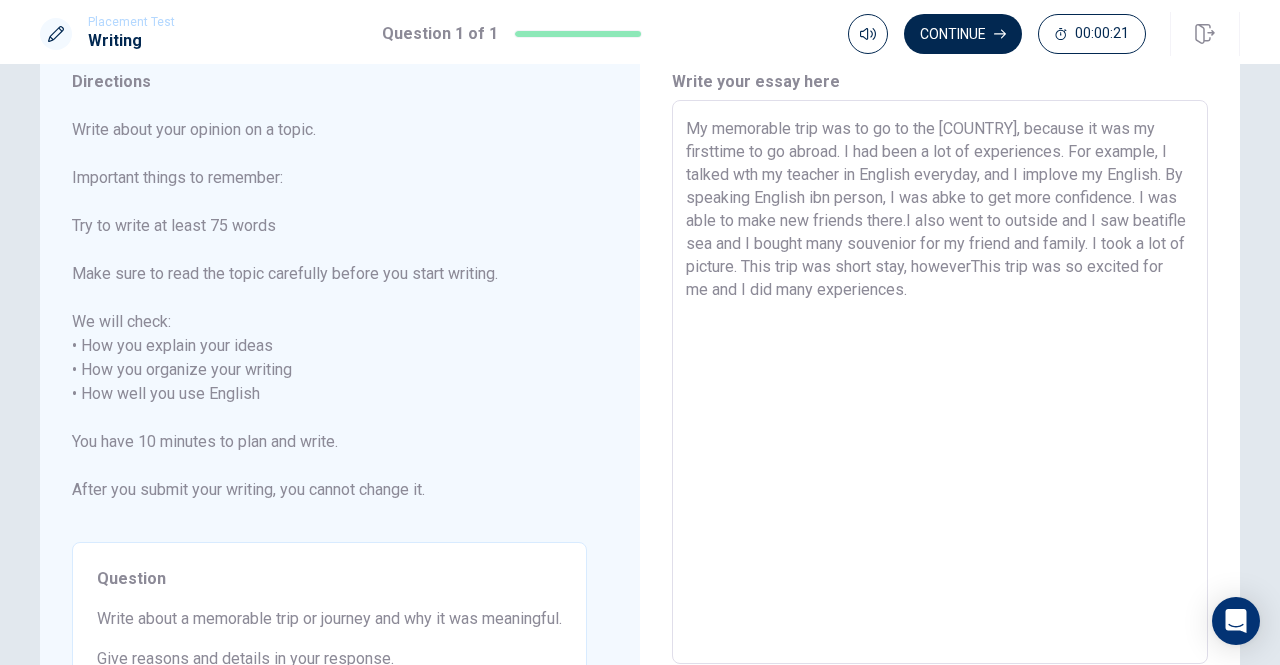 click on "My memorable trip was to go to the [COUNTRY], because it was my firsttime to go abroad. I had been a lot of experiences. For example, I talked wth my teacher in English everyday, and I implove my English. By speaking English ibn person, I was abke to get more confidence. I was able to make new friends there.I also went to outside and I saw beatifle sea and I bought many souvenior for my friend and family. I took a lot of picture. This trip was short stay, howeverThis trip was so excited for me and I did many experiences." at bounding box center [940, 382] 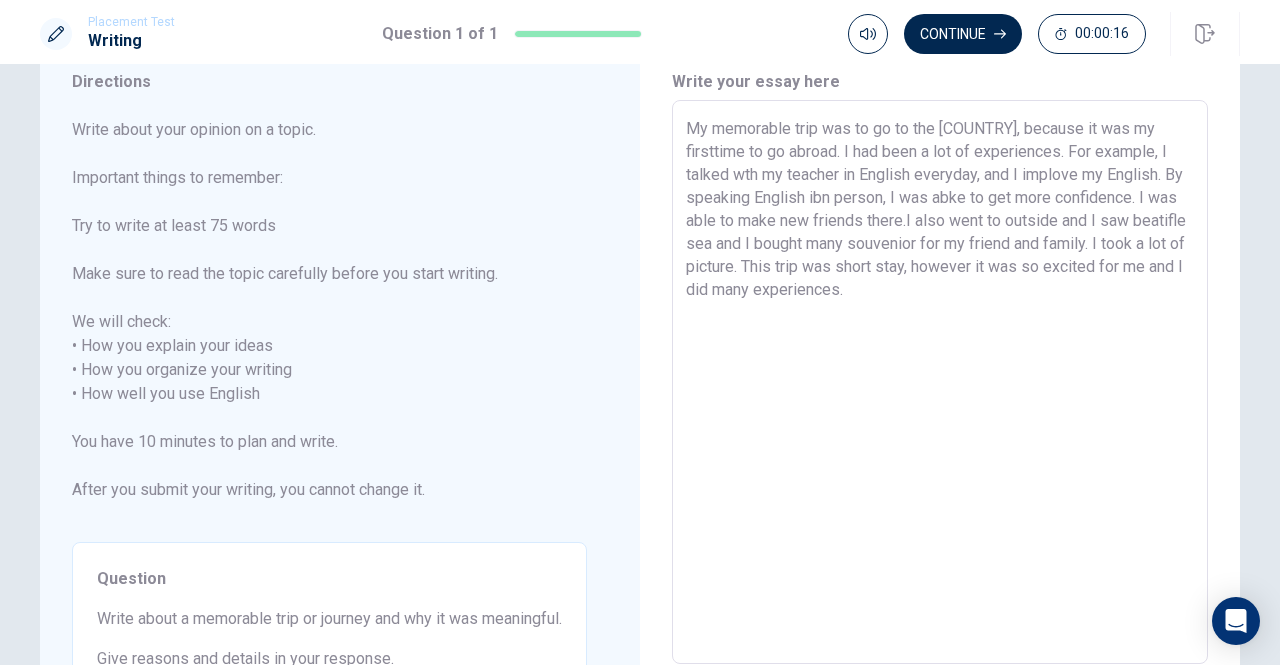 click on "My memorable trip was to go to the [COUNTRY], because it was my firsttime to go abroad. I had been a lot of experiences. For example, I talked wth my teacher in English everyday, and I implove my English. By speaking English ibn person, I was abke to get more confidence. I was able to make new friends there.I also went to outside and I saw beatifle sea and I bought many souvenior for my friend and family. I took a lot of picture. This trip was short stay, however it was so excited for me and I did many experiences." at bounding box center [940, 382] 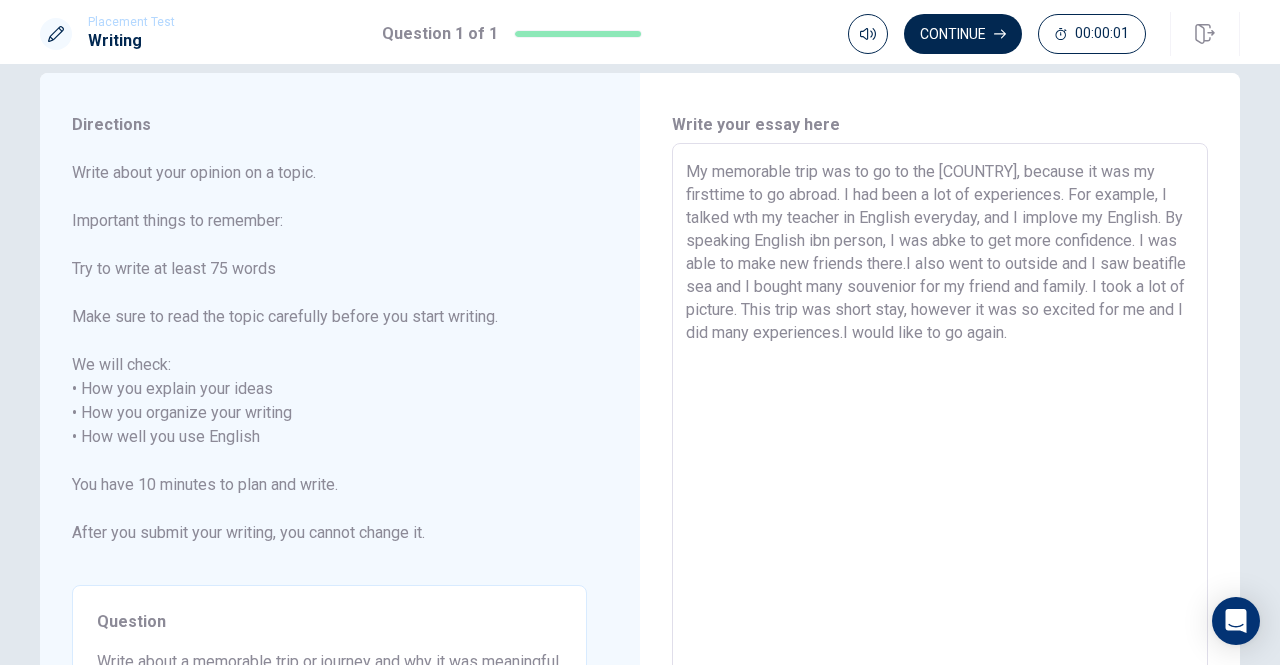 scroll, scrollTop: 25, scrollLeft: 0, axis: vertical 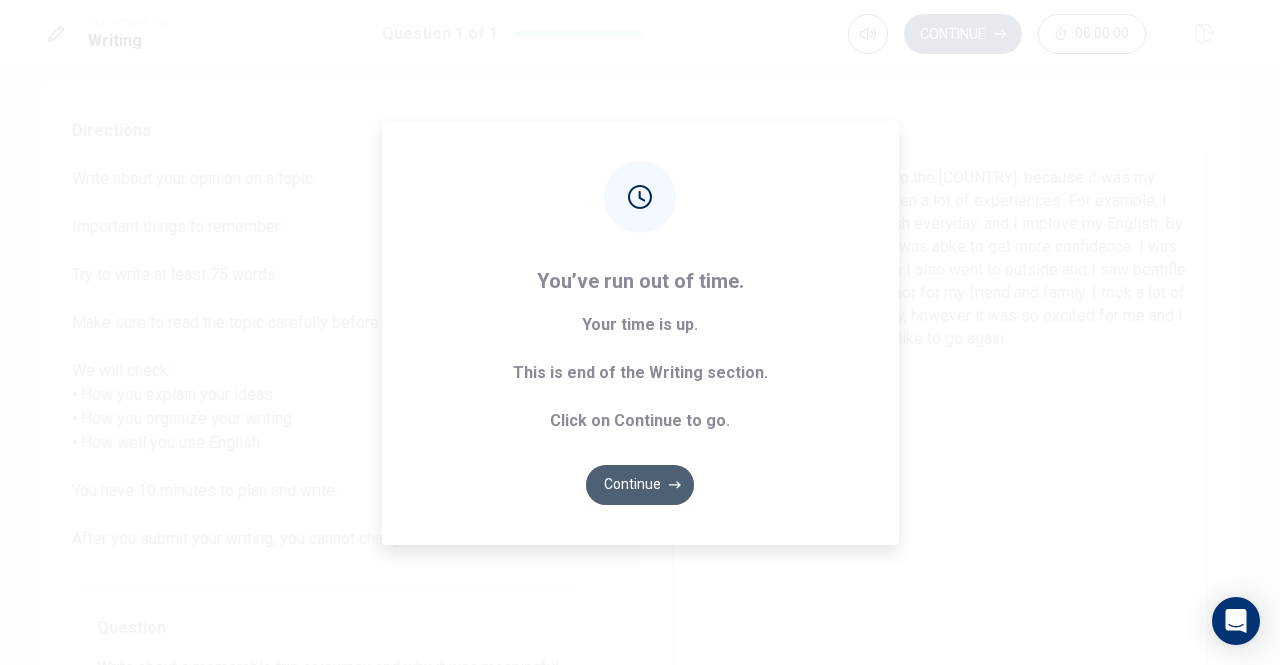 click on "Continue" at bounding box center (640, 485) 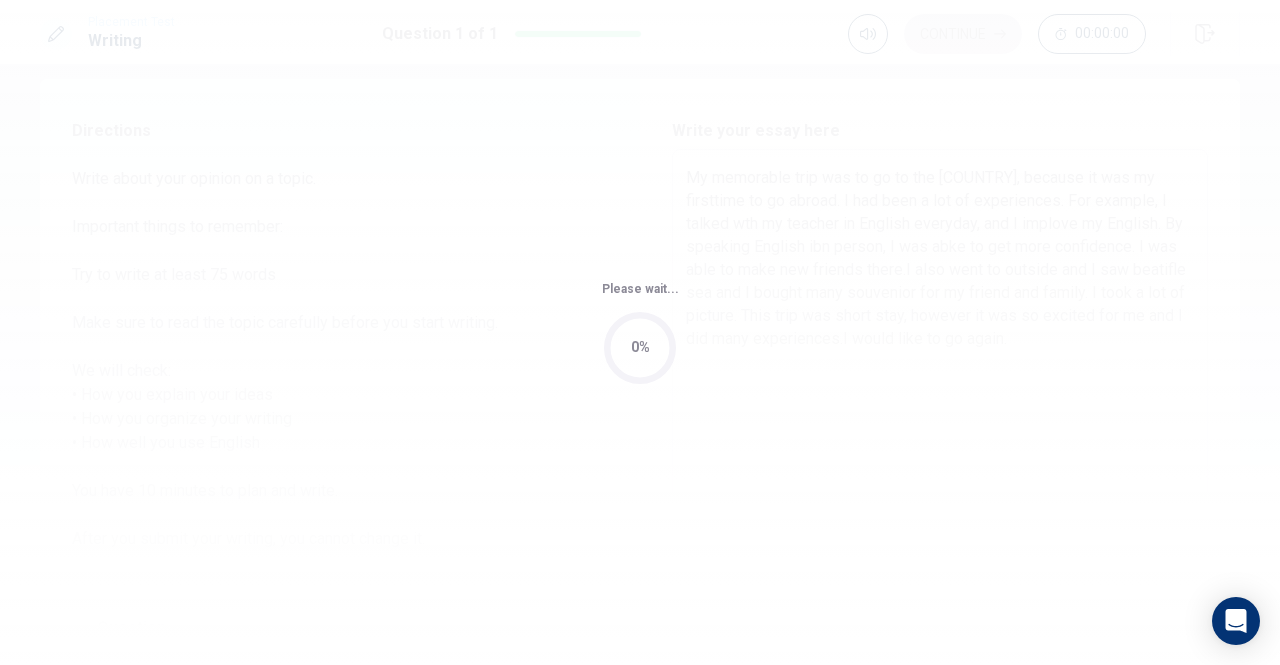 scroll, scrollTop: 0, scrollLeft: 0, axis: both 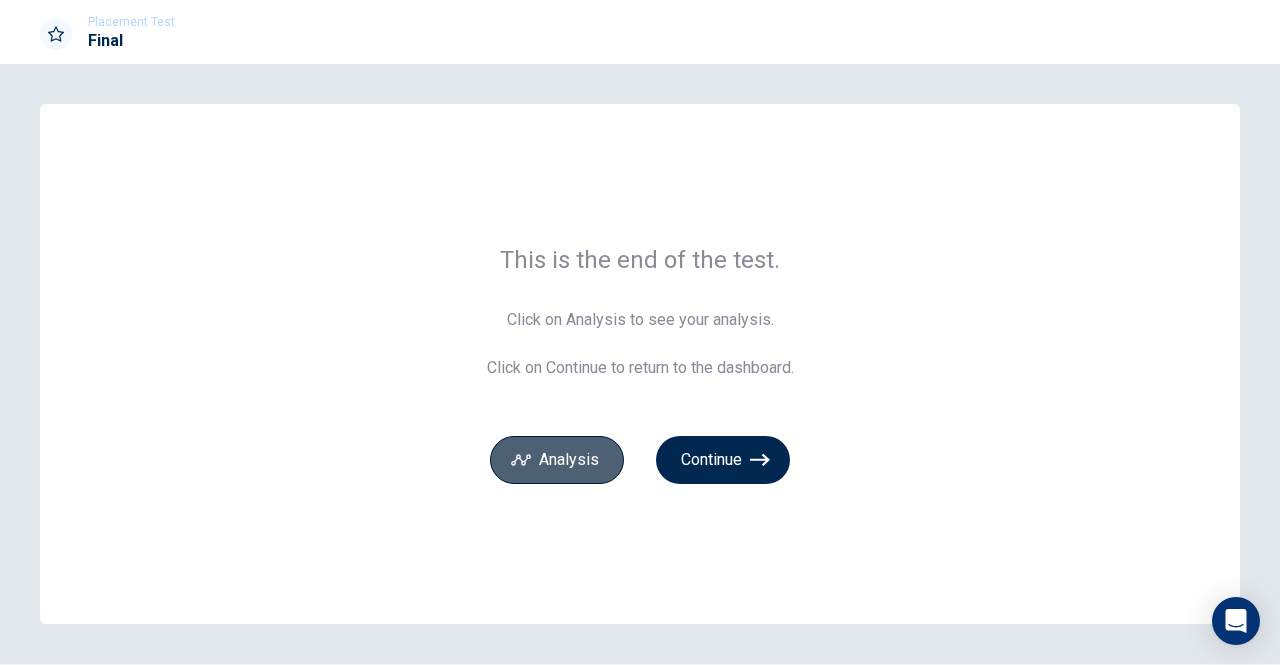 click on "Analysis" at bounding box center [557, 460] 